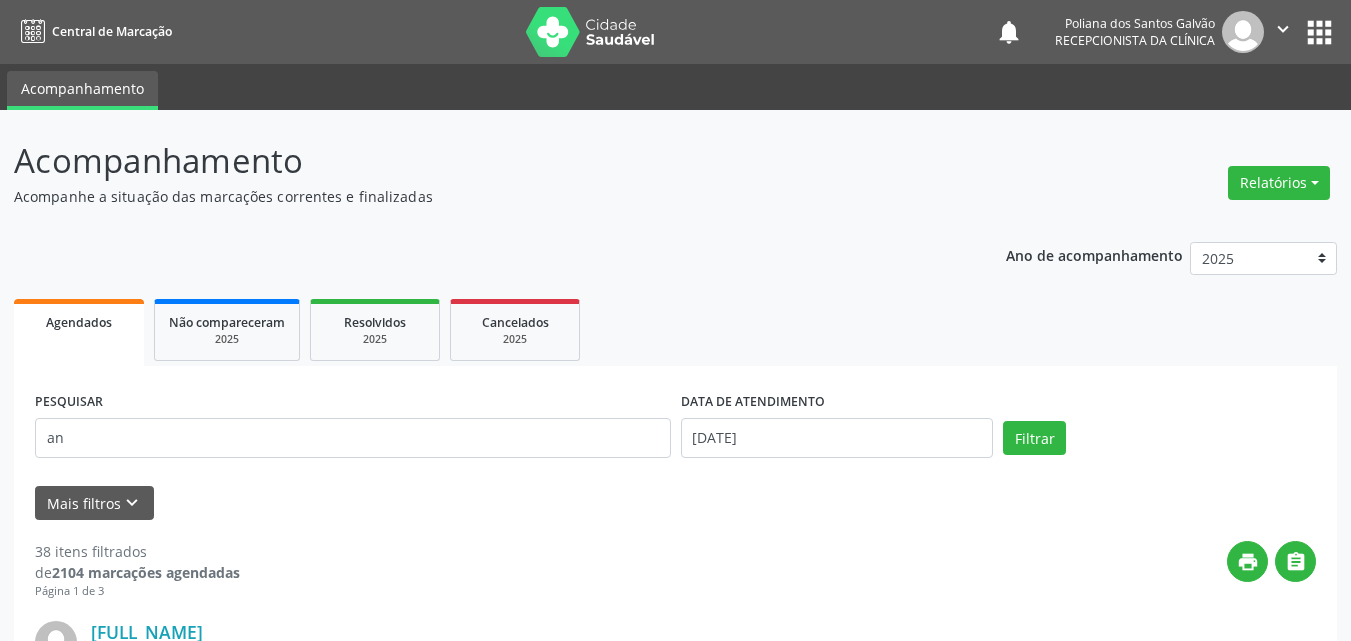 scroll, scrollTop: 0, scrollLeft: 0, axis: both 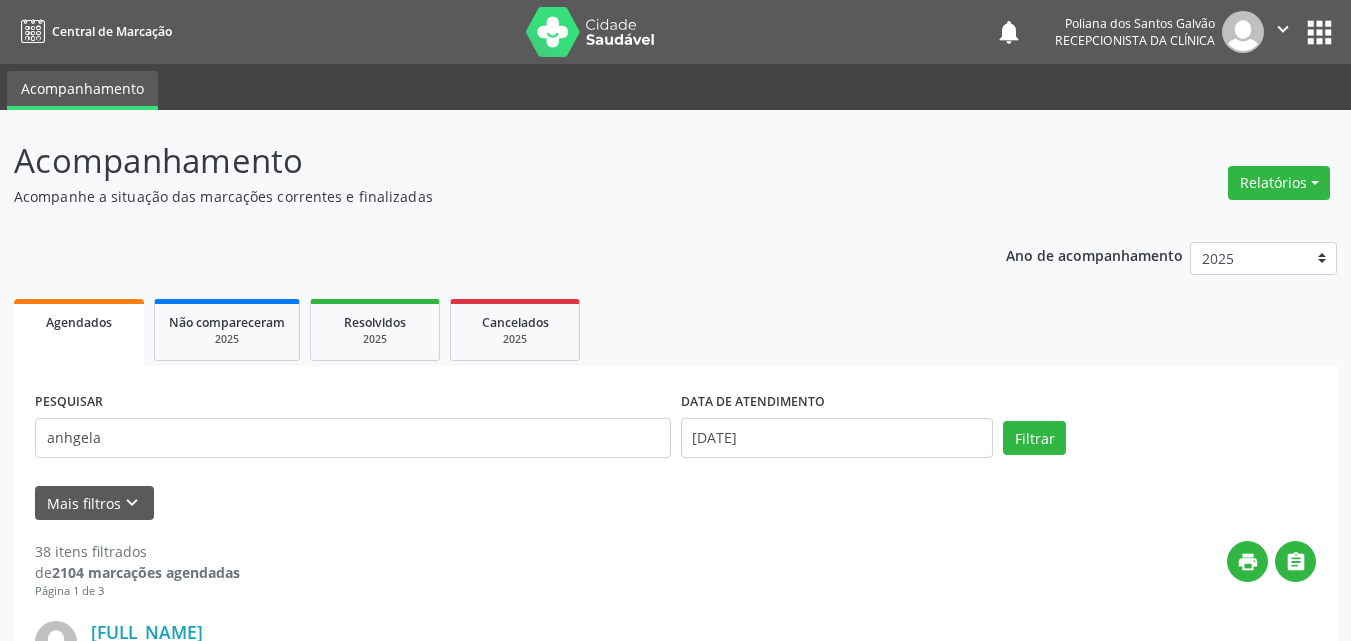 click on "Filtrar" at bounding box center (1034, 438) 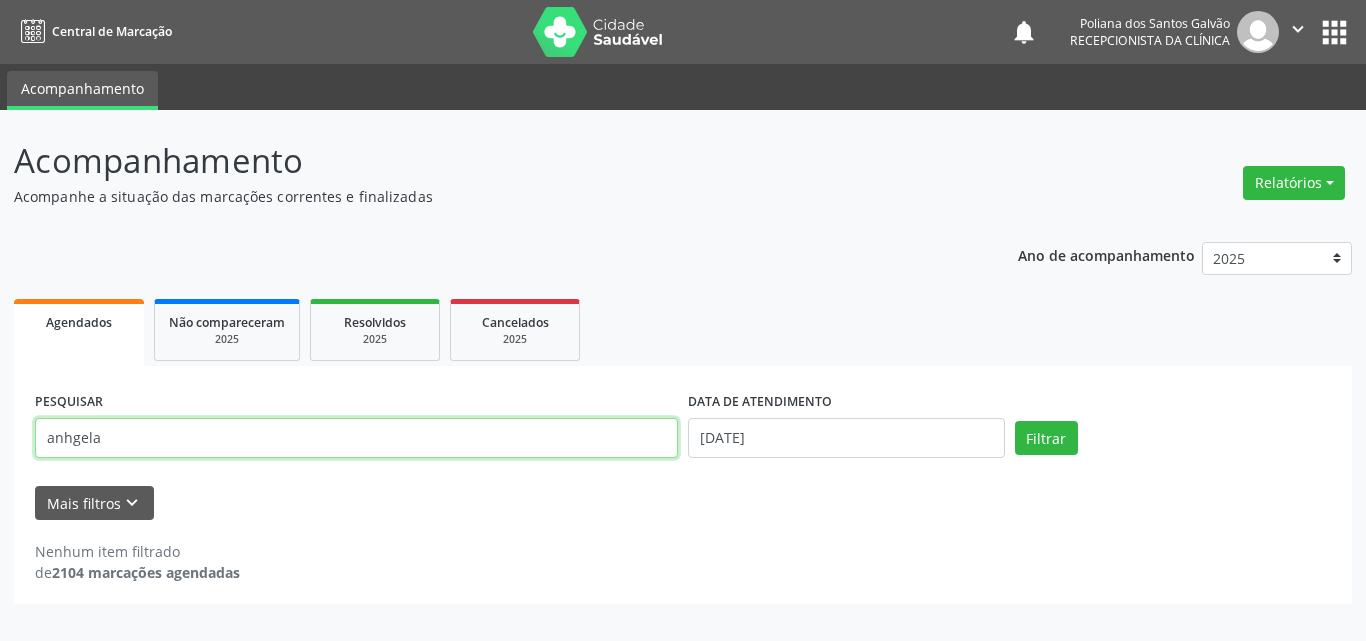 click on "anhgela" at bounding box center (356, 438) 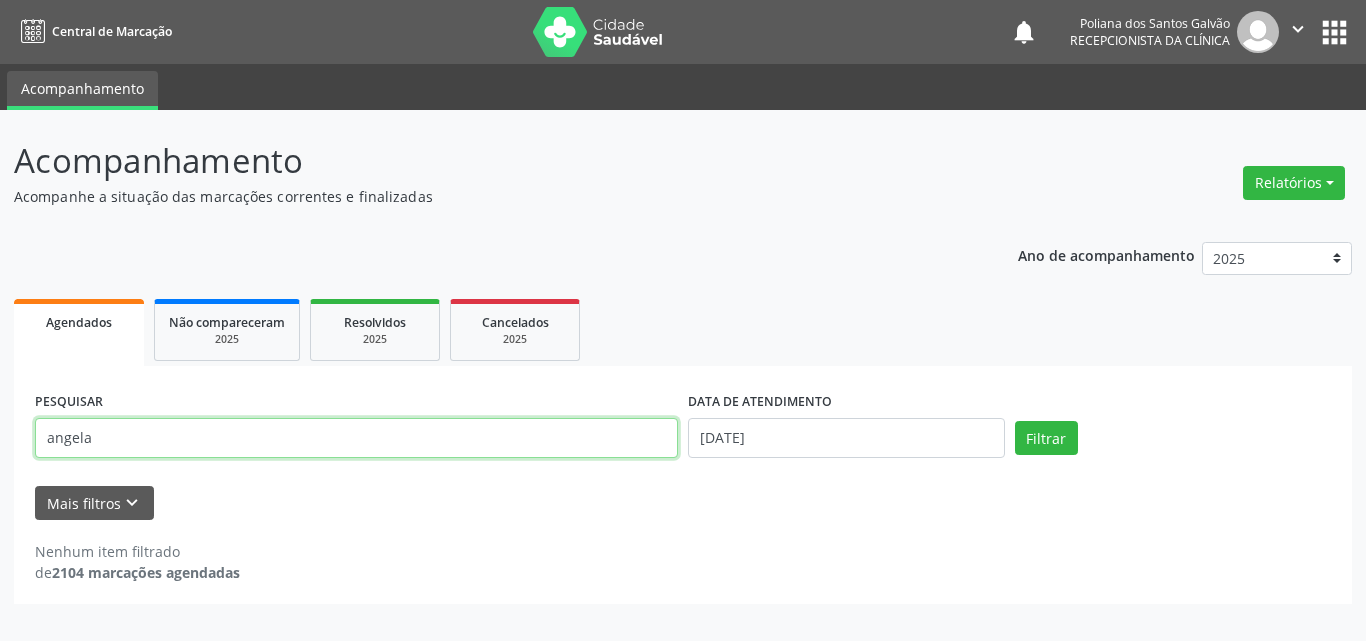 type on "angela" 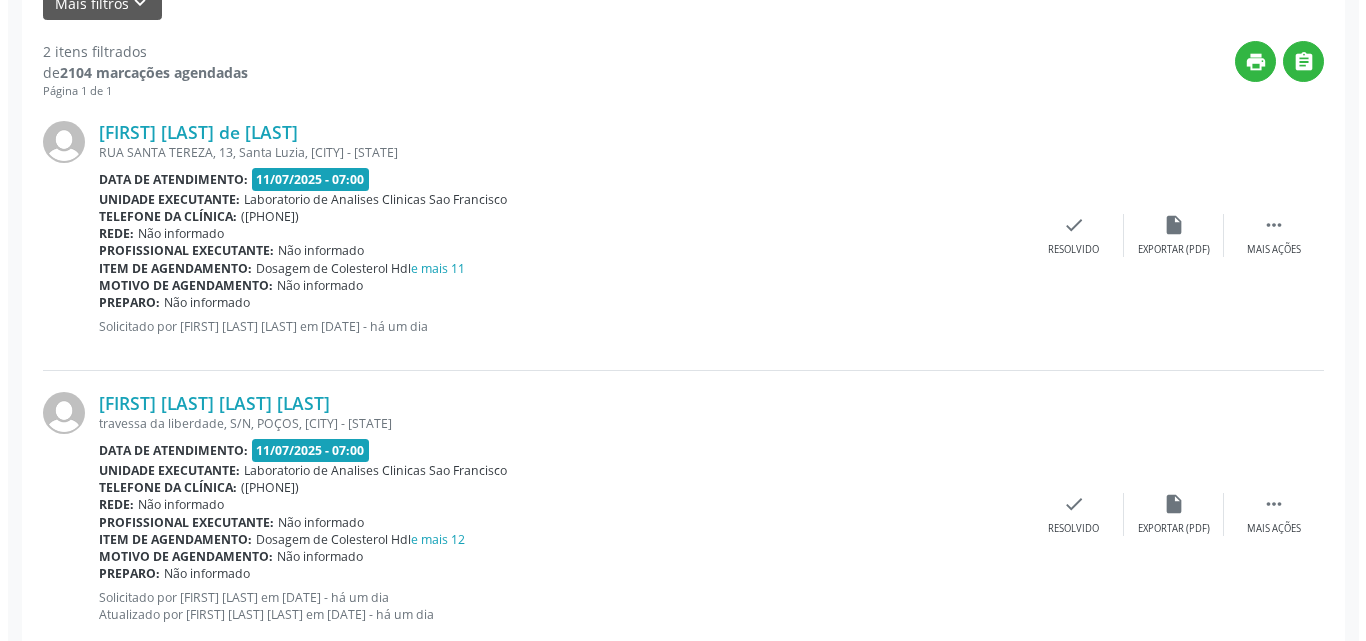 scroll, scrollTop: 553, scrollLeft: 0, axis: vertical 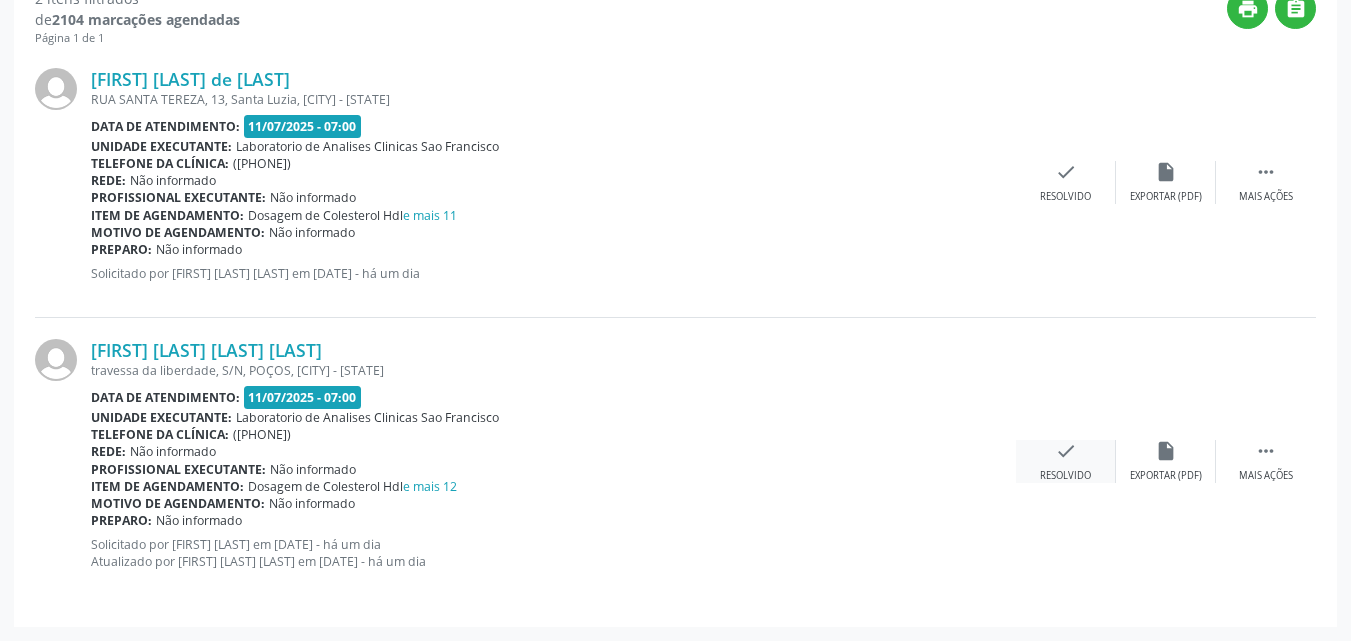 click on "check
Resolvido" at bounding box center [1066, 461] 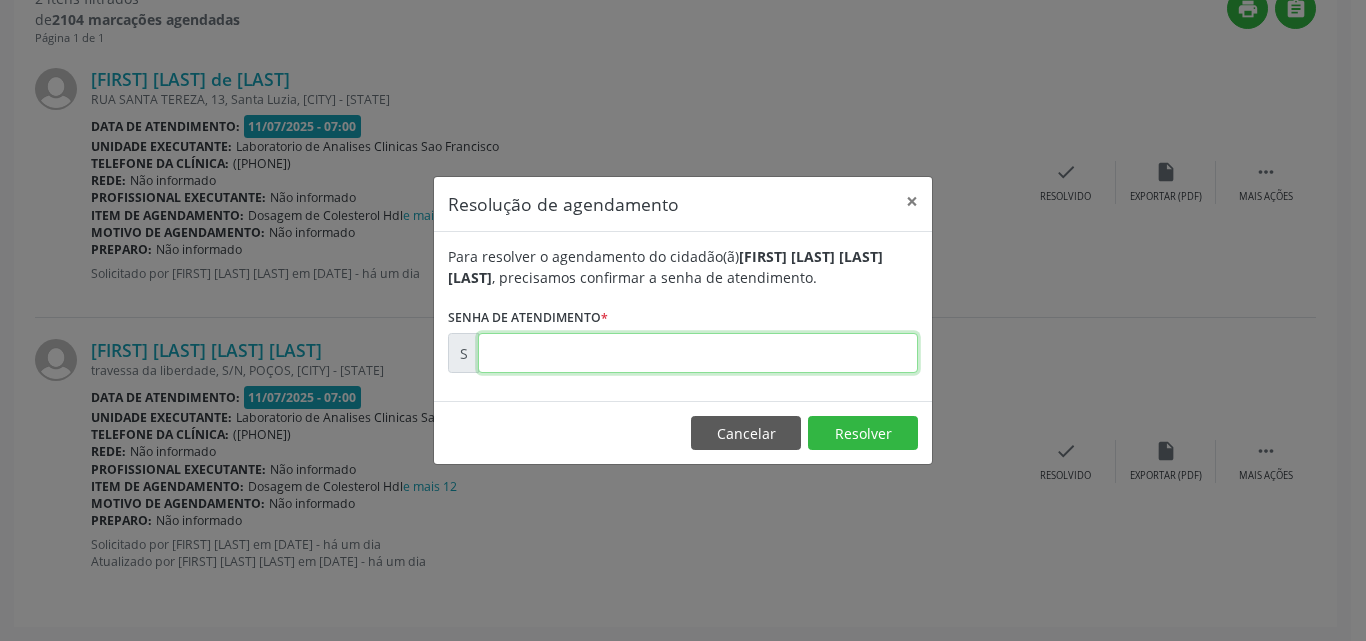 click at bounding box center (698, 353) 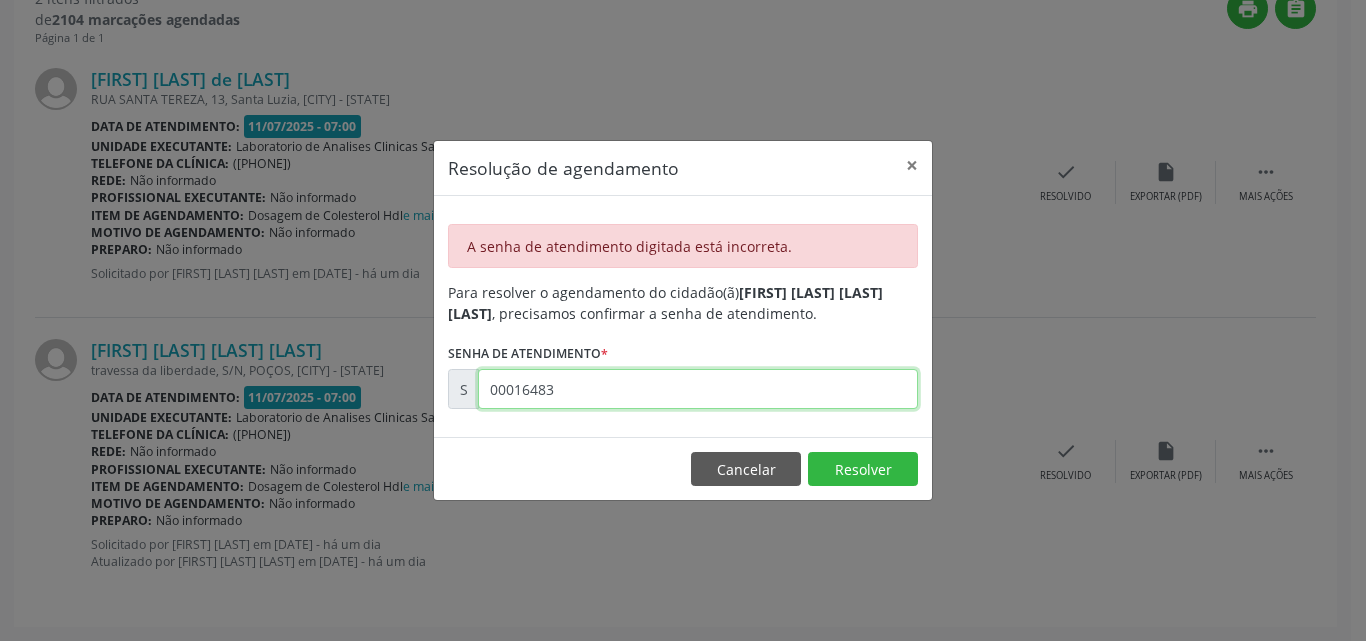 click on "00016483" at bounding box center [698, 389] 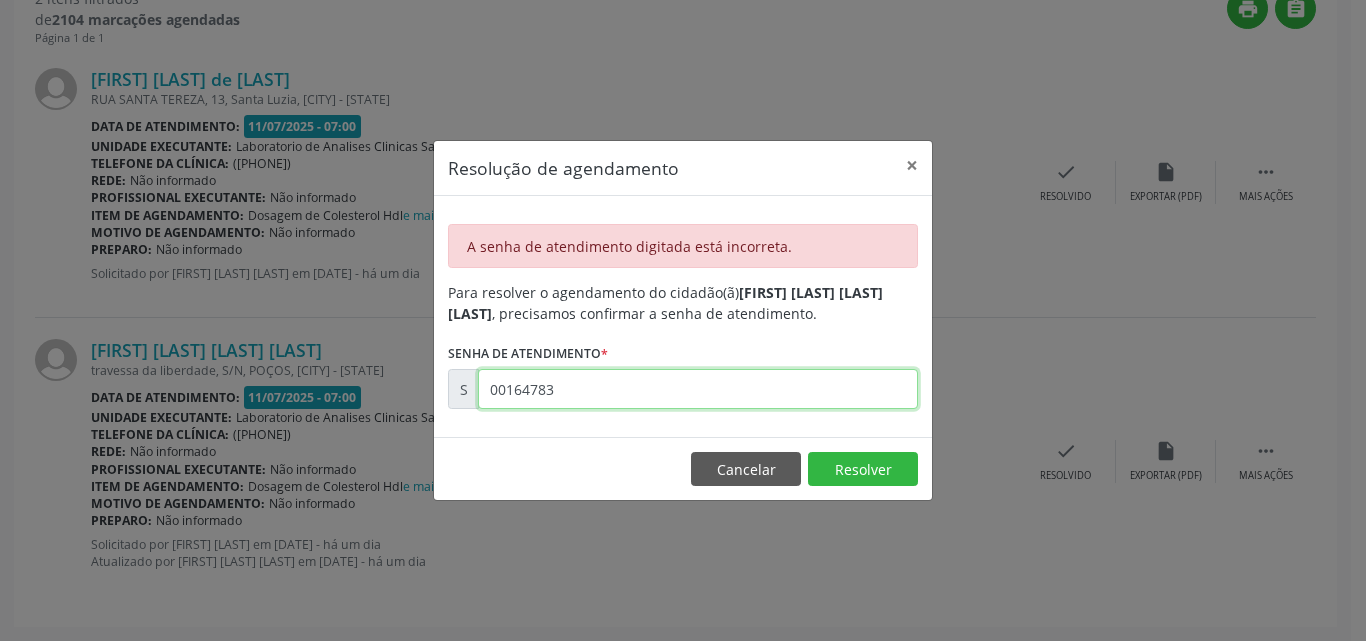 type on "00164783" 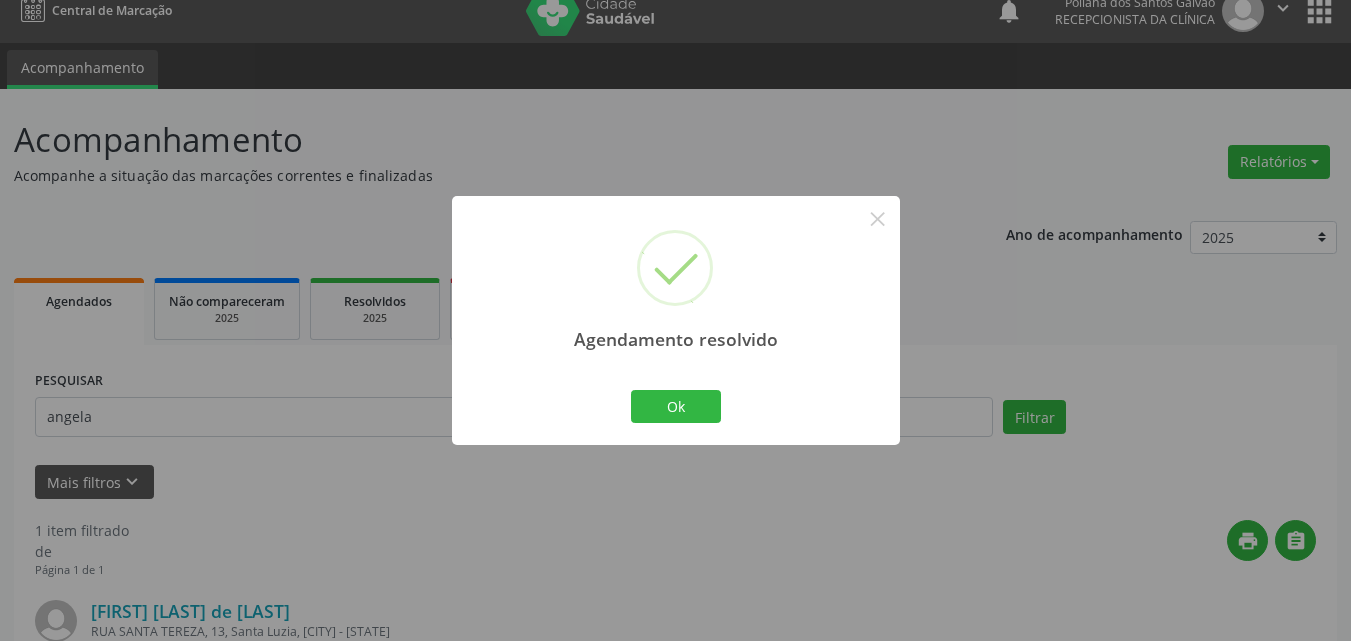 scroll, scrollTop: 264, scrollLeft: 0, axis: vertical 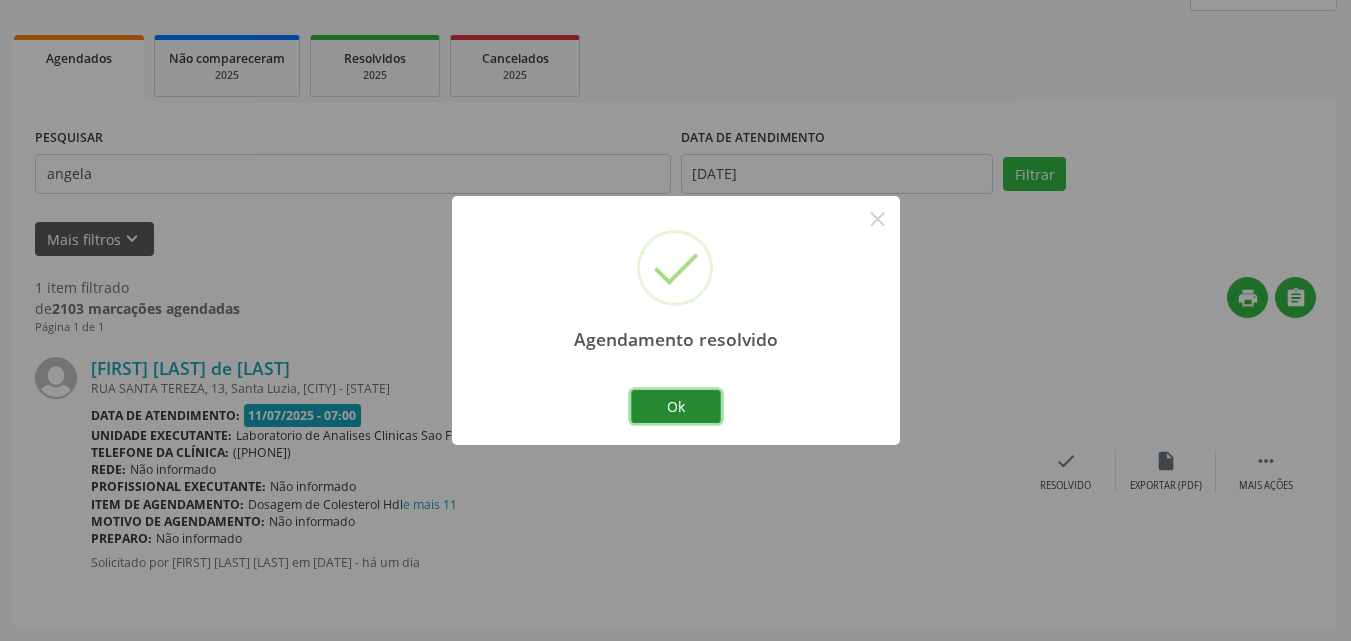 click on "Ok" at bounding box center (676, 407) 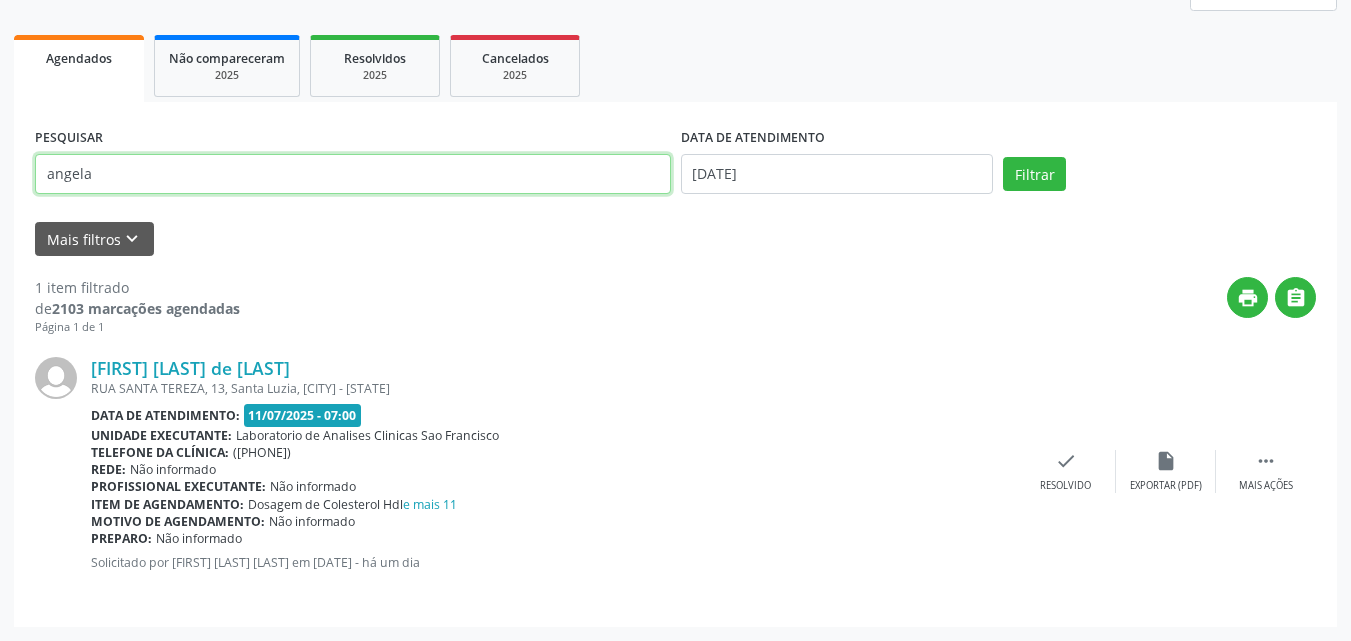 drag, startPoint x: 544, startPoint y: 183, endPoint x: 0, endPoint y: -87, distance: 607.3187 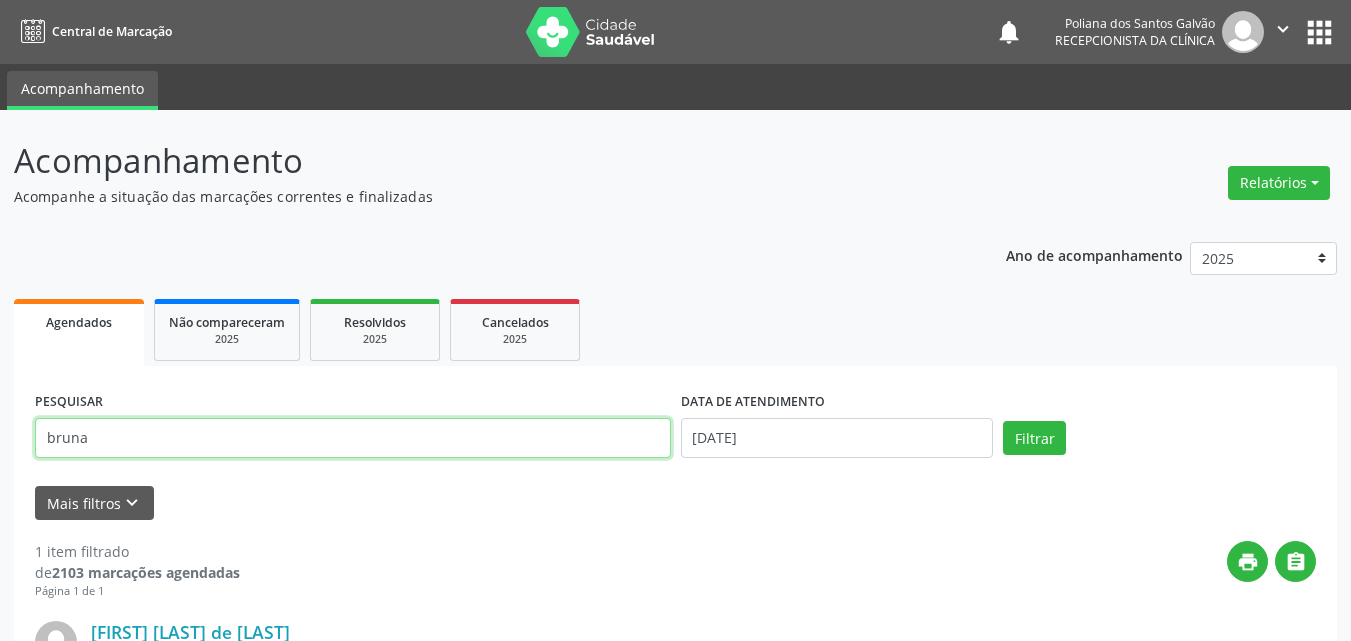 type on "bruna" 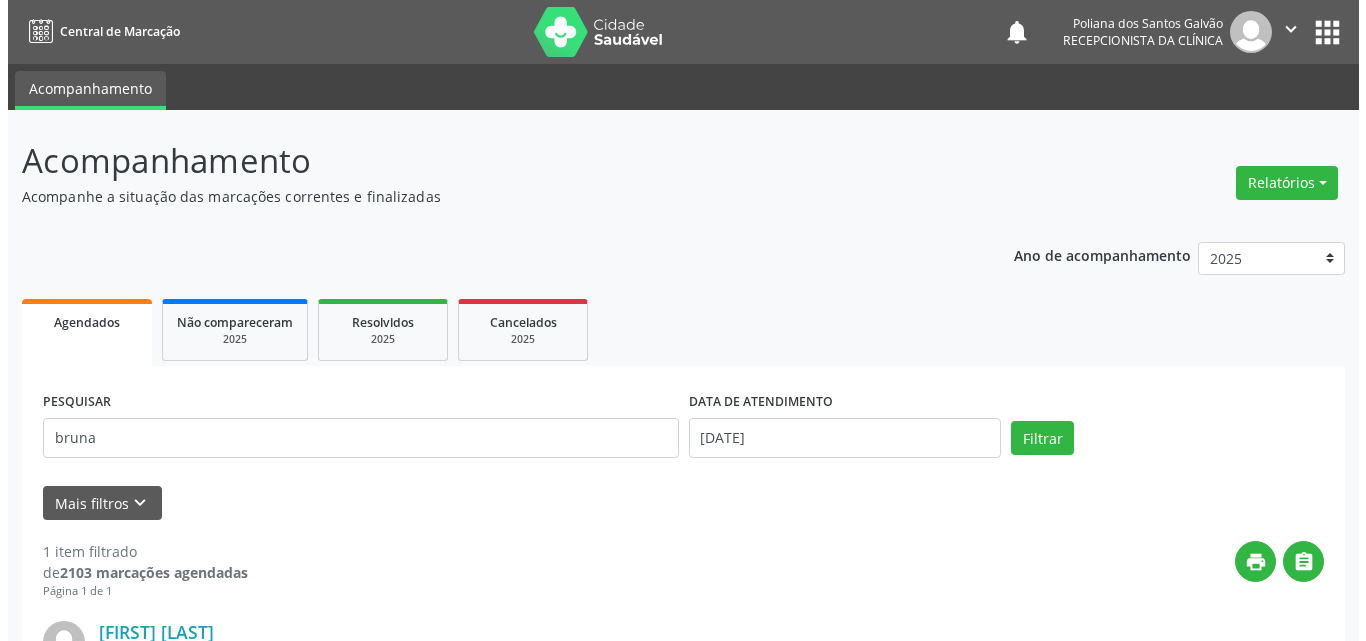scroll, scrollTop: 264, scrollLeft: 0, axis: vertical 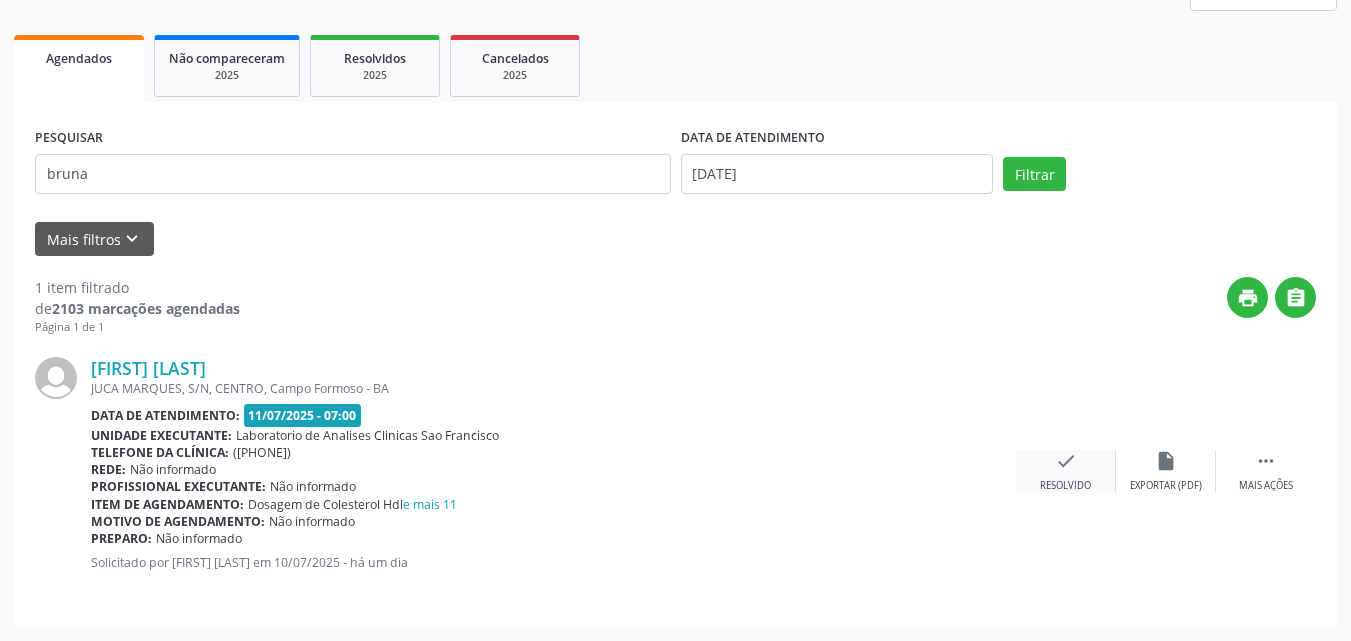 click on "check
Resolvido" at bounding box center (1066, 471) 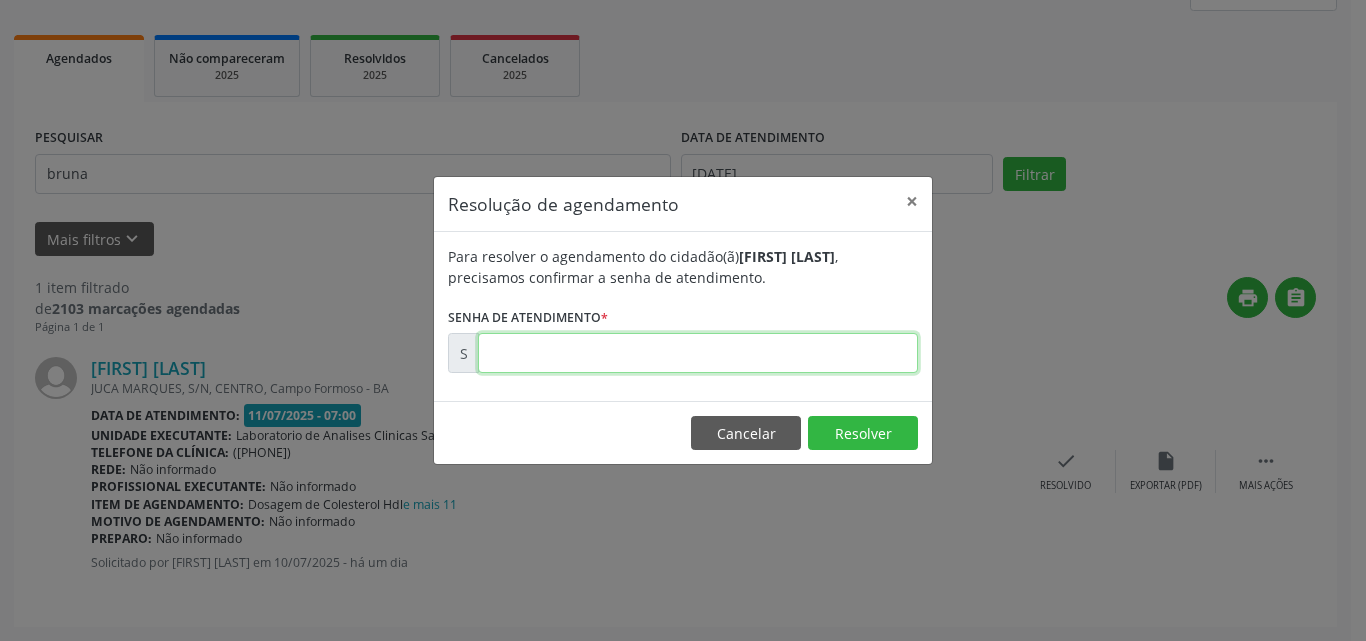 click at bounding box center (698, 353) 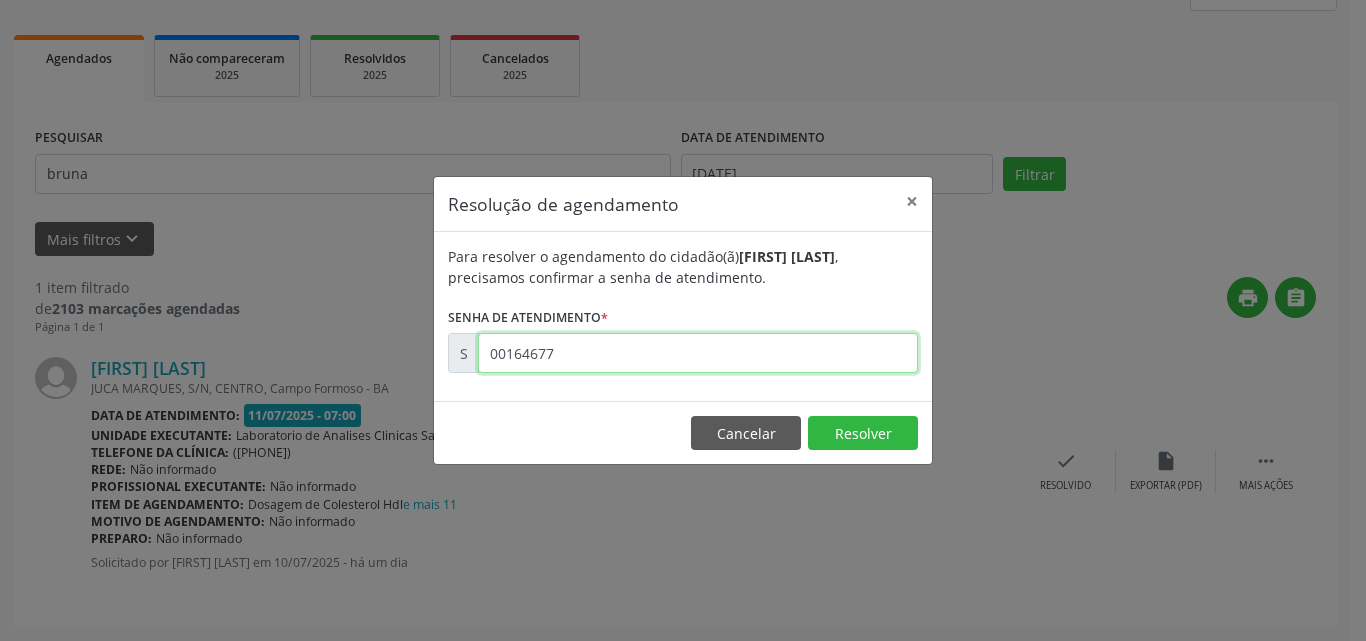type on "00164677" 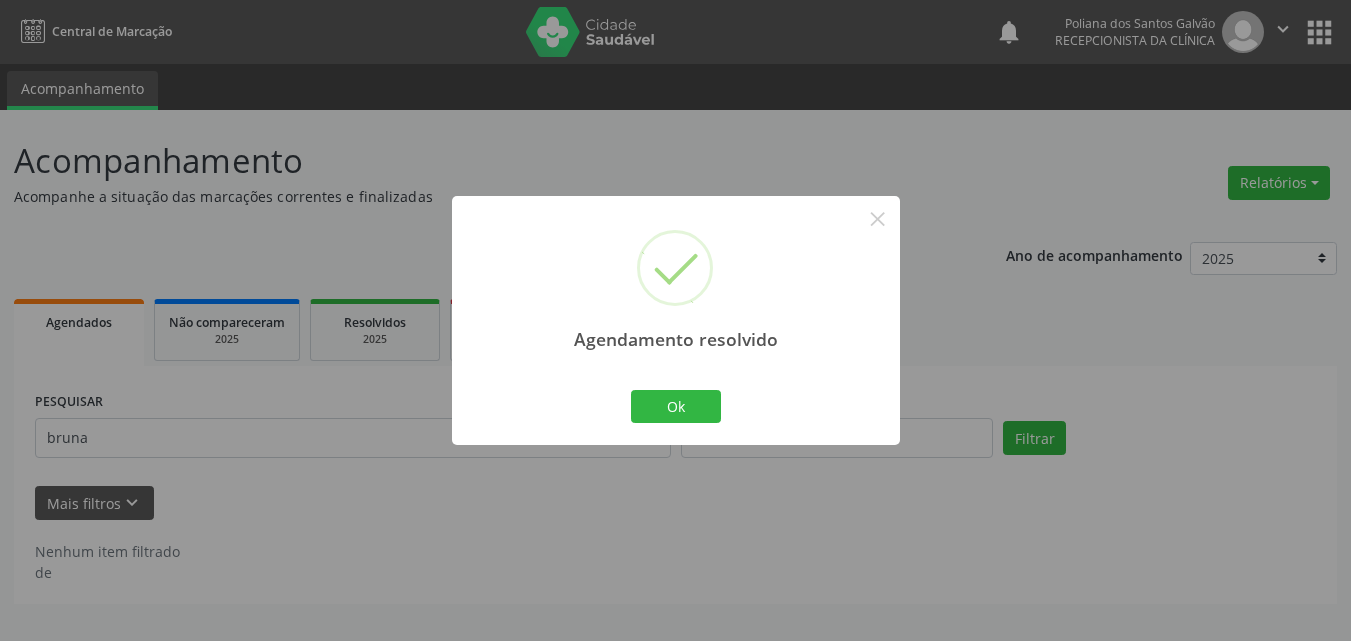 scroll, scrollTop: 0, scrollLeft: 0, axis: both 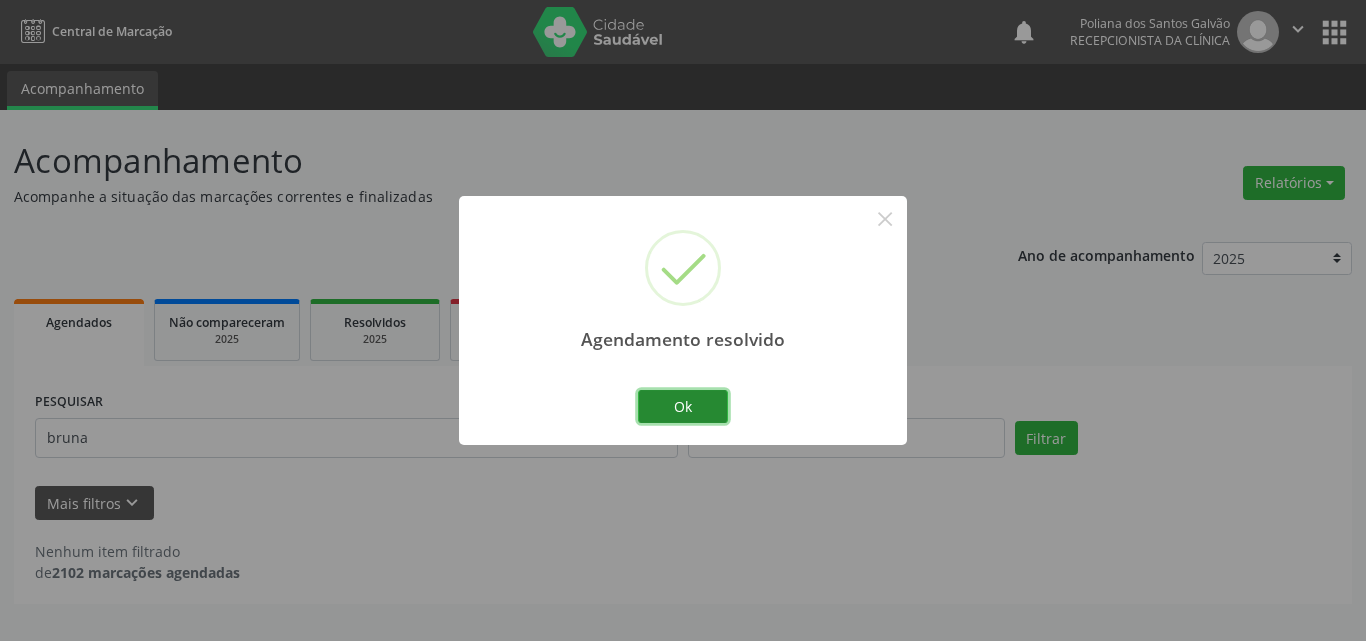 click on "Ok" at bounding box center (683, 407) 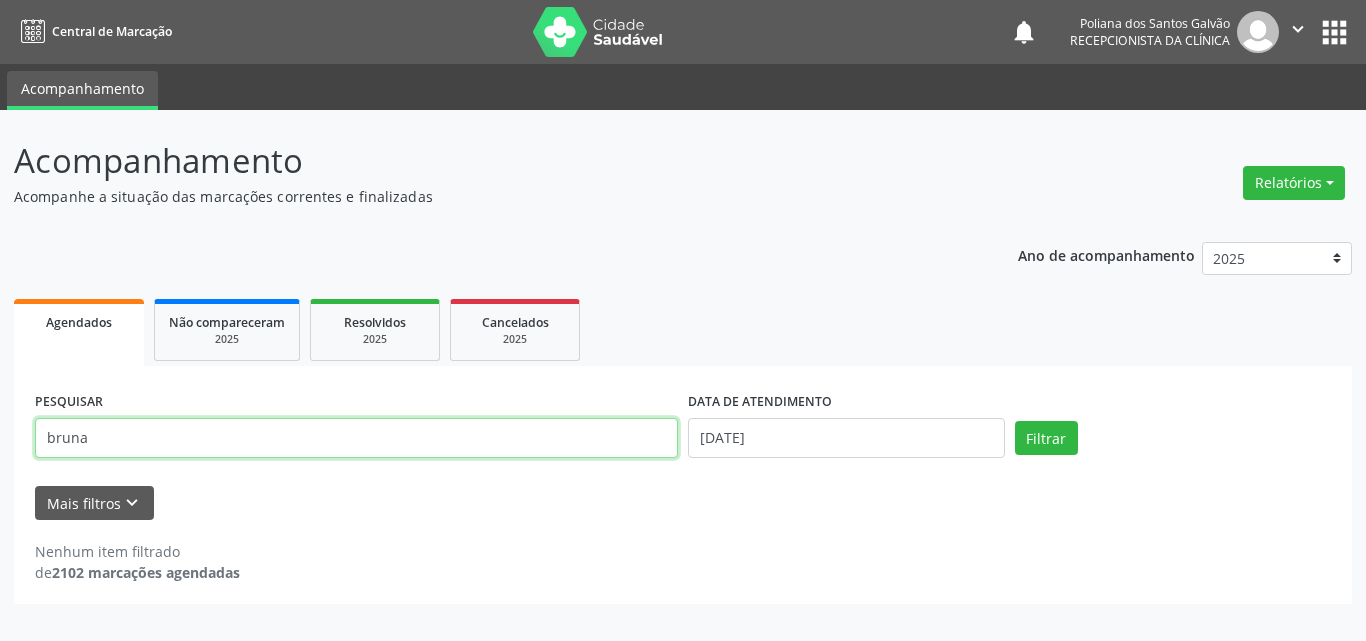 drag, startPoint x: 575, startPoint y: 445, endPoint x: 0, endPoint y: 129, distance: 656.11053 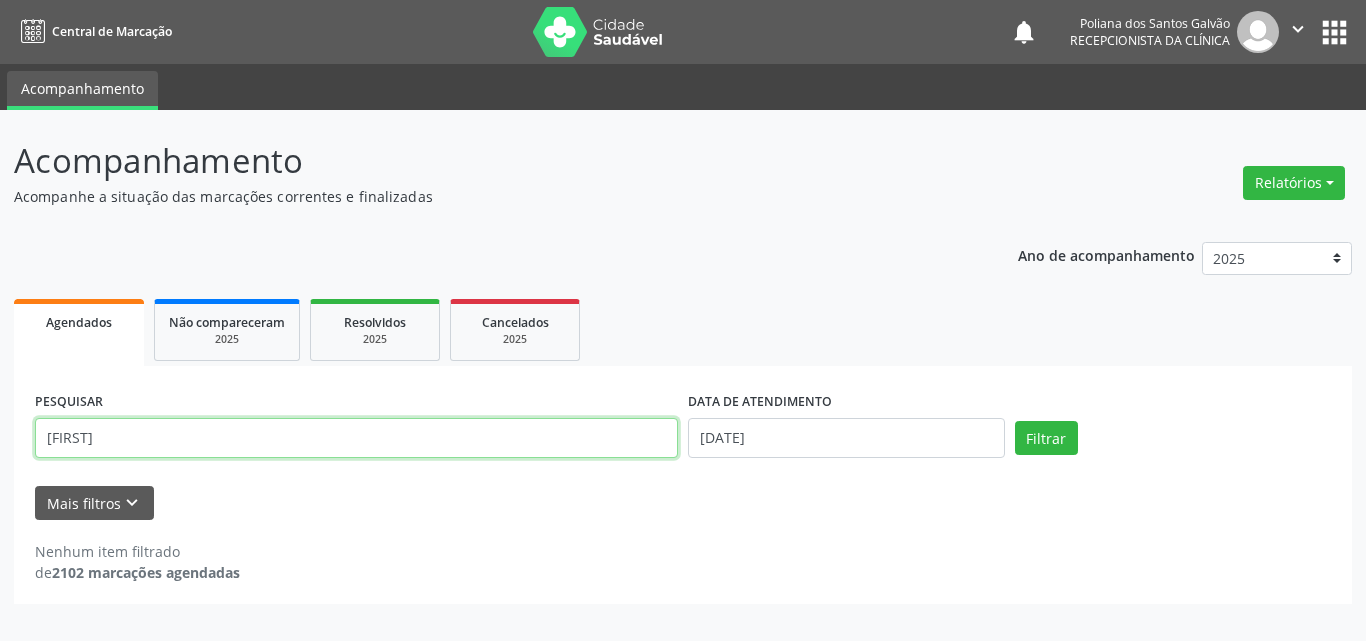 type on "[FIRST]" 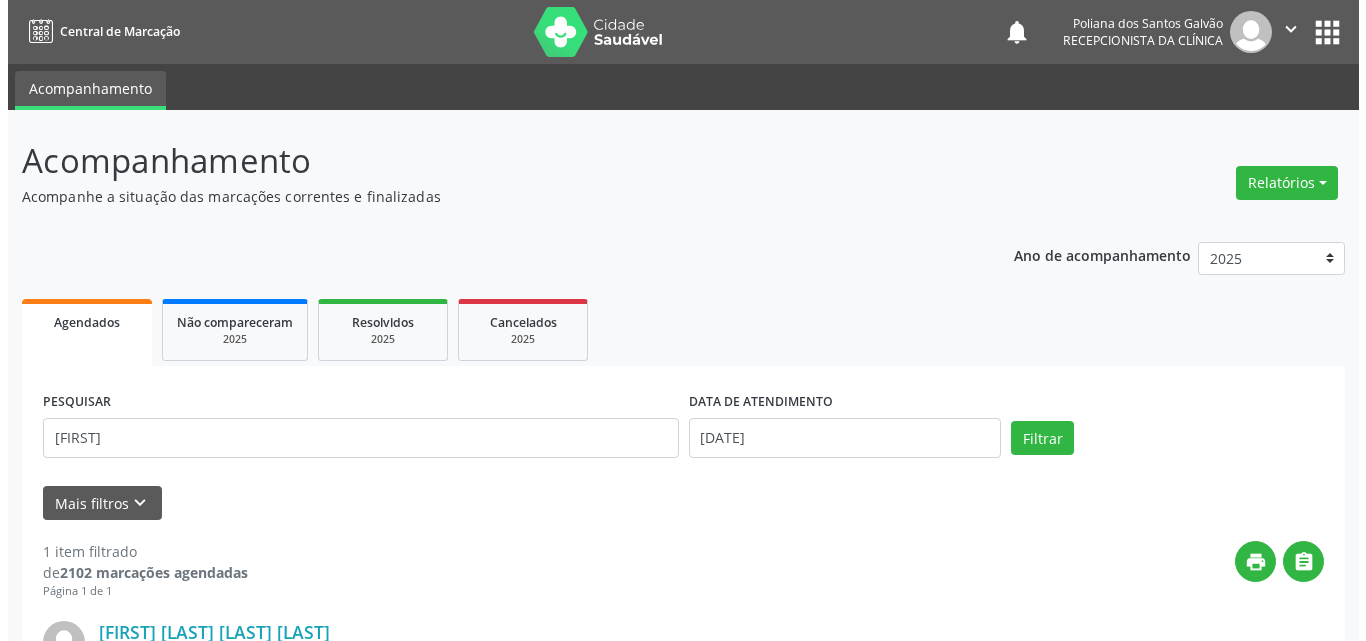 scroll, scrollTop: 264, scrollLeft: 0, axis: vertical 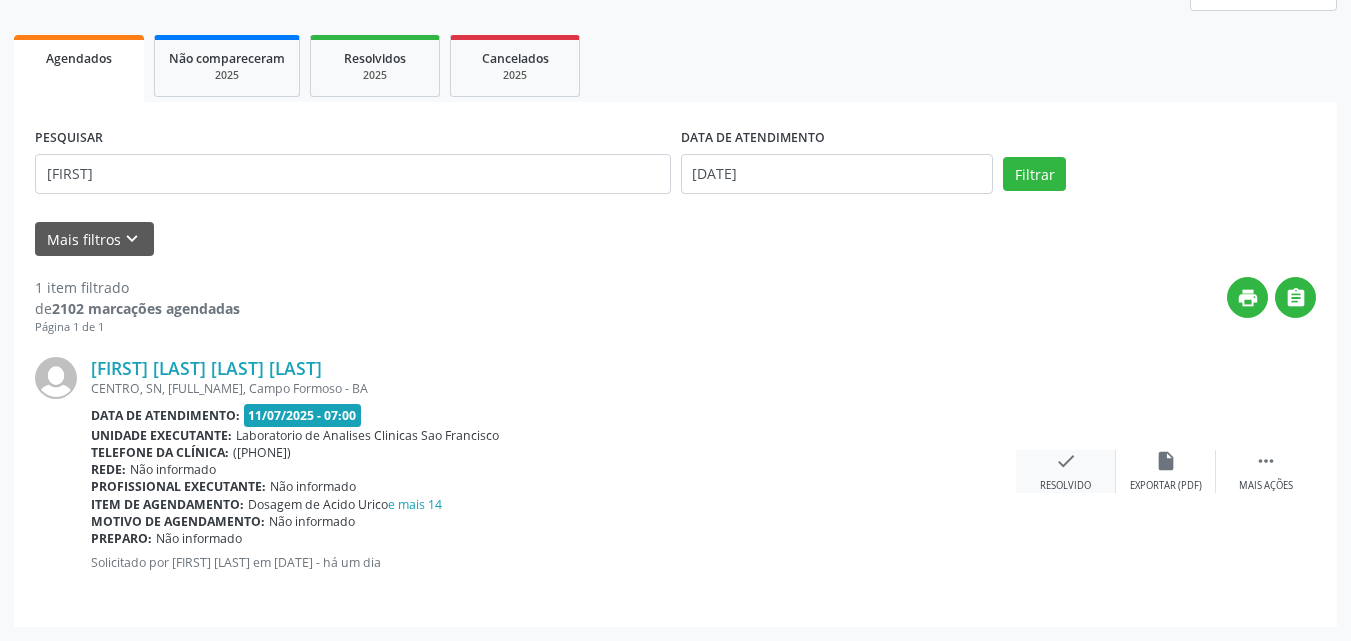 click on "check" at bounding box center (1066, 461) 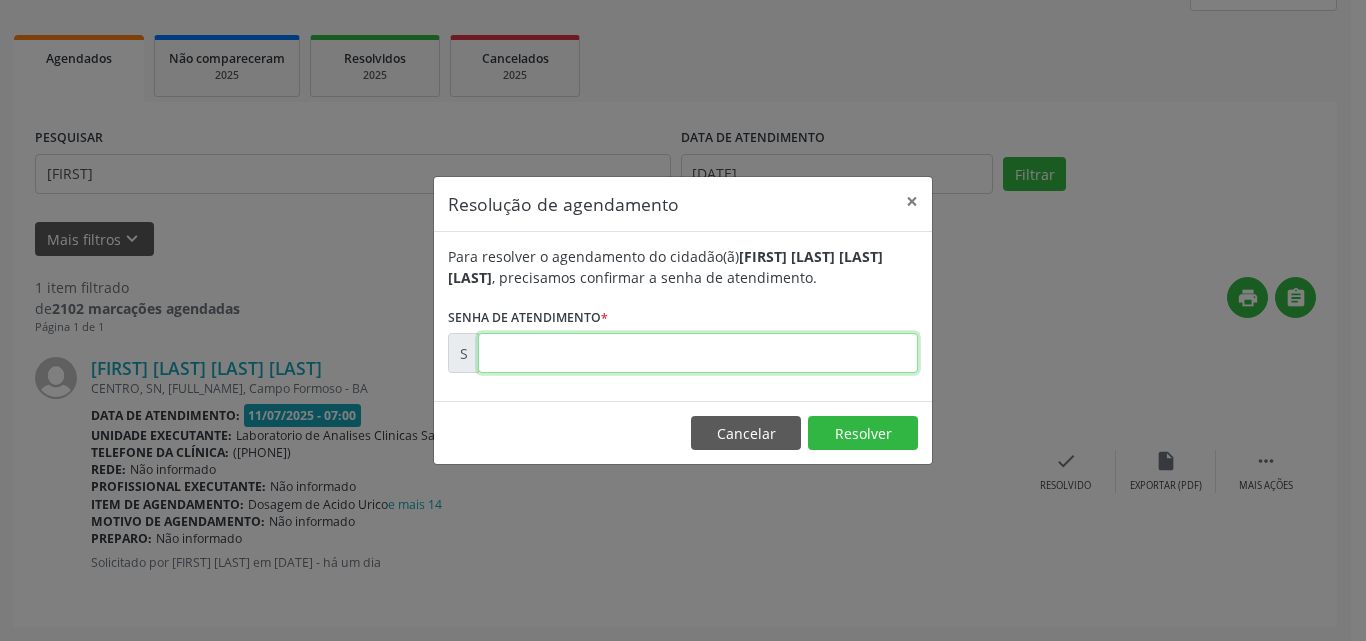 click at bounding box center (698, 353) 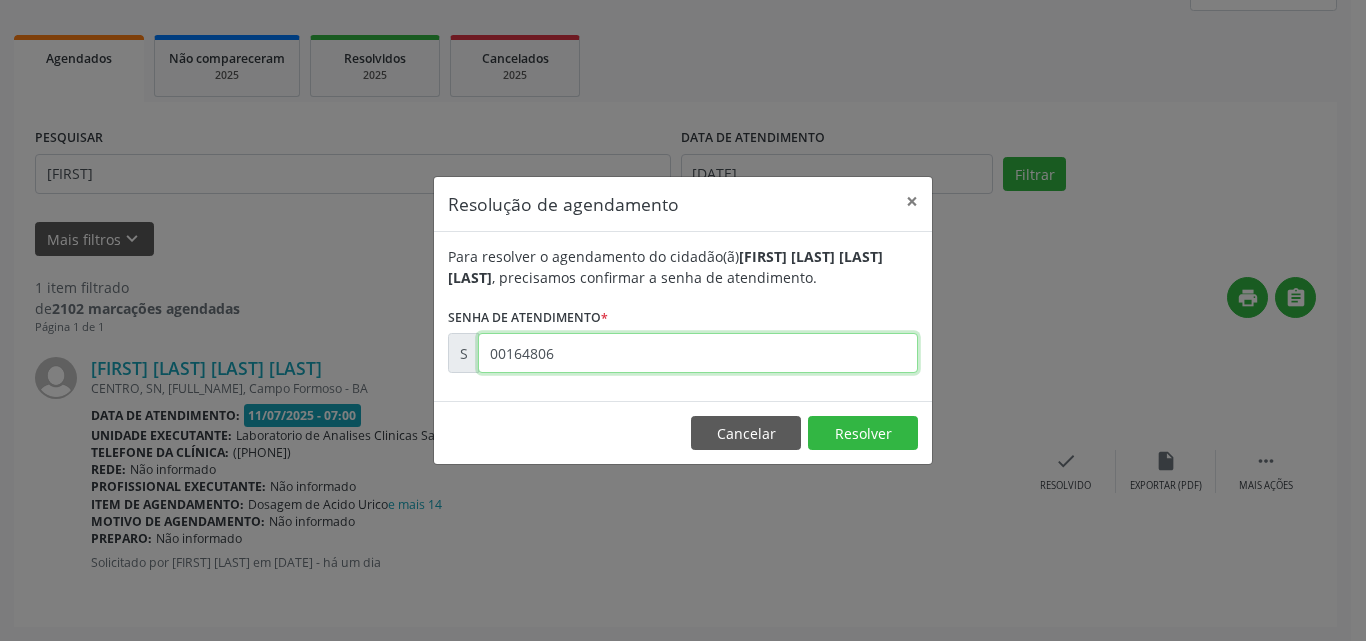 type on "00164806" 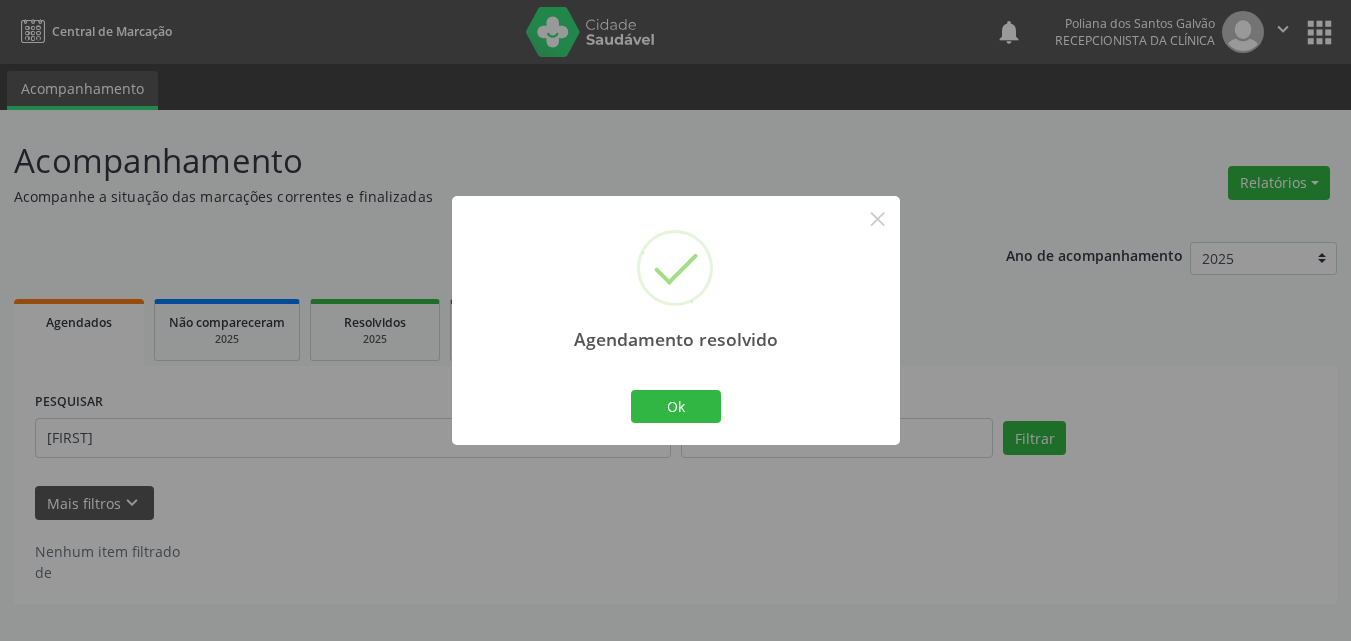 scroll, scrollTop: 0, scrollLeft: 0, axis: both 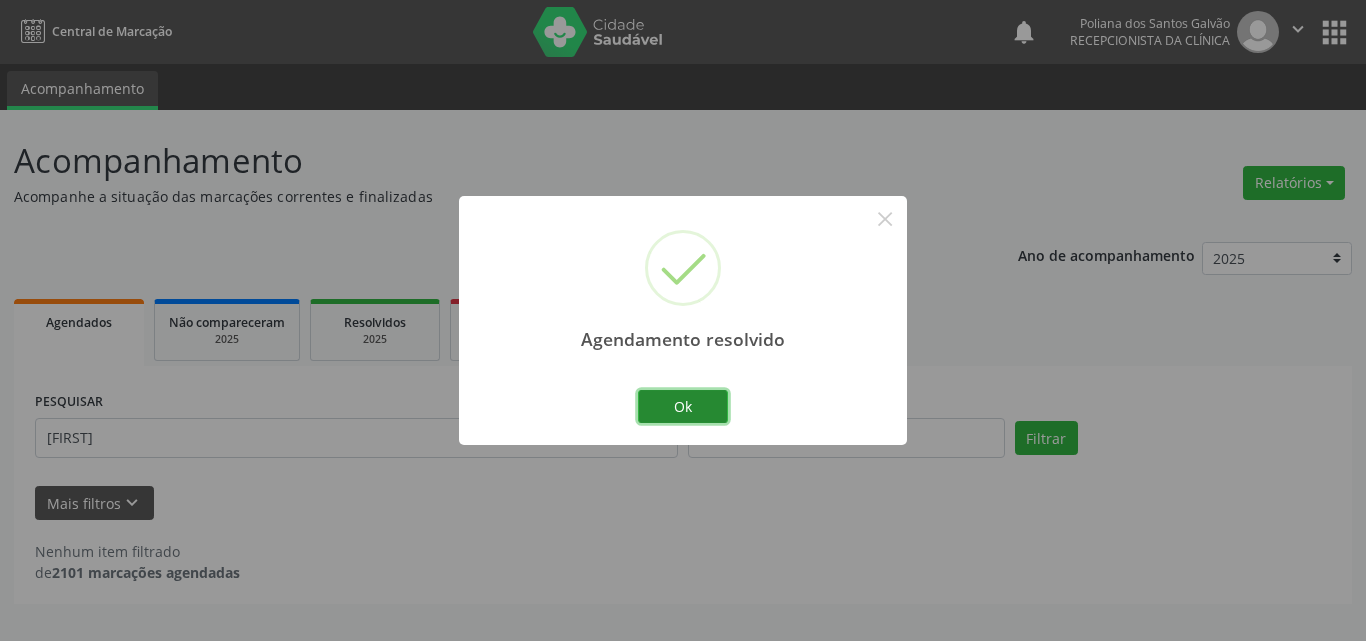 click on "Ok" at bounding box center (683, 407) 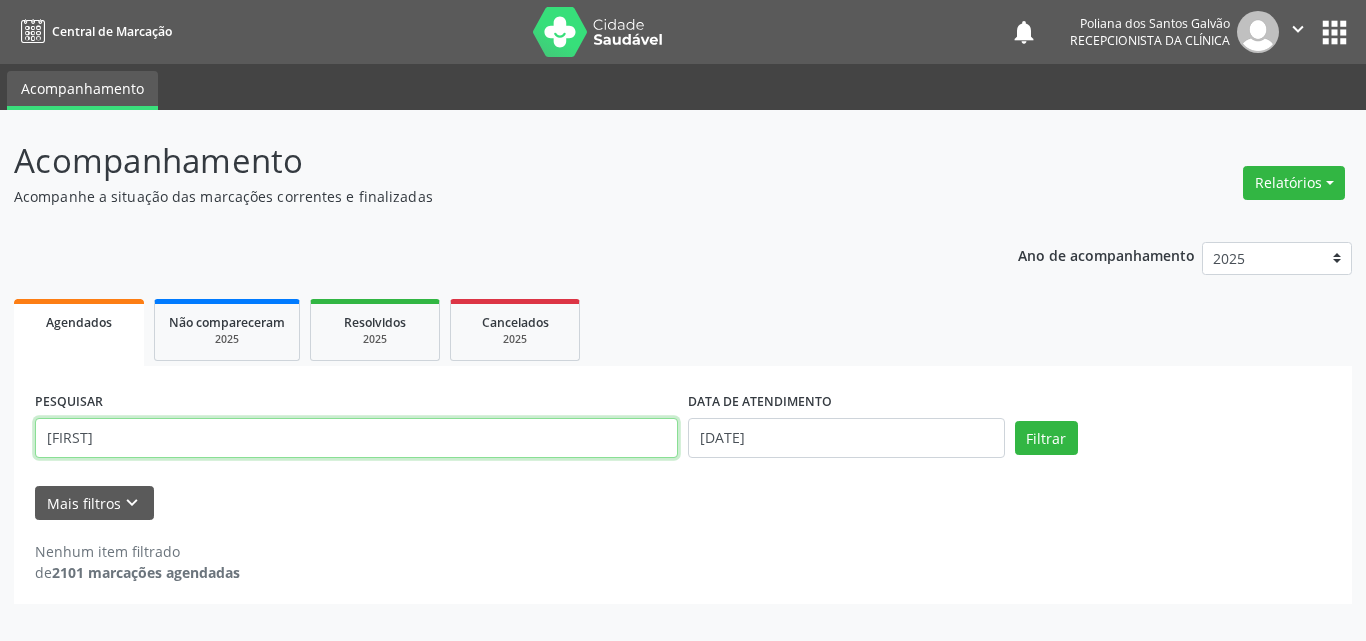 drag, startPoint x: 578, startPoint y: 449, endPoint x: 0, endPoint y: 318, distance: 592.65924 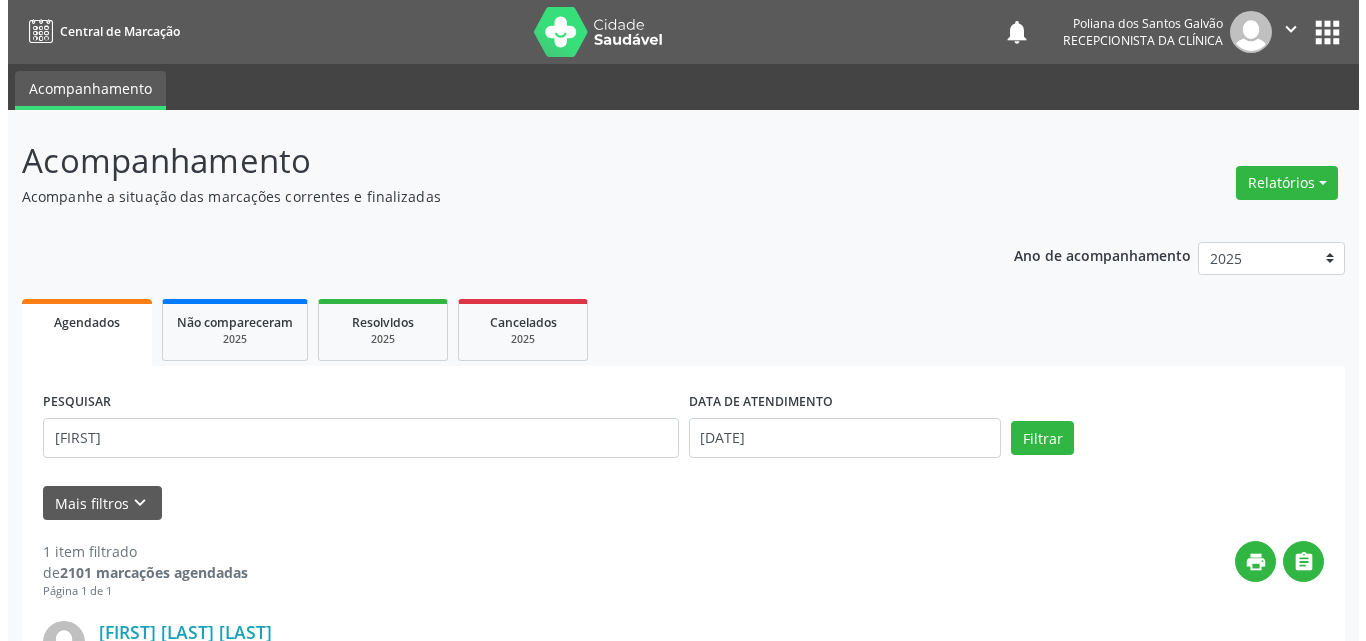scroll, scrollTop: 264, scrollLeft: 0, axis: vertical 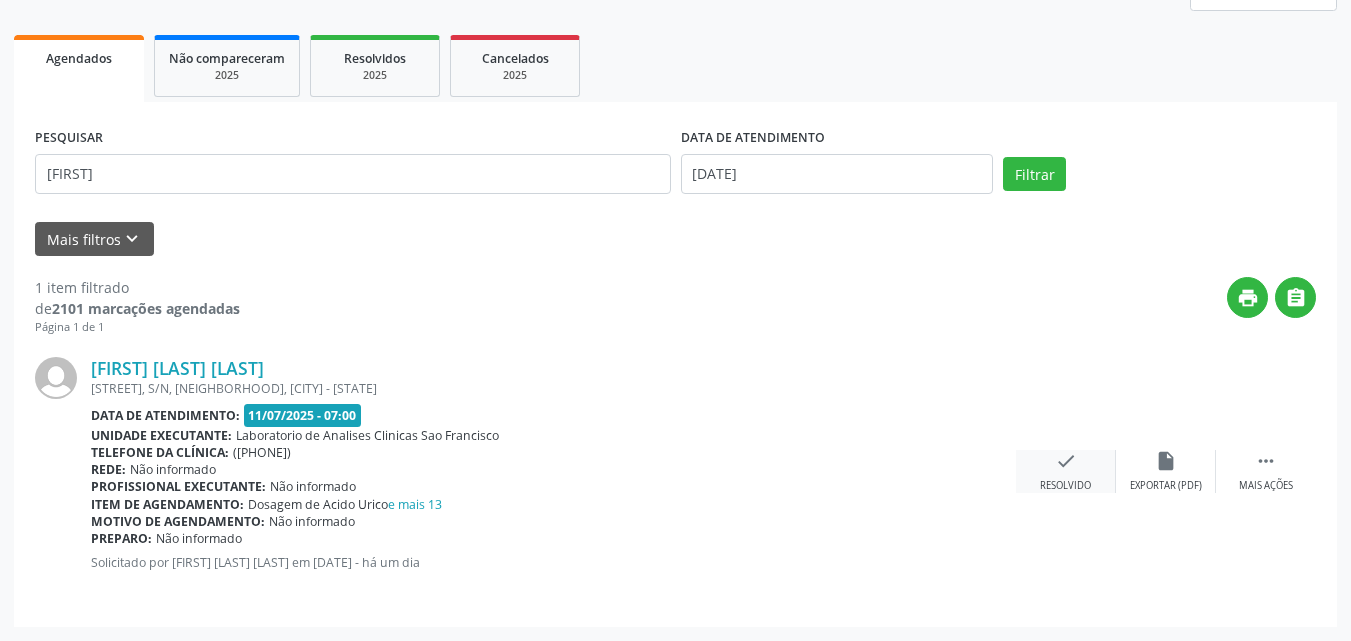 click on "check
Resolvido" at bounding box center (1066, 471) 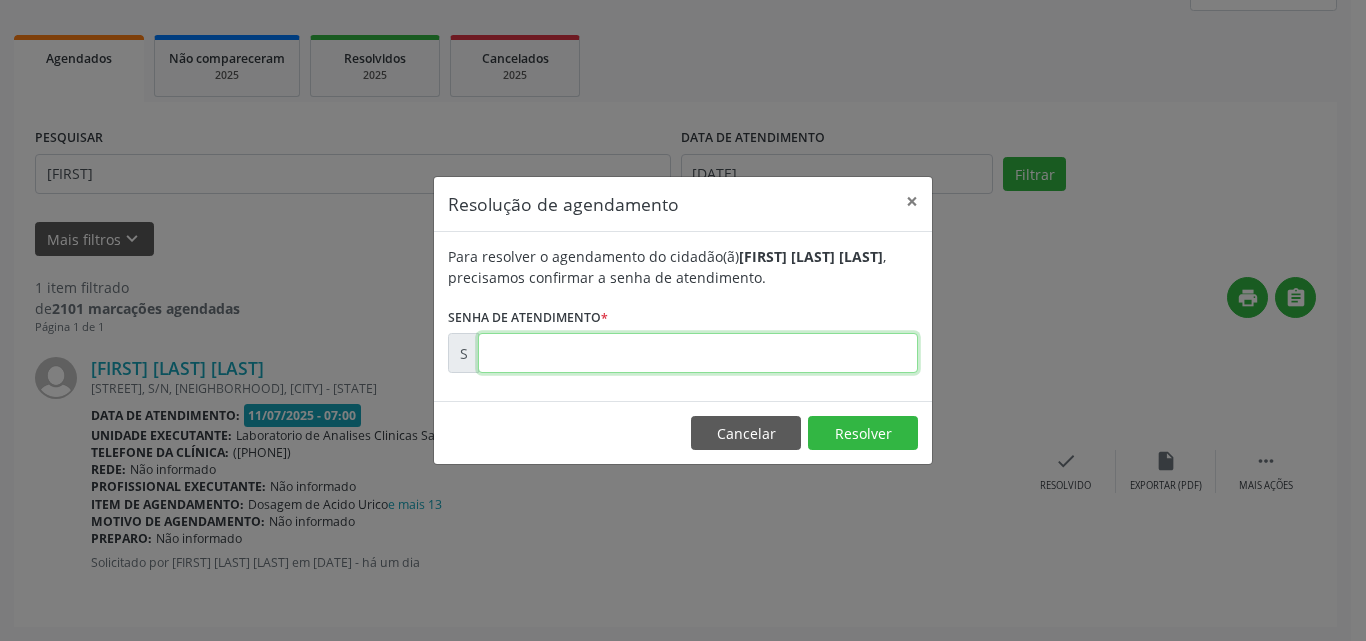 drag, startPoint x: 1086, startPoint y: 465, endPoint x: 743, endPoint y: 348, distance: 362.40585 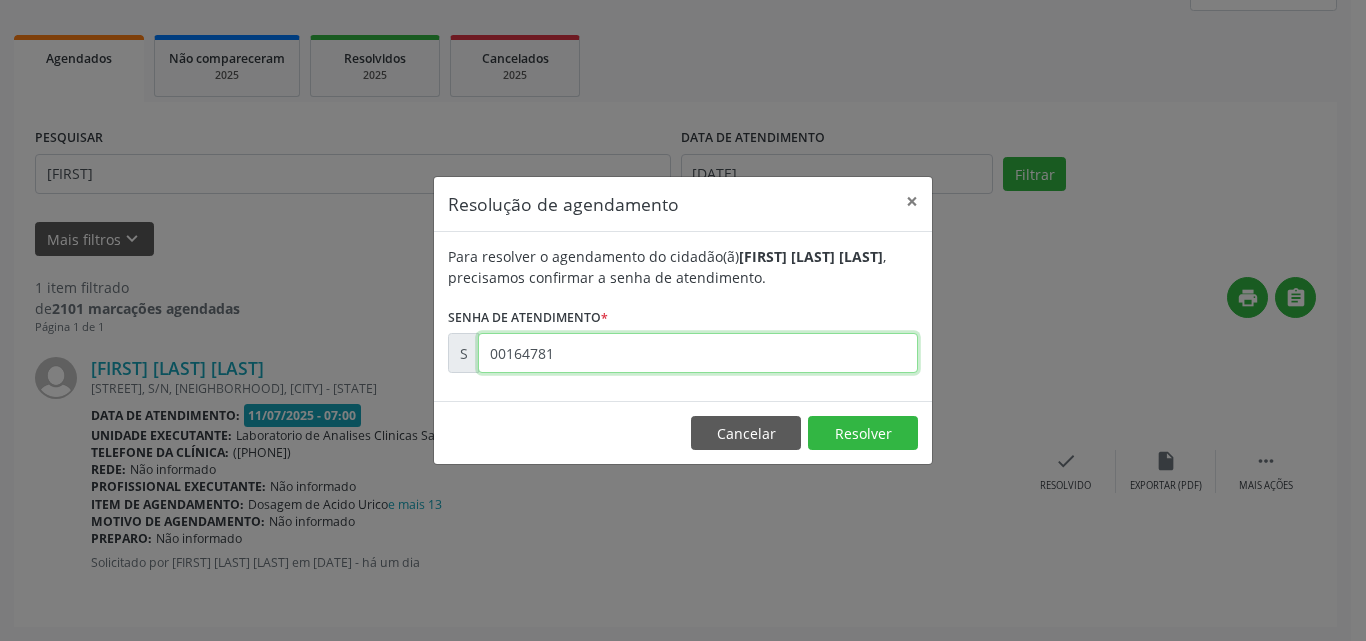 type on "00164781" 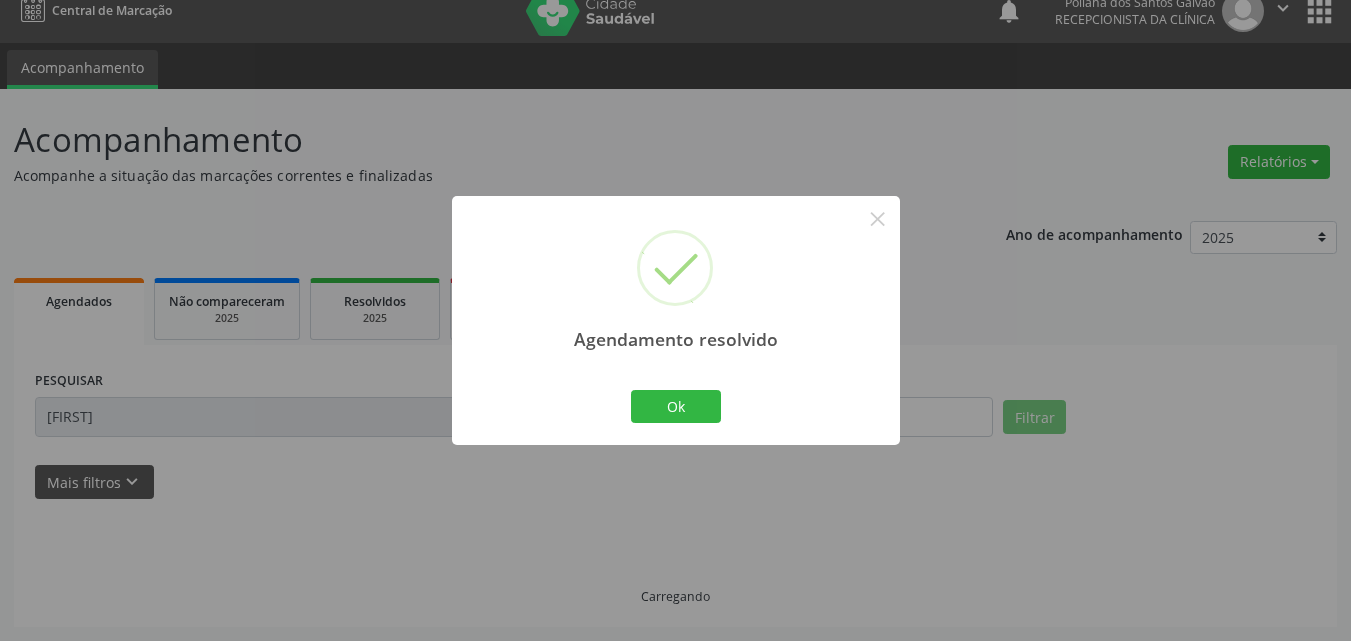scroll, scrollTop: 0, scrollLeft: 0, axis: both 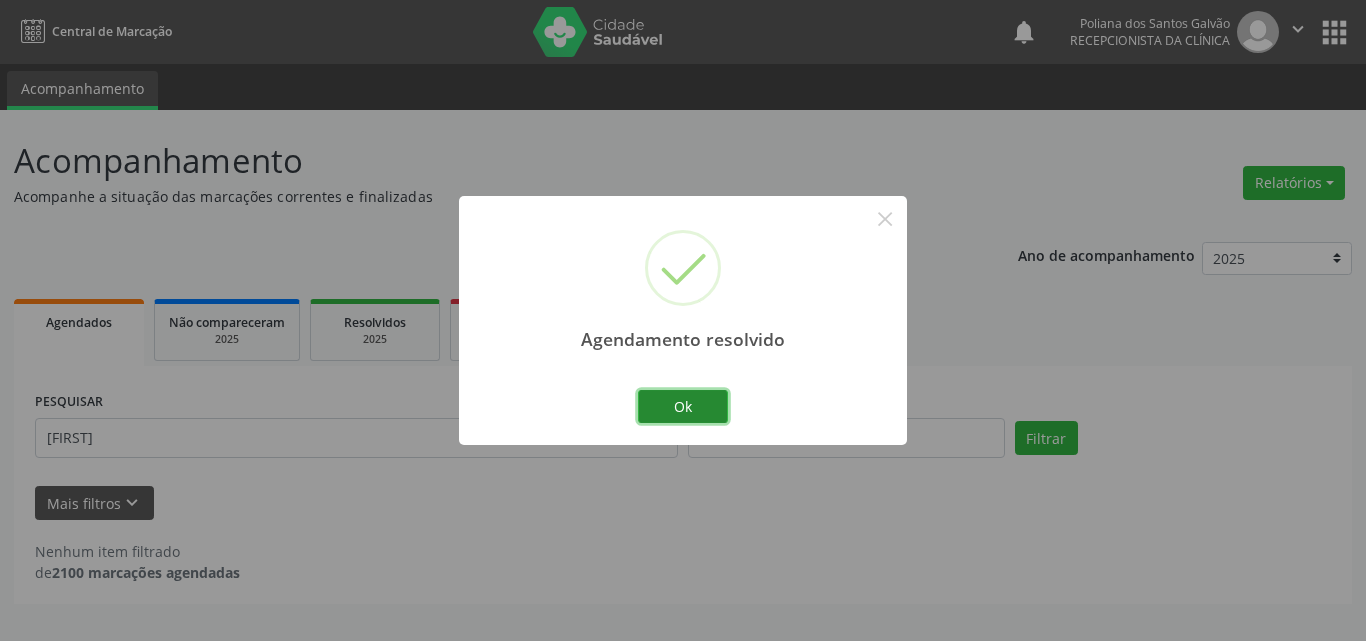 click on "Ok" at bounding box center [683, 407] 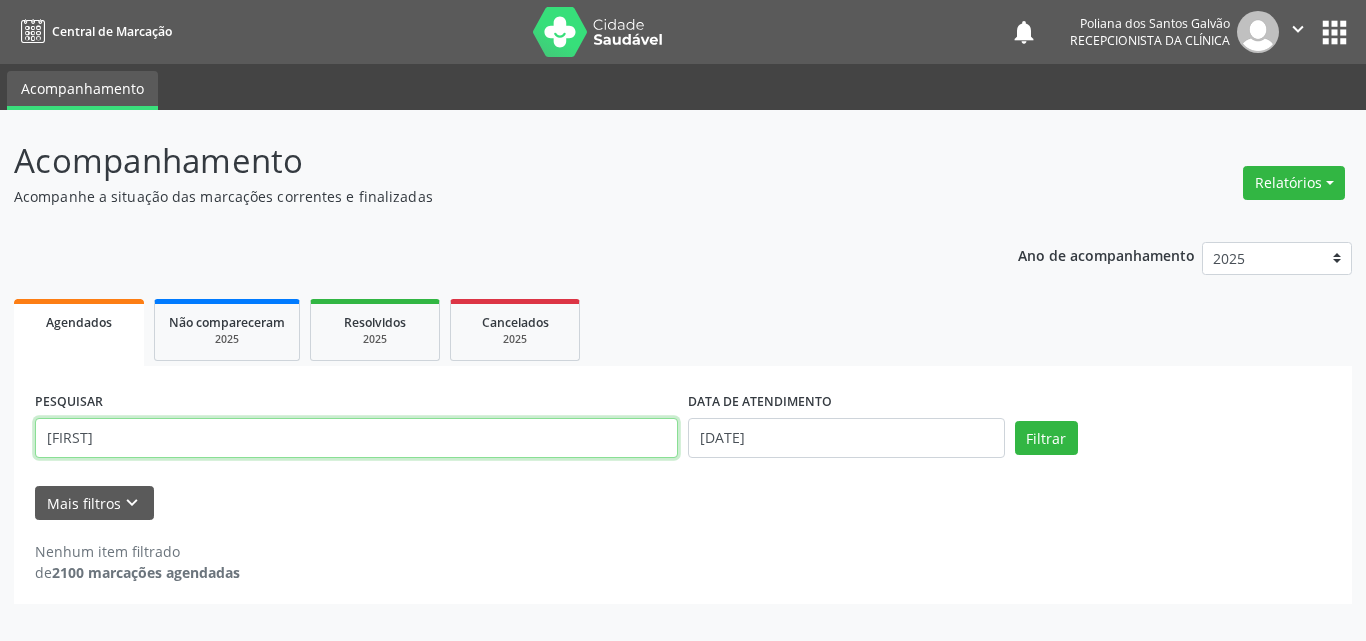 drag, startPoint x: 0, startPoint y: 297, endPoint x: 0, endPoint y: 64, distance: 233 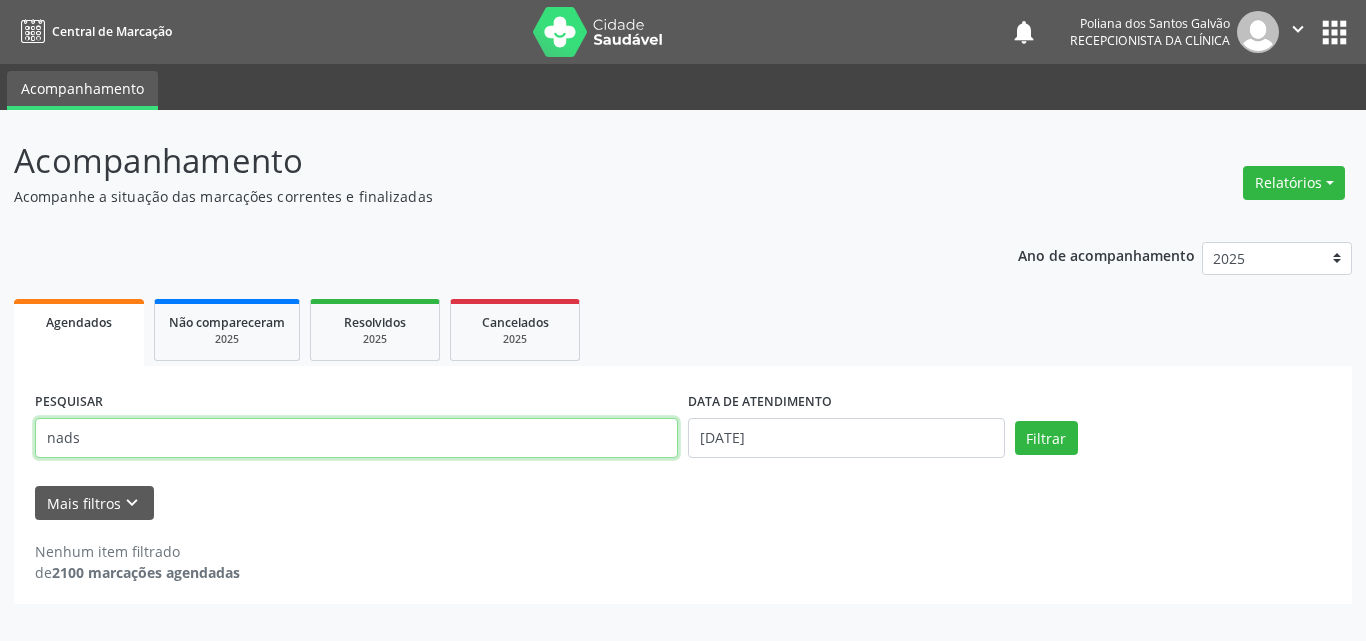 type on "nads" 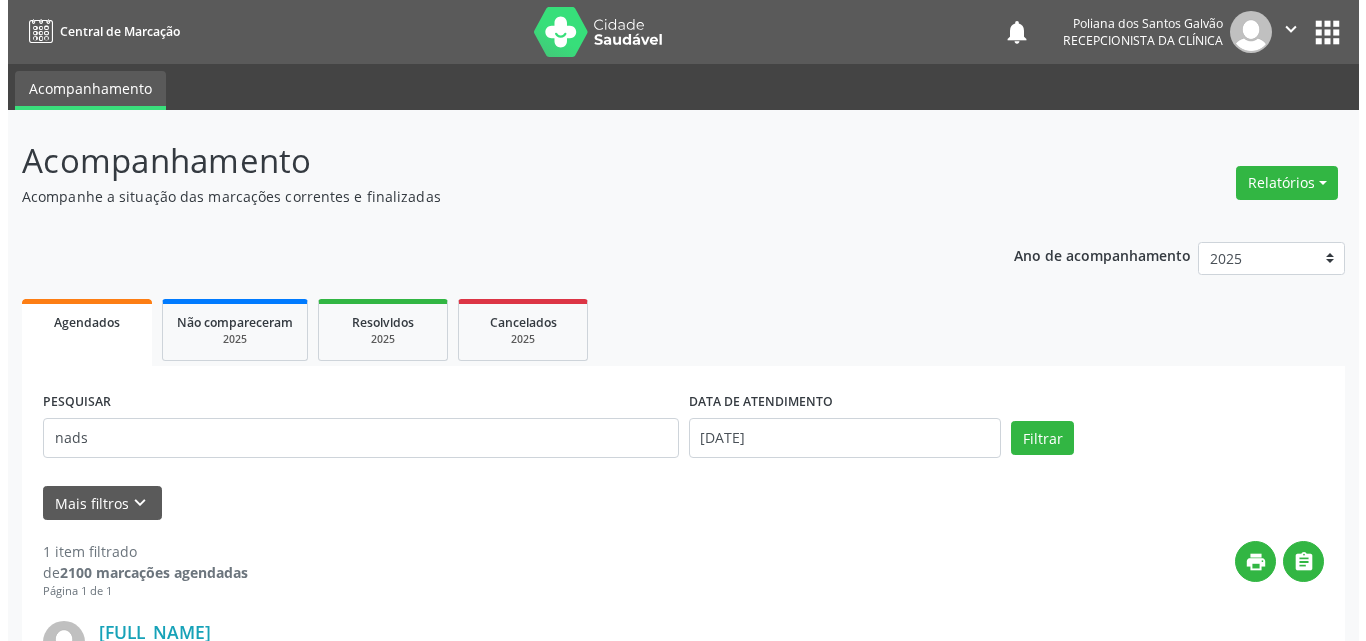 scroll, scrollTop: 264, scrollLeft: 0, axis: vertical 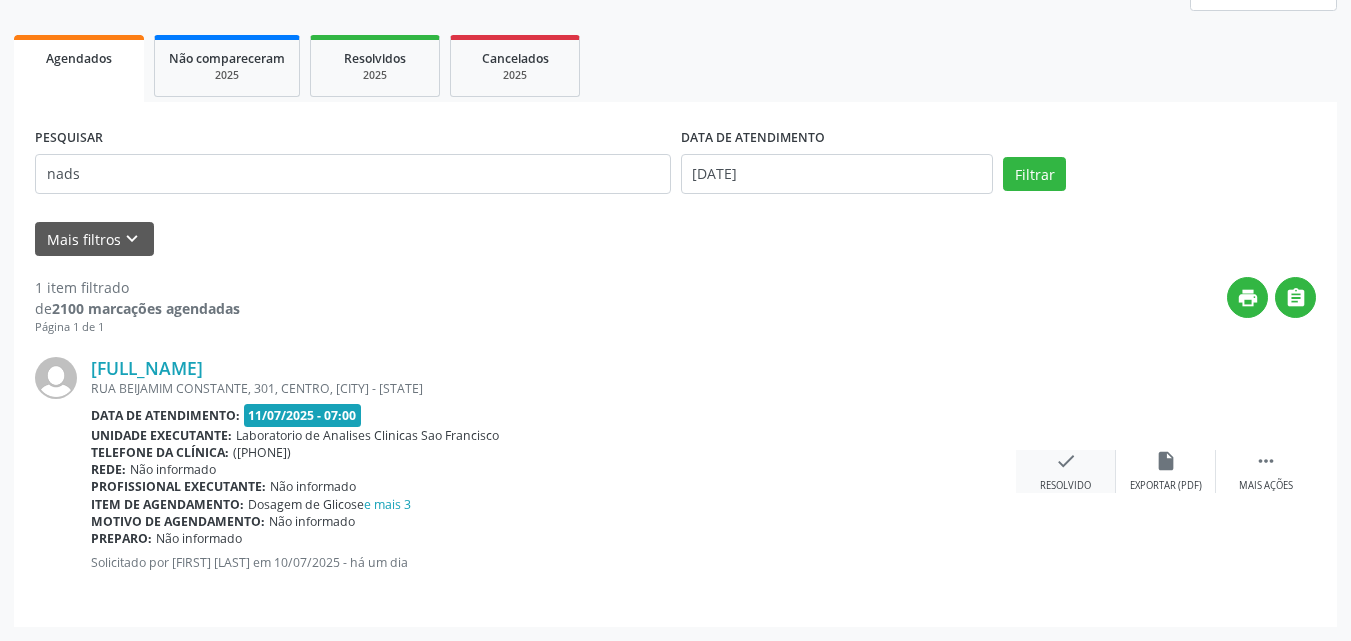 click on "check" at bounding box center [1066, 461] 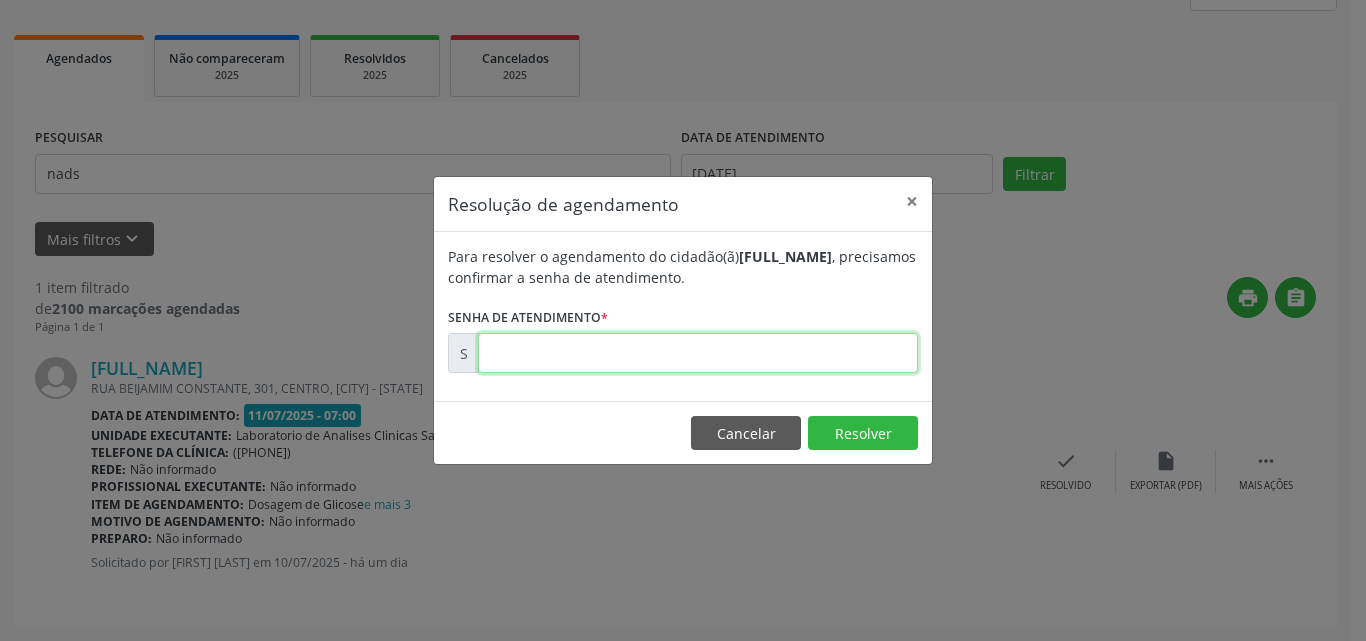click at bounding box center (698, 353) 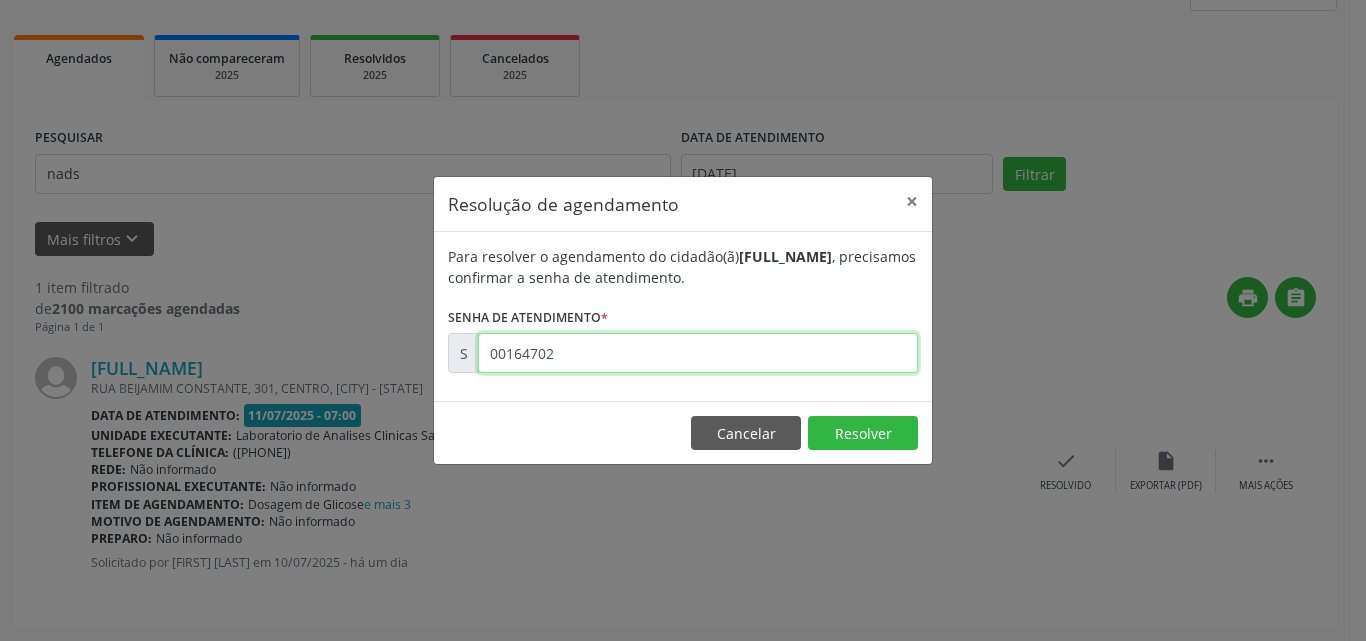type on "00164702" 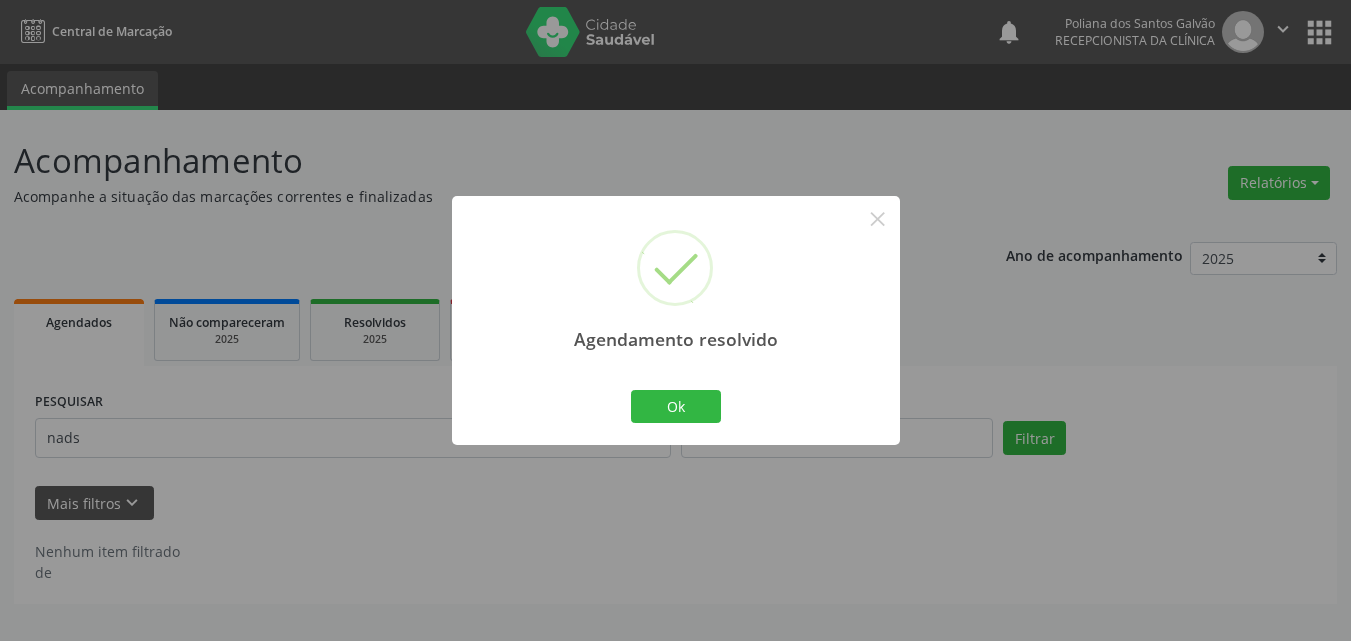 scroll, scrollTop: 0, scrollLeft: 0, axis: both 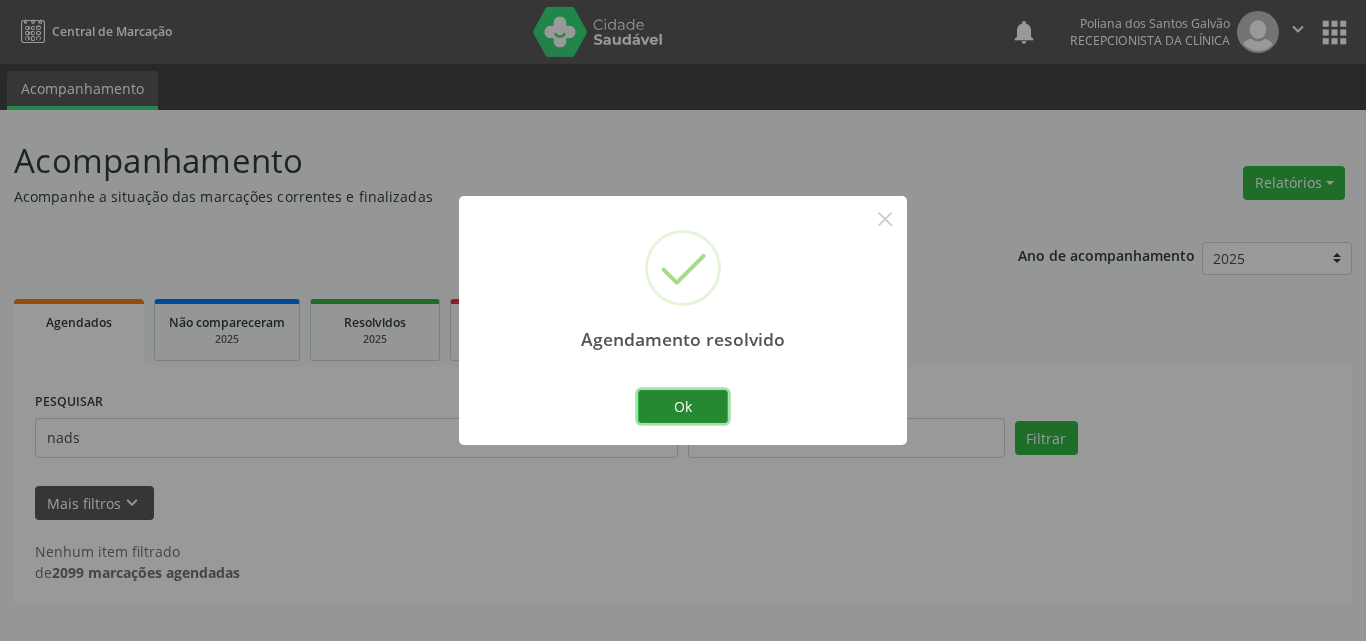 click on "Ok" at bounding box center [683, 407] 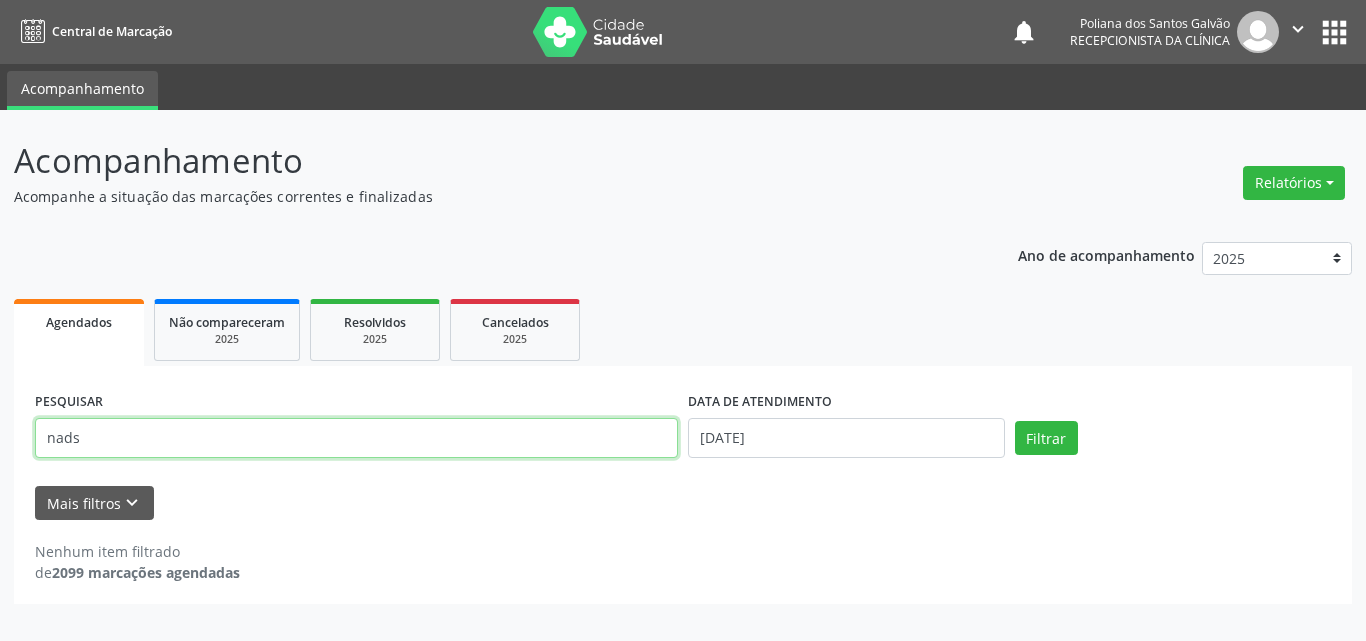 drag, startPoint x: 557, startPoint y: 441, endPoint x: 0, endPoint y: 181, distance: 614.6942 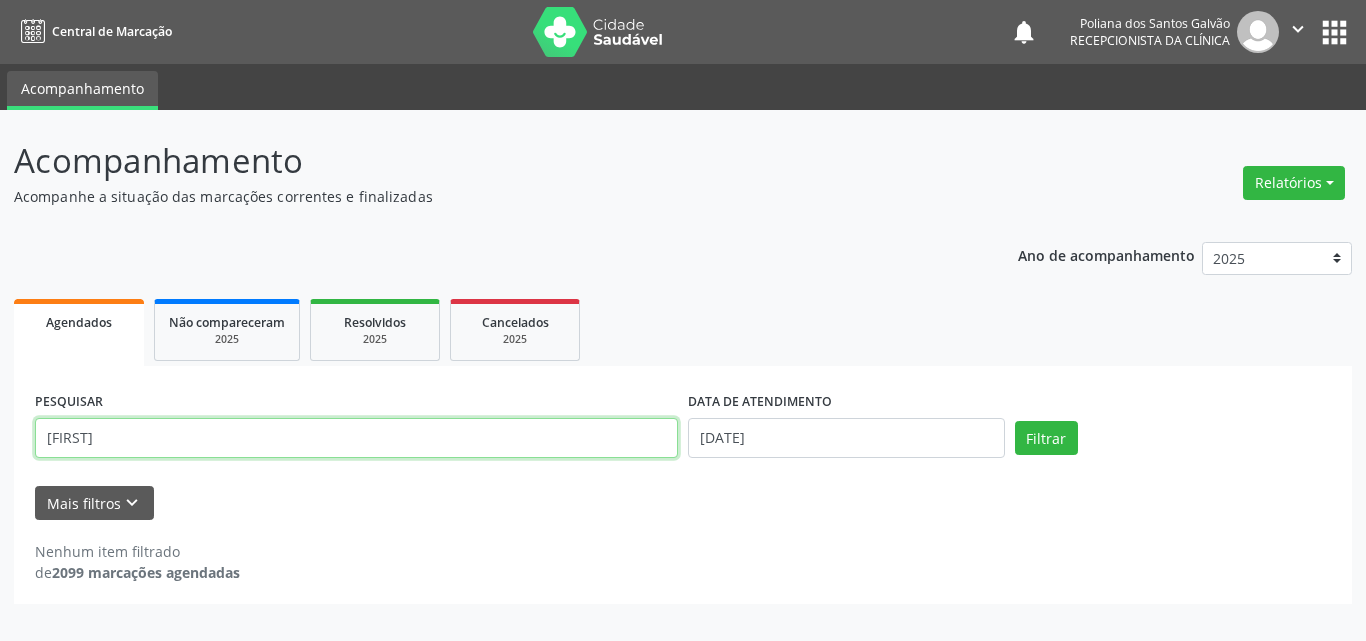 click on "Filtrar" at bounding box center (1046, 438) 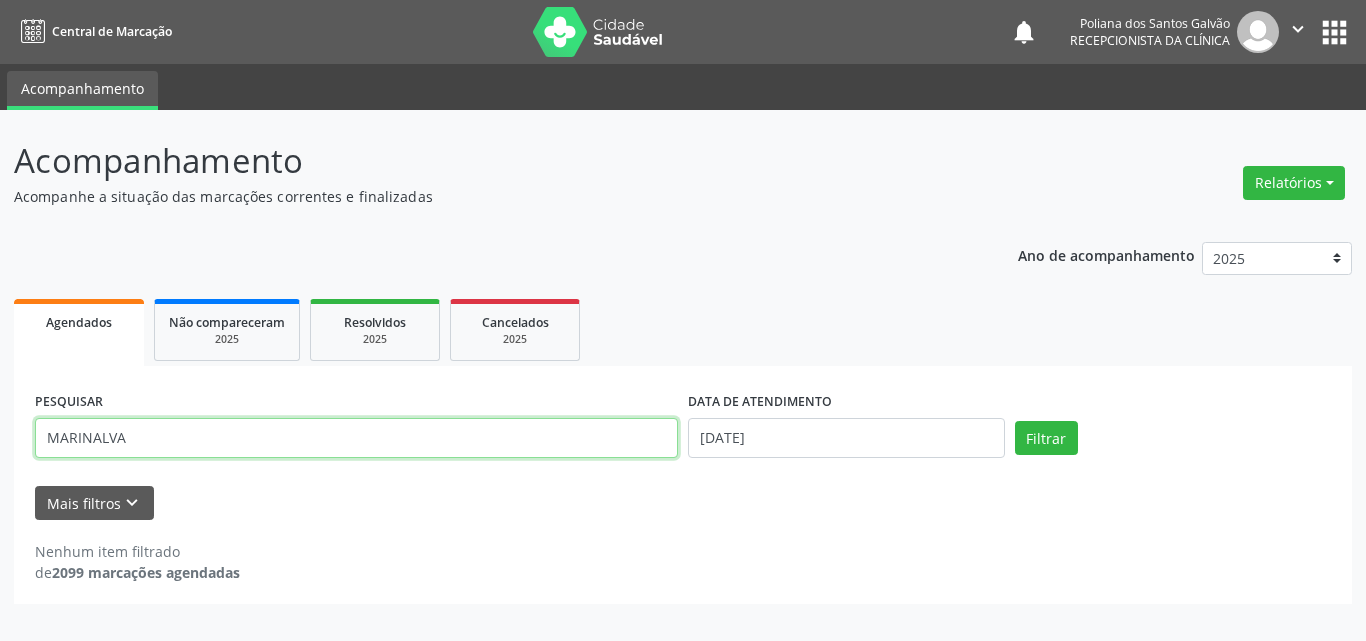 type on "MARINALVA" 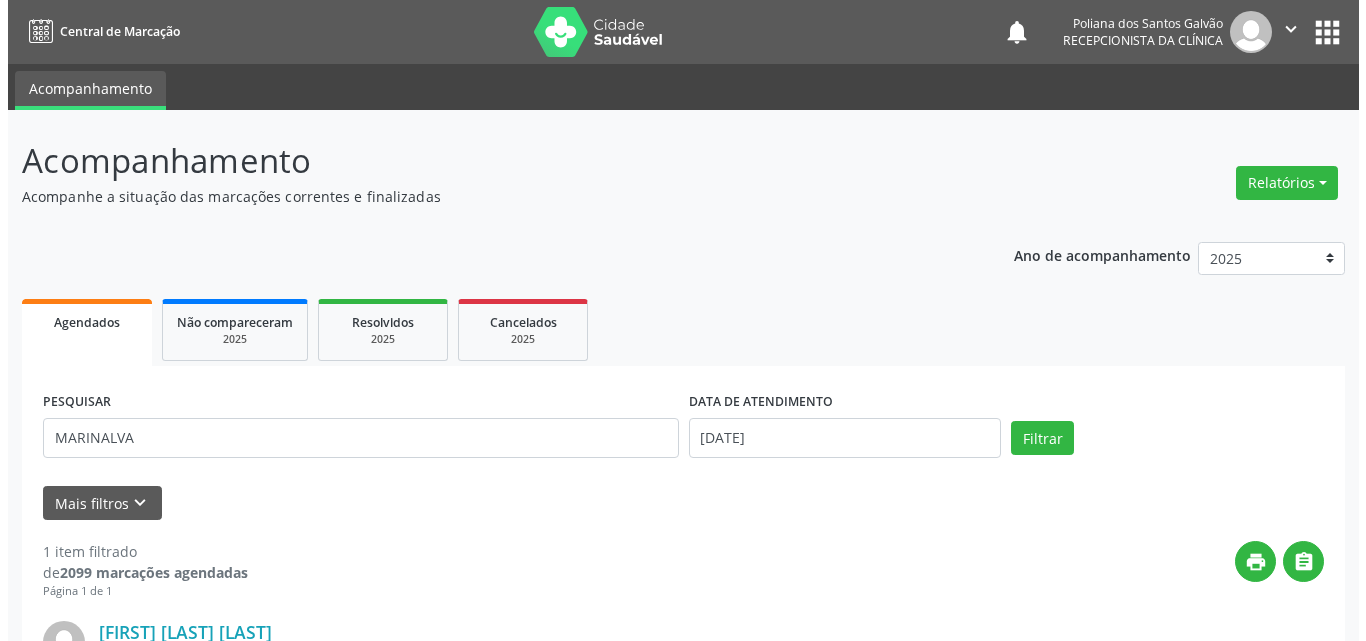 scroll, scrollTop: 264, scrollLeft: 0, axis: vertical 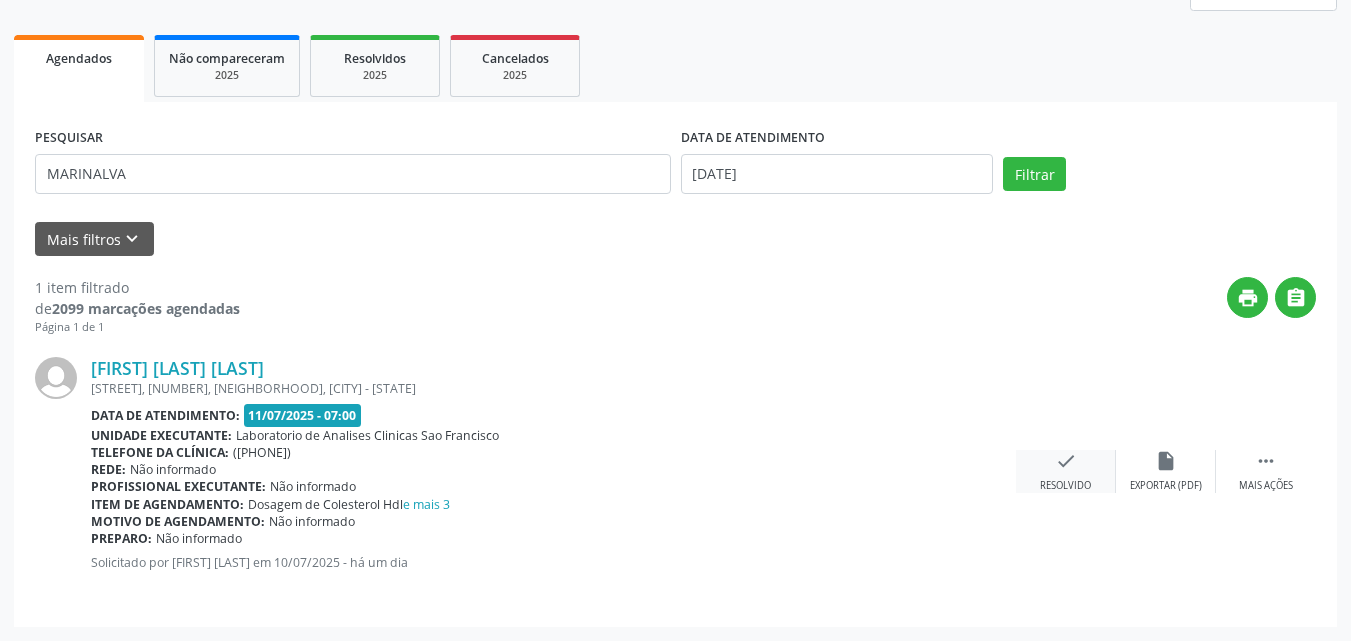 click on "Resolvido" at bounding box center [1065, 486] 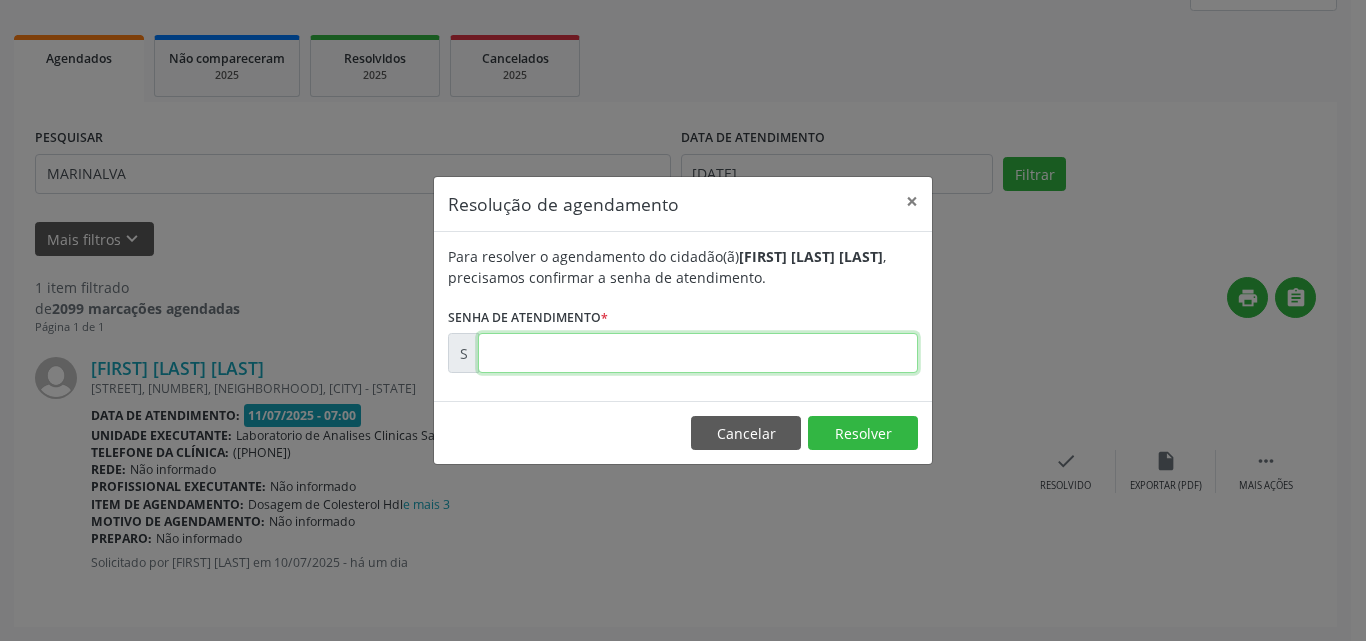 click at bounding box center (698, 353) 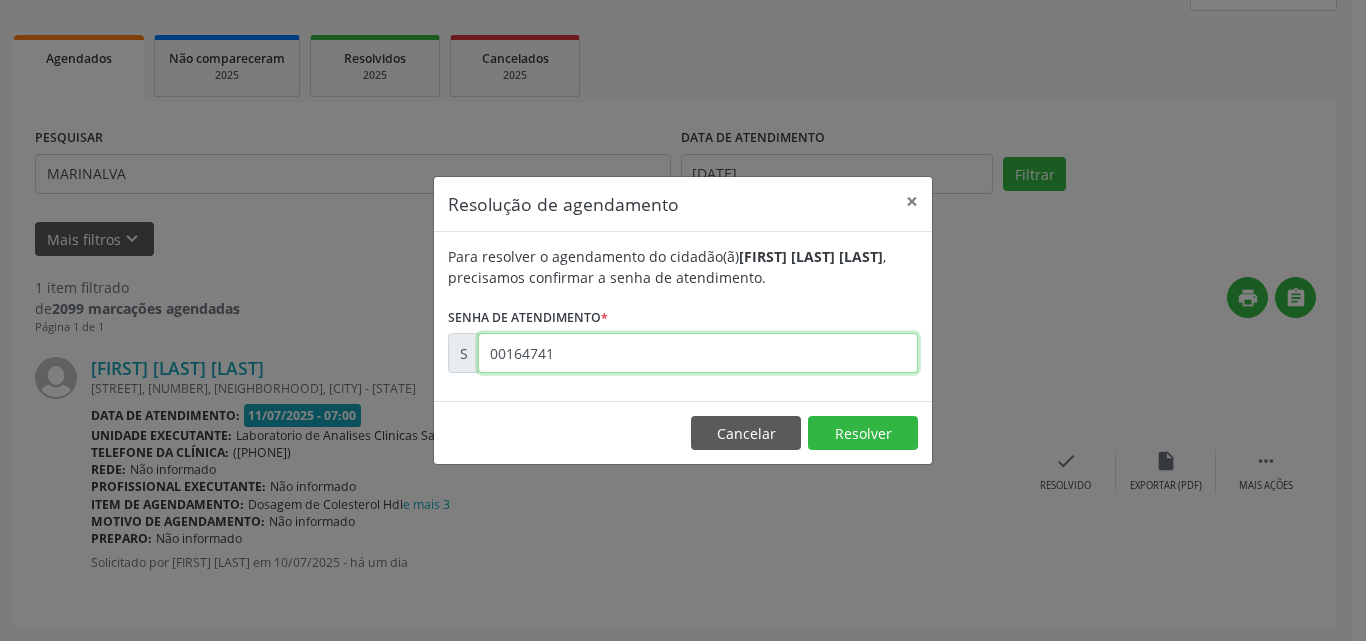 type on "00164741" 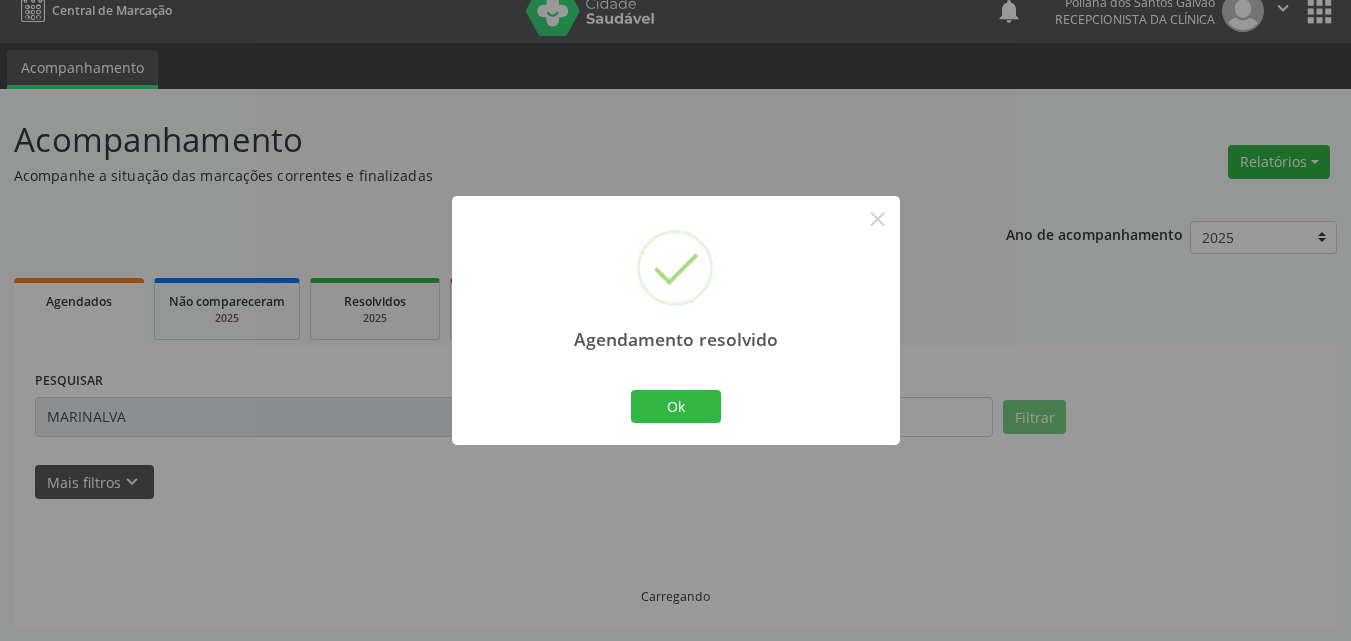 scroll, scrollTop: 0, scrollLeft: 0, axis: both 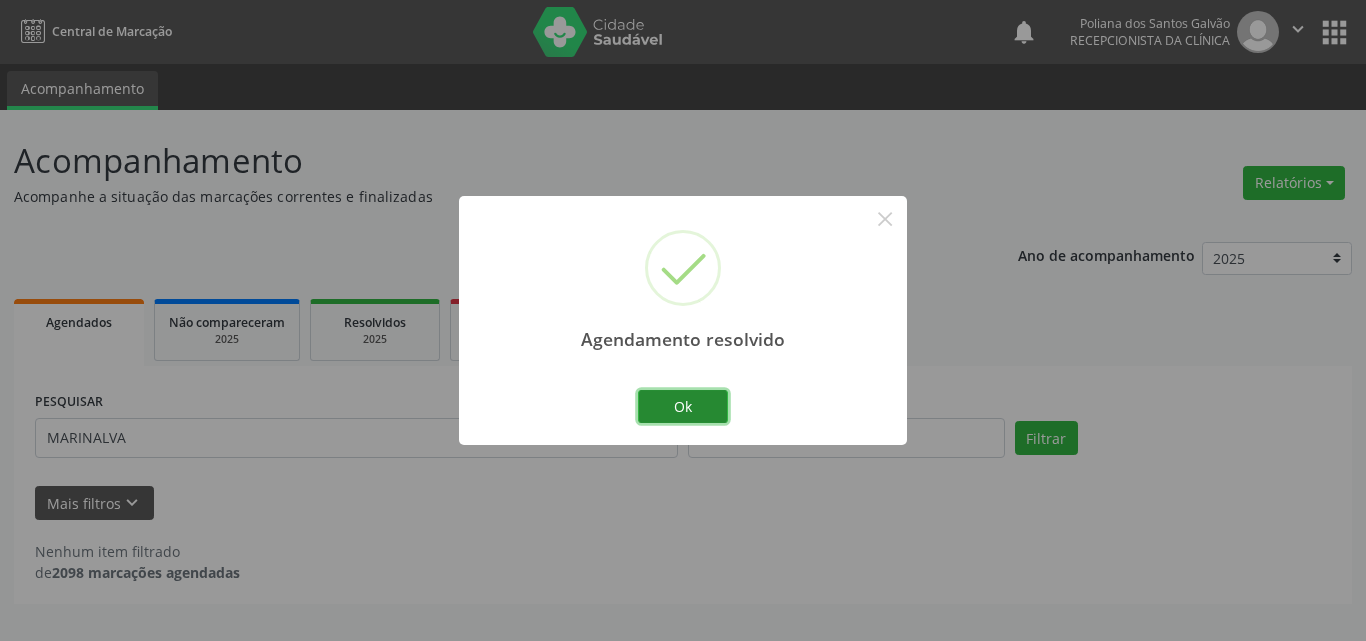 click on "Ok" at bounding box center (683, 407) 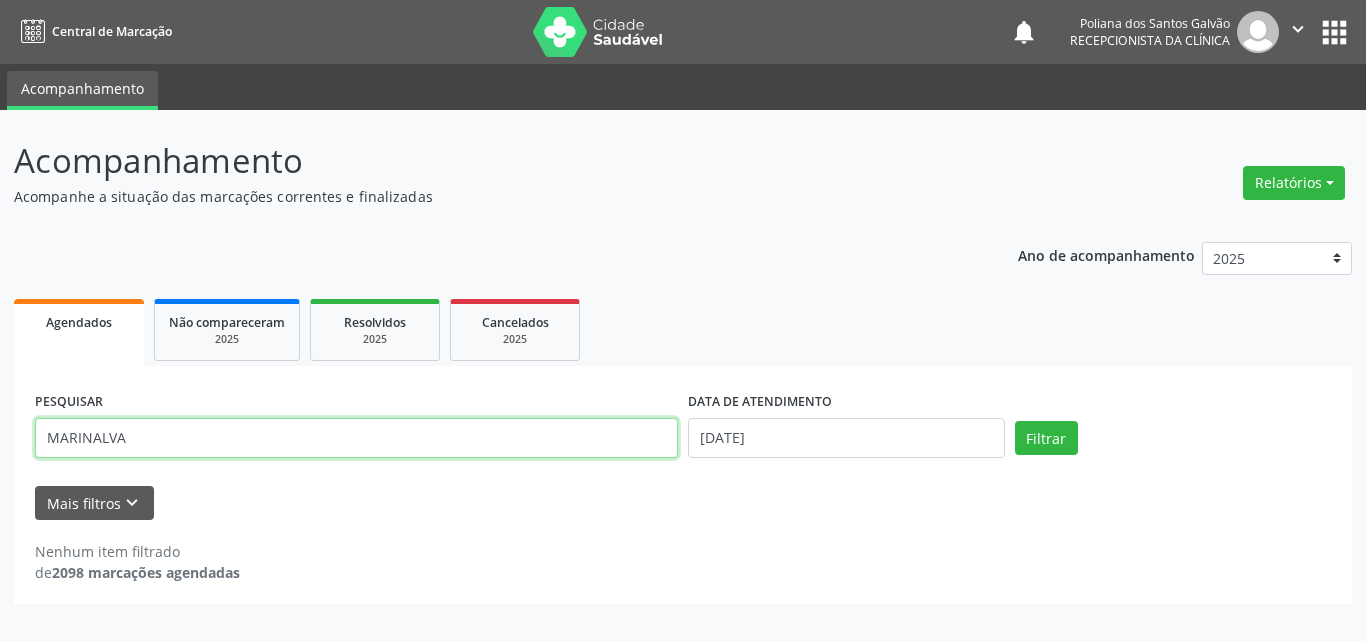 click on "Central de Marcação
notifications
[FIRST] [LAST]
Recepcionista da clínica

Configurações
Sair
apps
Acompanhamento
Acompanhamento
Acompanhe a situação das marcações correntes e finalizadas
Relatórios
Agendamentos
Procedimentos realizados
Ano de acompanhamento
2025 2024 2023   Agendados   Não compareceram
2025
Resolvidos
2025
Cancelados
2025
PESQUISAR
[LAST]
DATA DE ATENDIMENTO
11/07/2025
Filtrar
UNIDADE DE REFERÊNCIA
Selecione uma UBS
Todas as UBS   Unidade Basica de Saude da Familia Dr Paulo Sudre   Centro de Enfrentamento Para Covid 19 de Campo Formoso   Central de Marcacao de Consultas e Exames de Campo Formoso   Vigilancia em Saude de Campo Formoso" at bounding box center [683, 320] 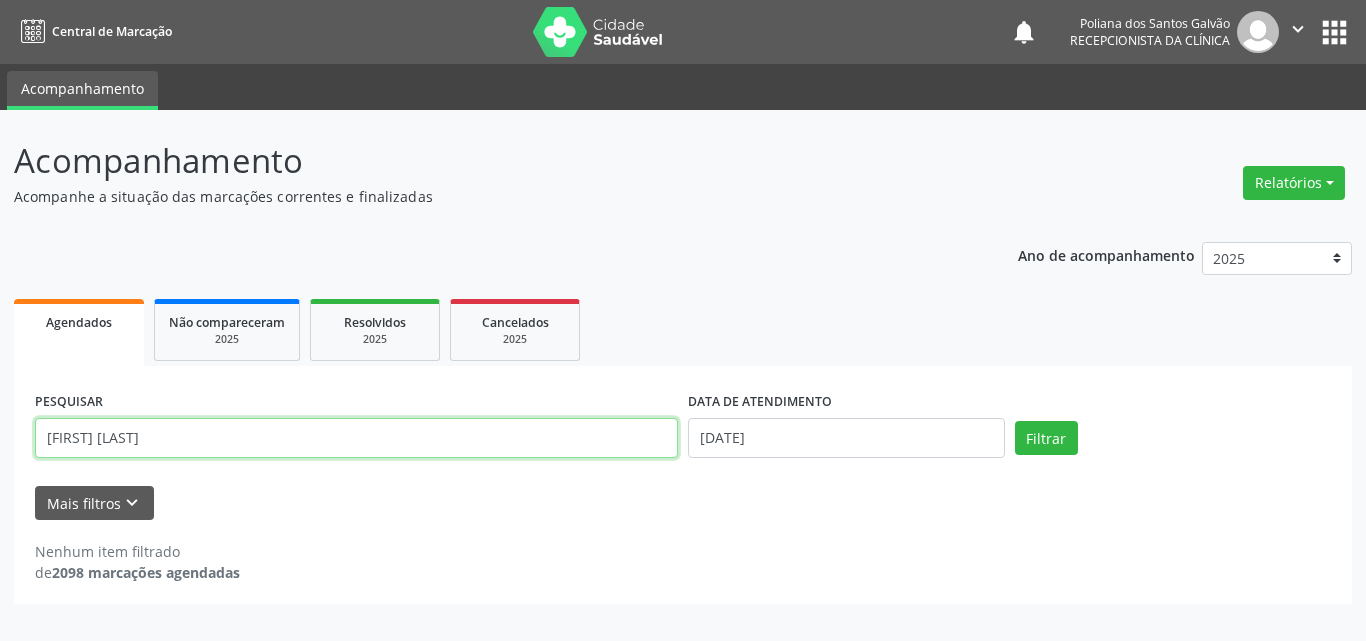 type on "[FIRST] [LAST]" 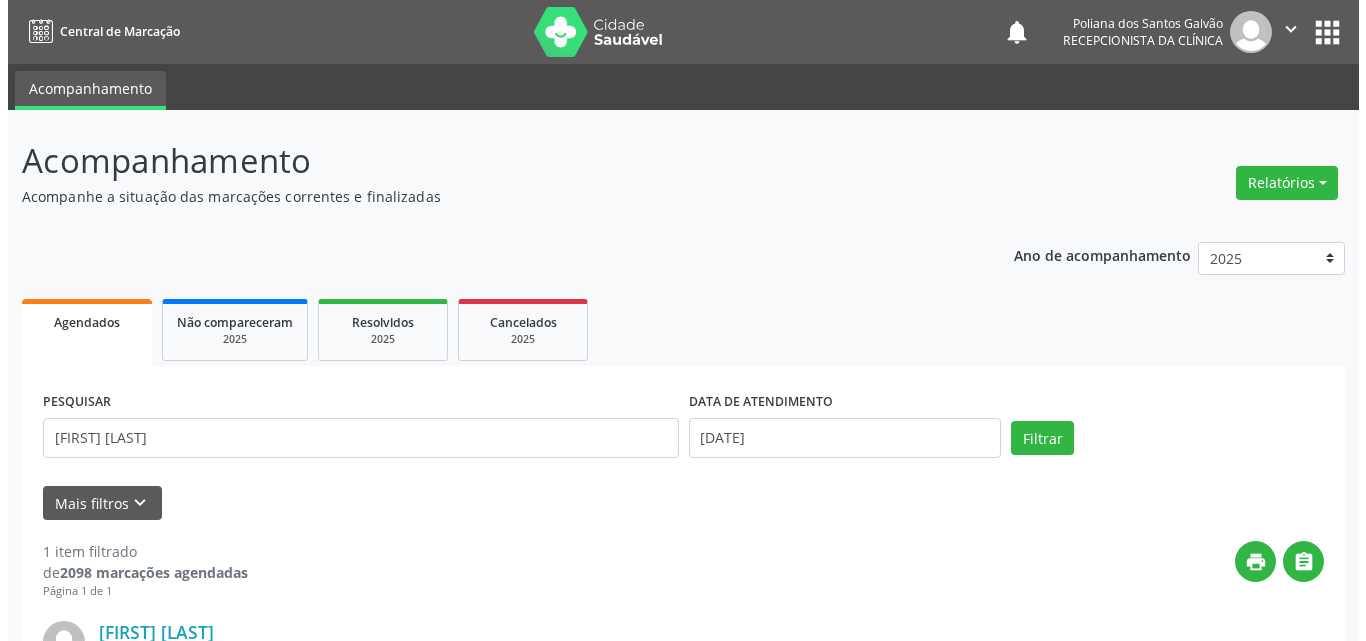 scroll, scrollTop: 264, scrollLeft: 0, axis: vertical 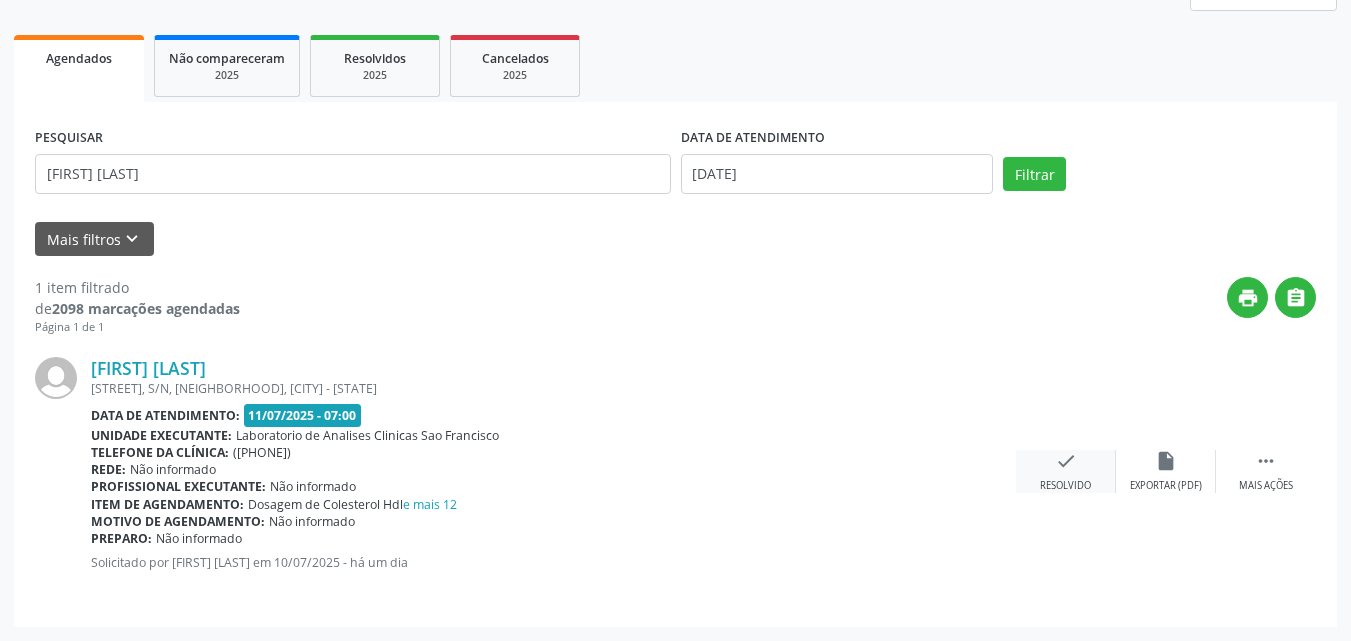 click on "check
Resolvido" at bounding box center (1066, 471) 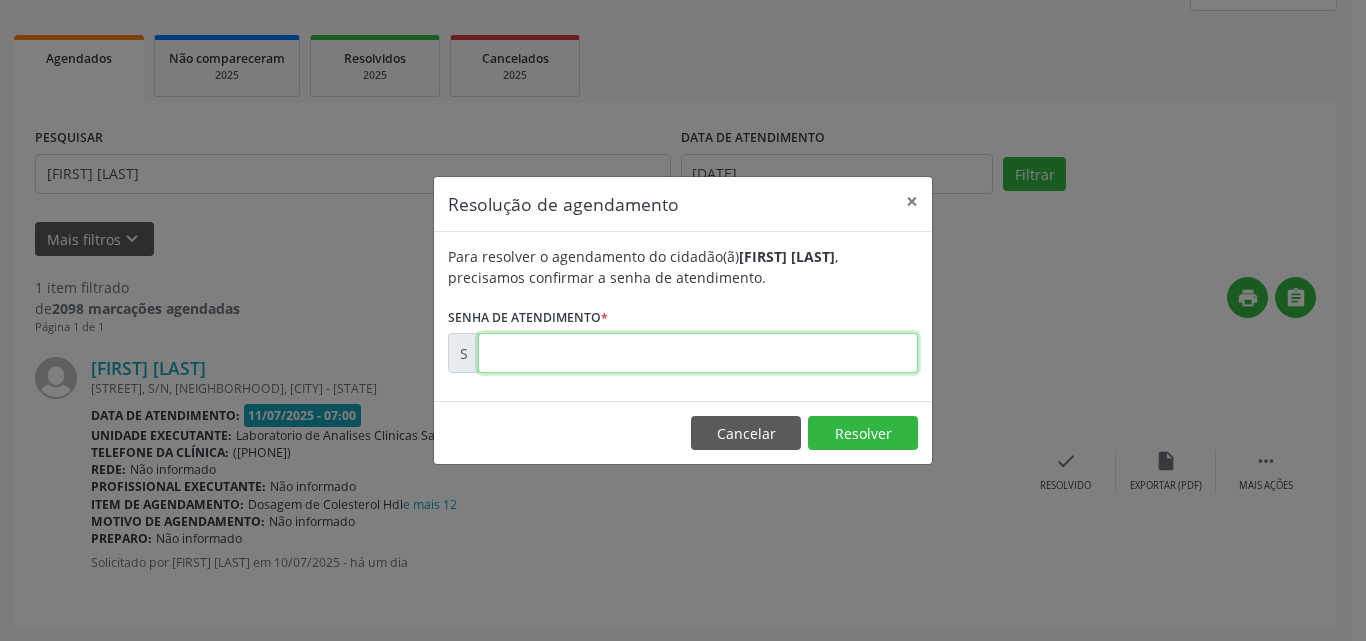 click at bounding box center [698, 353] 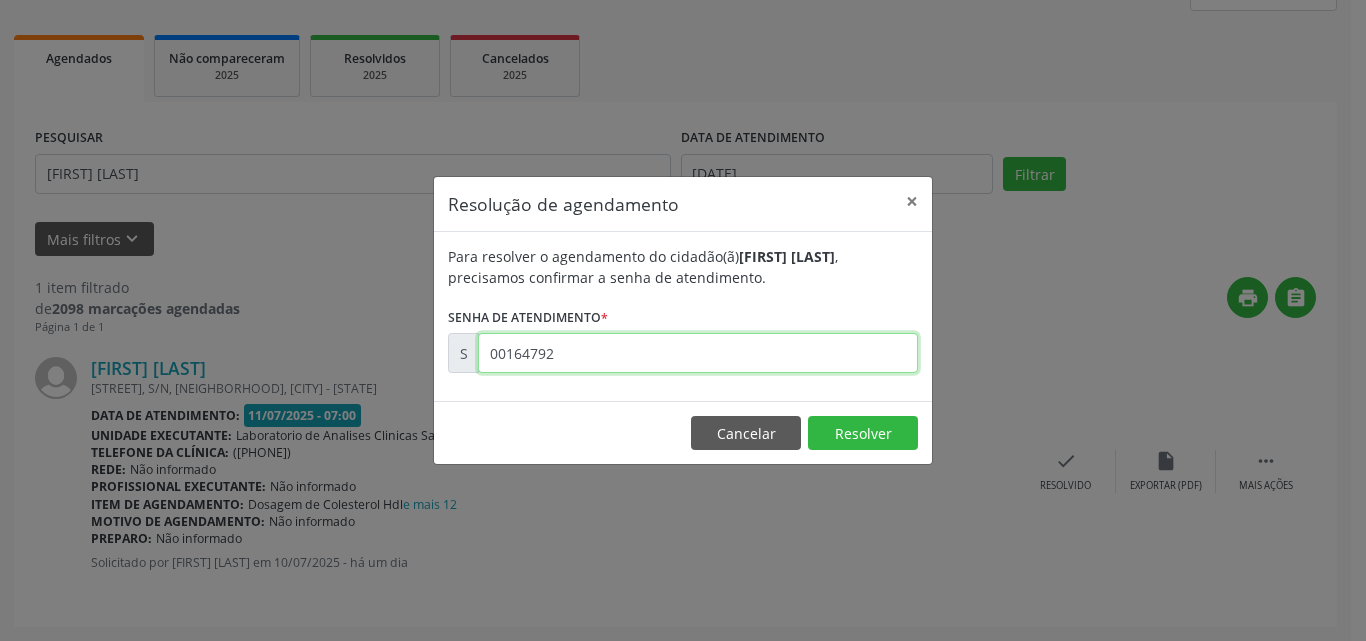 type on "00164792" 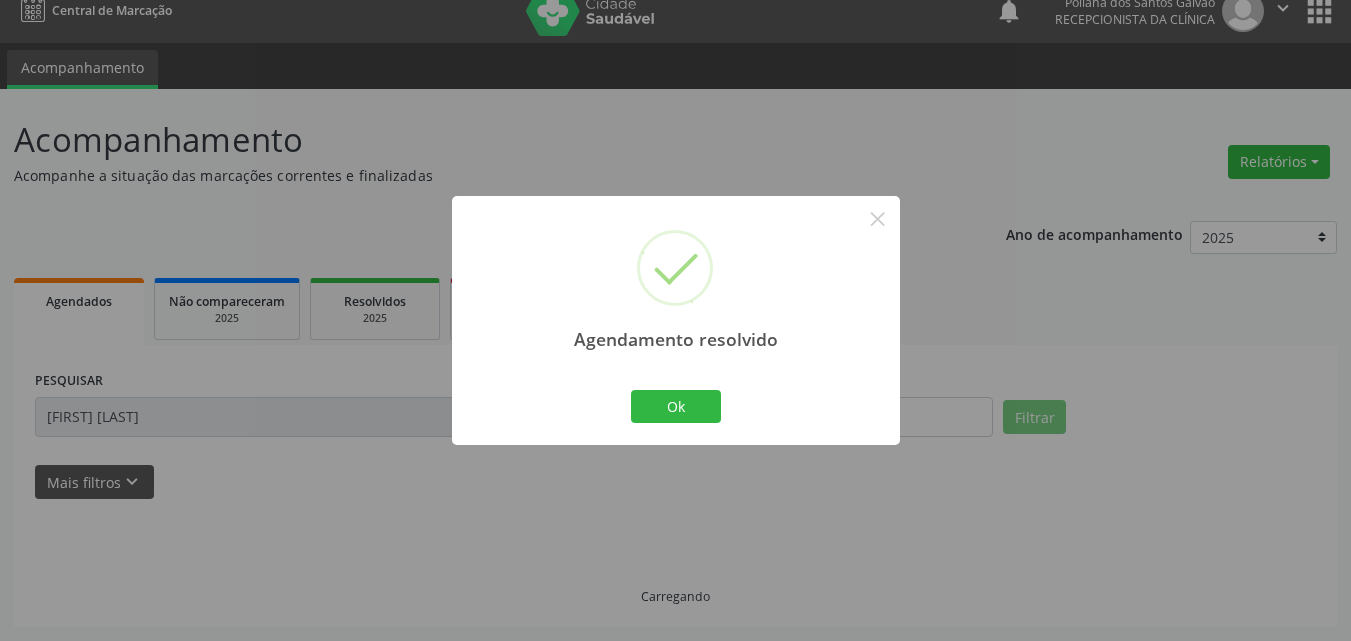scroll, scrollTop: 0, scrollLeft: 0, axis: both 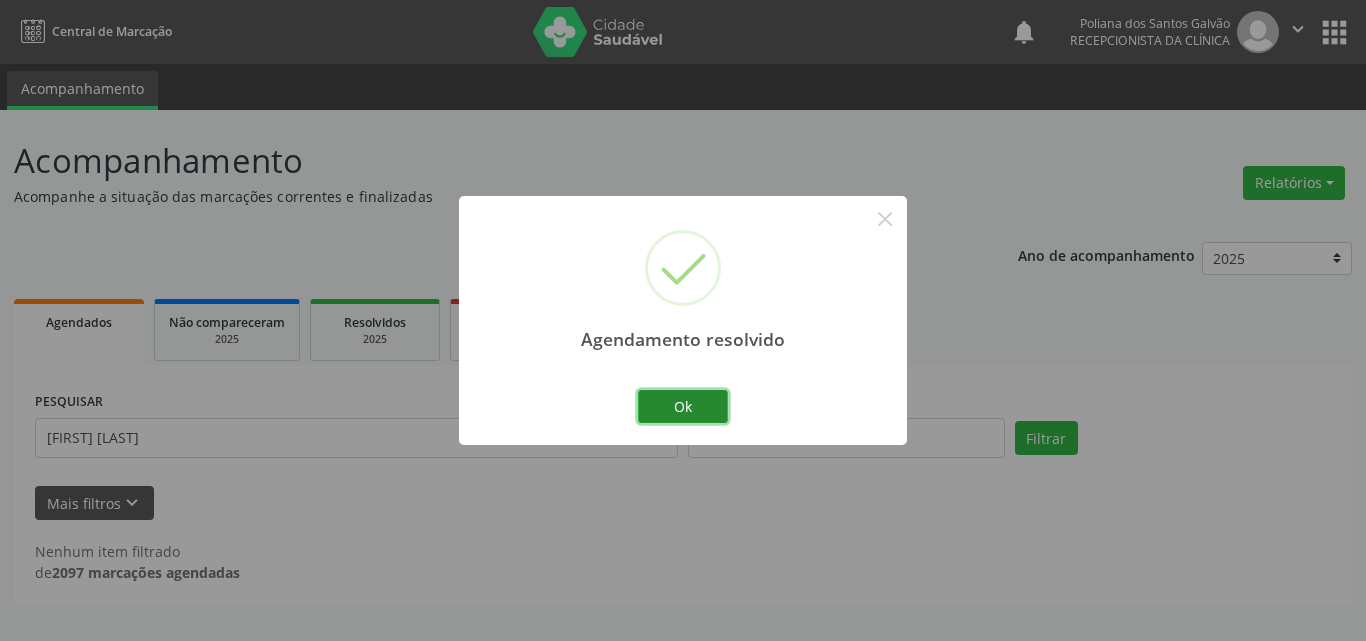 click on "Ok" at bounding box center [683, 407] 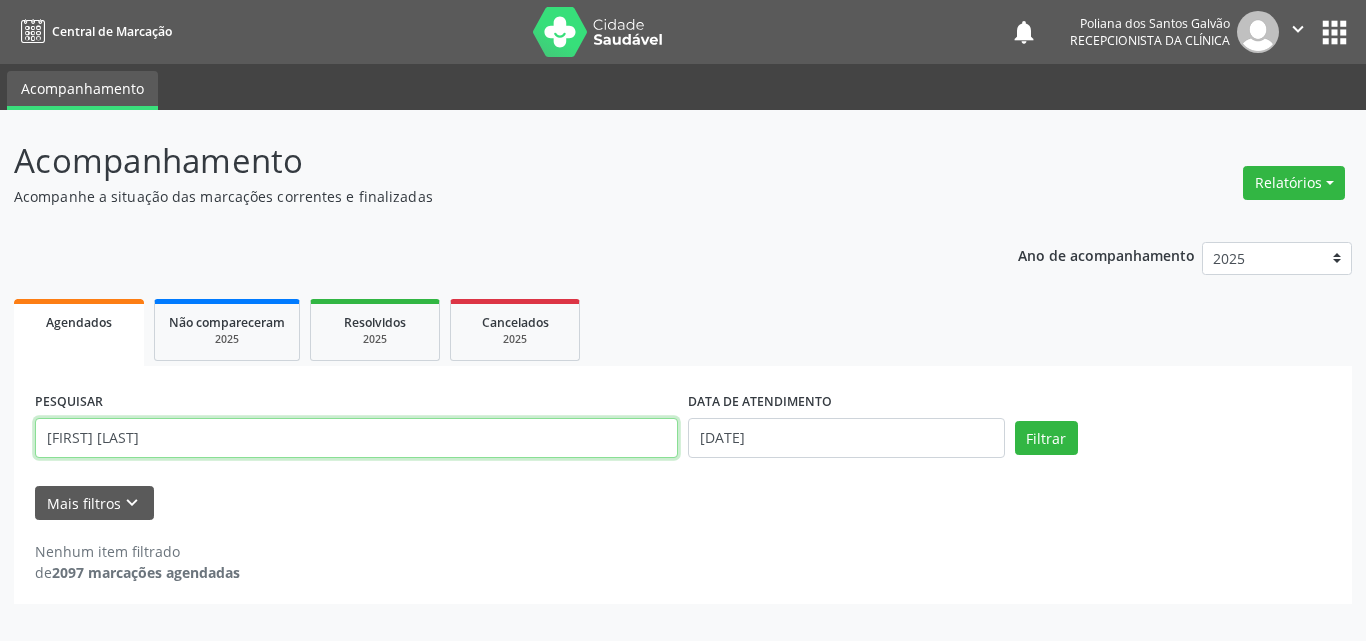 drag, startPoint x: 586, startPoint y: 444, endPoint x: 0, endPoint y: 103, distance: 677.9948 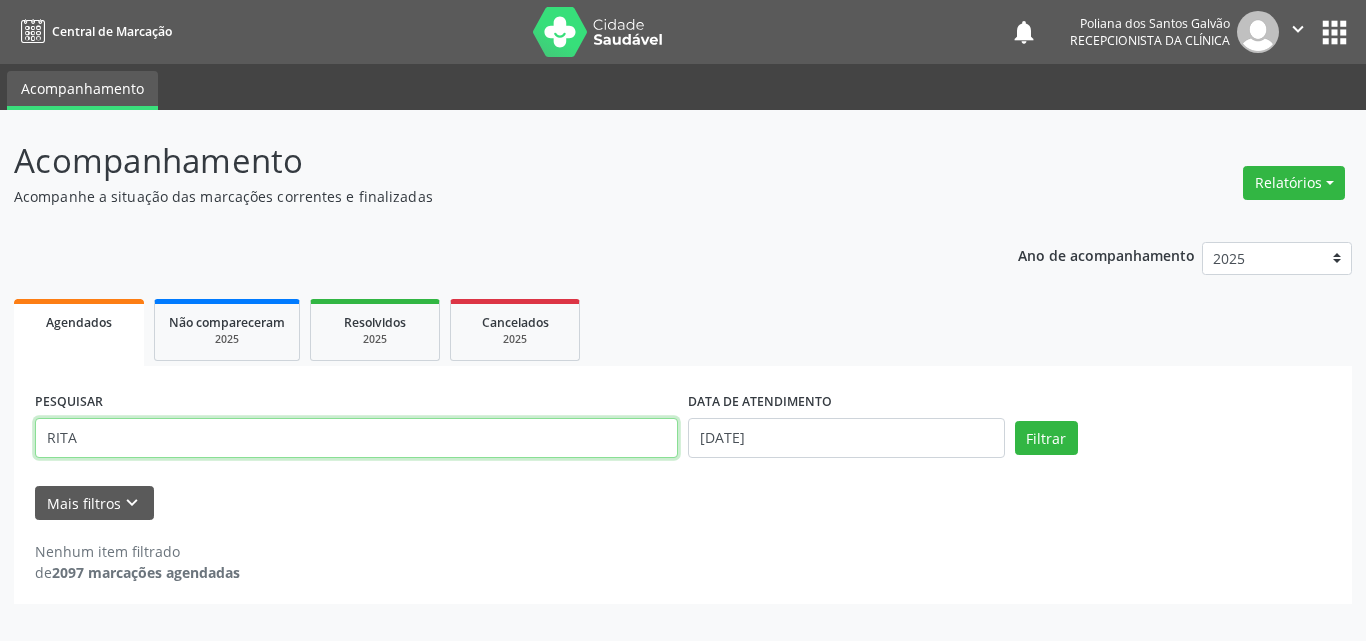 type on "RITA" 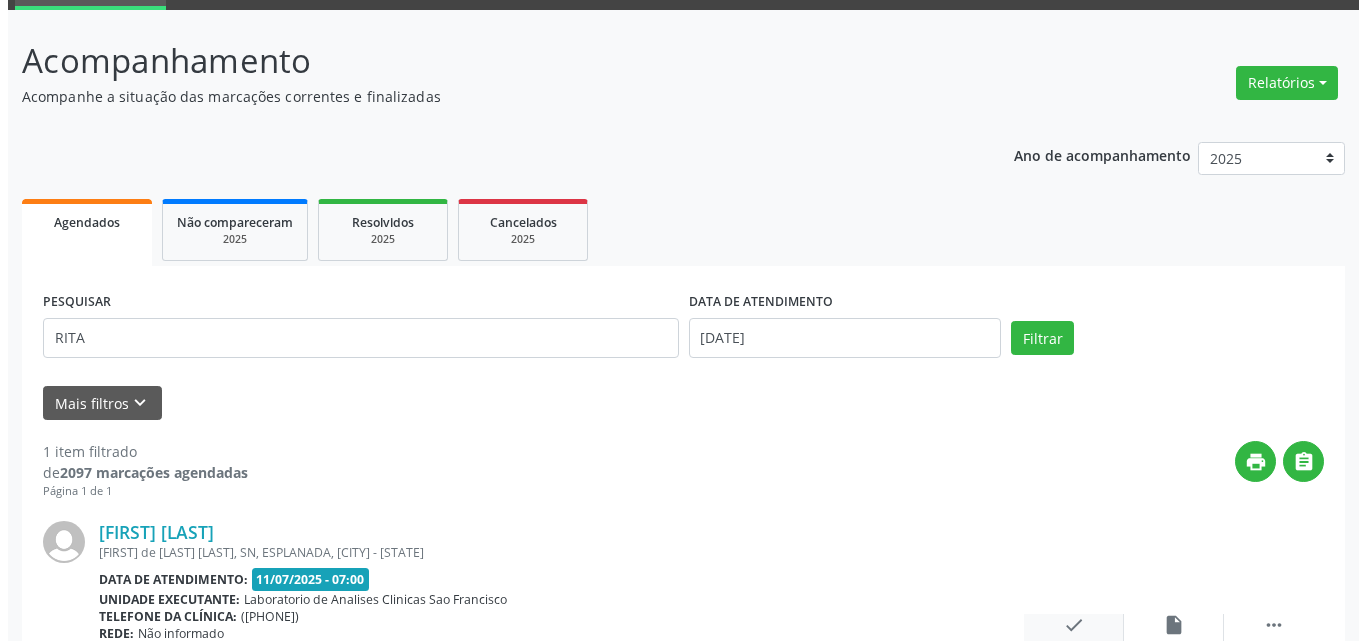 scroll, scrollTop: 264, scrollLeft: 0, axis: vertical 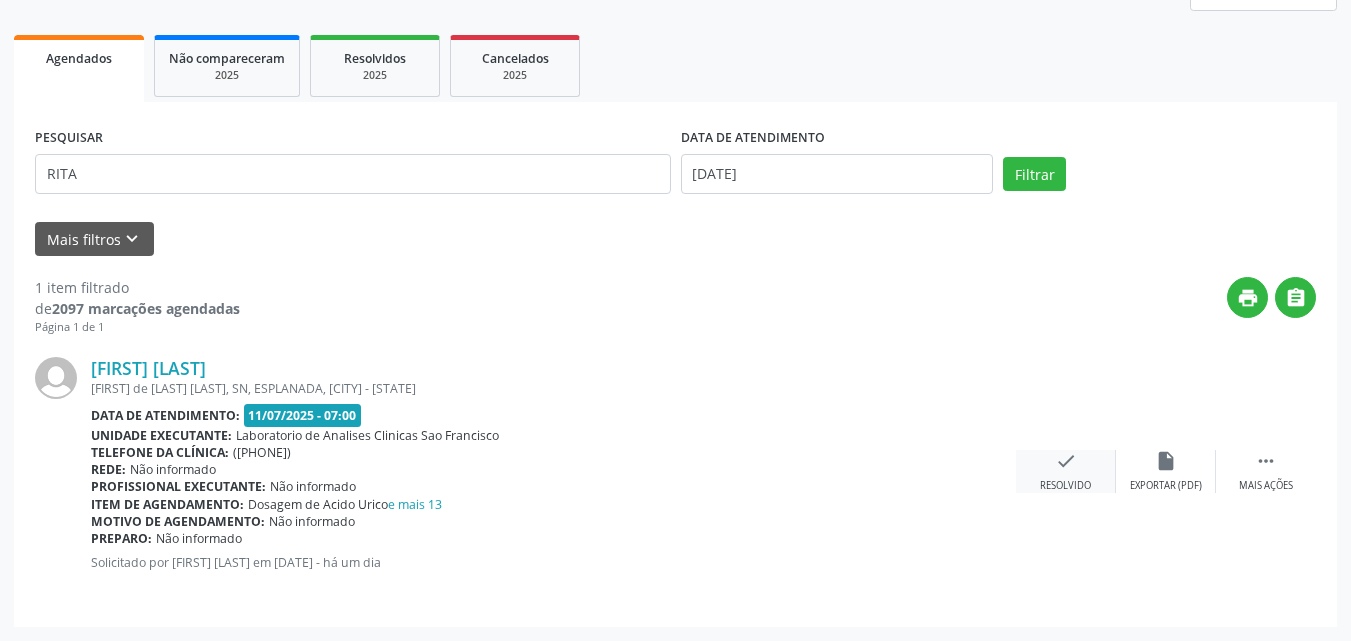 click on "Resolvido" at bounding box center [1065, 486] 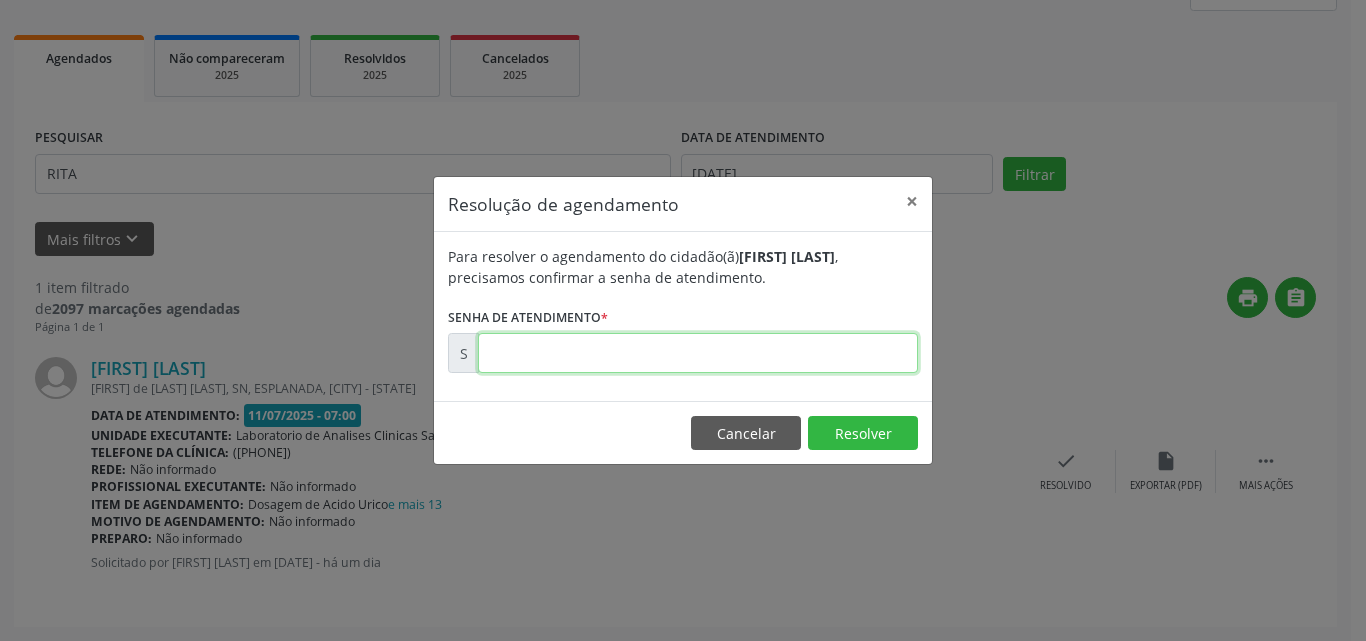 click at bounding box center (698, 353) 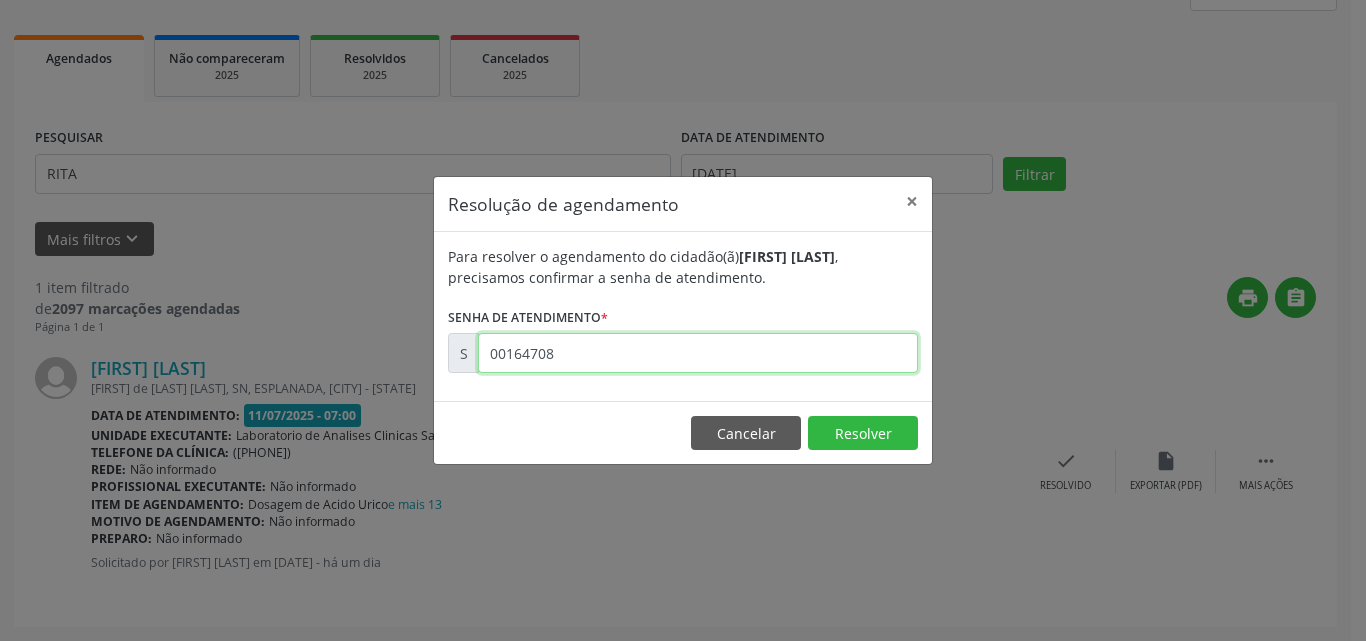 type on "00164708" 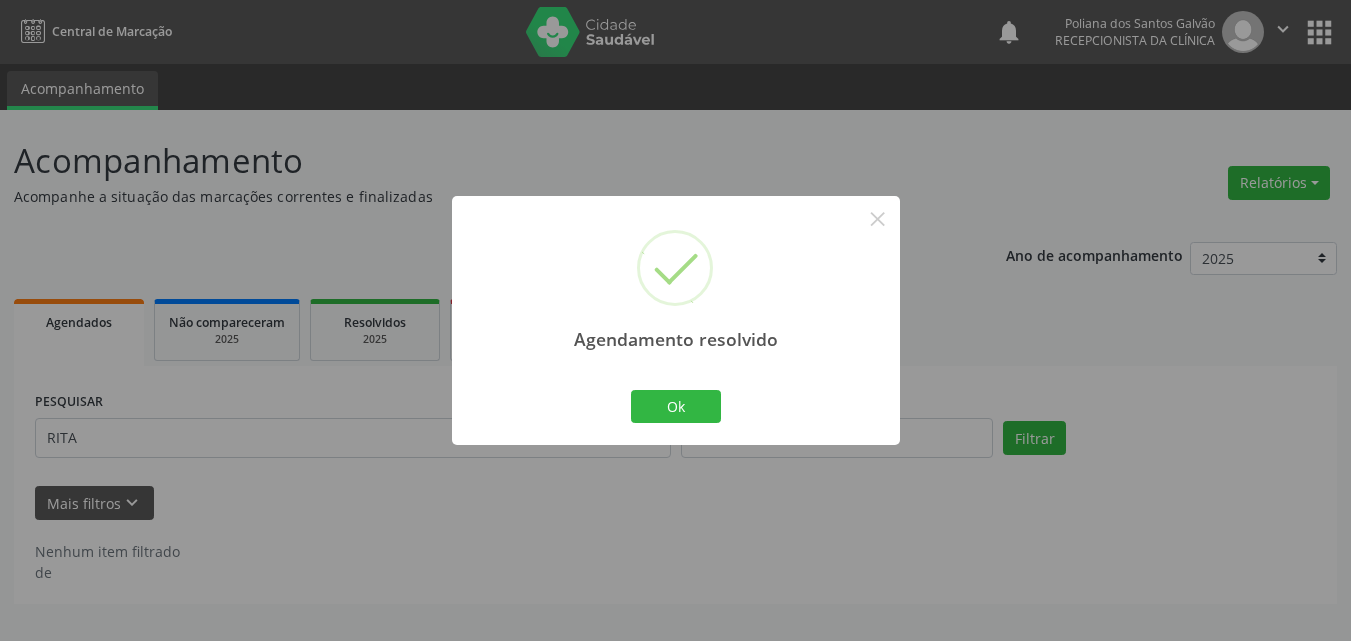 scroll, scrollTop: 0, scrollLeft: 0, axis: both 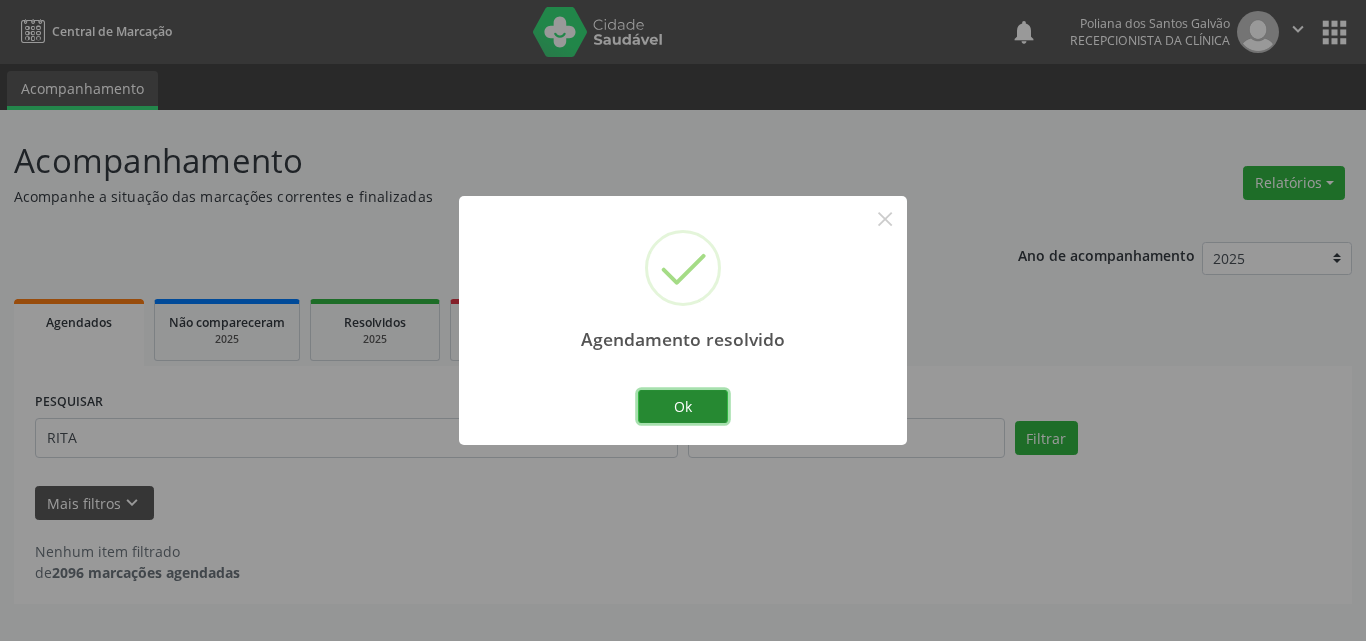click on "Ok" at bounding box center (683, 407) 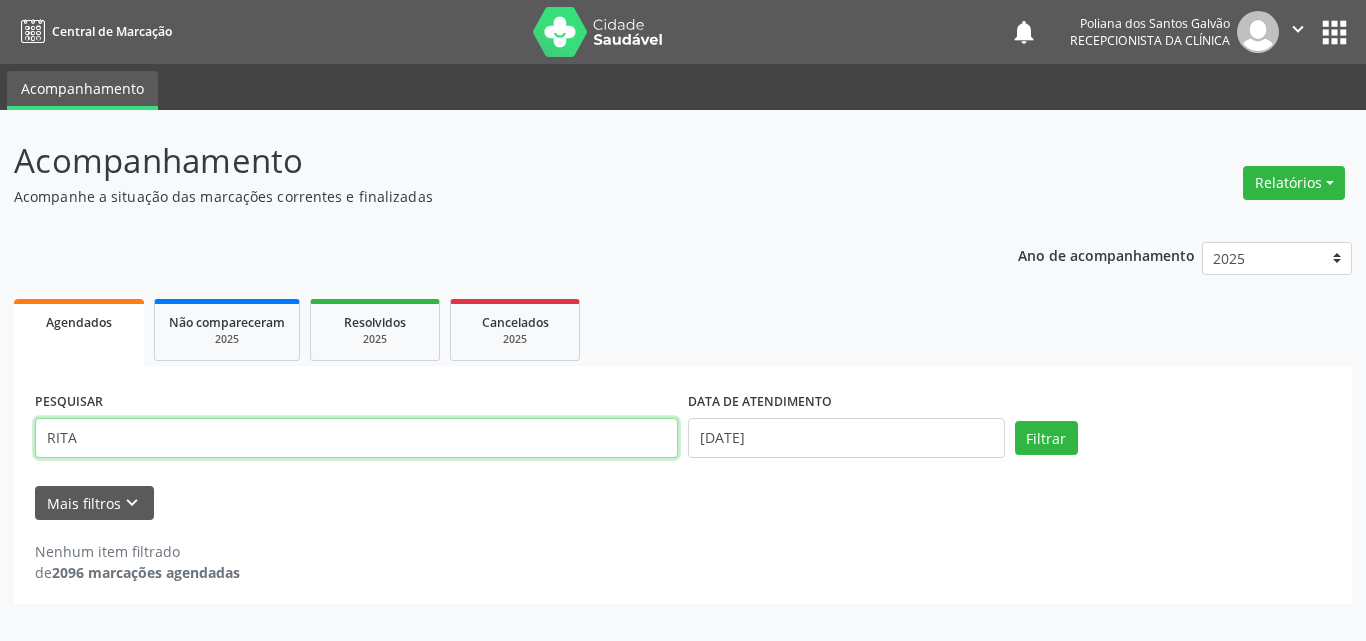 drag, startPoint x: 657, startPoint y: 434, endPoint x: 0, endPoint y: 137, distance: 721.0118 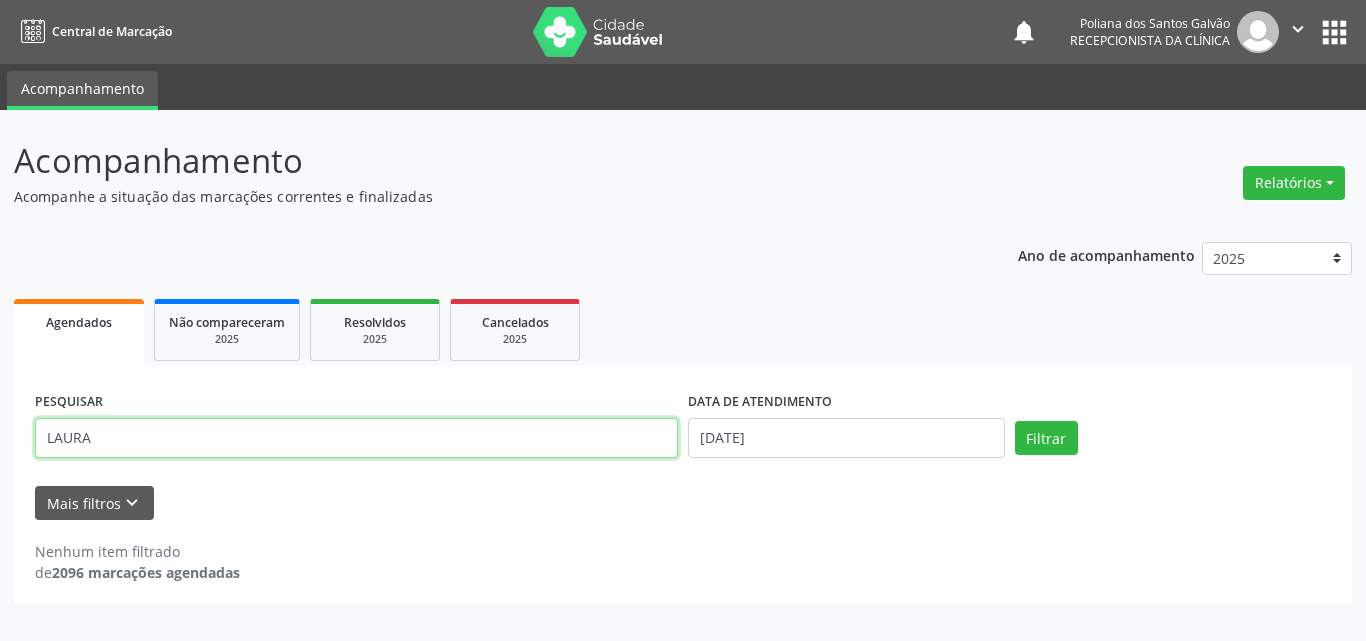 type on "LAURA" 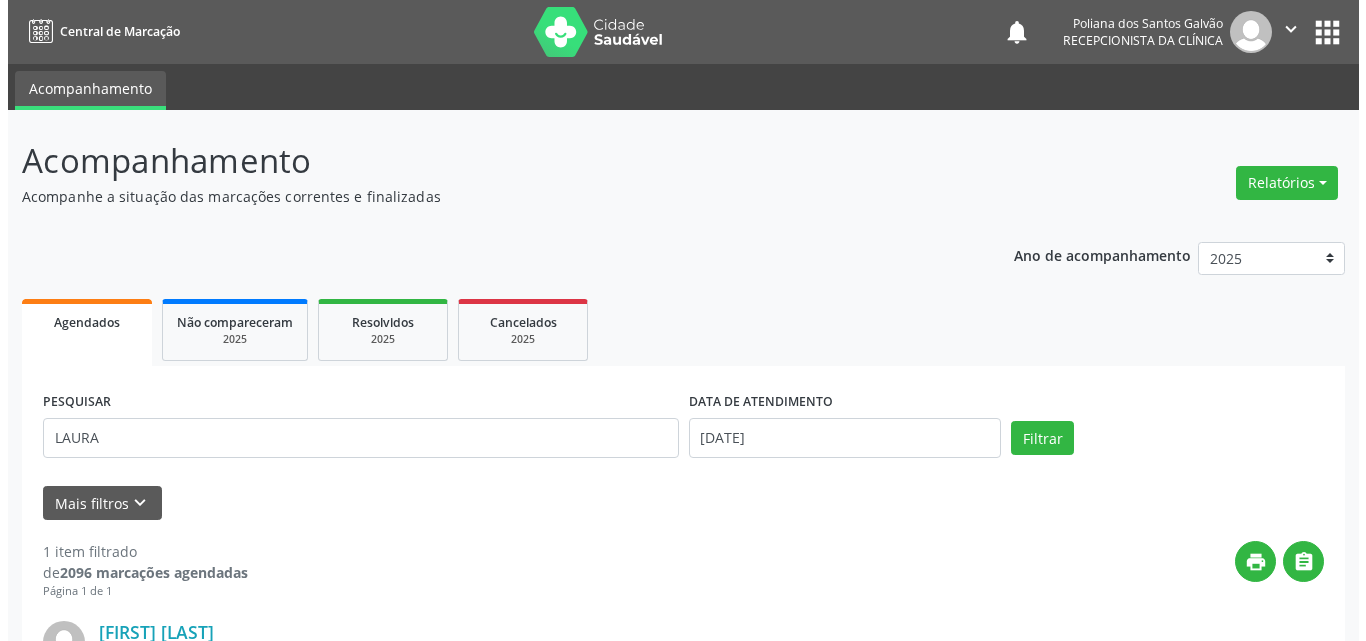 scroll, scrollTop: 264, scrollLeft: 0, axis: vertical 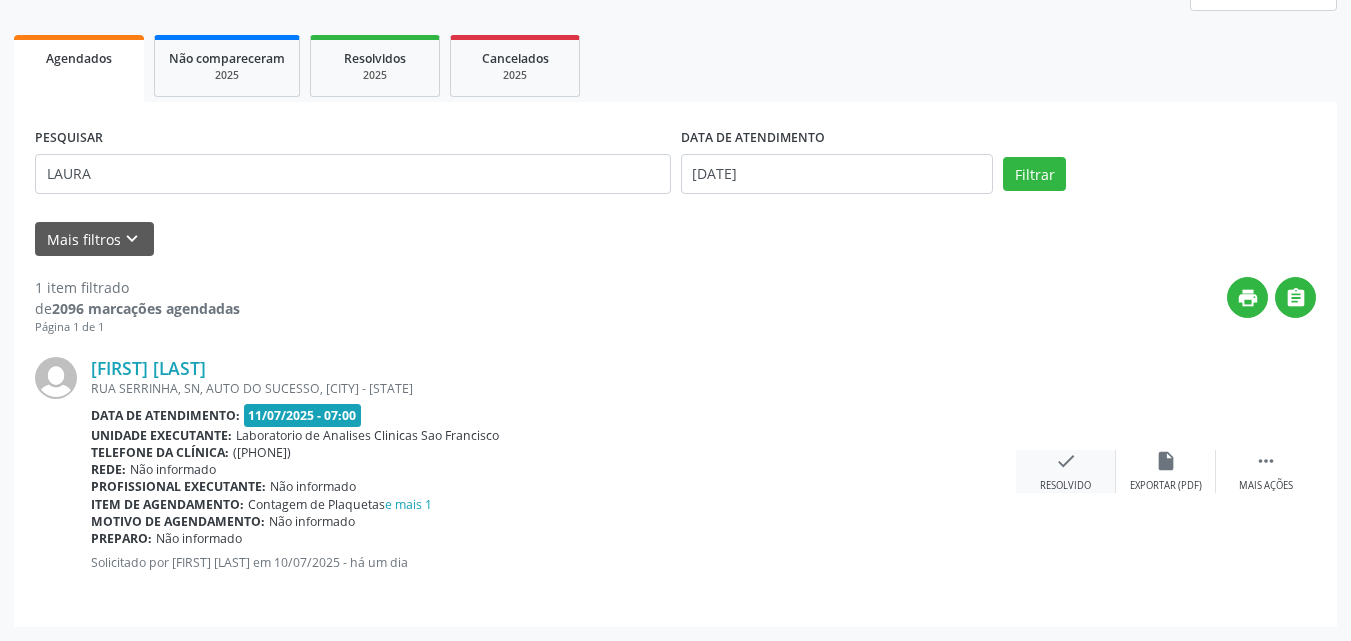 click on "check
Resolvido" at bounding box center [1066, 471] 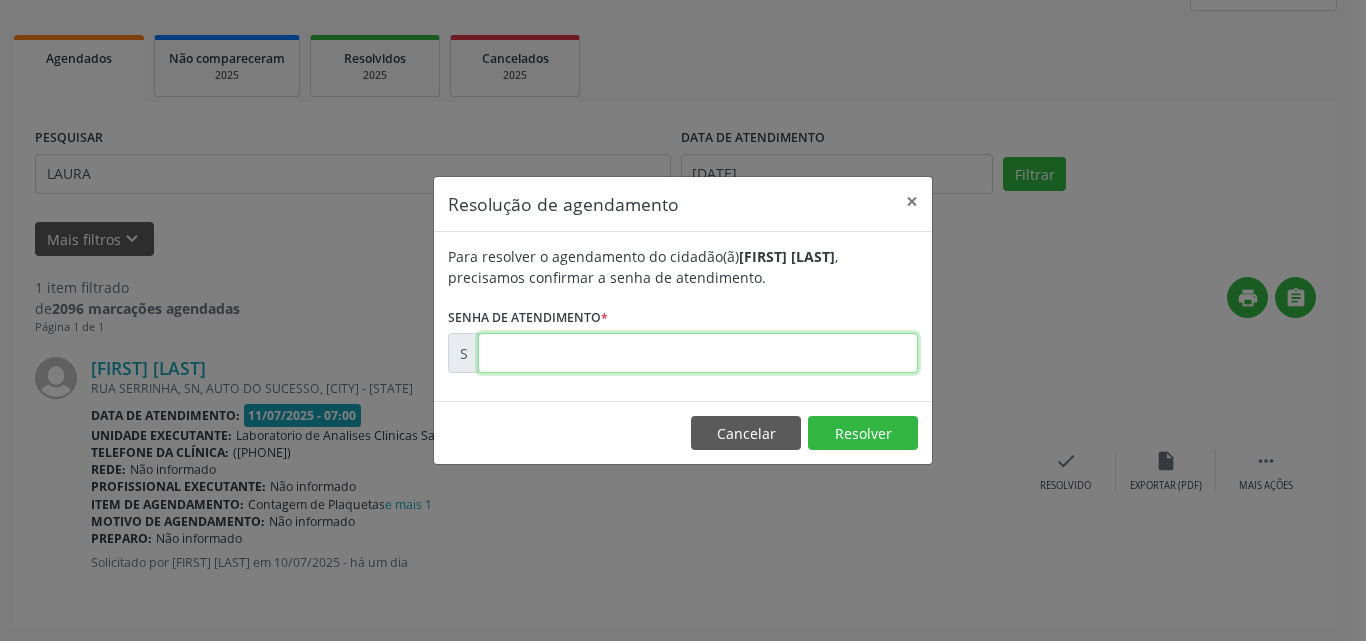 click at bounding box center [698, 353] 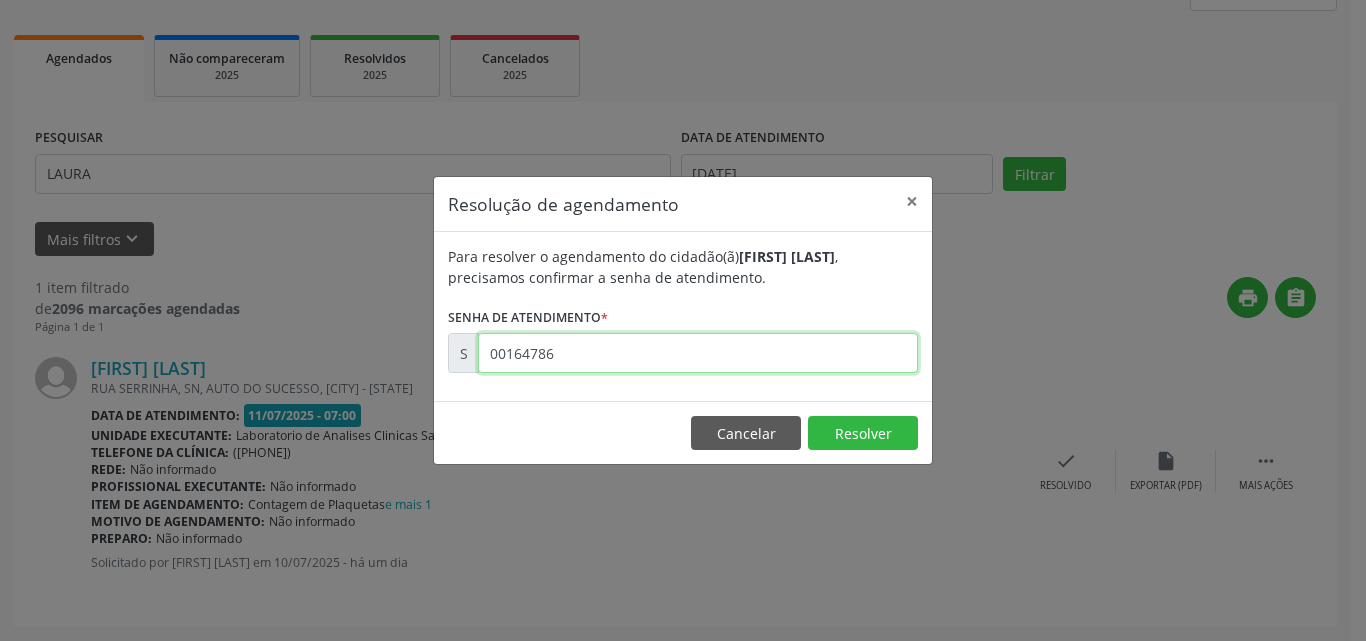 type on "00164786" 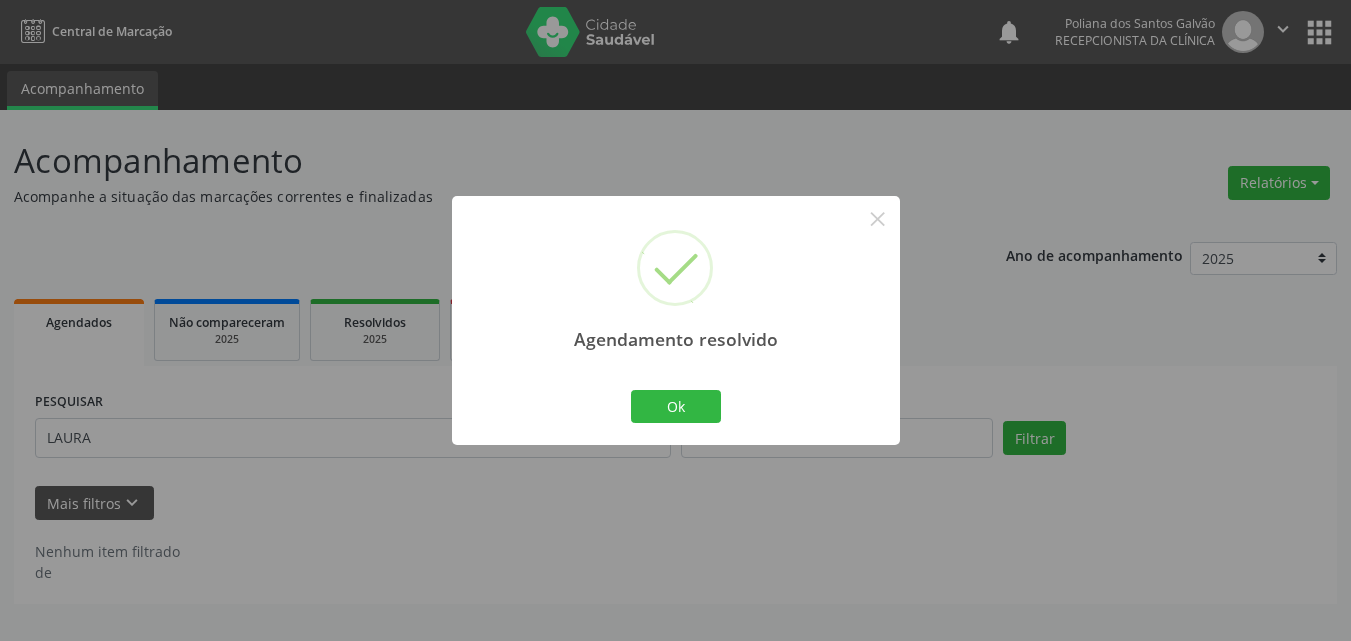 scroll, scrollTop: 0, scrollLeft: 0, axis: both 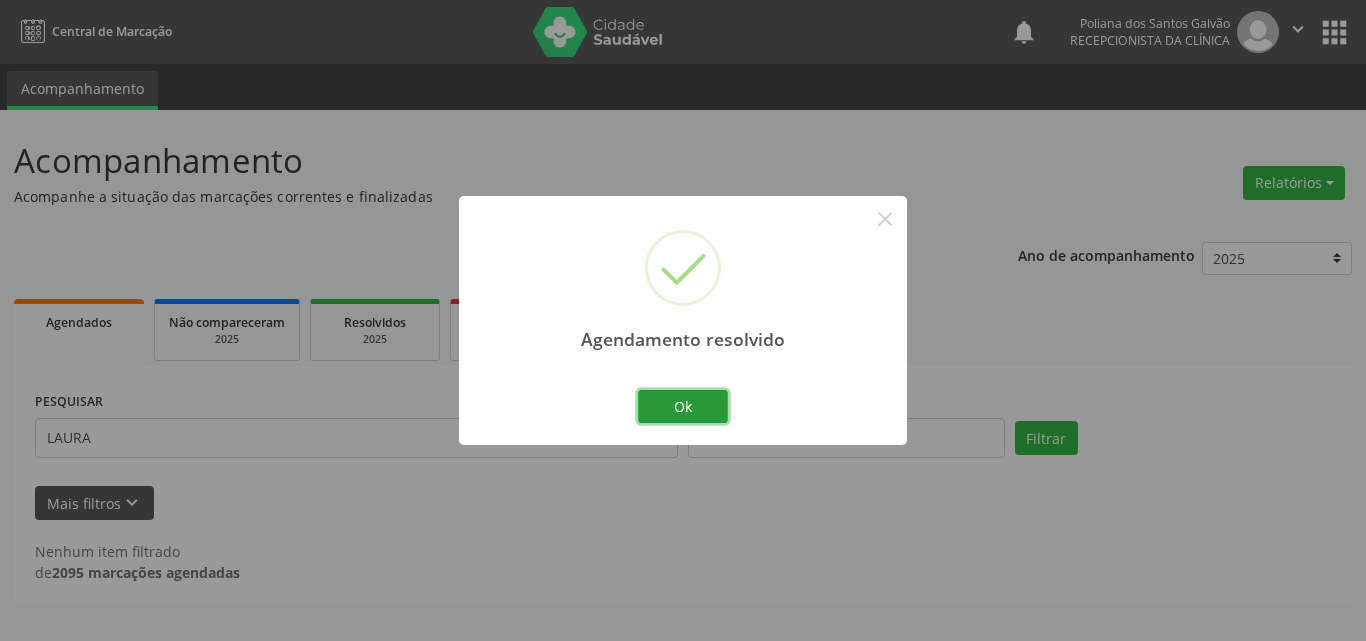 click on "Ok" at bounding box center (683, 407) 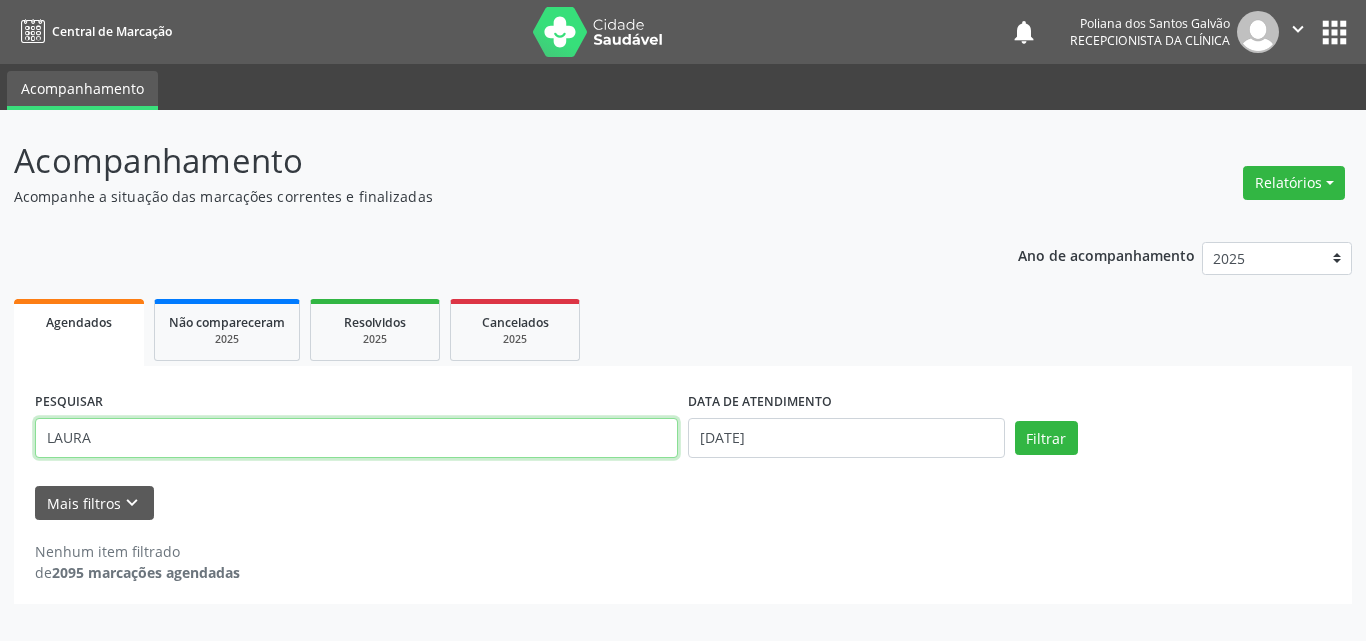 drag, startPoint x: 617, startPoint y: 445, endPoint x: 0, endPoint y: 38, distance: 739.1468 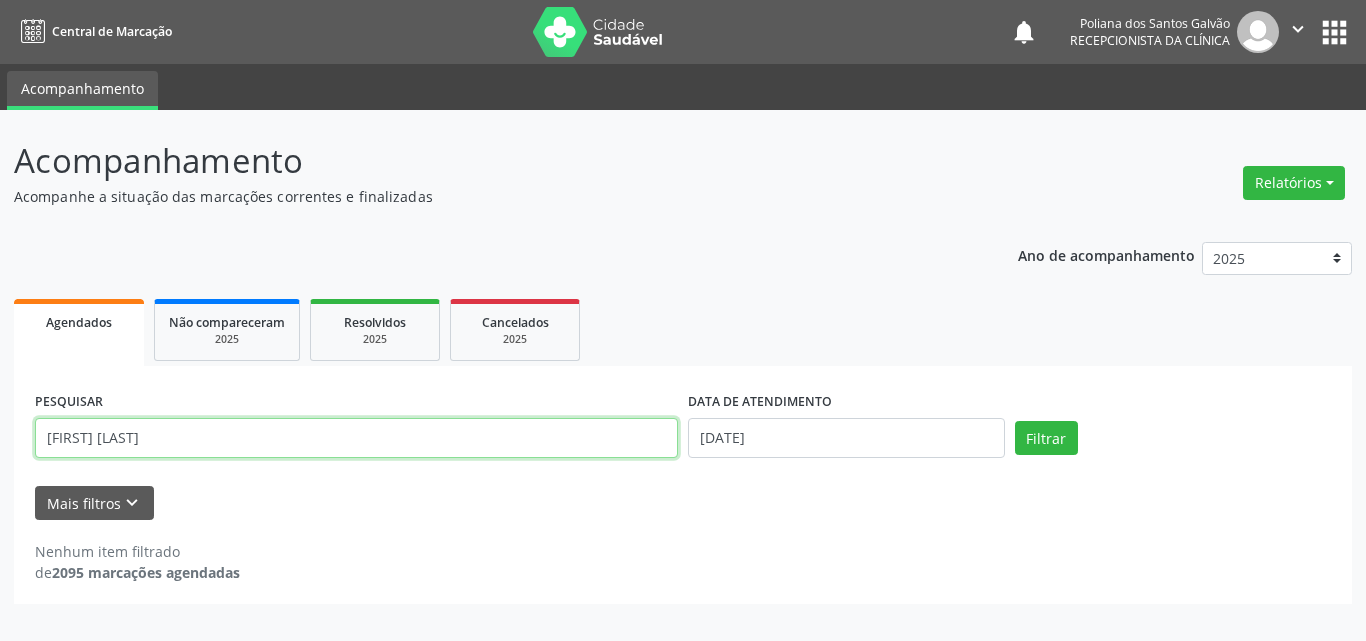 type on "[FIRST] [LAST]" 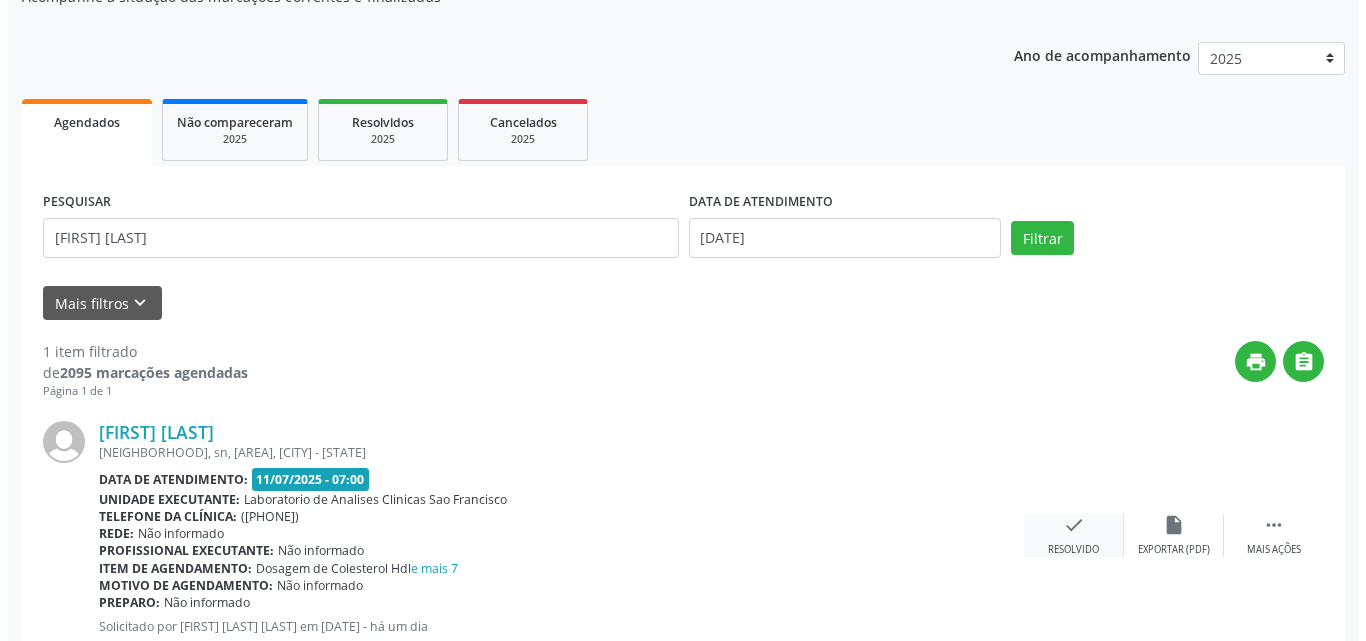 scroll, scrollTop: 264, scrollLeft: 0, axis: vertical 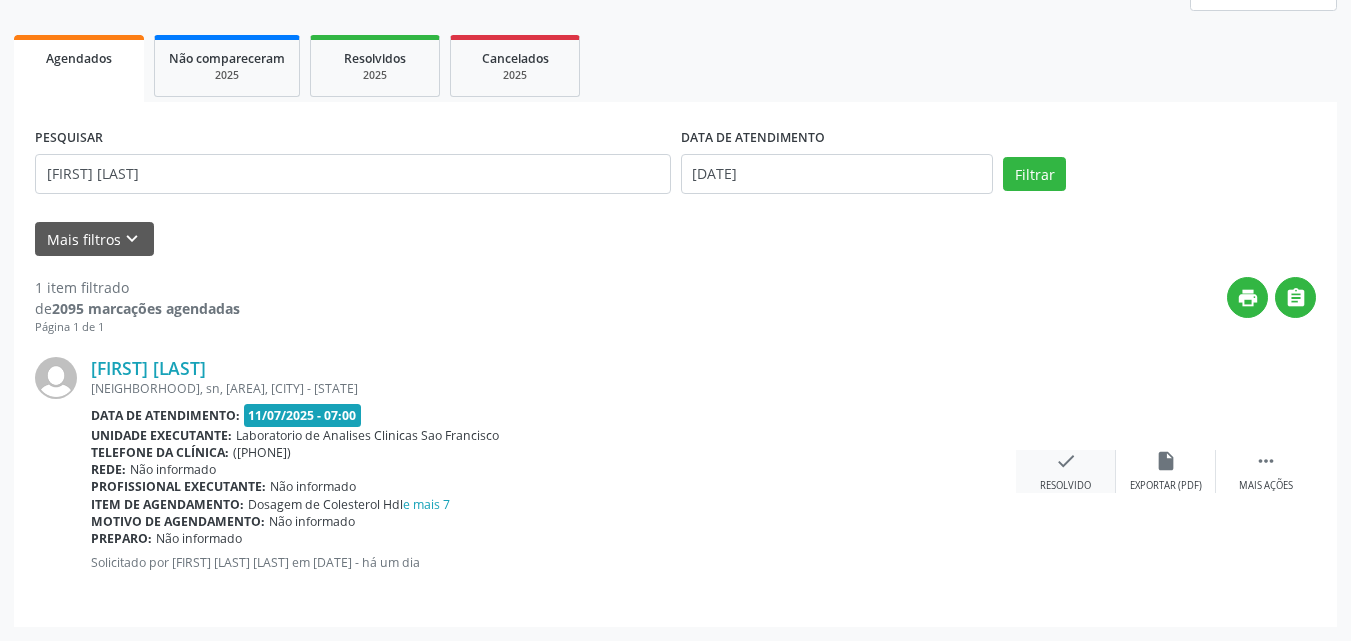 click on "Resolvido" at bounding box center [1065, 486] 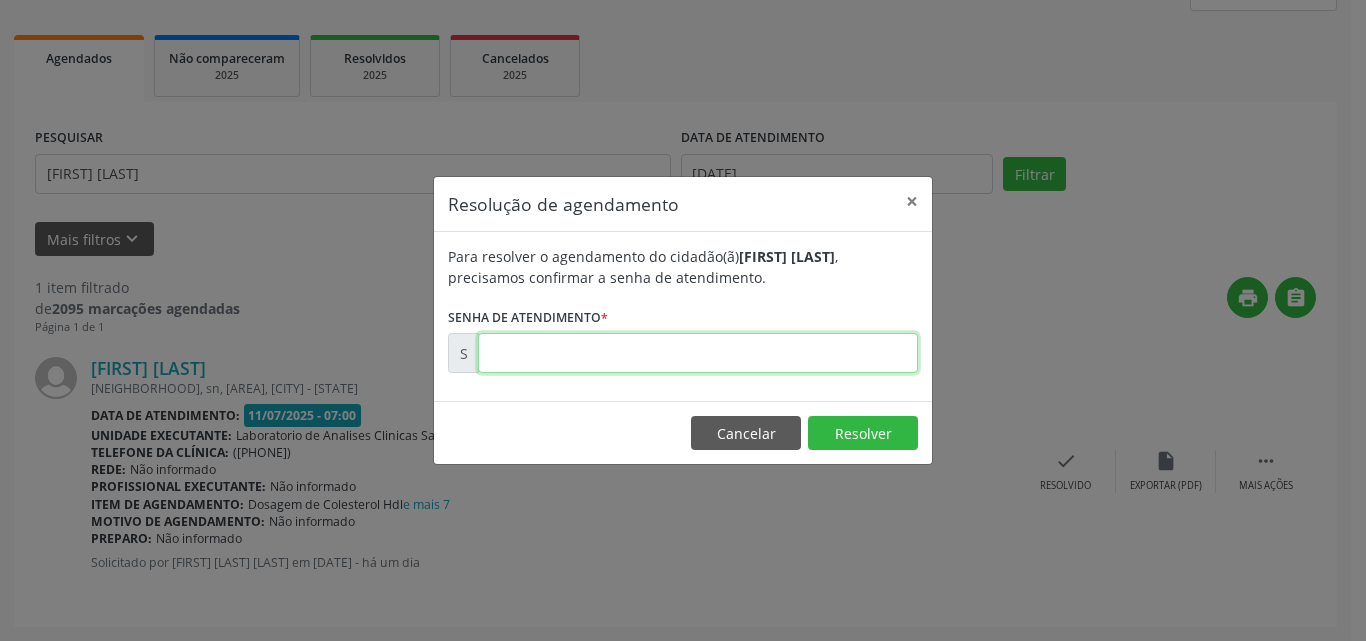 click at bounding box center (698, 353) 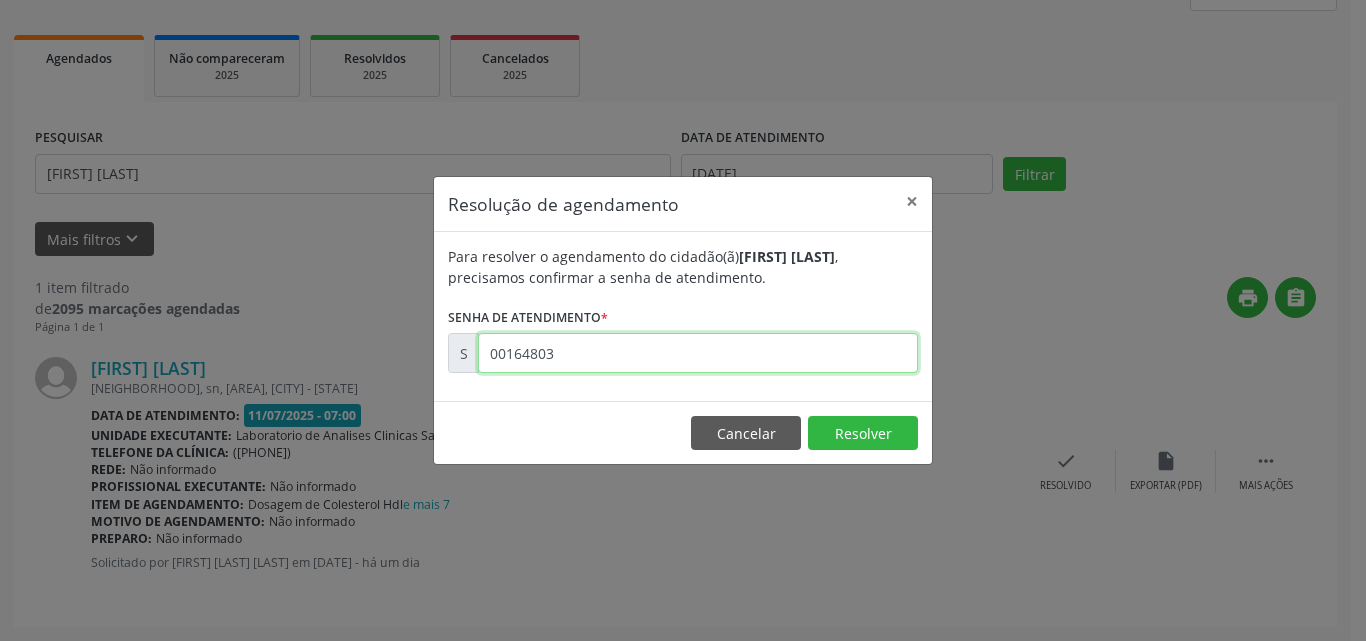 type on "00164803" 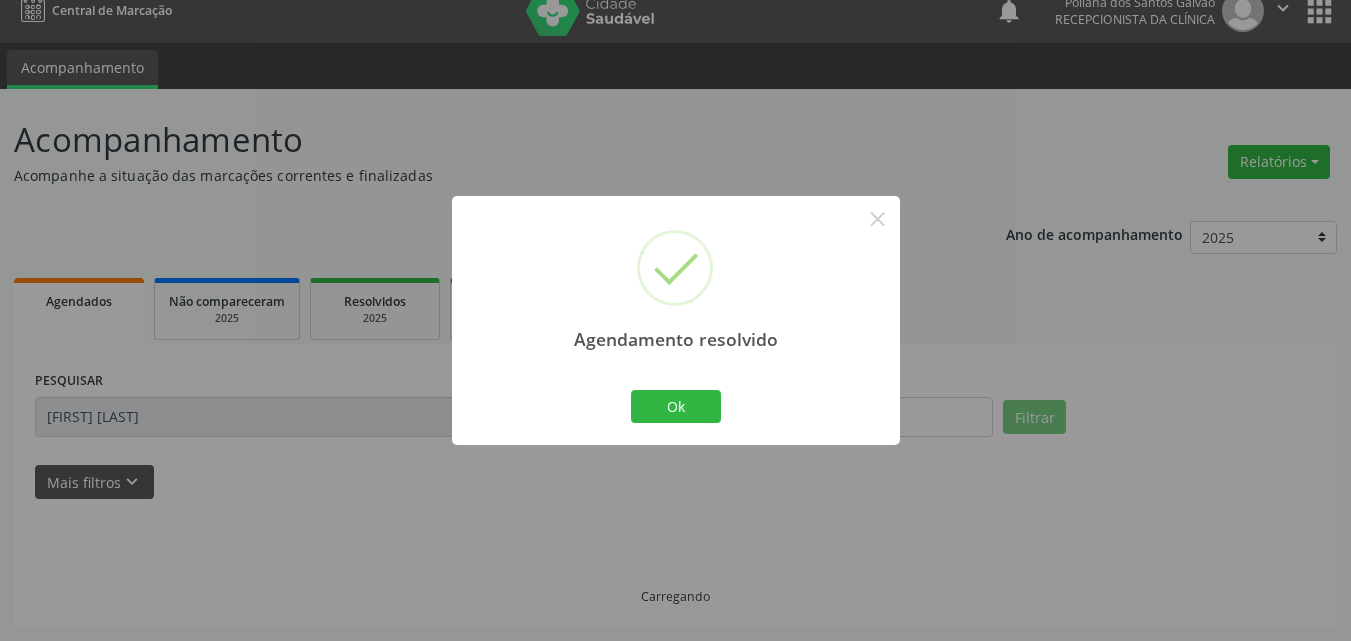 scroll, scrollTop: 0, scrollLeft: 0, axis: both 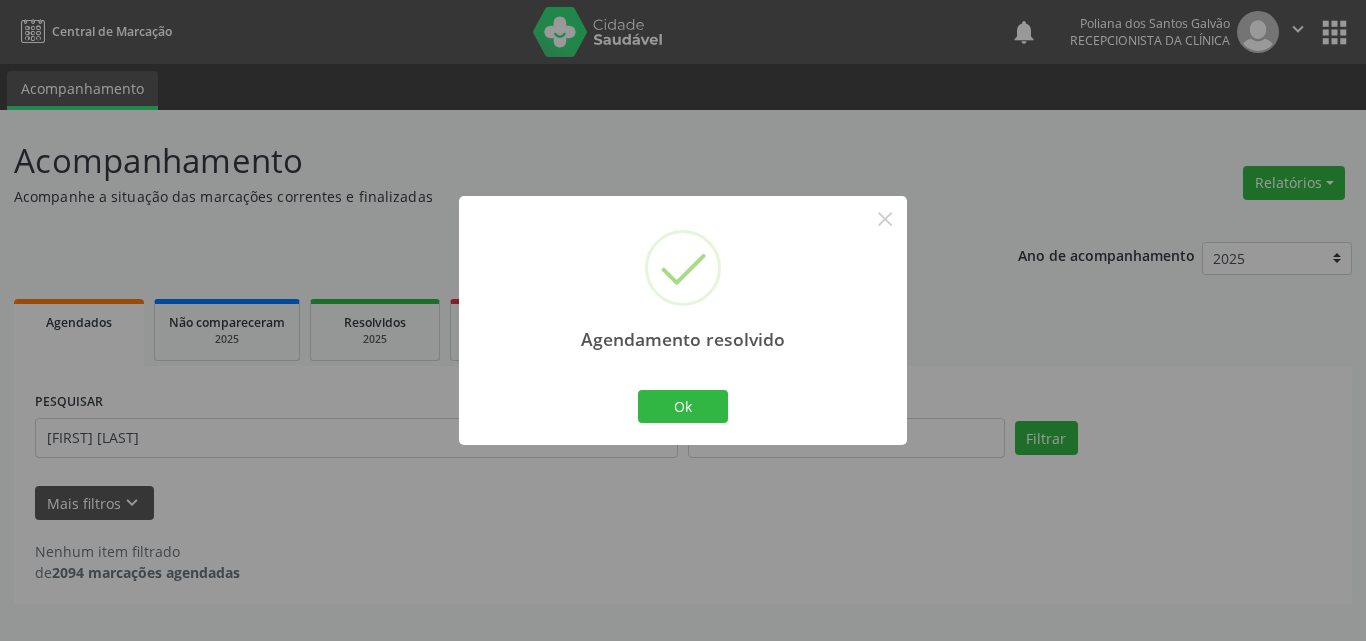 click on "Ok Cancel" at bounding box center (683, 406) 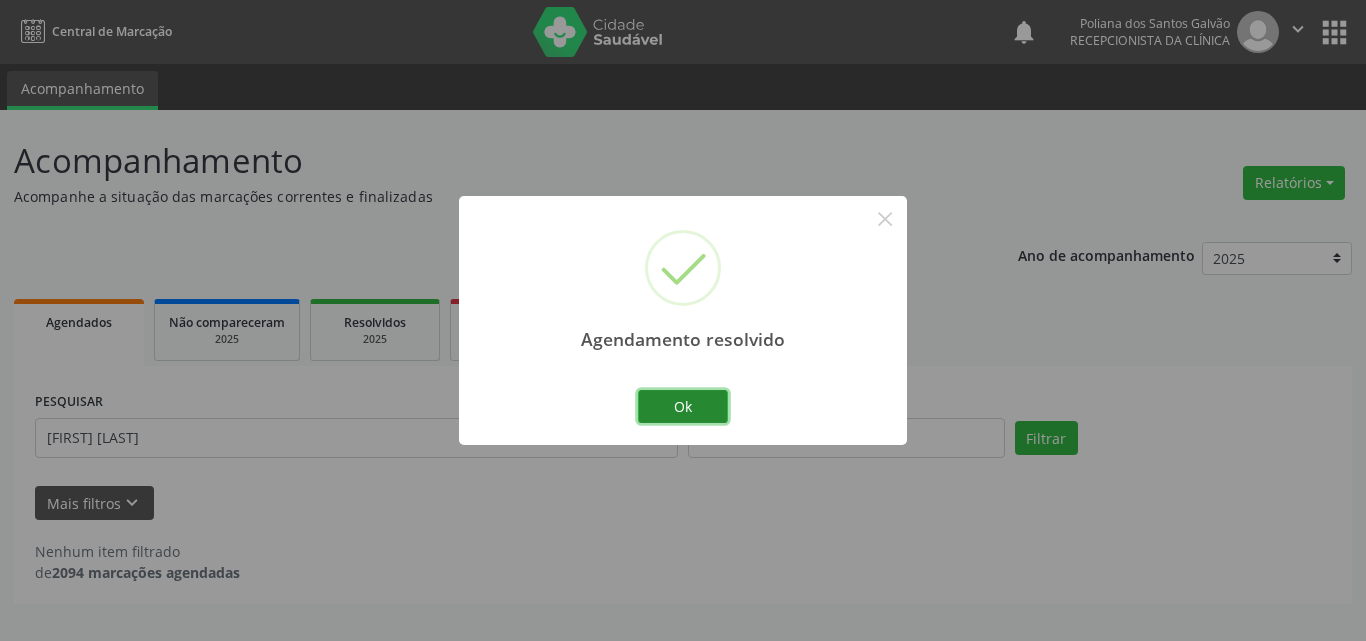 click on "Ok" at bounding box center (683, 407) 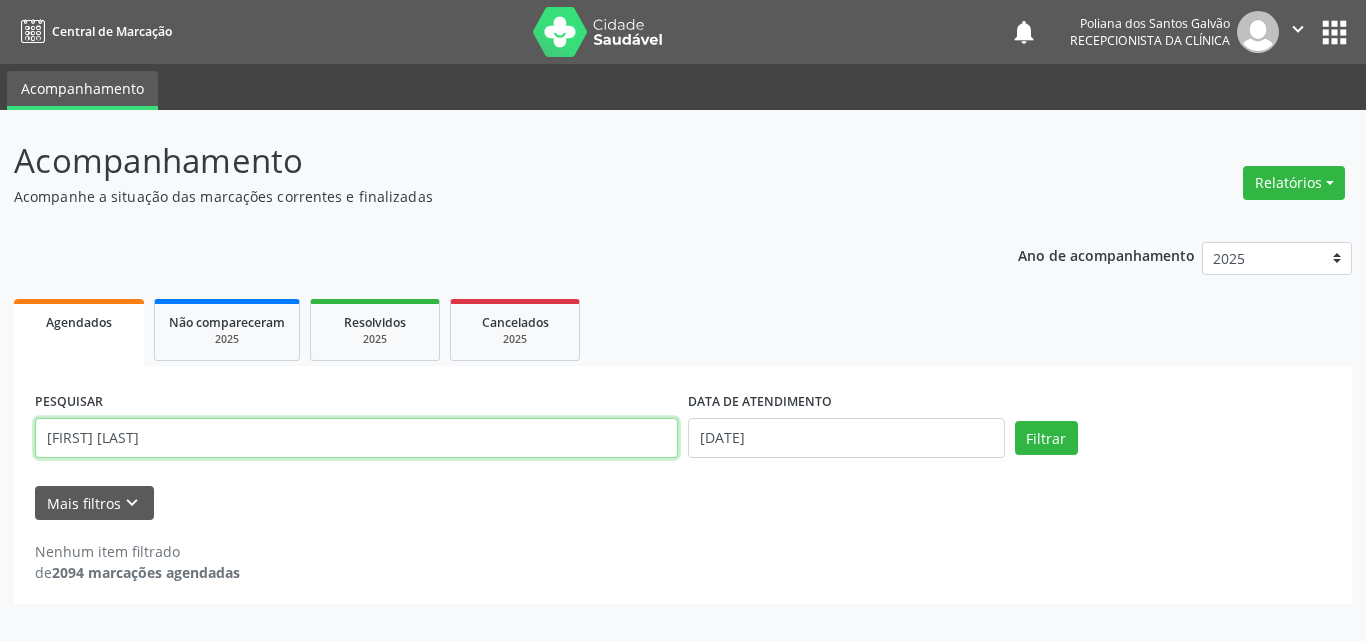 drag, startPoint x: 565, startPoint y: 440, endPoint x: 0, endPoint y: 78, distance: 671.0209 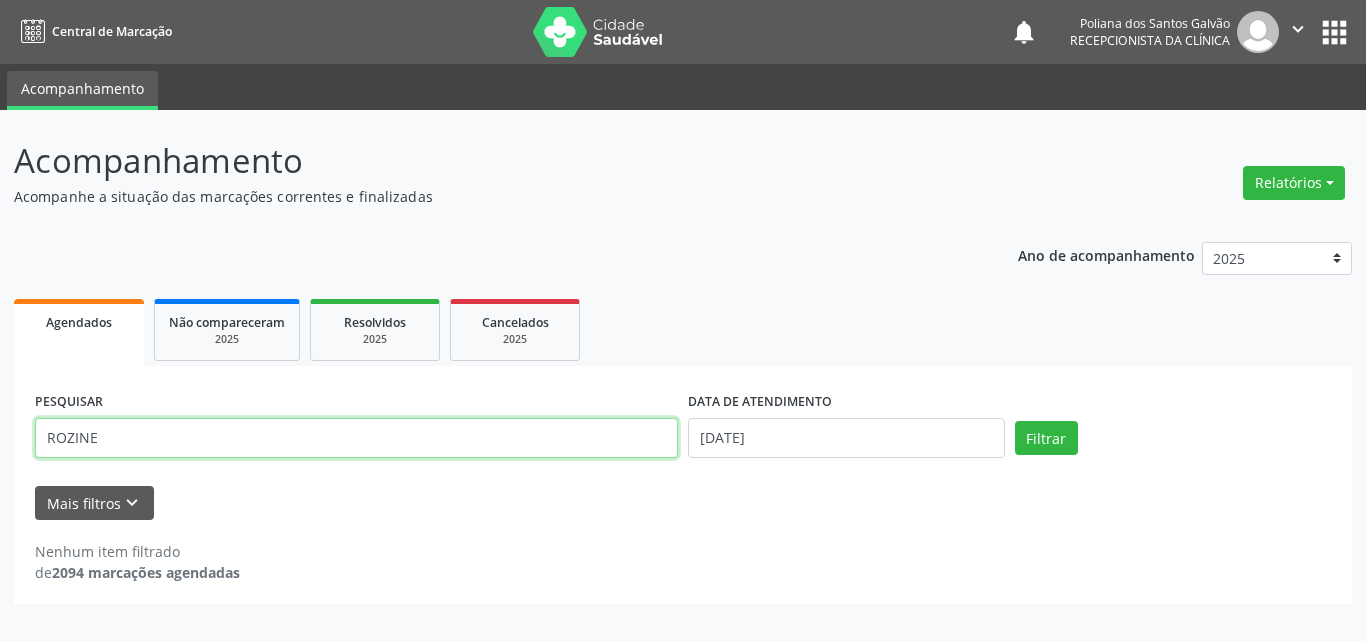 type on "ROZINE" 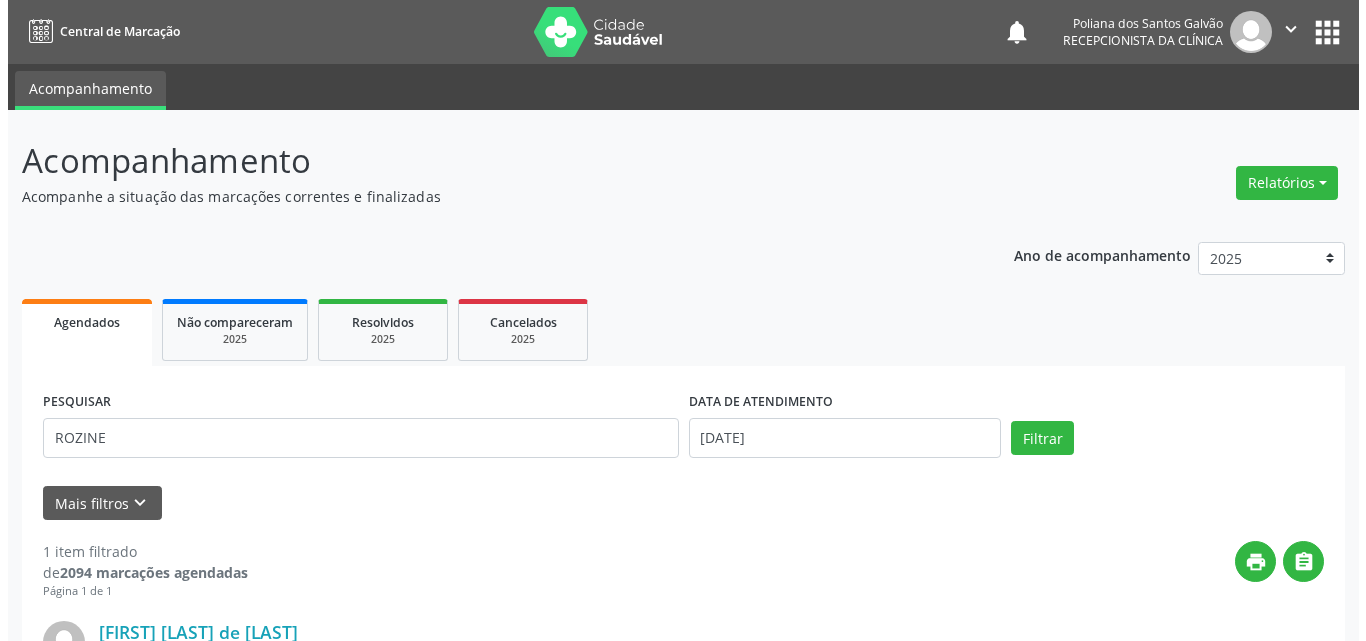 scroll, scrollTop: 264, scrollLeft: 0, axis: vertical 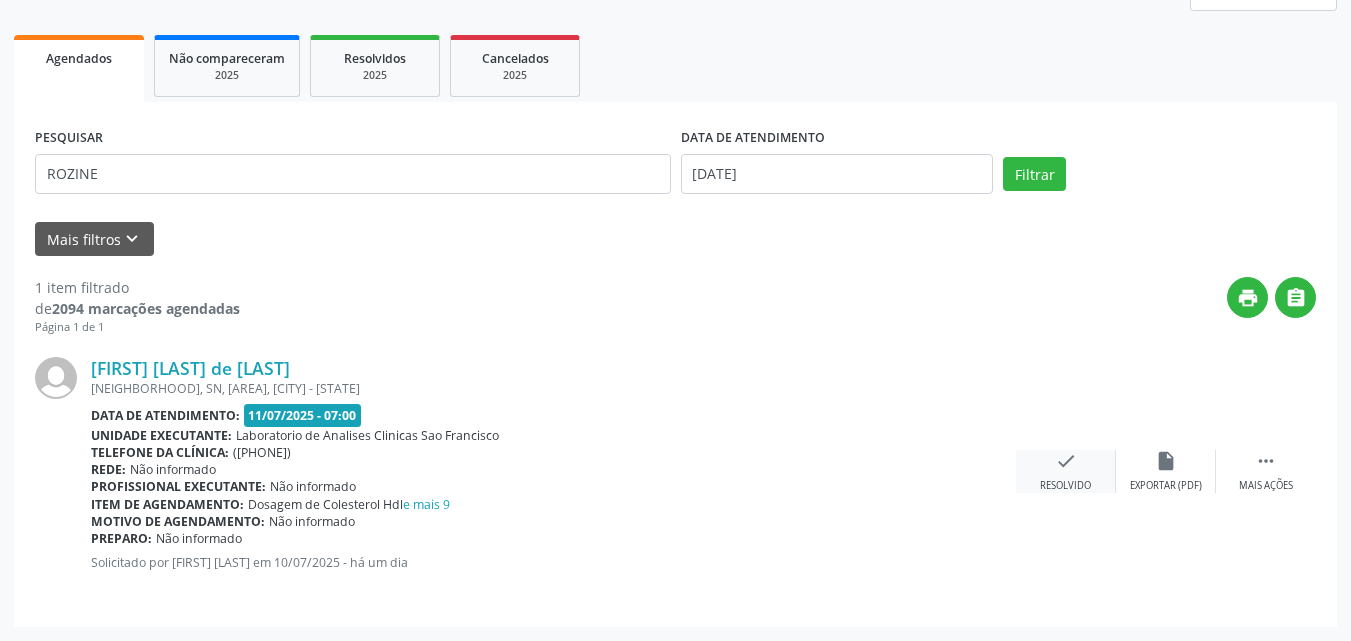 click on "Resolvido" at bounding box center [1065, 486] 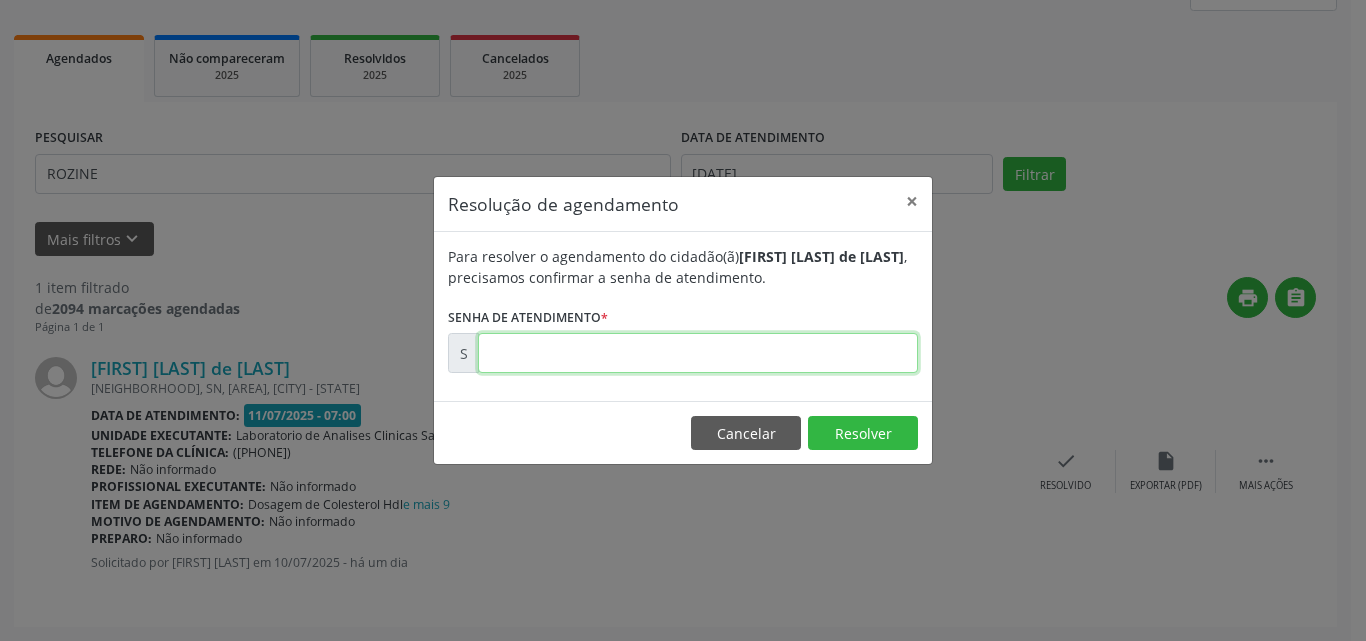 click at bounding box center (698, 353) 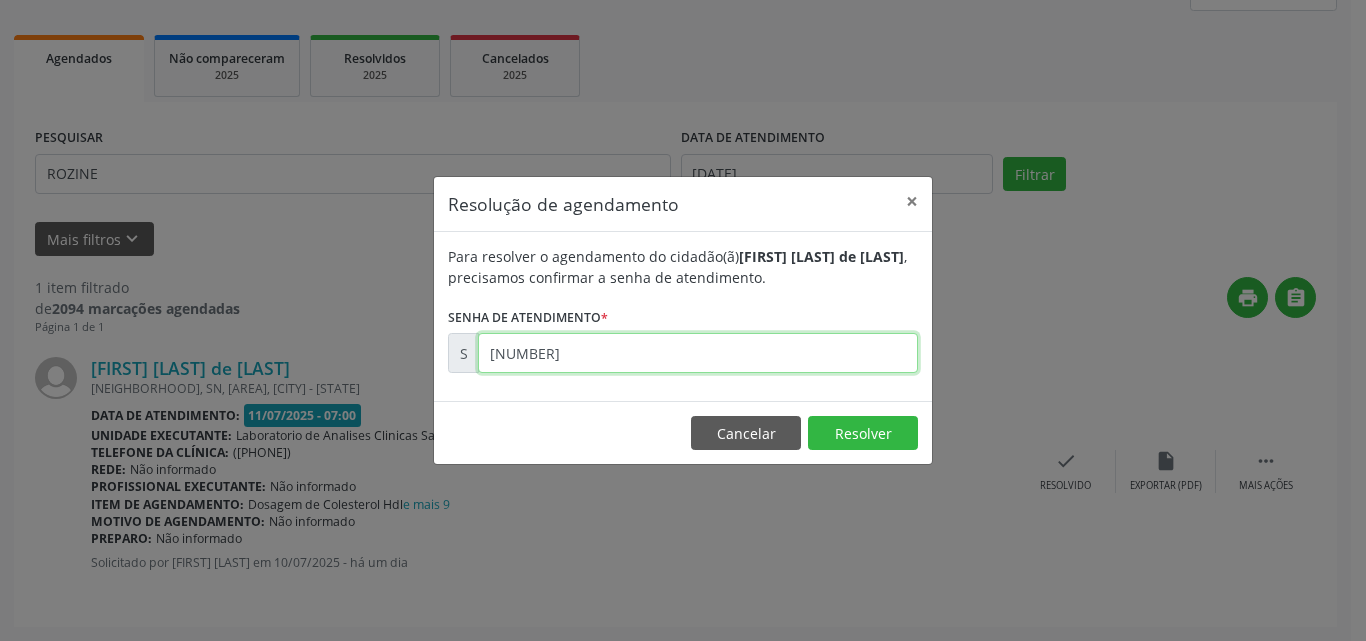 type on "[NUMBER]" 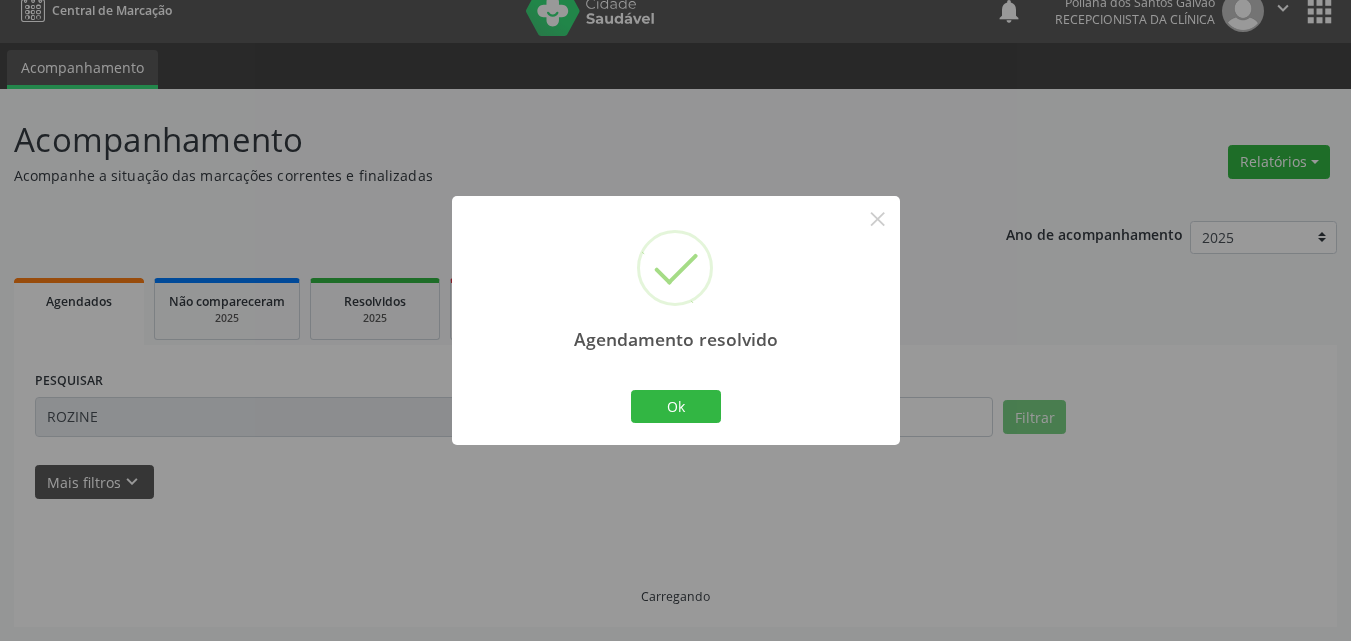 scroll, scrollTop: 0, scrollLeft: 0, axis: both 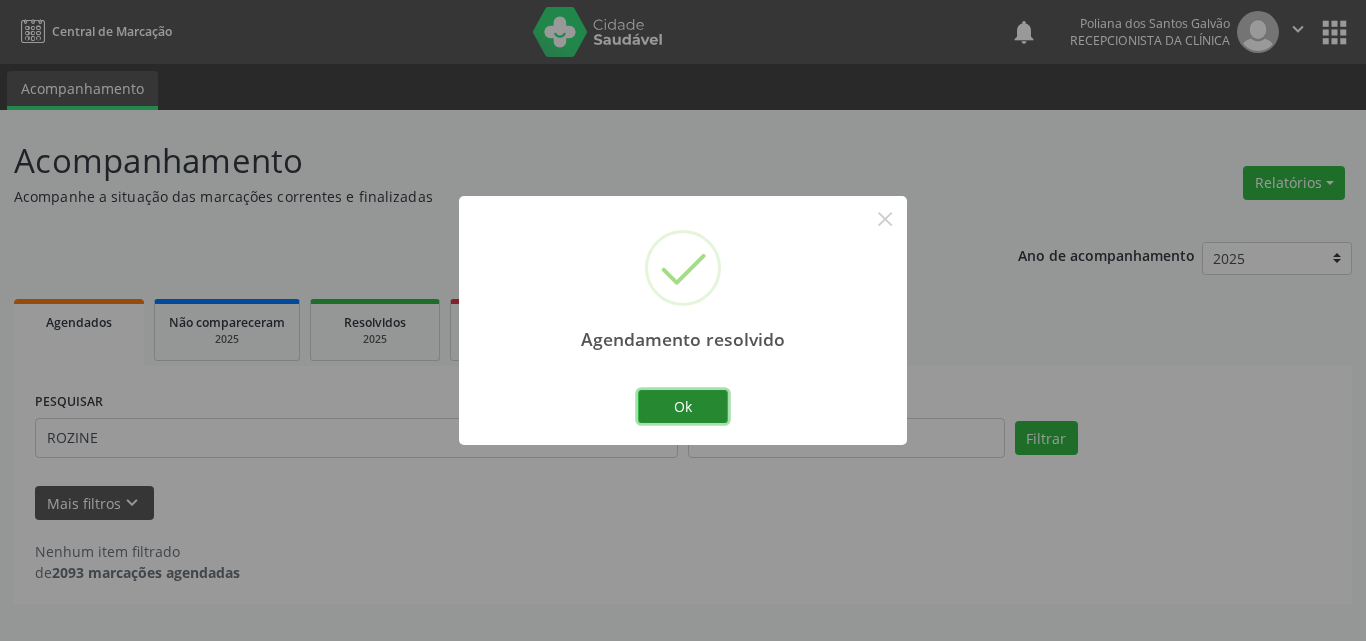 click on "Ok" at bounding box center [683, 407] 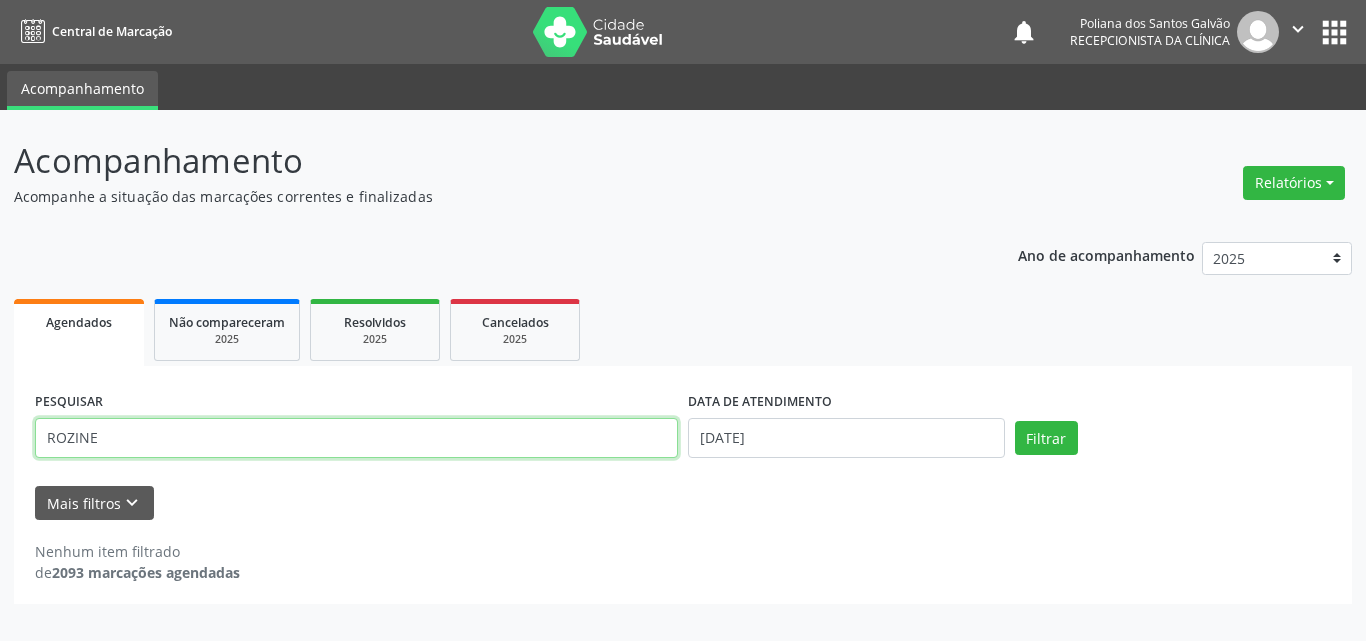 drag, startPoint x: 578, startPoint y: 450, endPoint x: 0, endPoint y: 69, distance: 692.2752 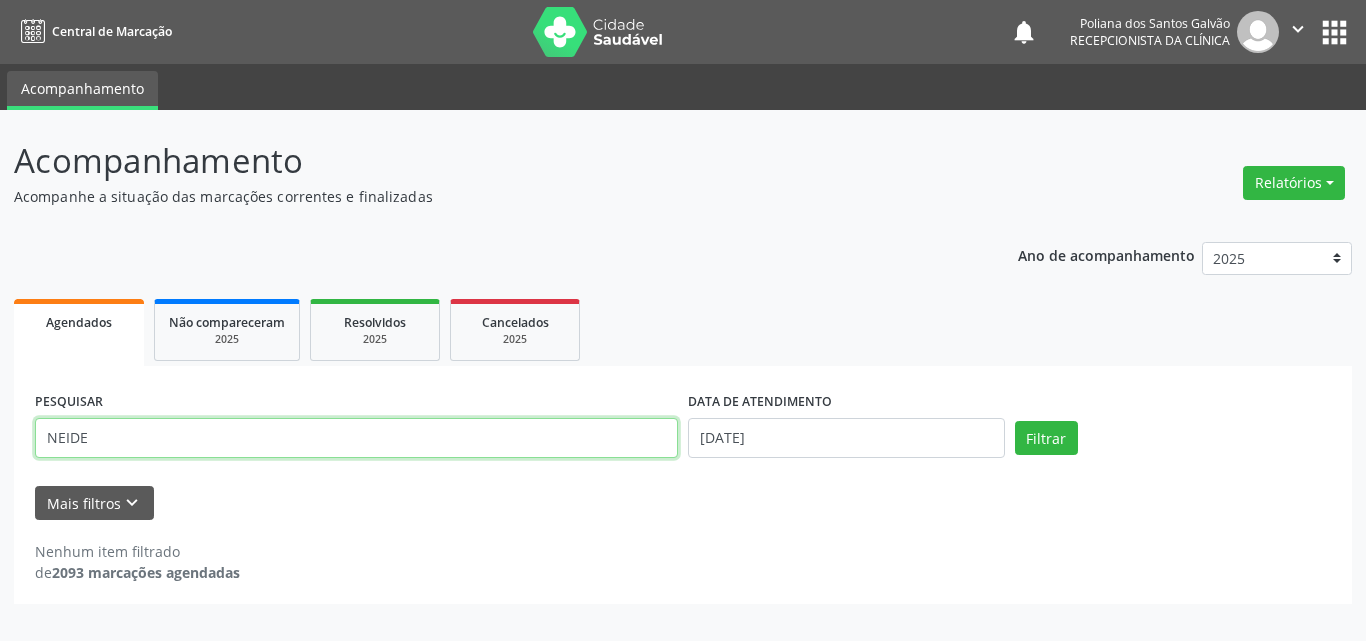 type on "NEIDE" 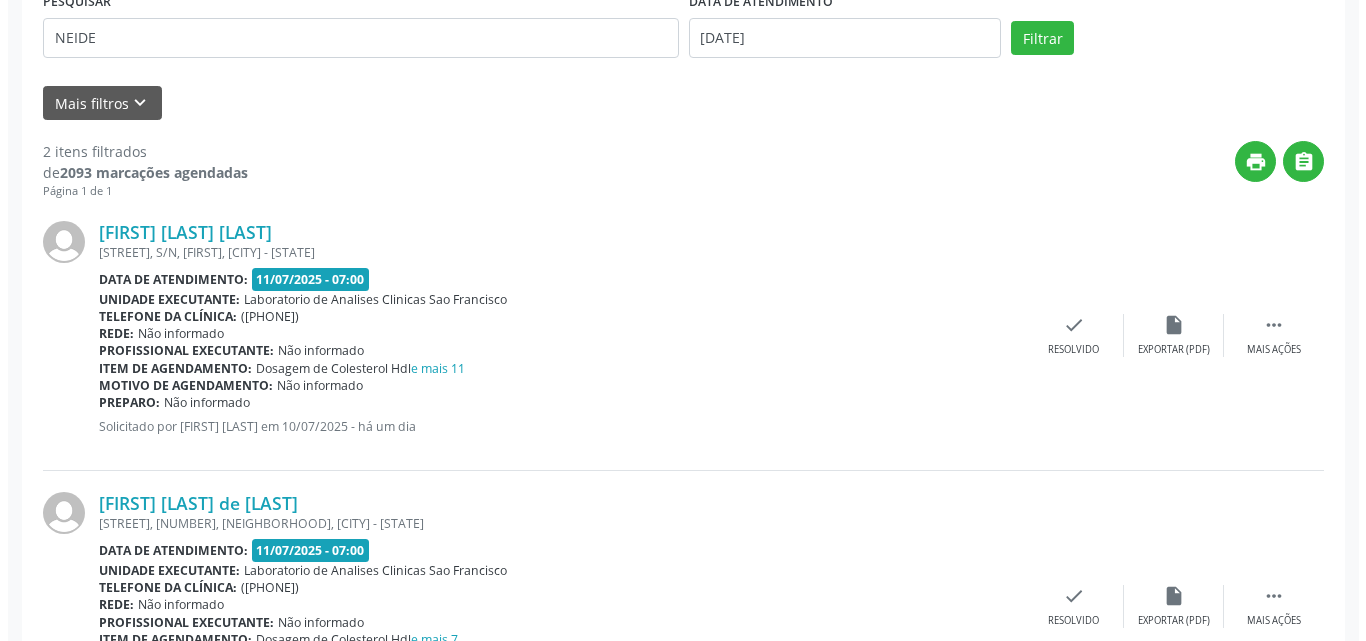 scroll, scrollTop: 500, scrollLeft: 0, axis: vertical 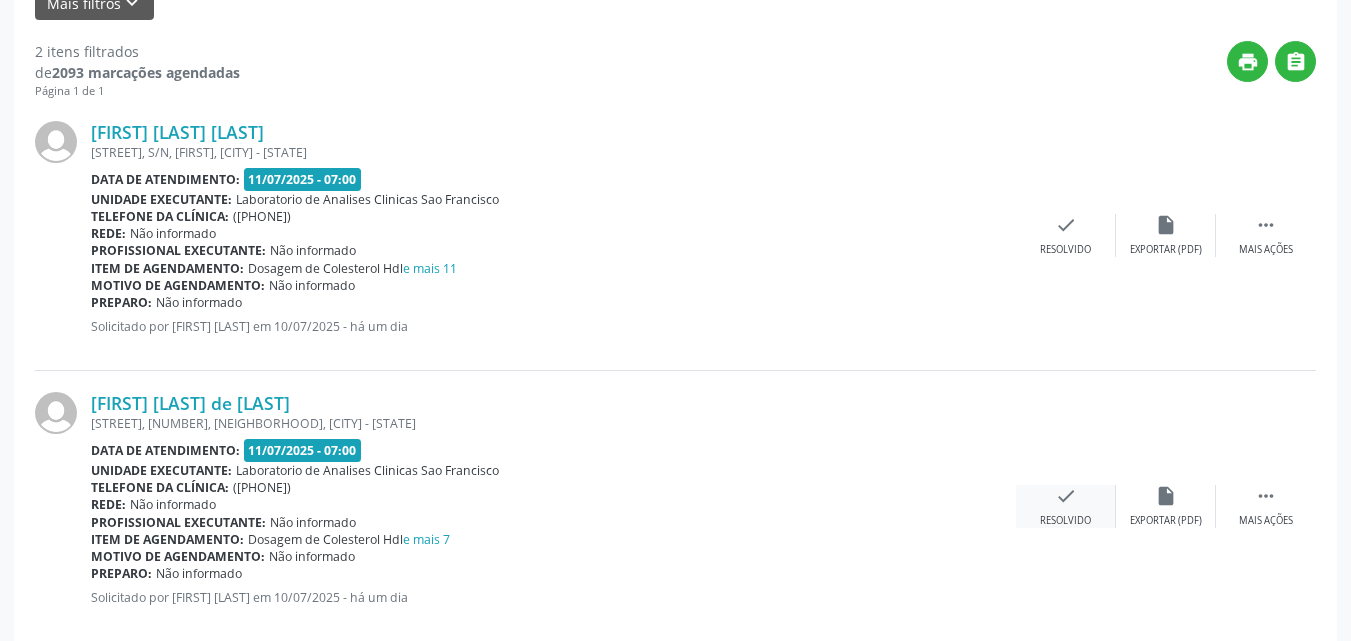 click on "check
Resolvido" at bounding box center [1066, 506] 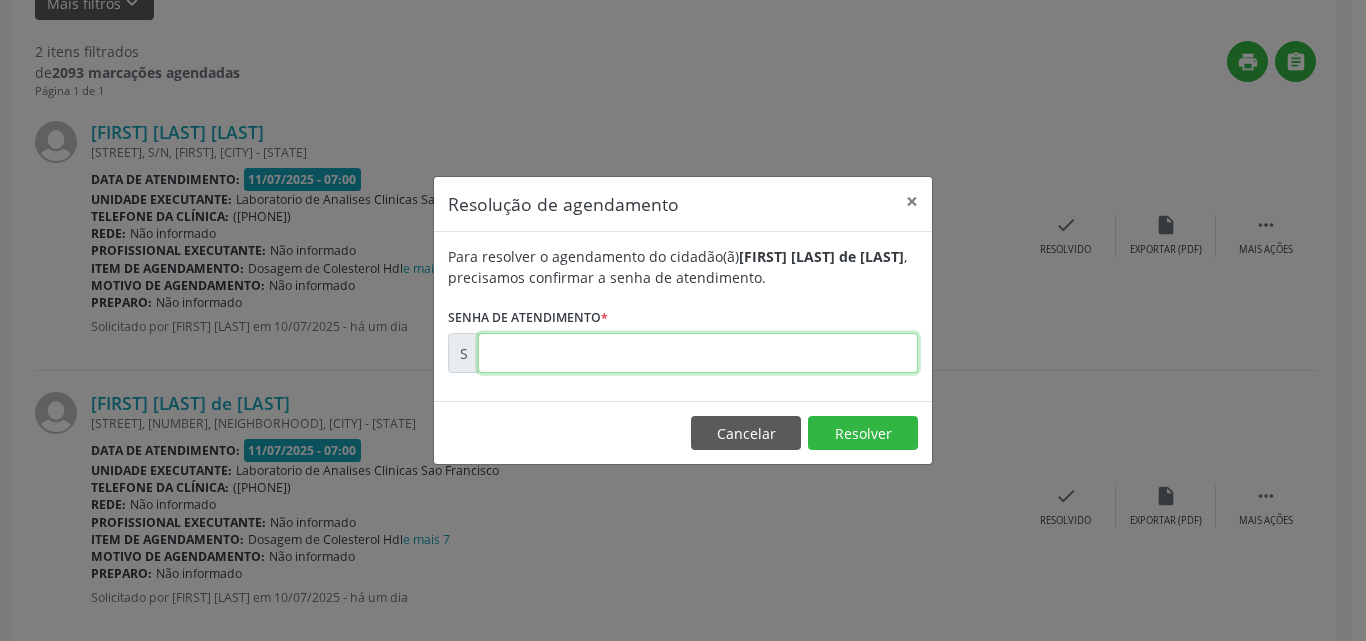 click at bounding box center (698, 353) 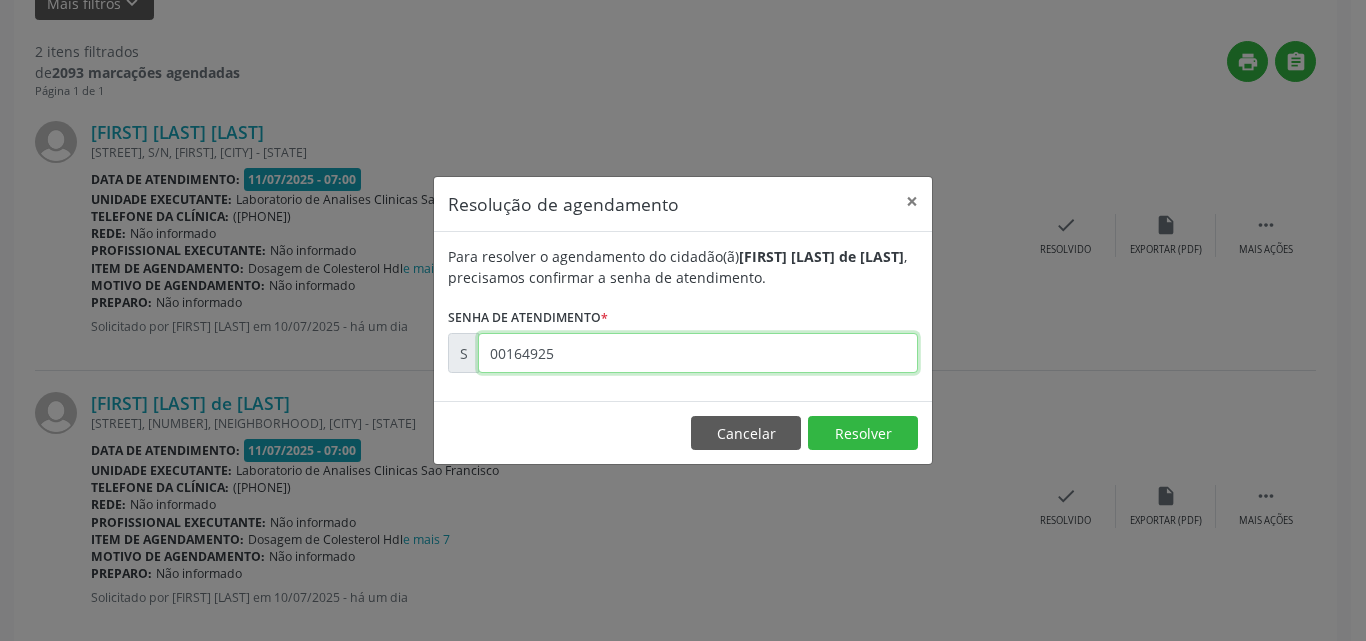 type on "00164925" 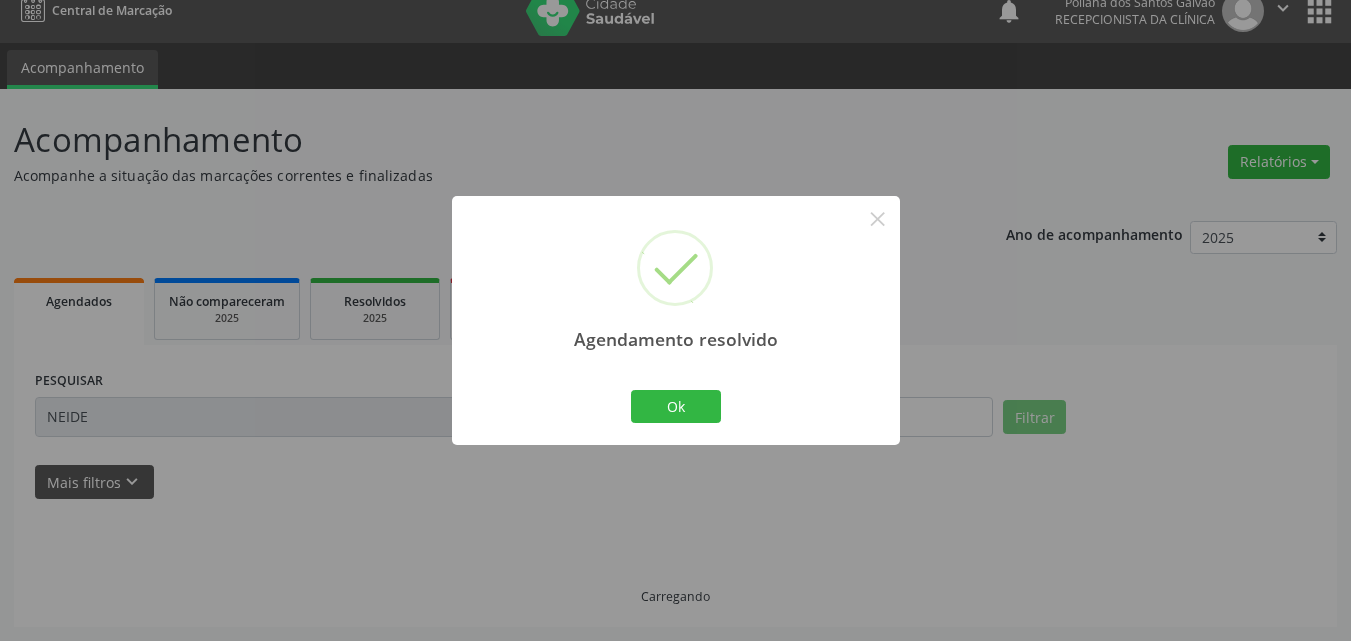 scroll, scrollTop: 264, scrollLeft: 0, axis: vertical 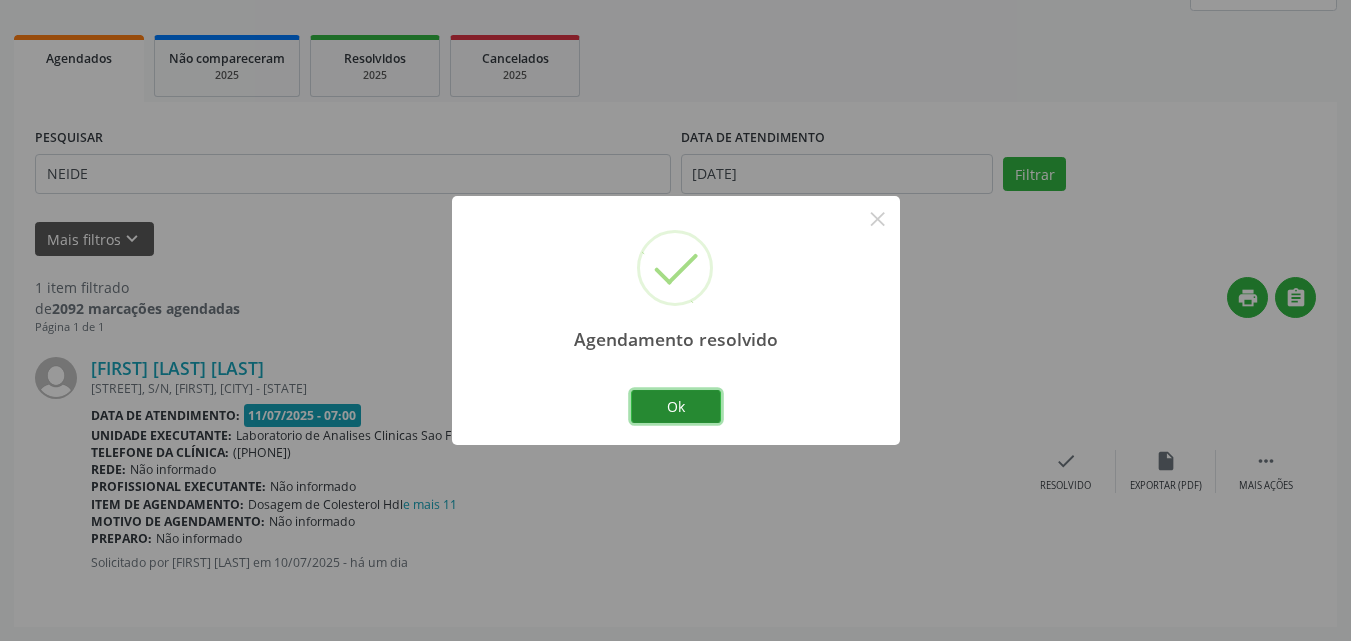 click on "Ok" at bounding box center (676, 407) 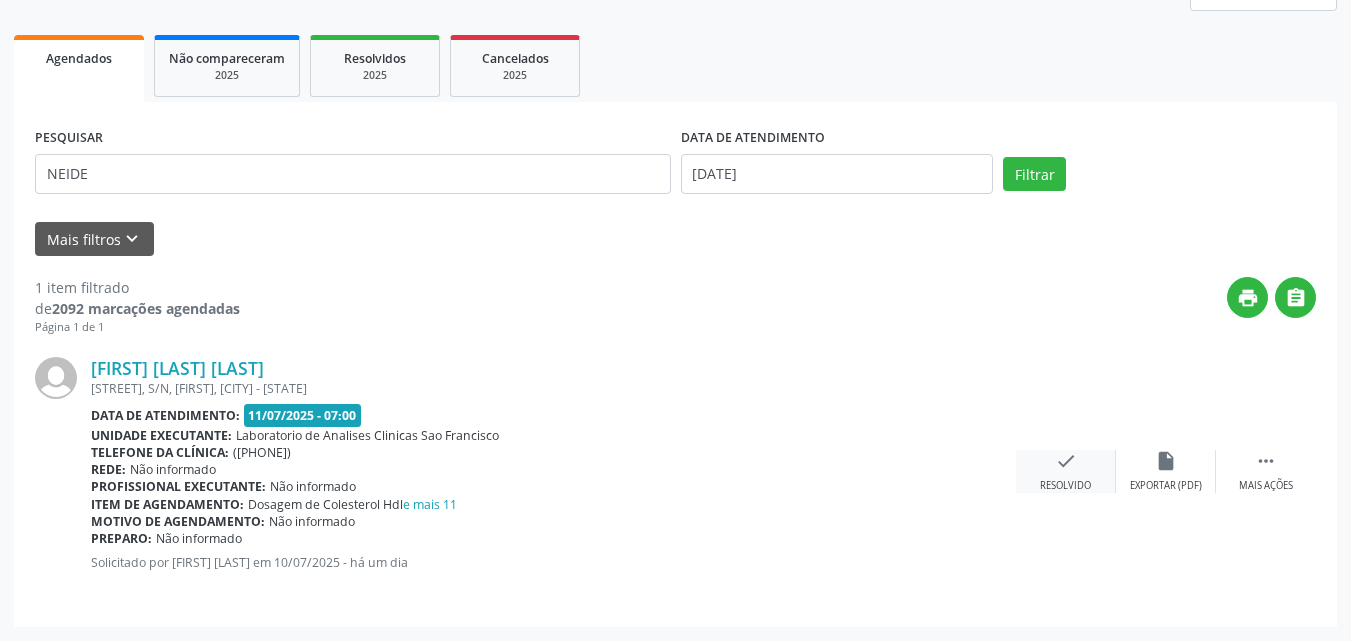 click on "check" at bounding box center (1066, 461) 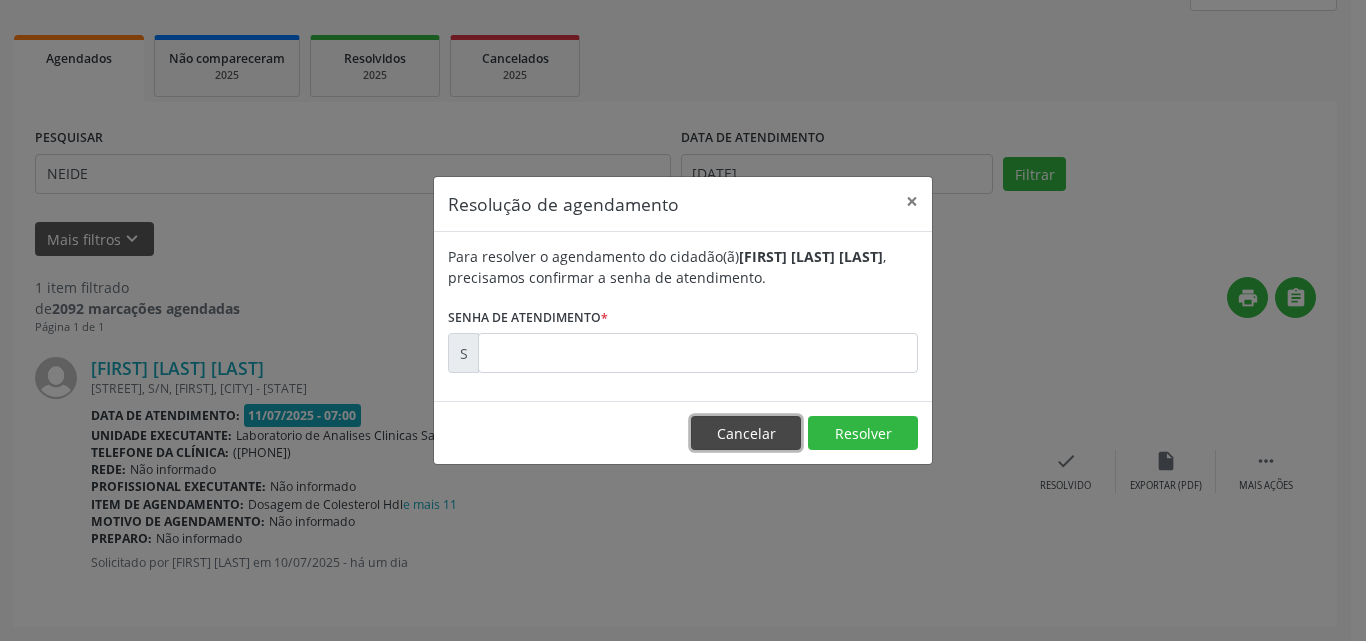 click on "Cancelar" at bounding box center (746, 433) 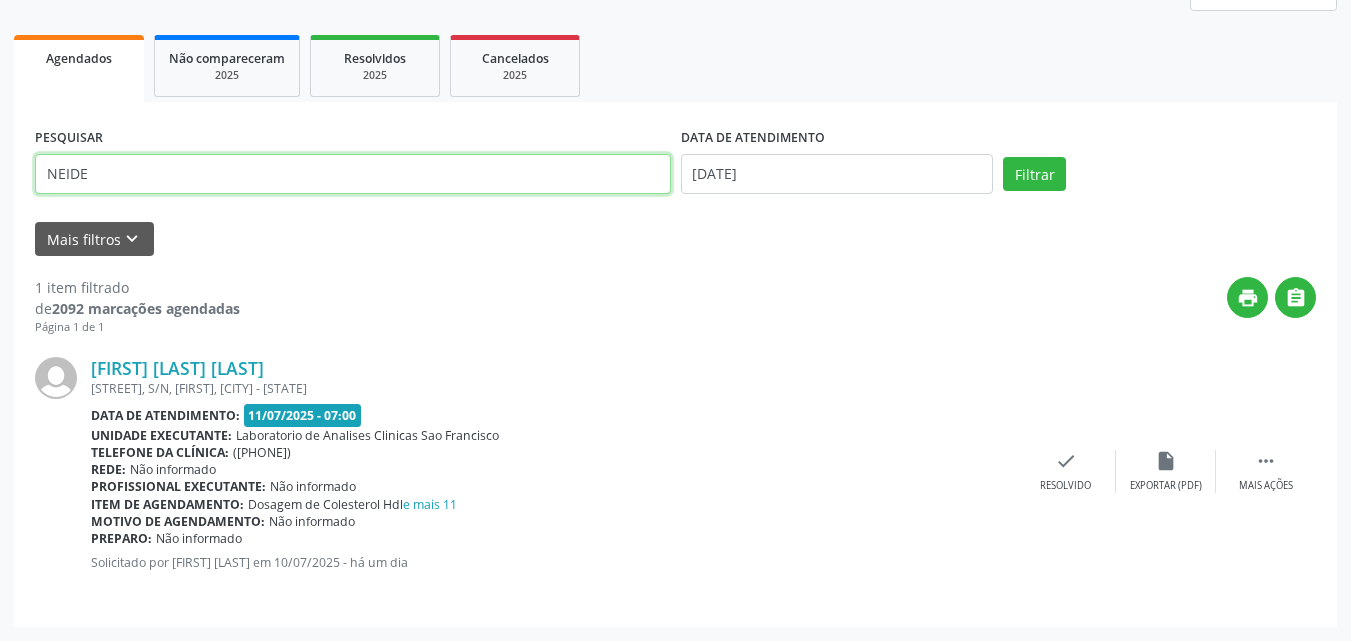 drag, startPoint x: 243, startPoint y: 172, endPoint x: 0, endPoint y: 98, distance: 254.01772 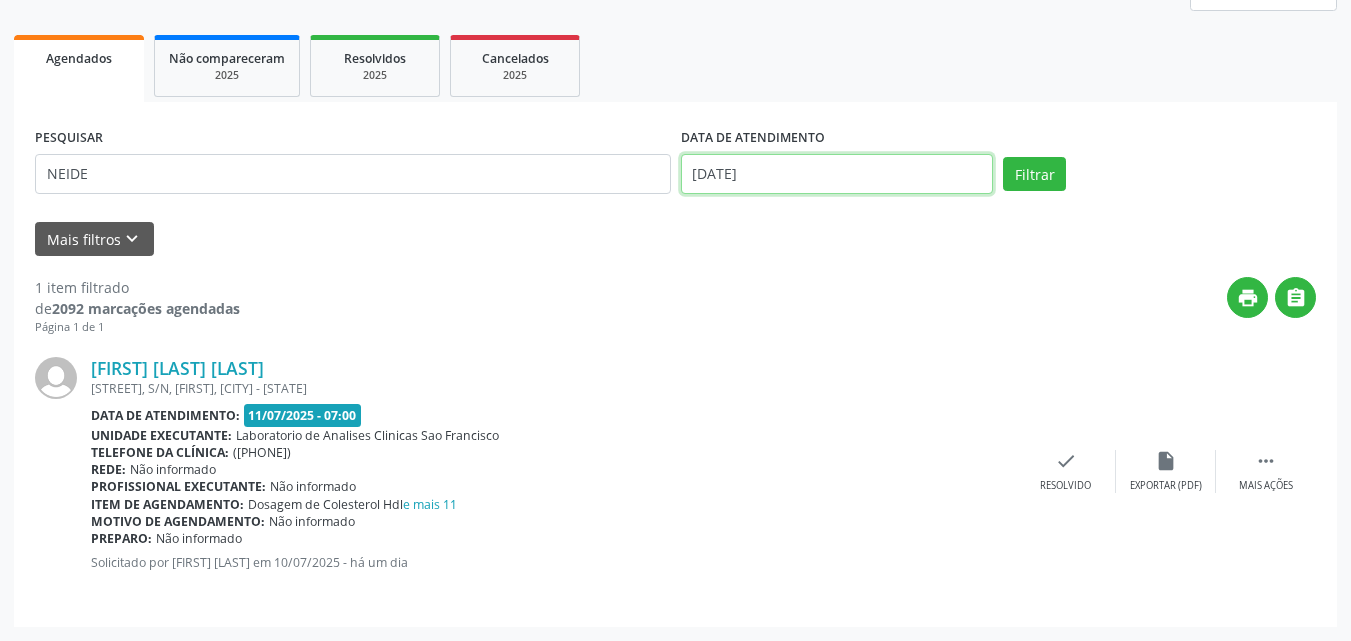 click on "[DATE]" at bounding box center (837, 174) 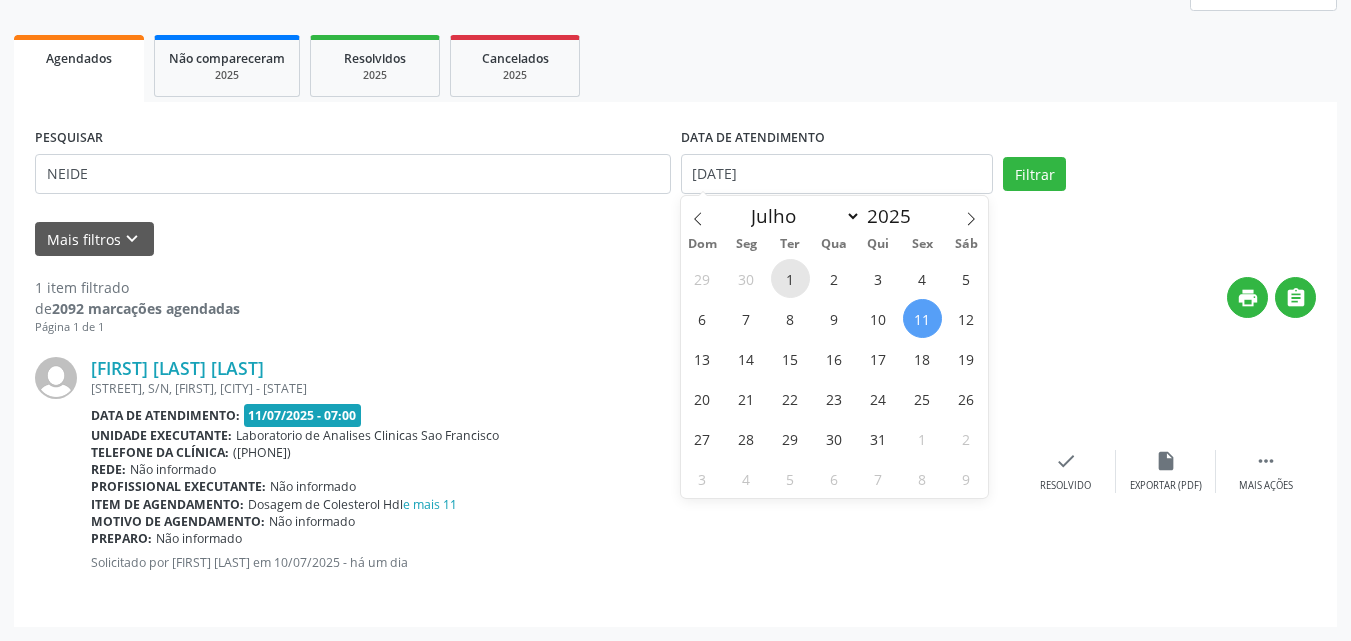 click on "1" at bounding box center [790, 278] 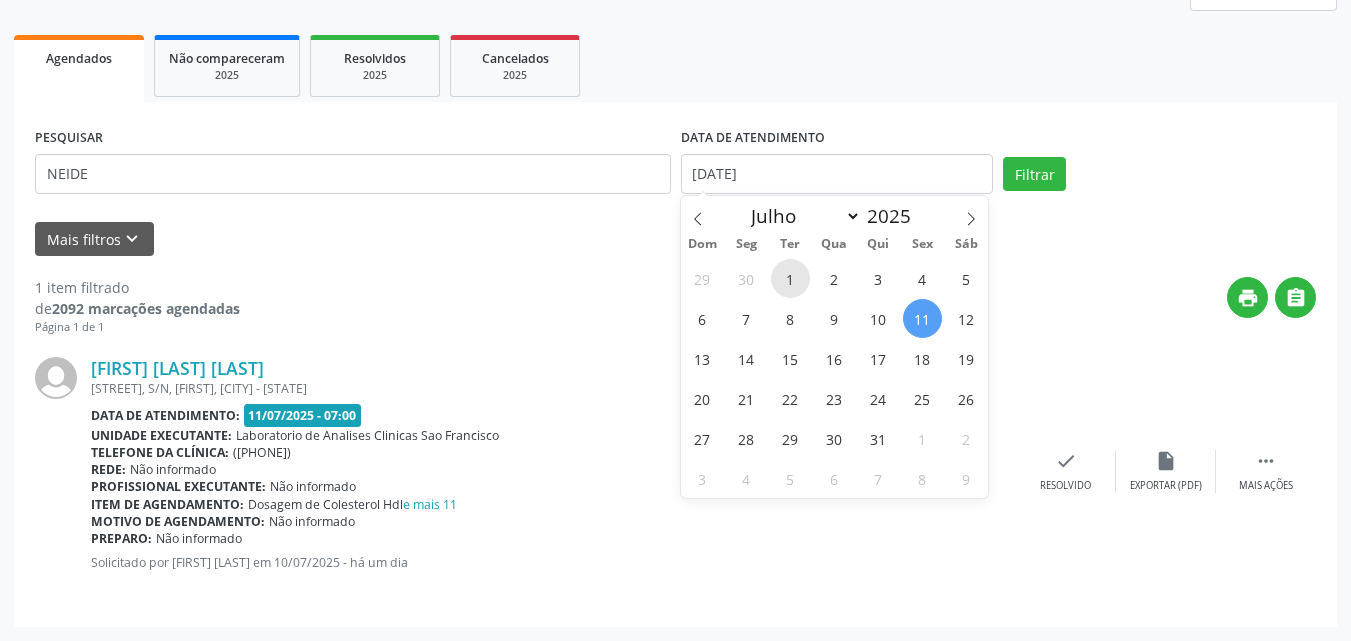type on "[DATE]" 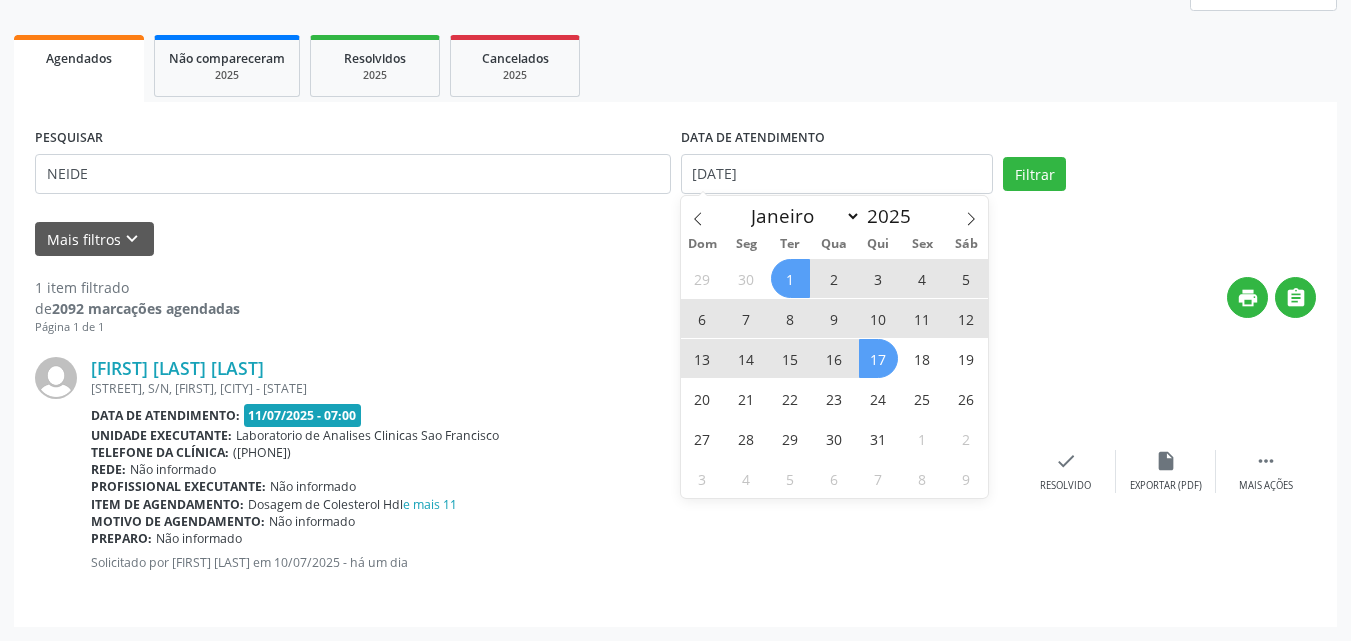 click on "17" at bounding box center [878, 358] 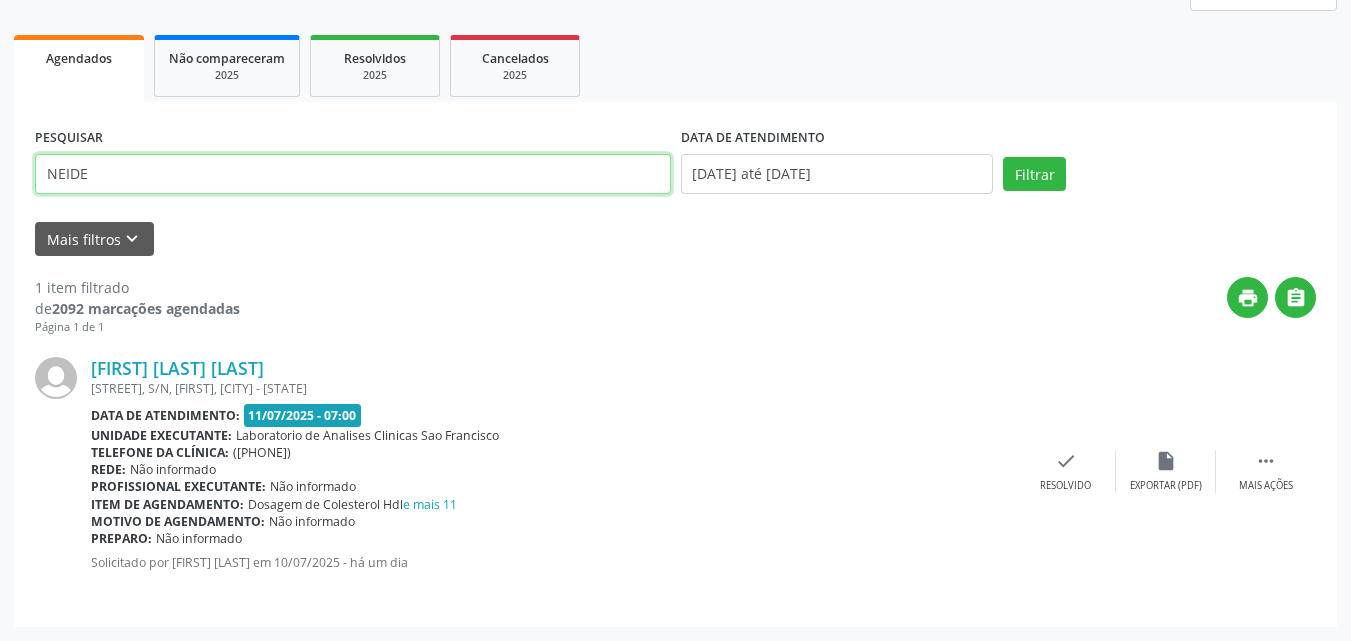 drag, startPoint x: 458, startPoint y: 170, endPoint x: 0, endPoint y: 99, distance: 463.4706 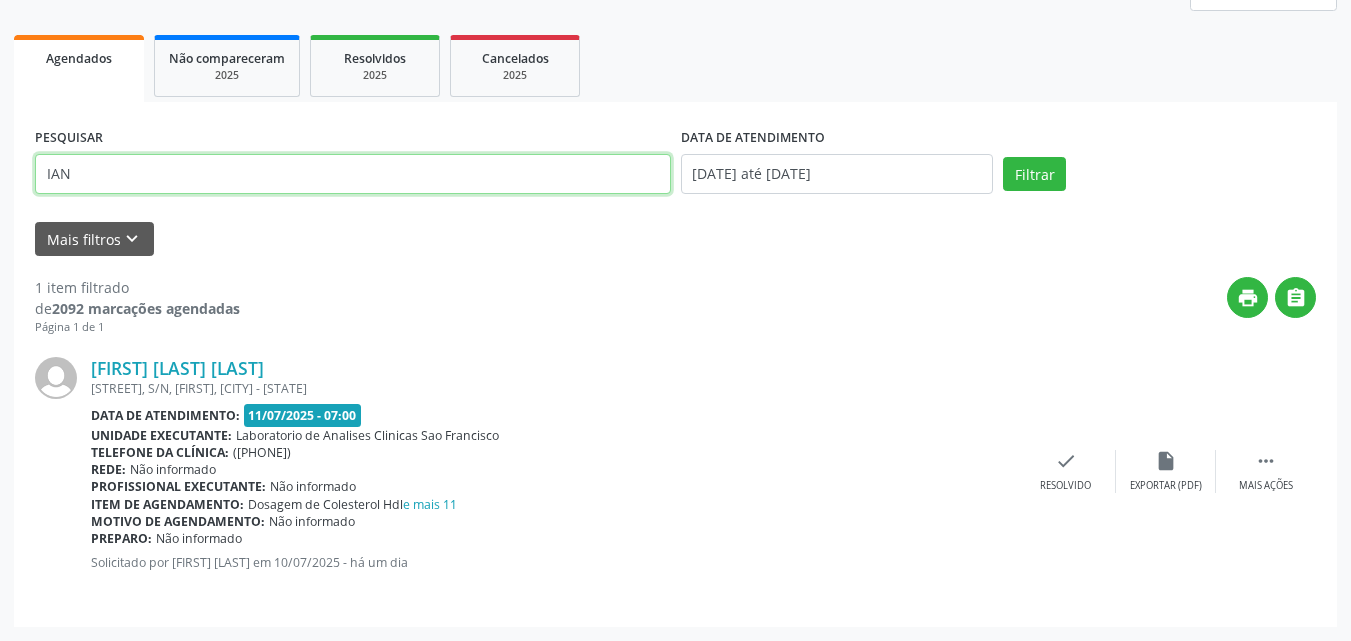 type on "IAN" 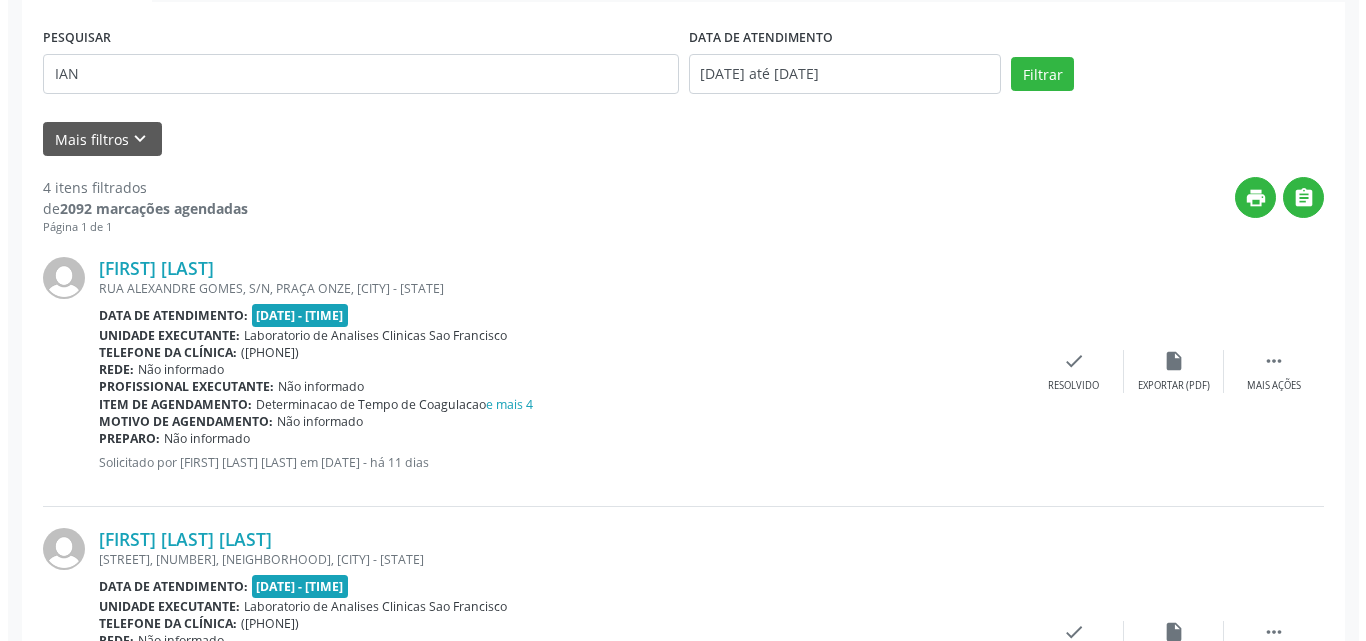 scroll, scrollTop: 764, scrollLeft: 0, axis: vertical 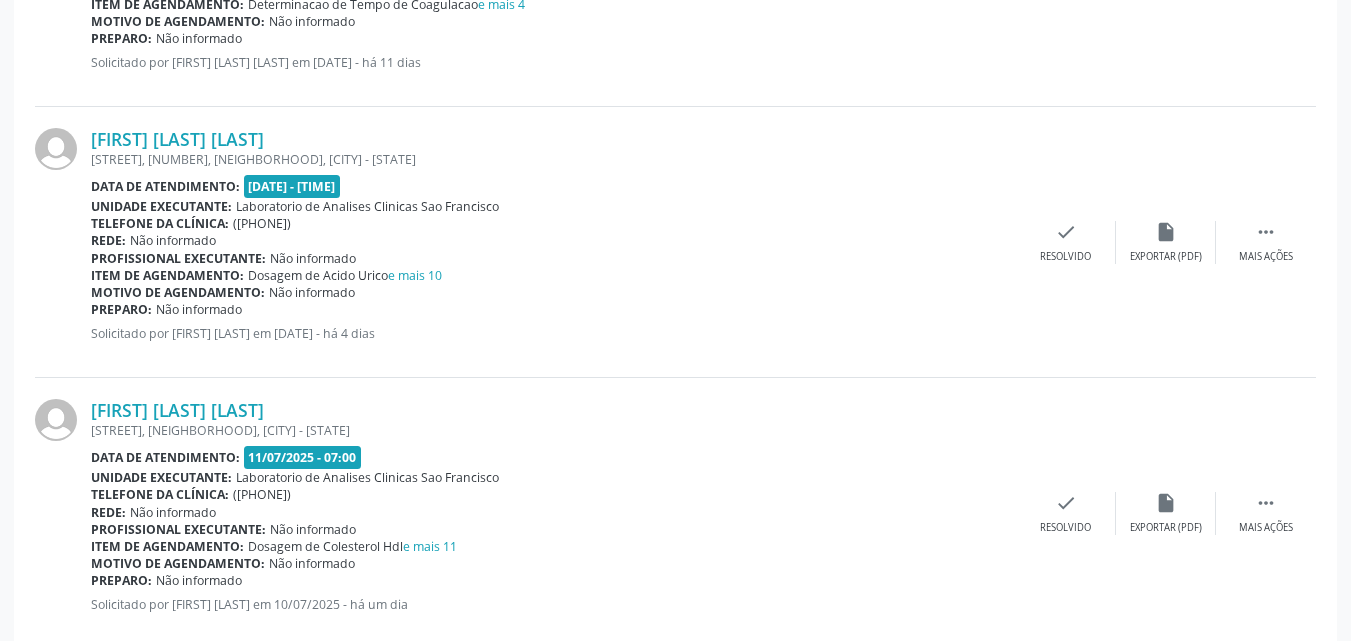 click on "[FIRST] [LAST]
[STREET], S/N, [NEIGHBORHOOD], [CITY] - [STATE]
Data de atendimento:
11/07/2025 - 07:00
Unidade executante:
Laboratorio de Analises Clinicas Sao Francisco
Telefone da clínica:
(74) 36453588
Rede:
Não informado
Profissional executante:
Não informado
Item de agendamento:
Dosagem de Colesterol Hdl
e mais 11
Motivo de agendamento:
Não informado
Preparo:
Não informado
Solicitado por [FIRST] [LAST] em 10/07/2025 - há um dia

Mais ações
insert_drive_file
Exportar (PDF)
check
Resolvido" at bounding box center (675, 513) 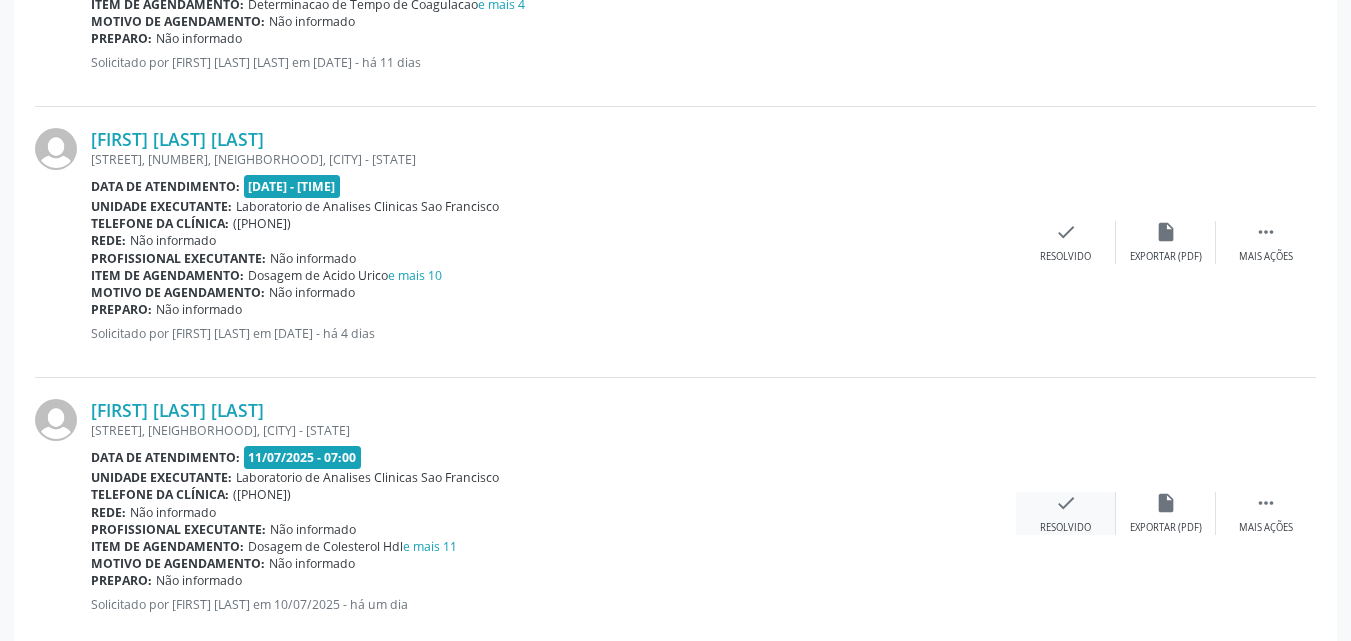 click on "check
Resolvido" at bounding box center (1066, 513) 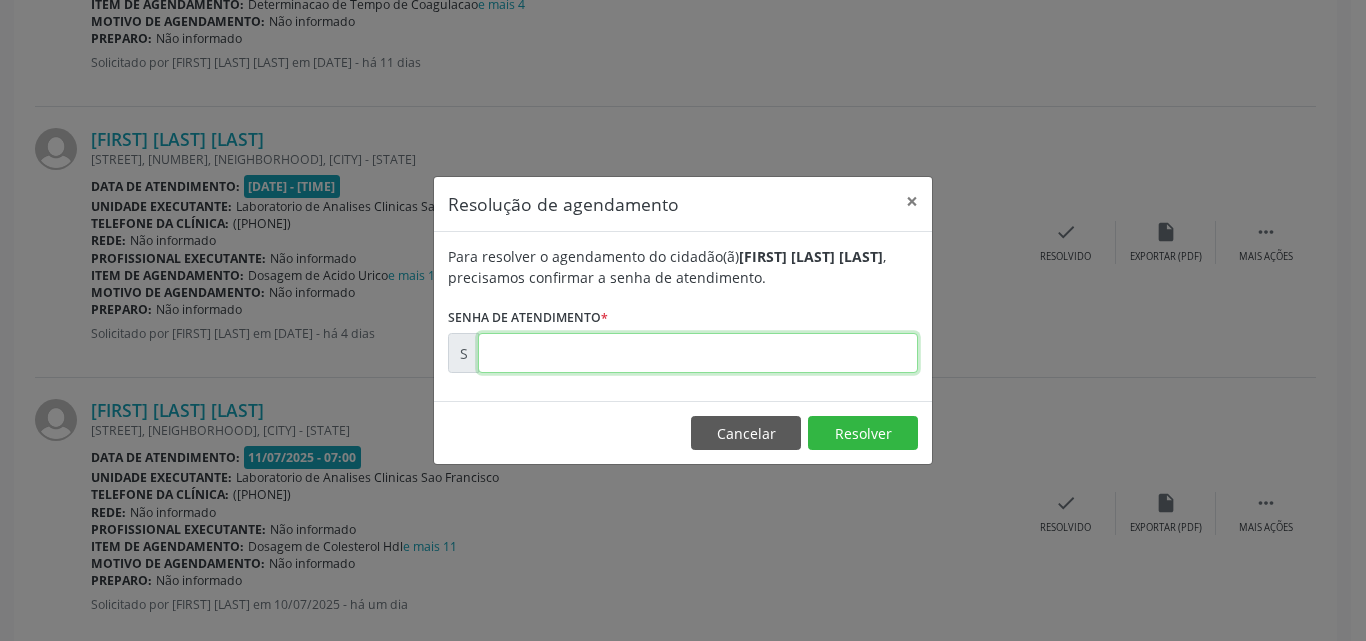 click at bounding box center [698, 353] 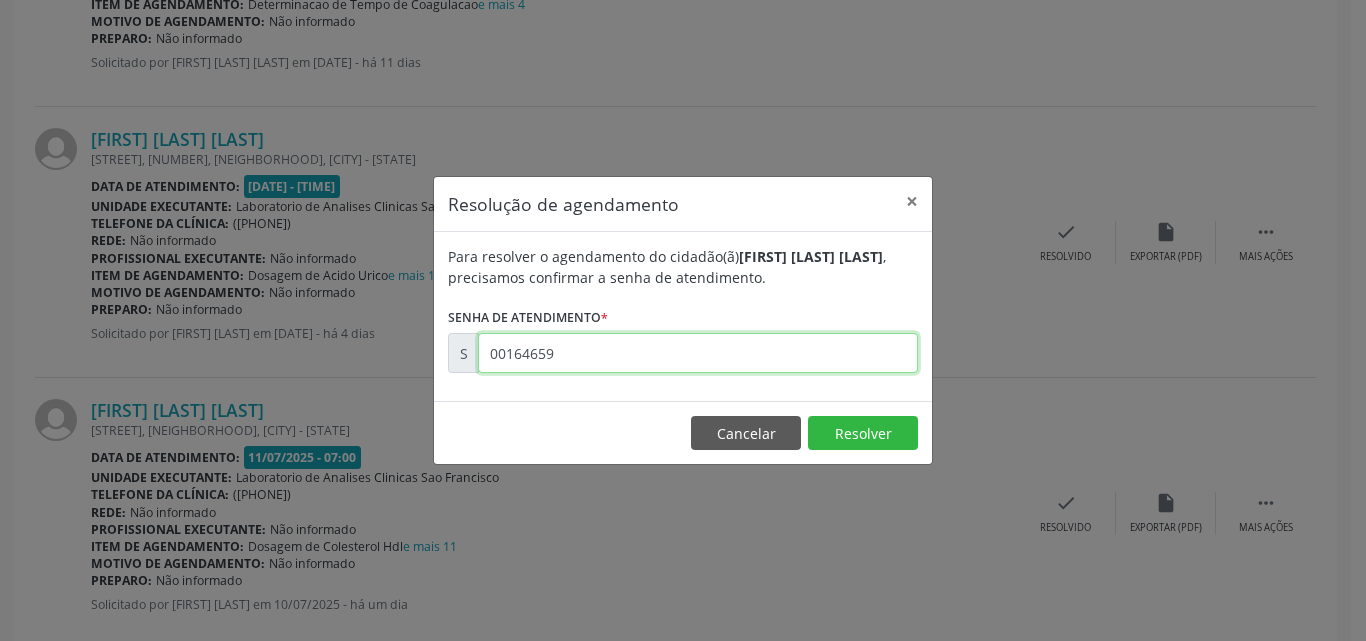 type on "00164659" 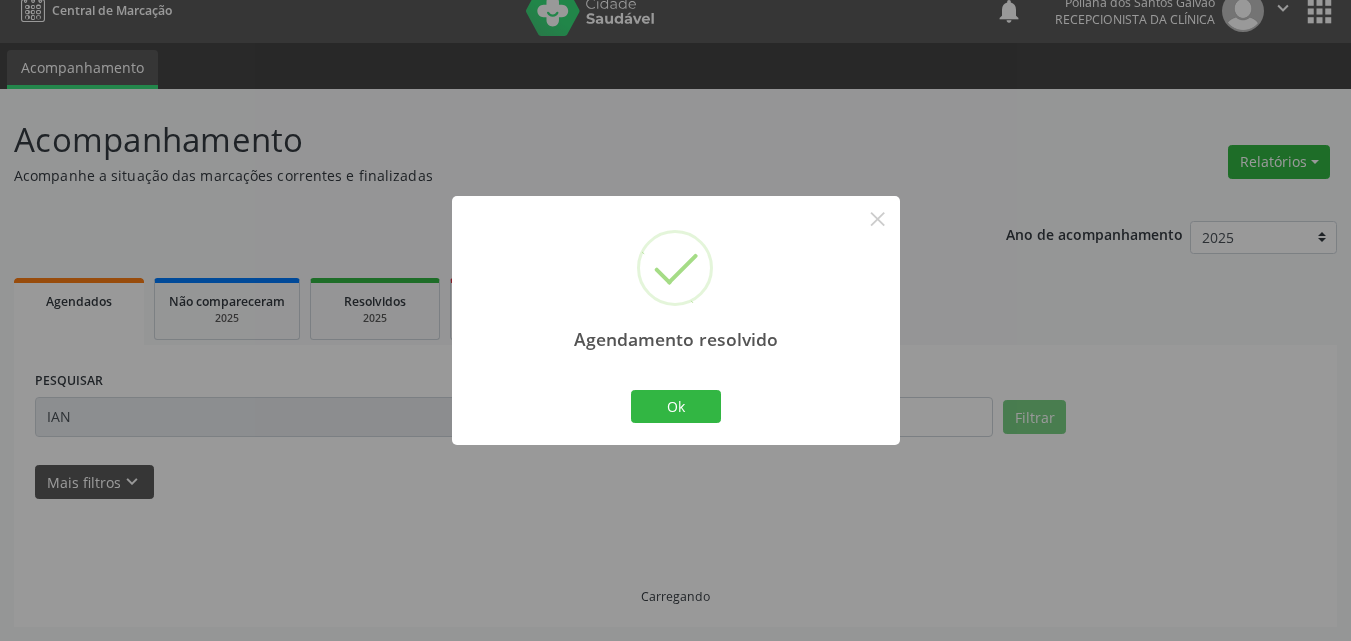 scroll, scrollTop: 764, scrollLeft: 0, axis: vertical 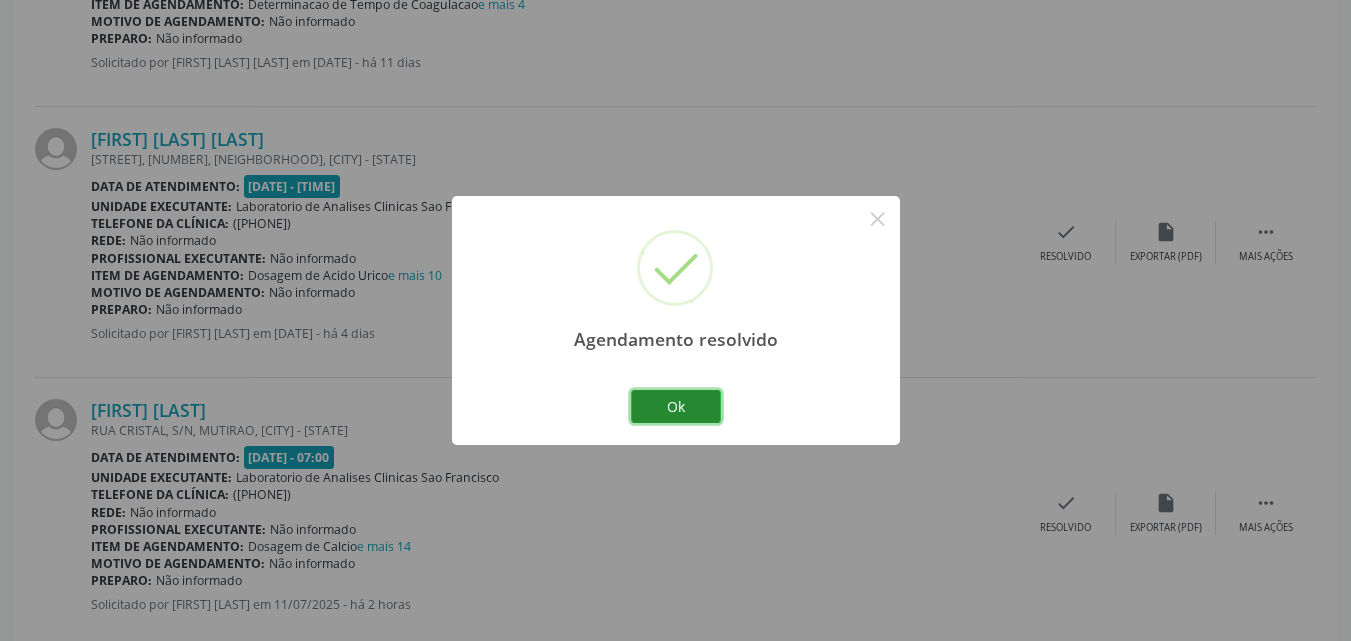 click on "Ok" at bounding box center (676, 407) 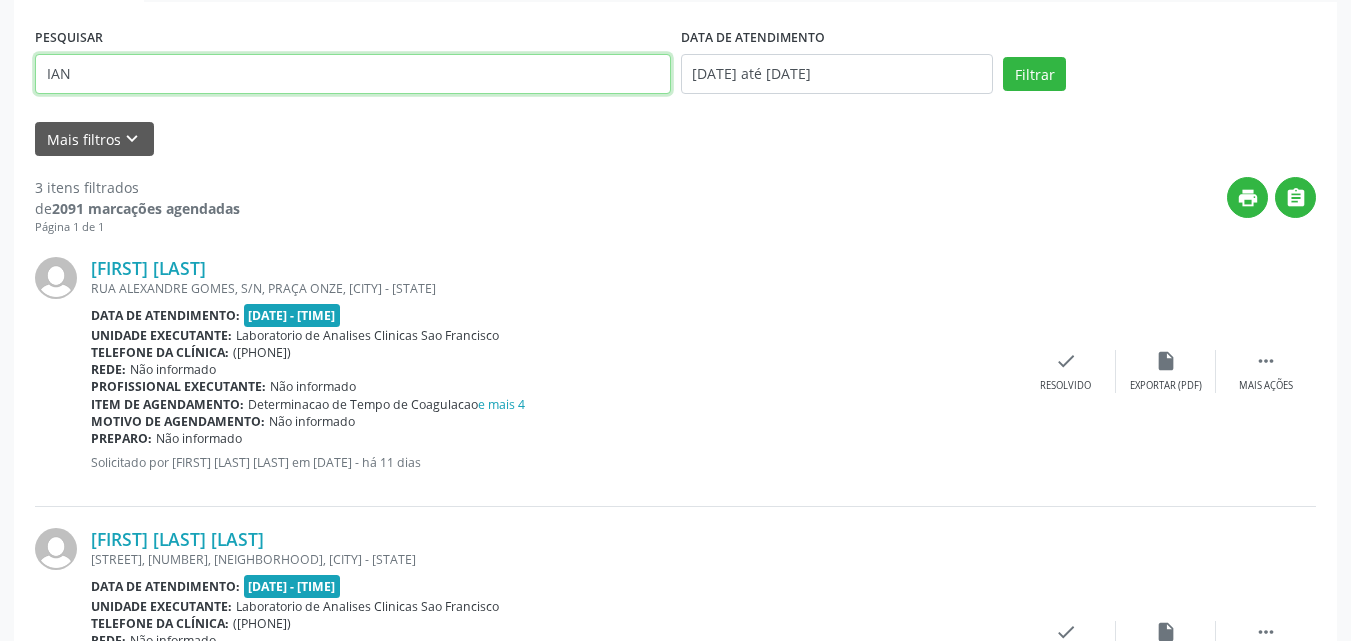 scroll, scrollTop: 307, scrollLeft: 0, axis: vertical 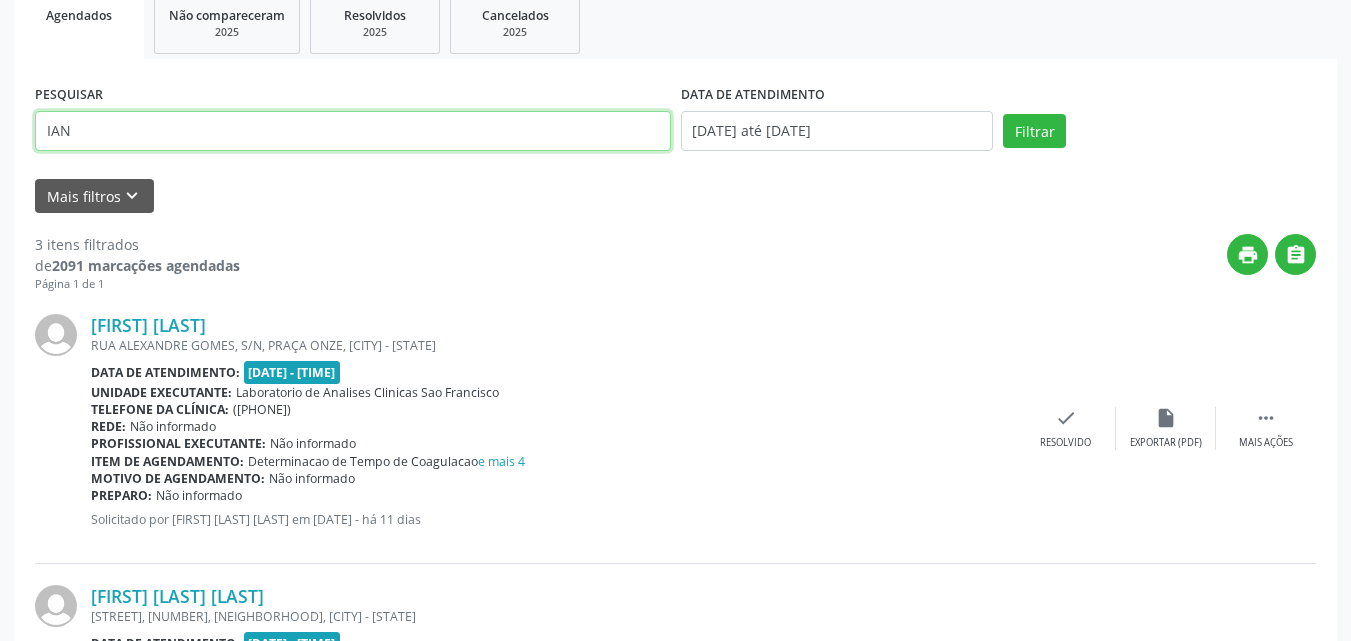 drag, startPoint x: 461, startPoint y: 61, endPoint x: 0, endPoint y: -85, distance: 483.56696 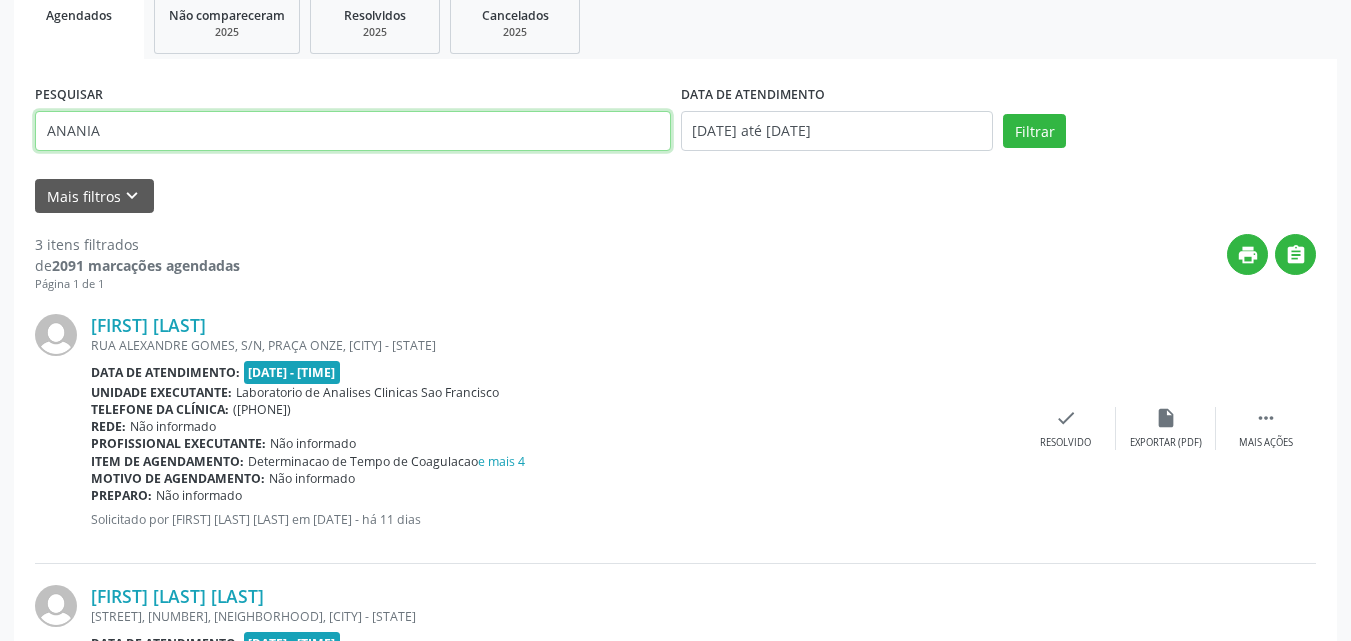 type on "[LAST]" 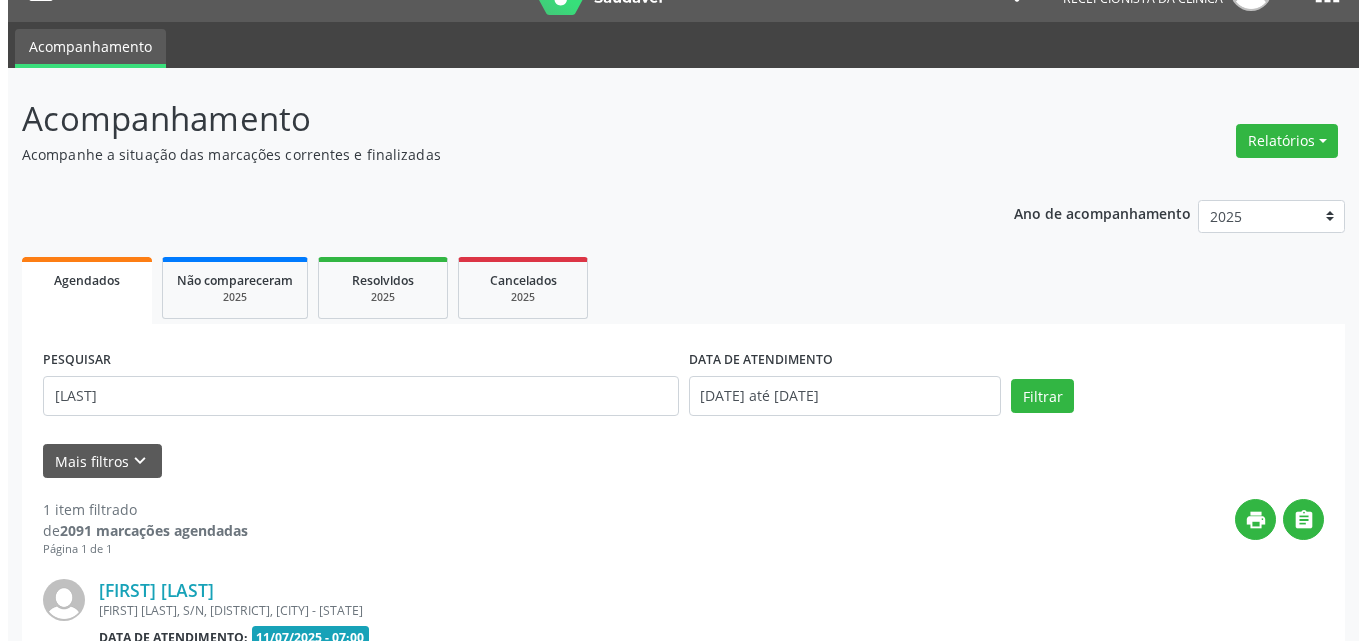 scroll, scrollTop: 264, scrollLeft: 0, axis: vertical 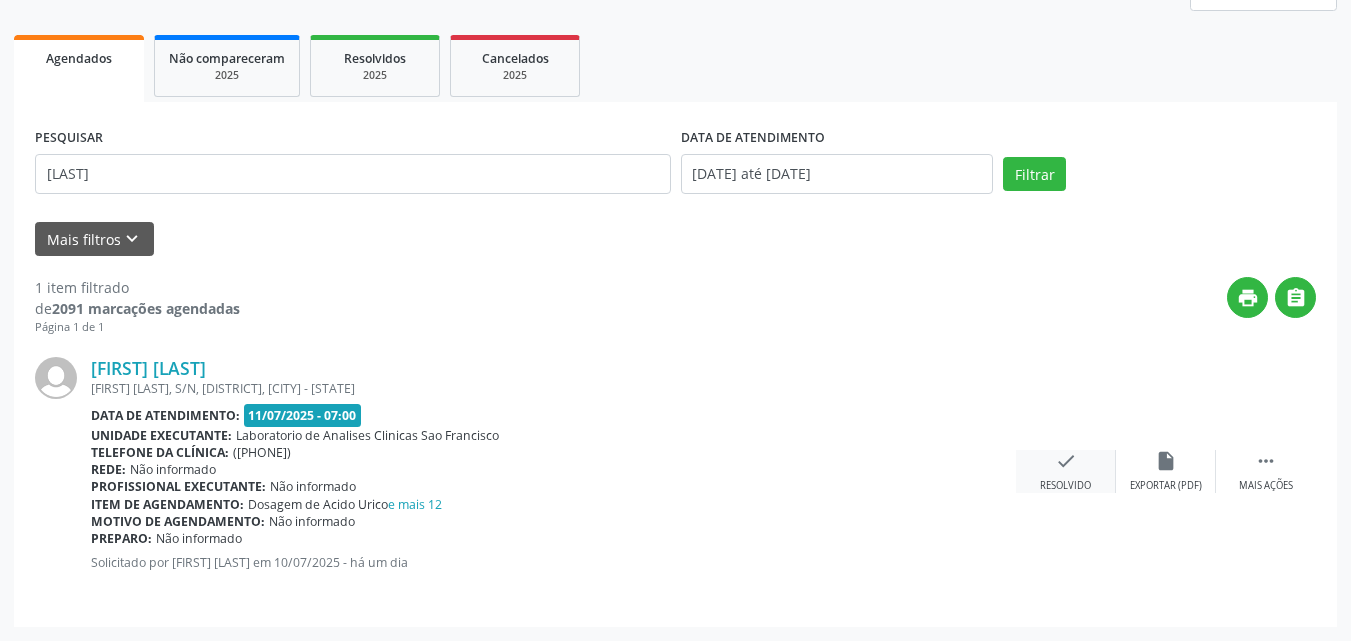 click on "Resolvido" at bounding box center [1065, 486] 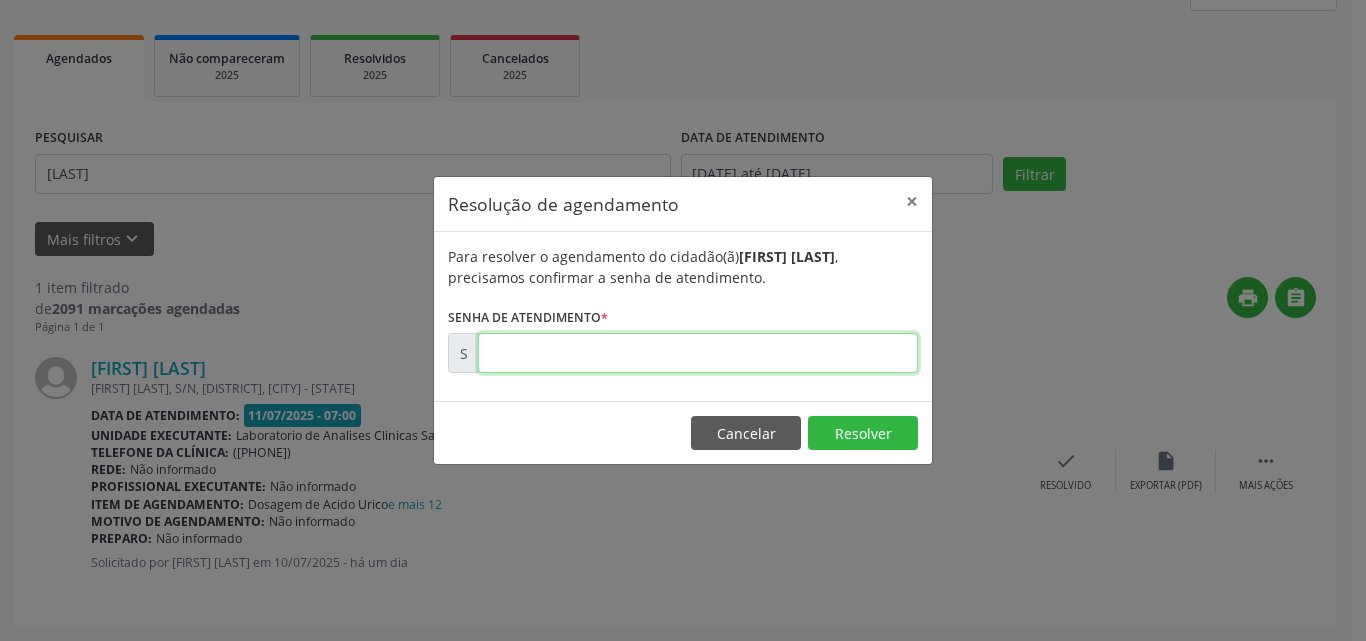 click at bounding box center [698, 353] 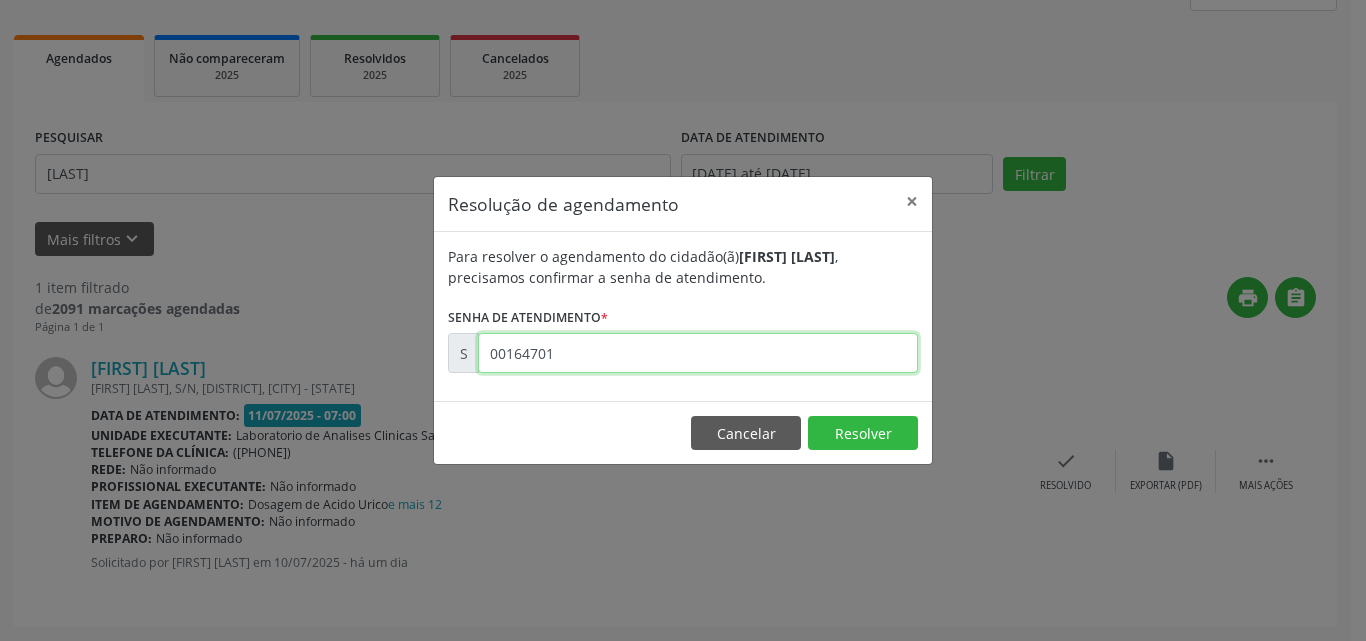 type on "00164701" 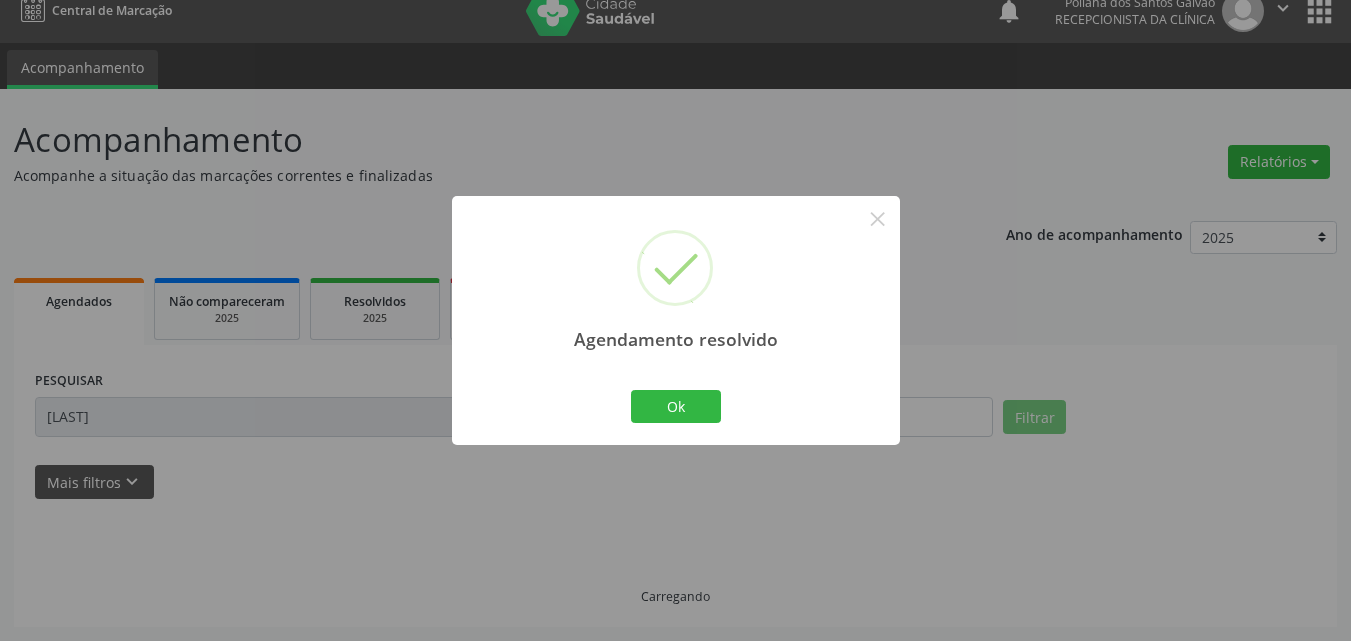 scroll, scrollTop: 0, scrollLeft: 0, axis: both 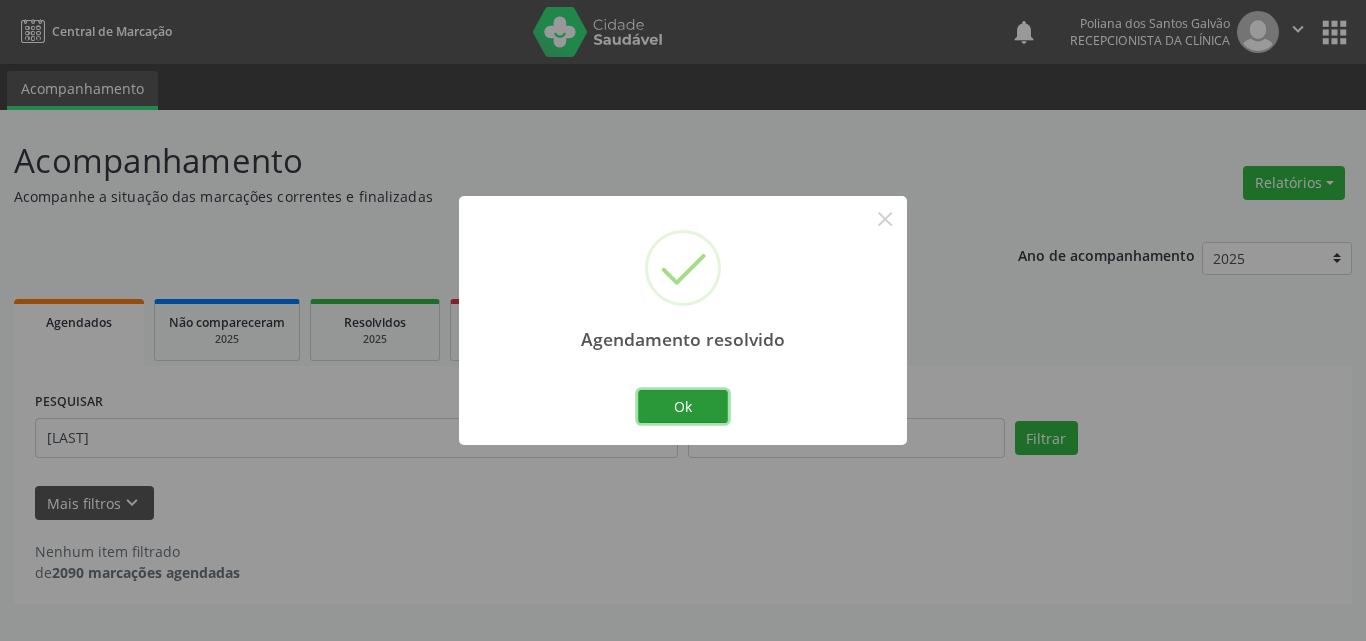 drag, startPoint x: 684, startPoint y: 419, endPoint x: 649, endPoint y: 421, distance: 35.057095 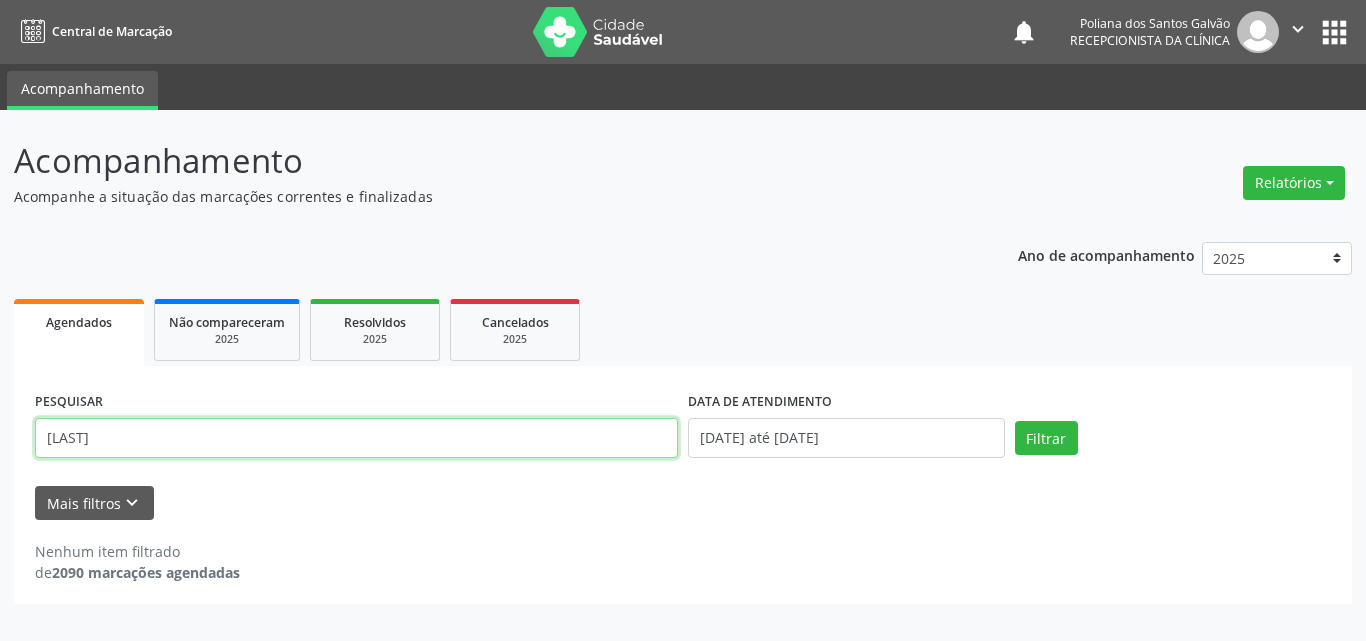 drag, startPoint x: 564, startPoint y: 440, endPoint x: 0, endPoint y: 103, distance: 657.01215 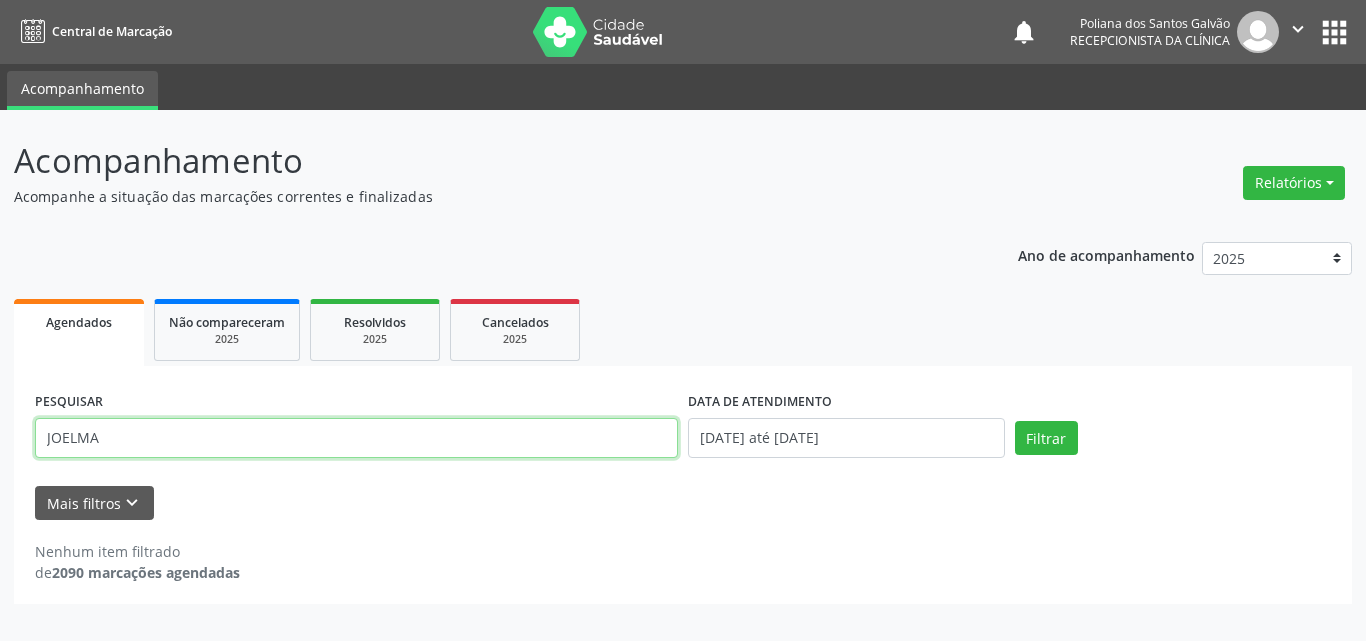 type on "JOELMA" 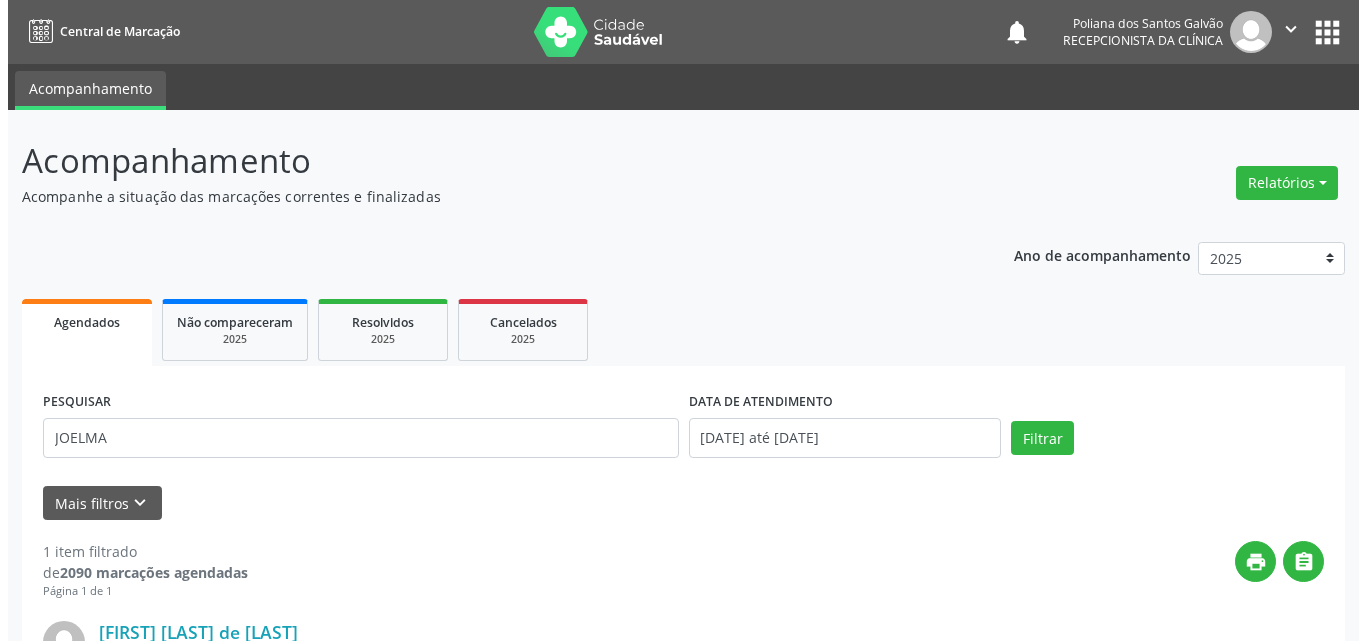 scroll, scrollTop: 264, scrollLeft: 0, axis: vertical 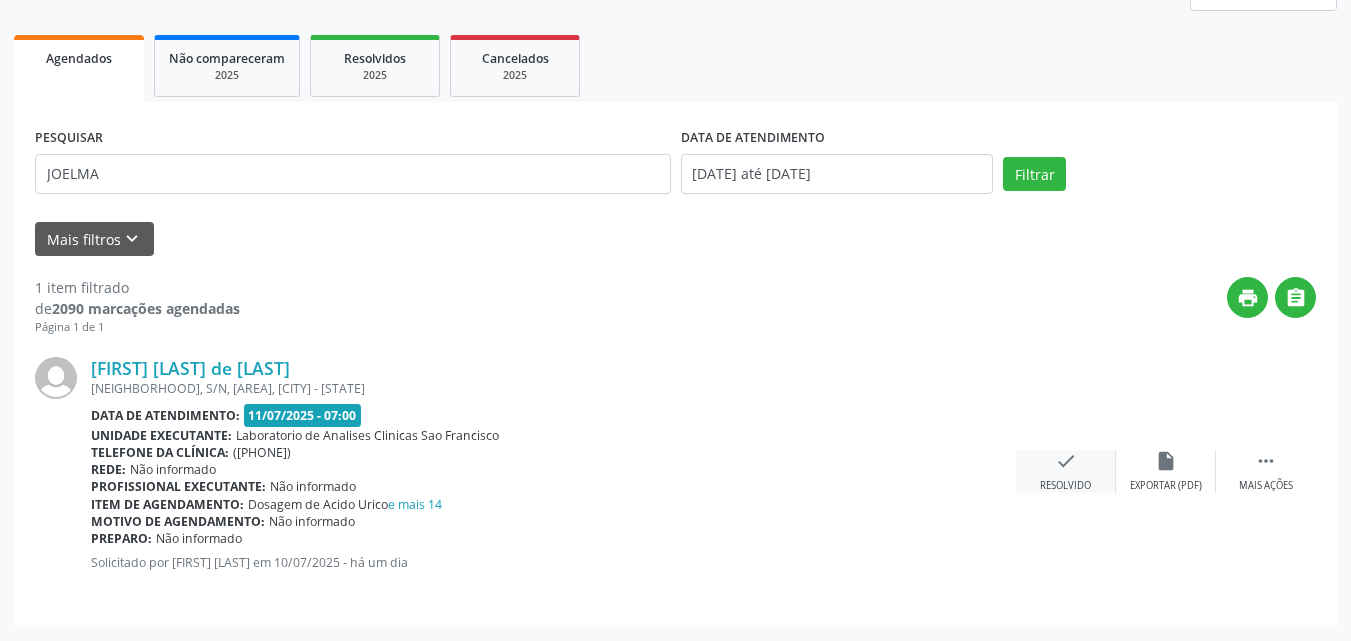 click on "Resolvido" at bounding box center (1065, 486) 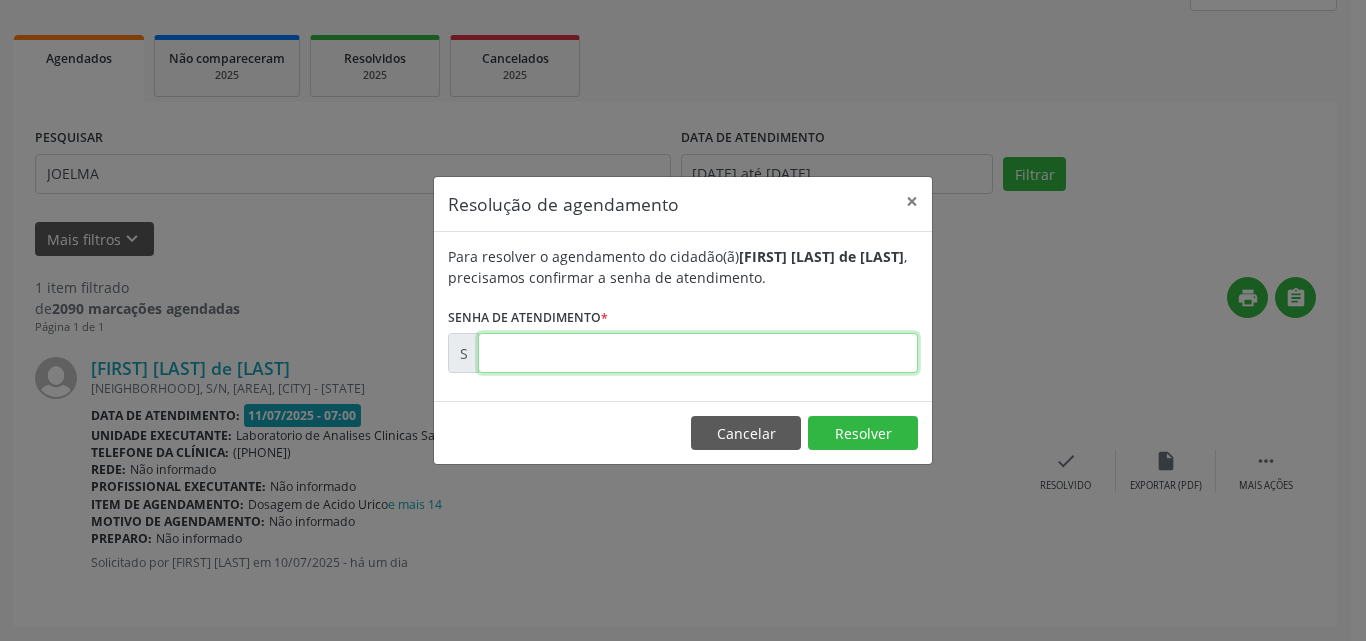 click at bounding box center [698, 353] 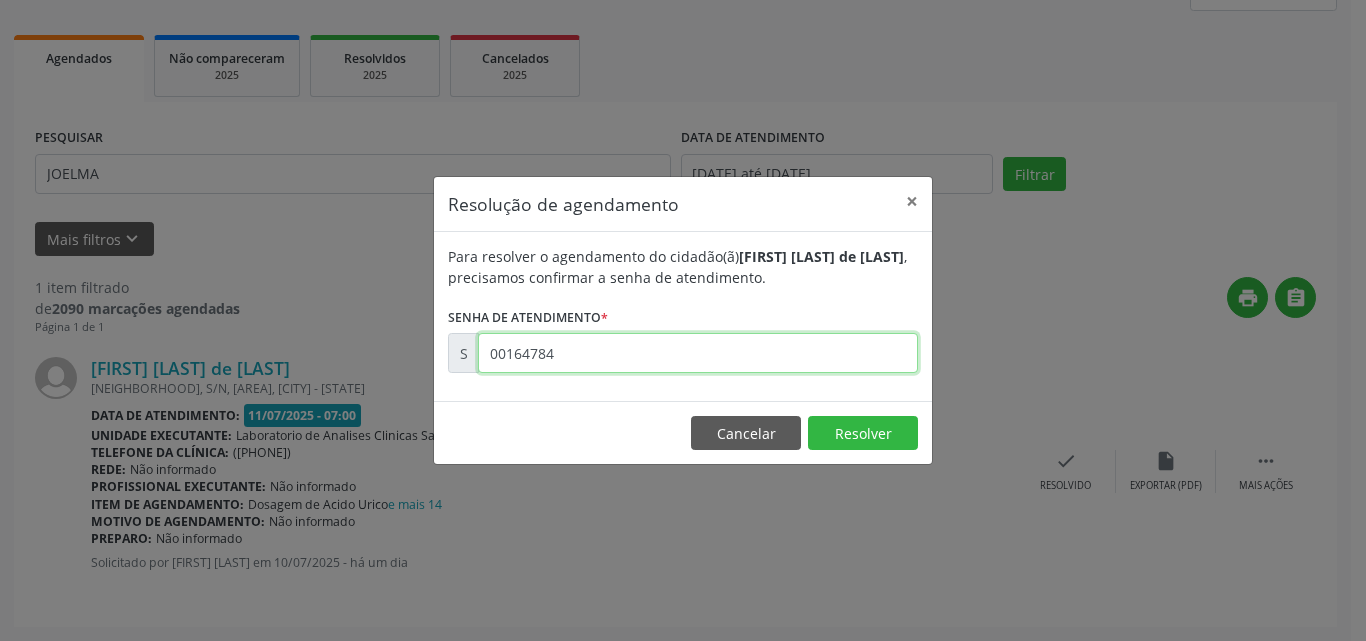 type on "00164784" 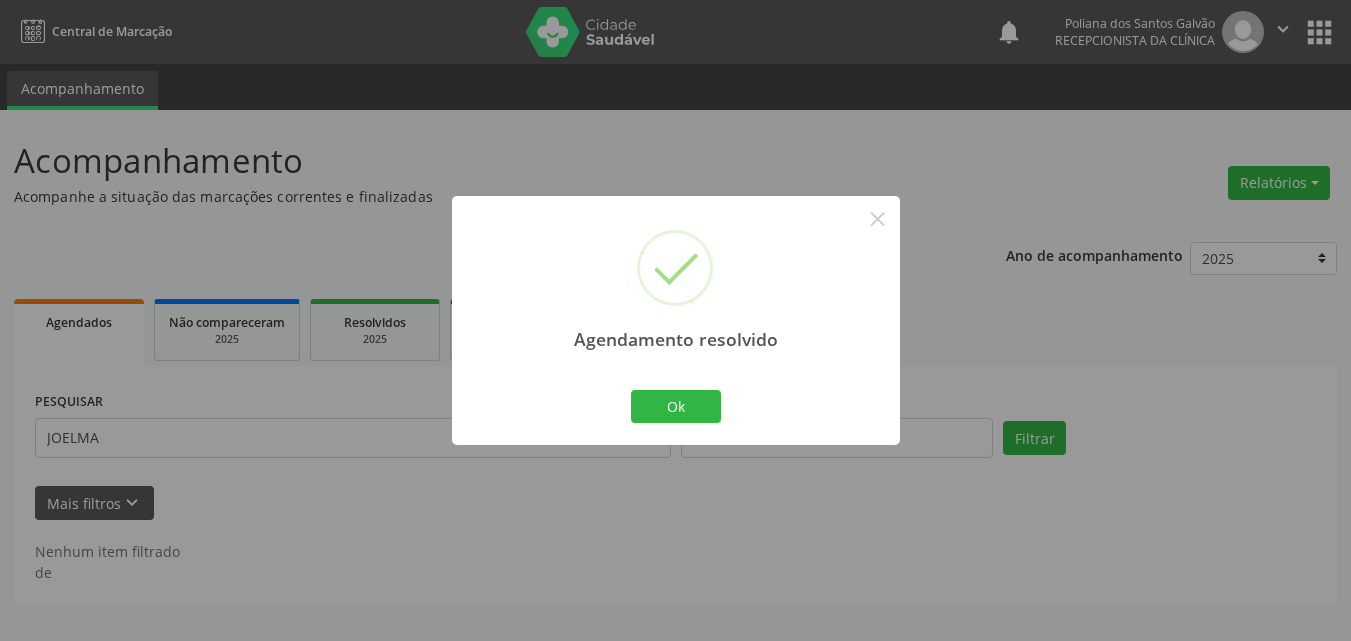 scroll, scrollTop: 0, scrollLeft: 0, axis: both 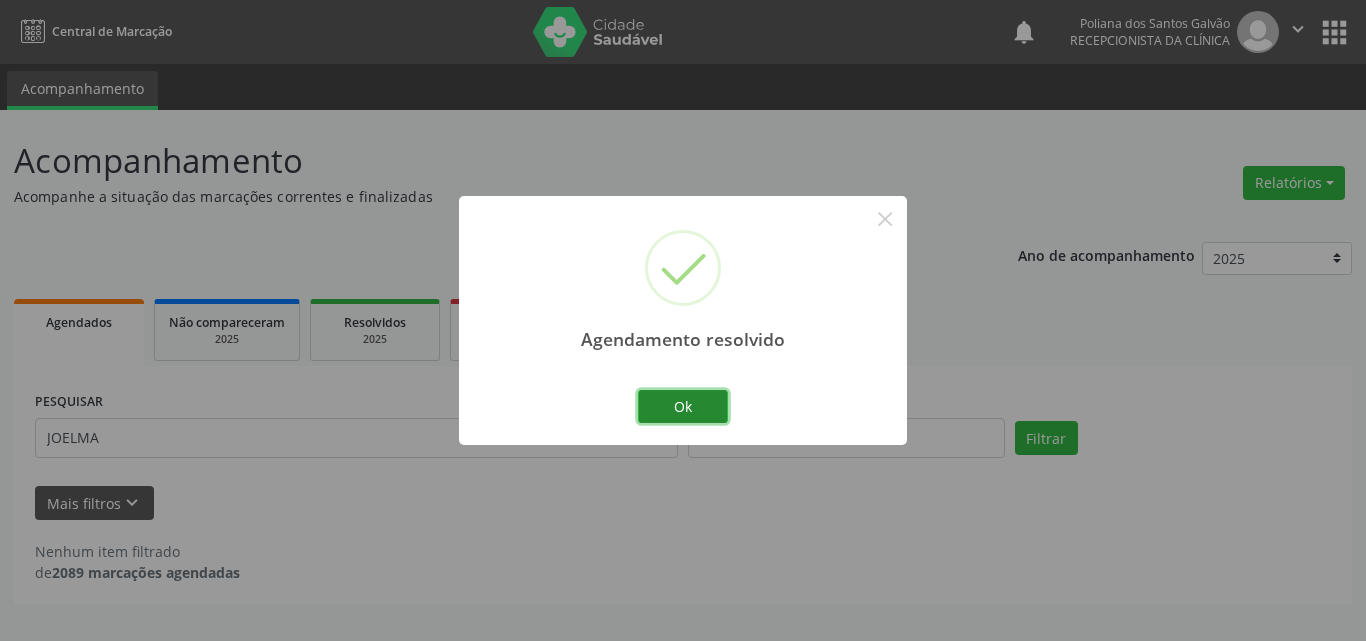 click on "Ok" at bounding box center [683, 407] 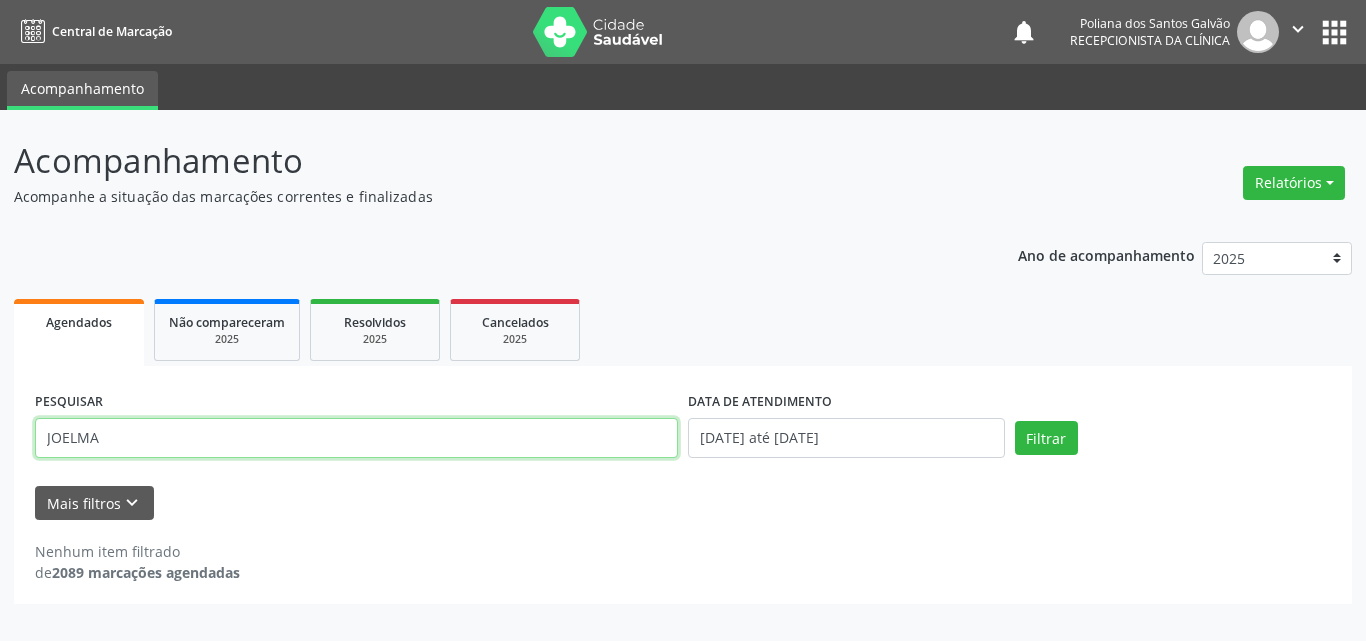 drag, startPoint x: 385, startPoint y: 434, endPoint x: 0, endPoint y: 234, distance: 433.84906 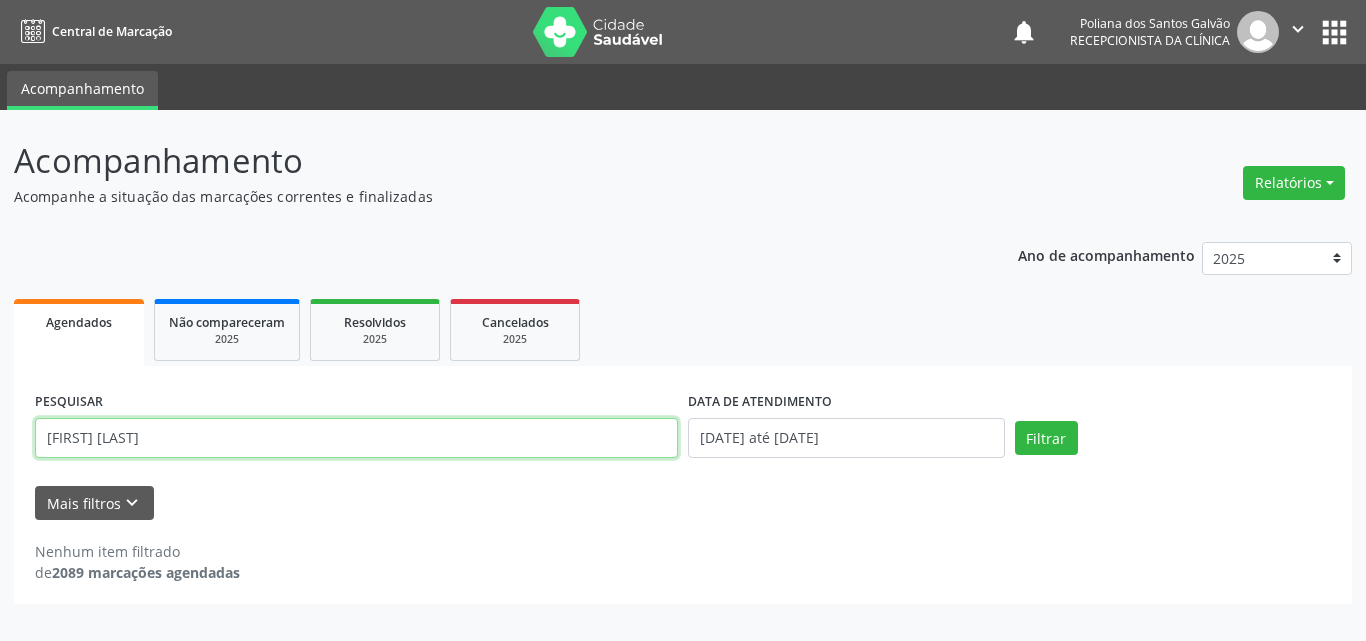 type on "[FIRST] [LAST]" 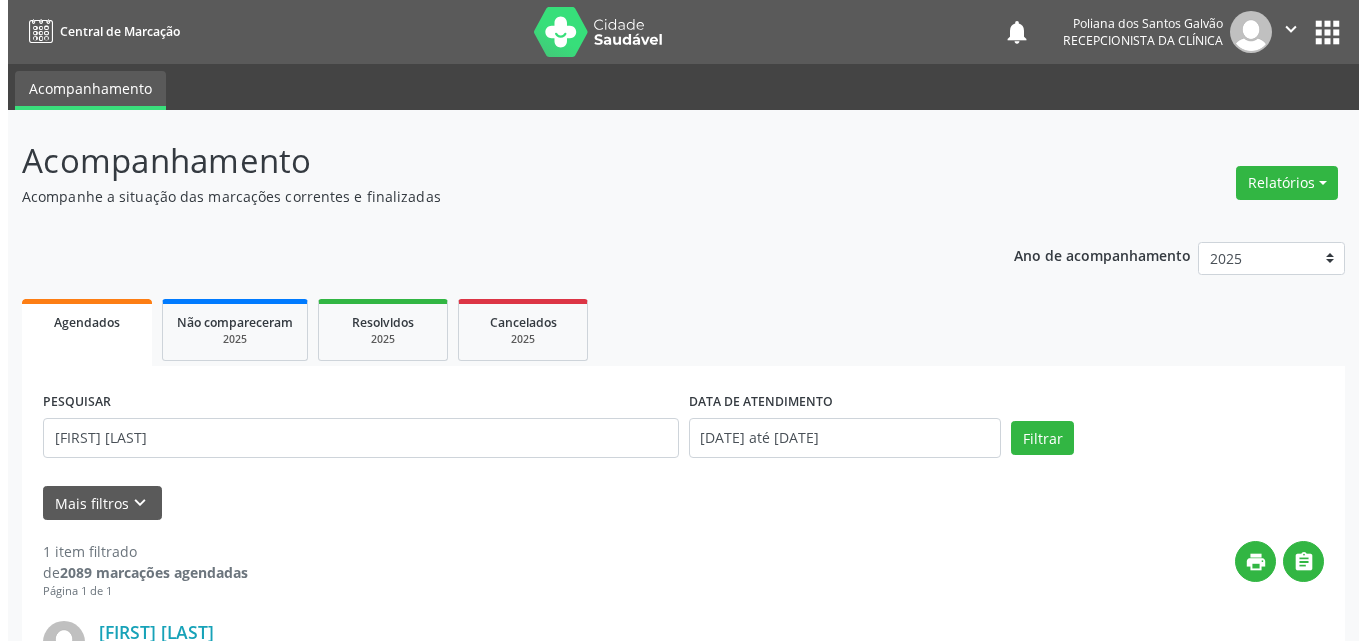 scroll, scrollTop: 264, scrollLeft: 0, axis: vertical 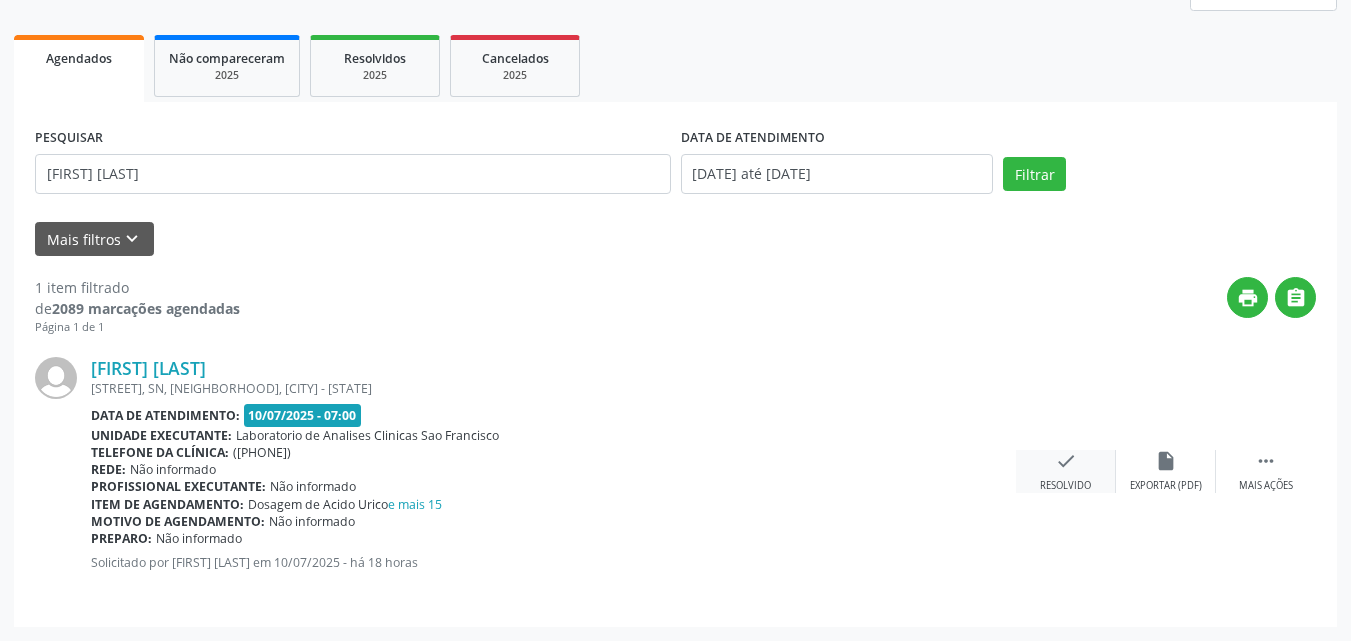 click on "check
Resolvido" at bounding box center [1066, 471] 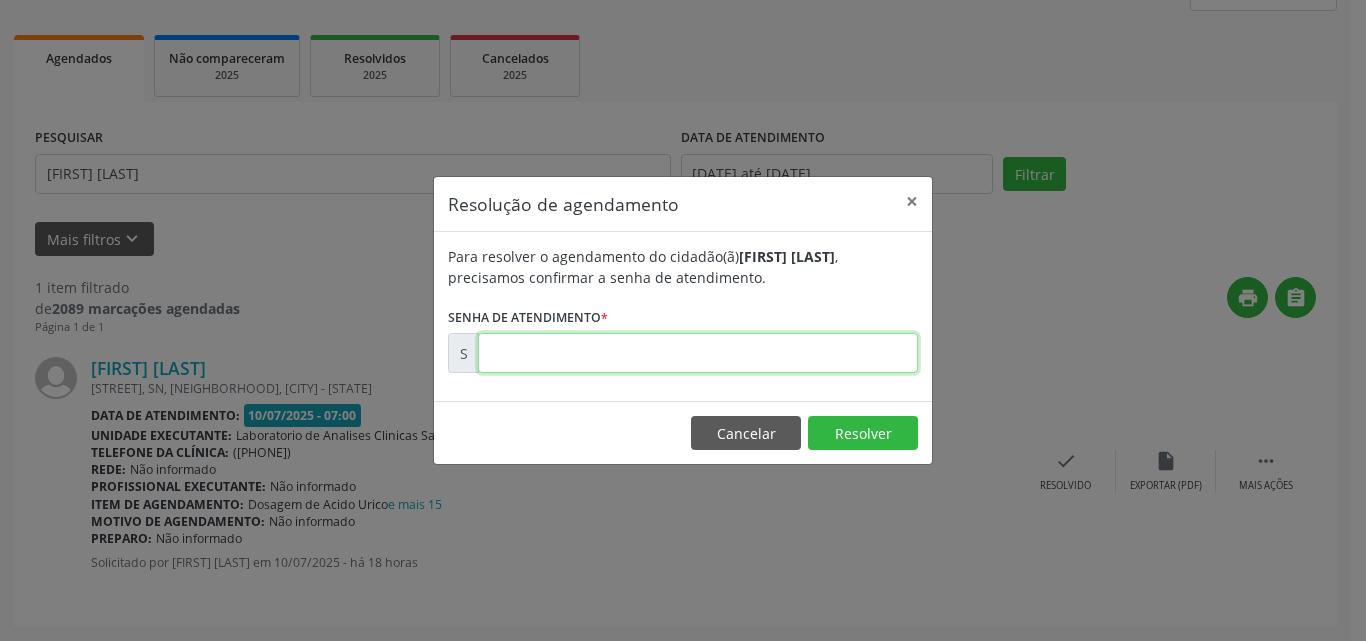 click at bounding box center [698, 353] 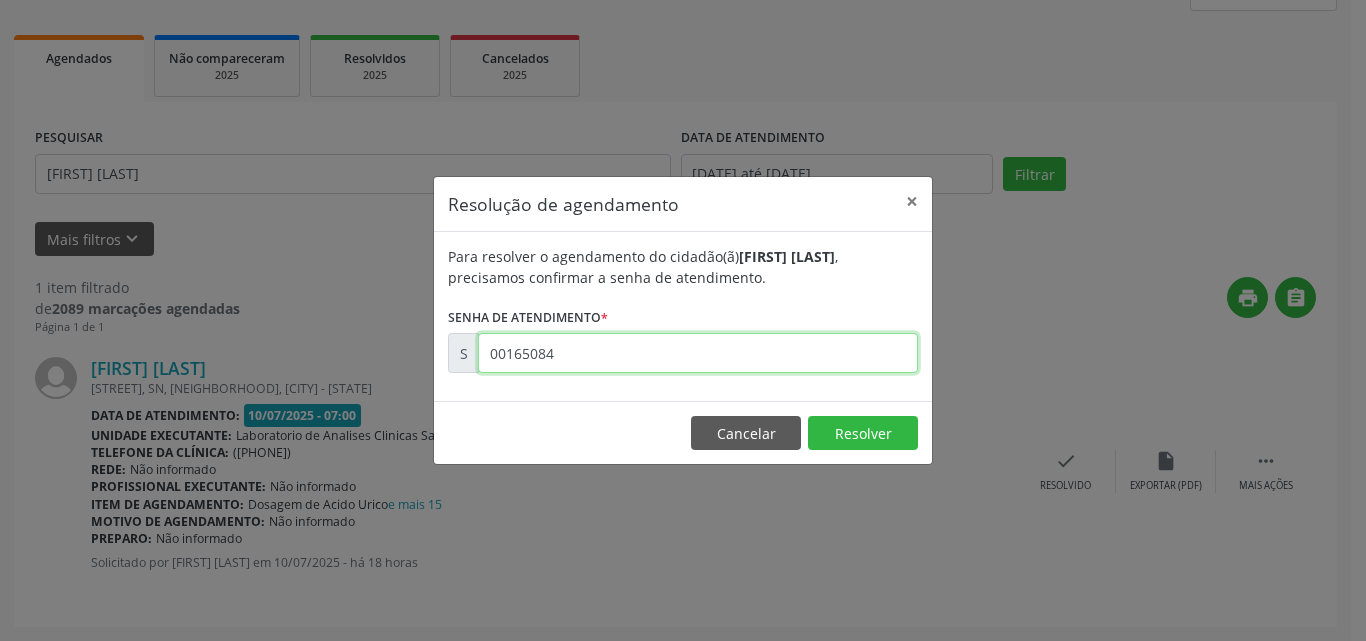 type on "00165084" 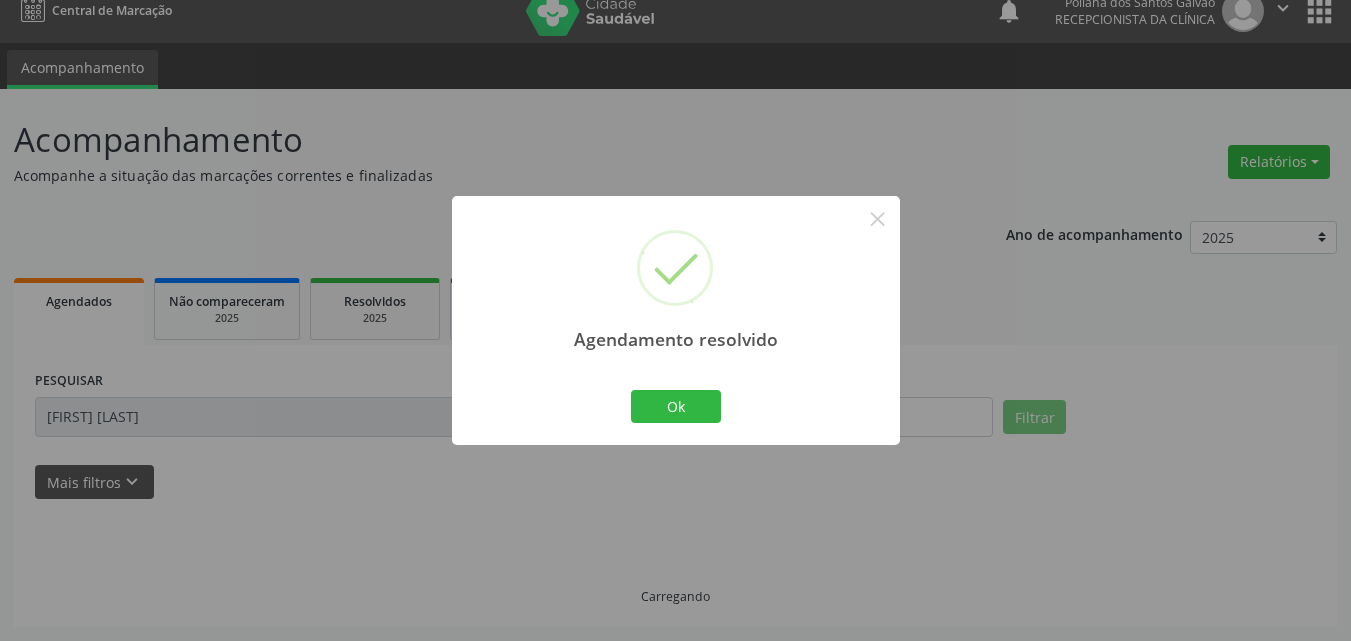 scroll, scrollTop: 0, scrollLeft: 0, axis: both 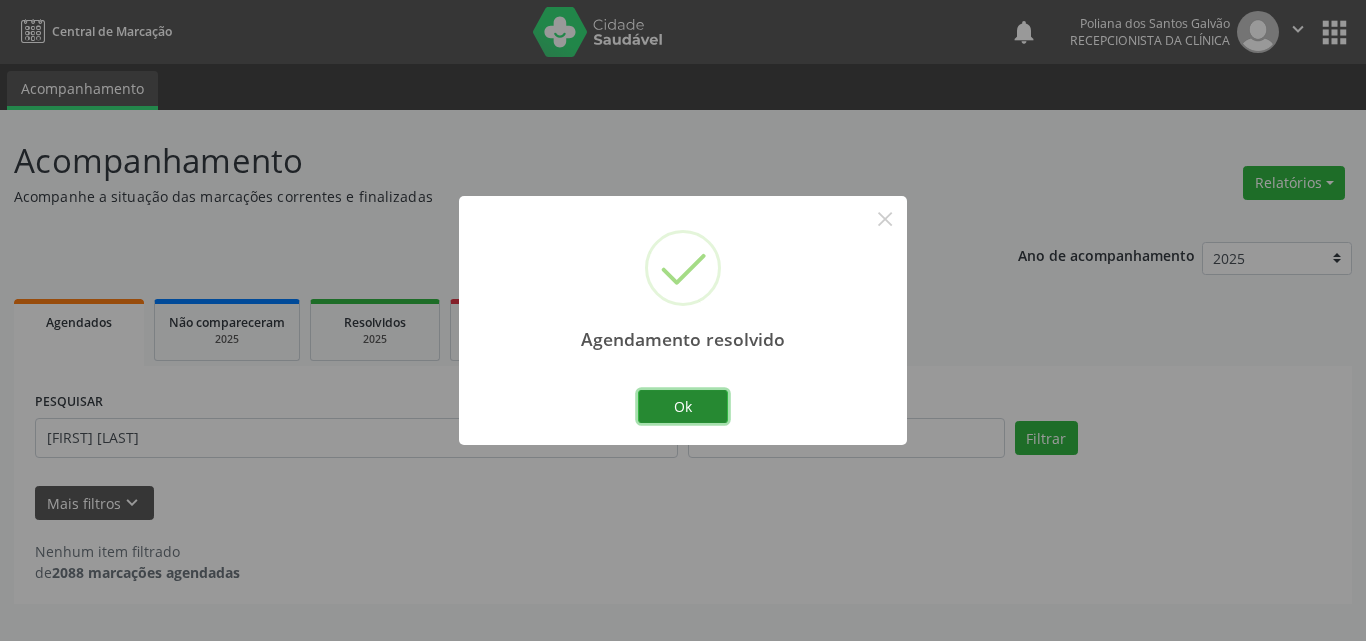 click on "Ok" at bounding box center [683, 407] 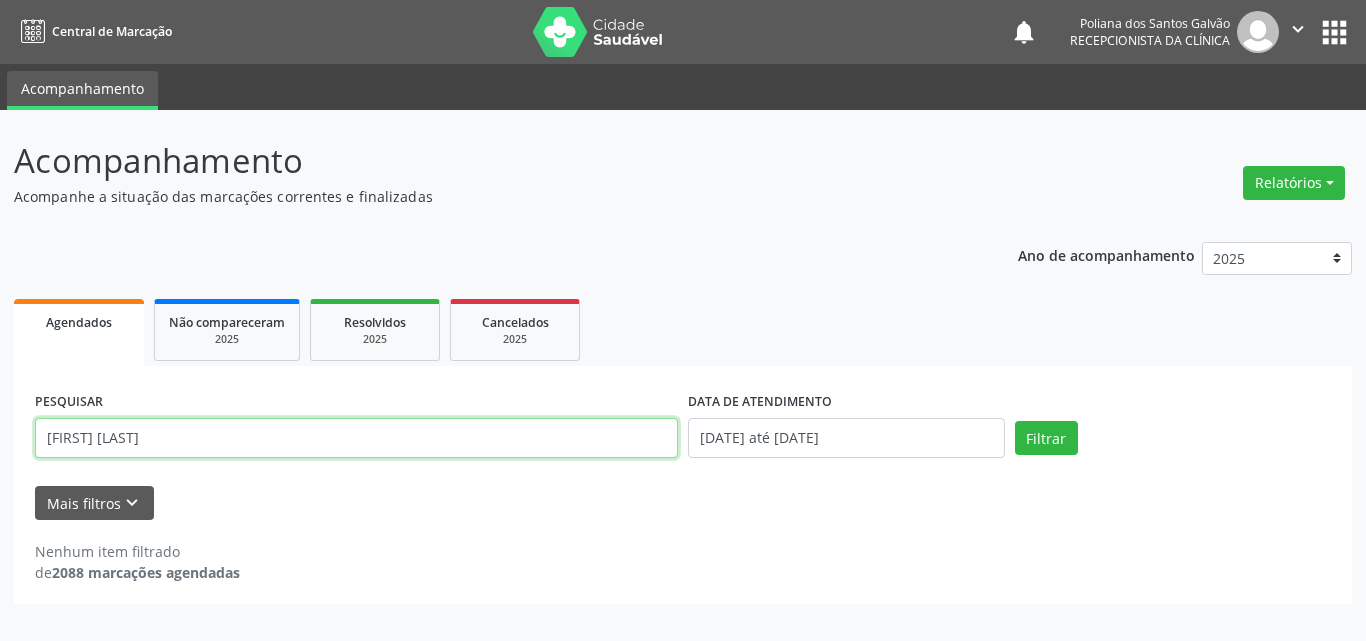 drag, startPoint x: 388, startPoint y: 373, endPoint x: 0, endPoint y: 178, distance: 434.24533 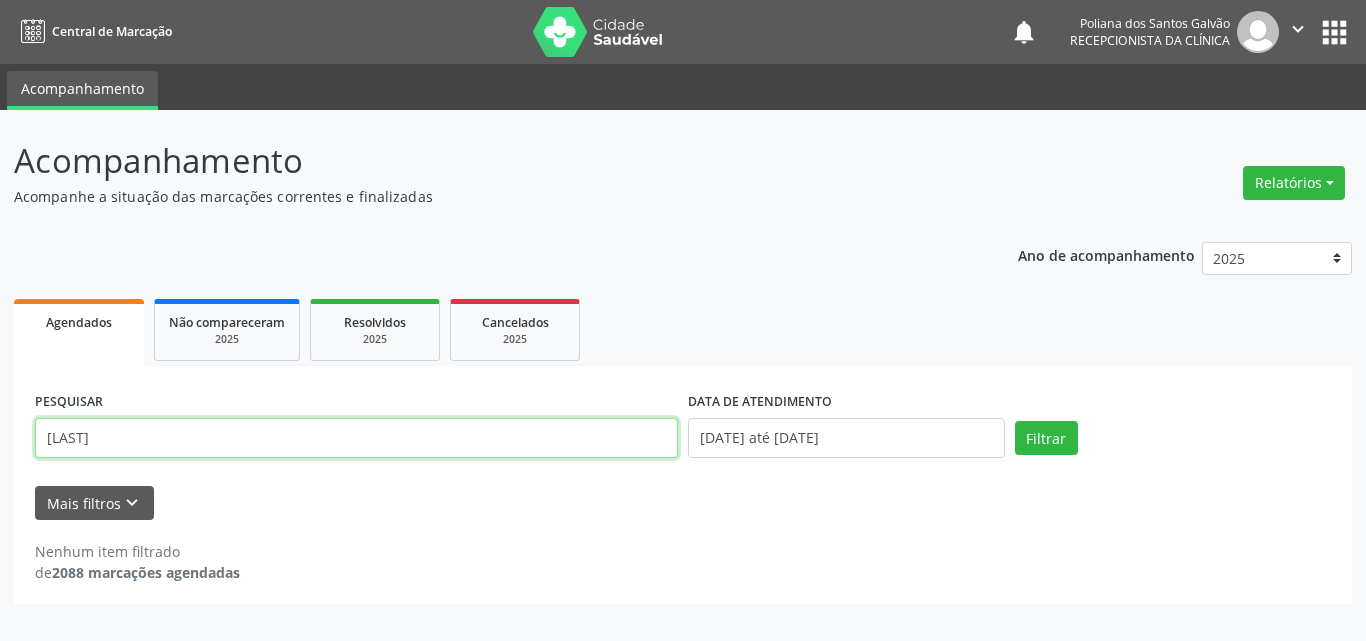 type on "[LAST]" 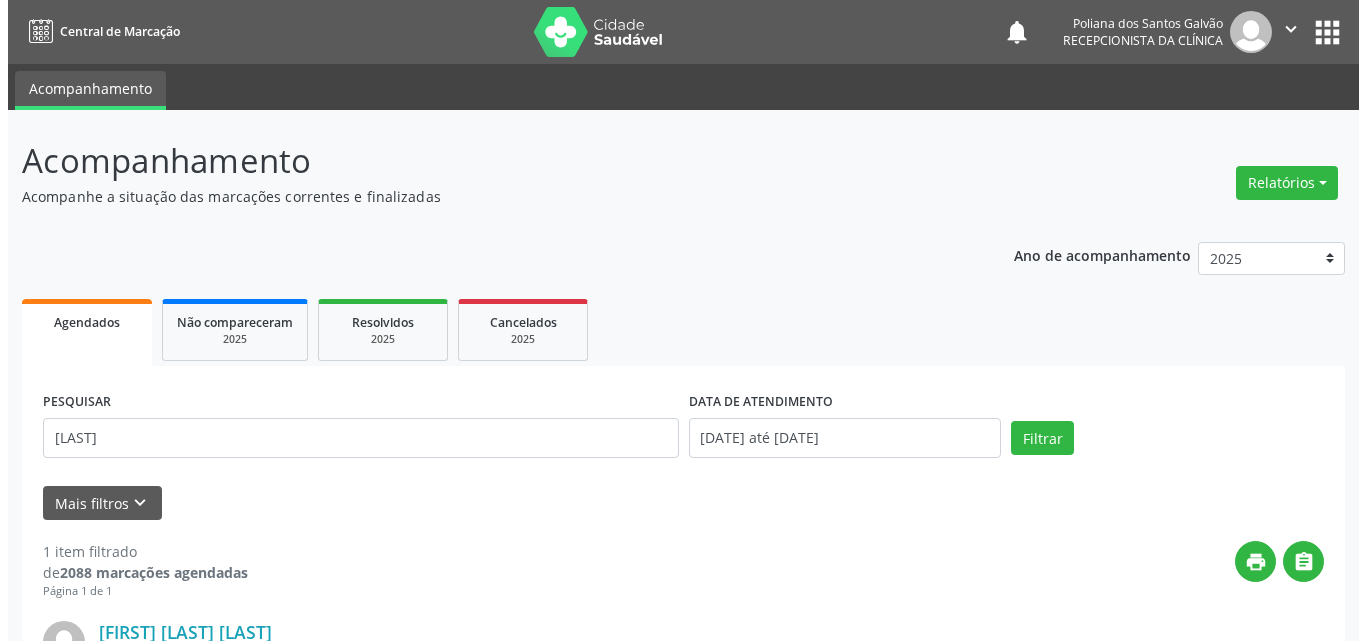 scroll, scrollTop: 264, scrollLeft: 0, axis: vertical 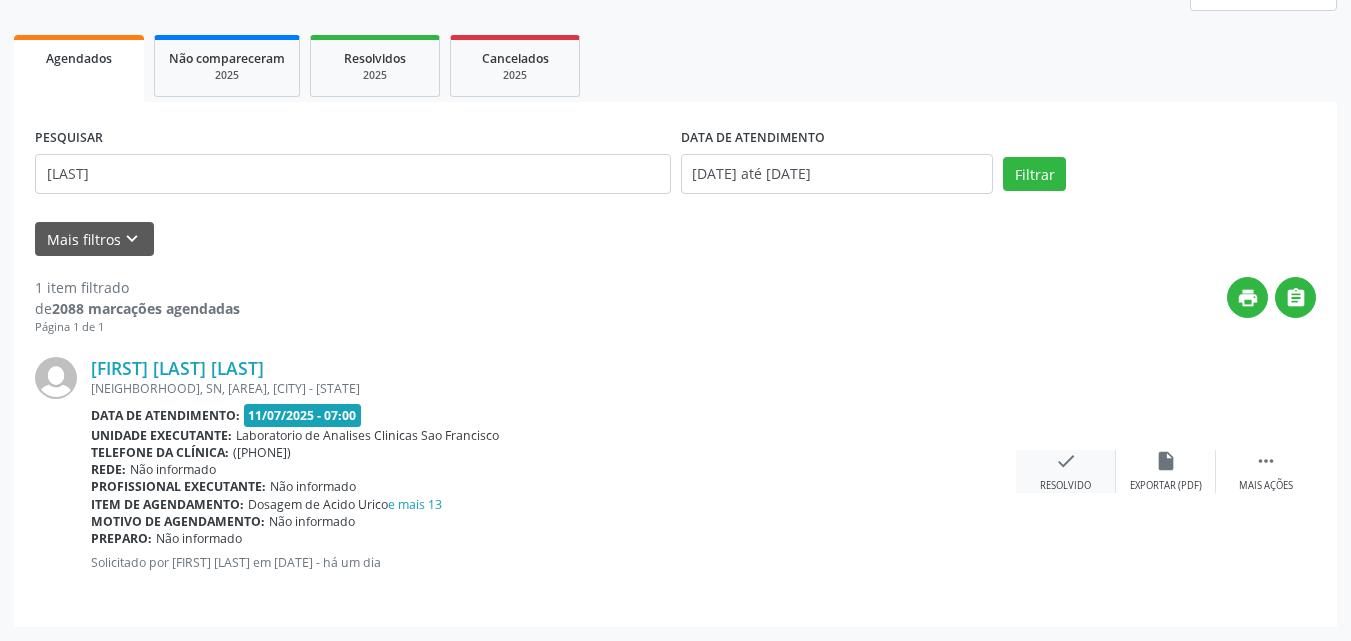 click on "check
Resolvido" at bounding box center [1066, 471] 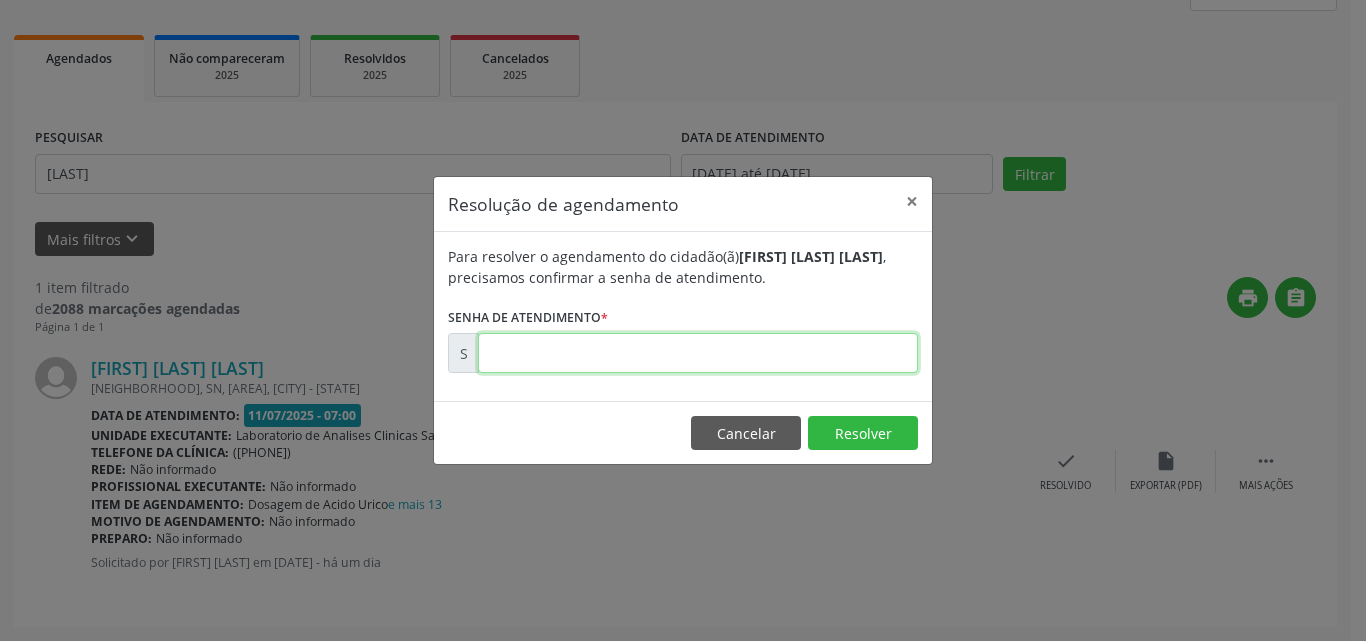 click at bounding box center [698, 353] 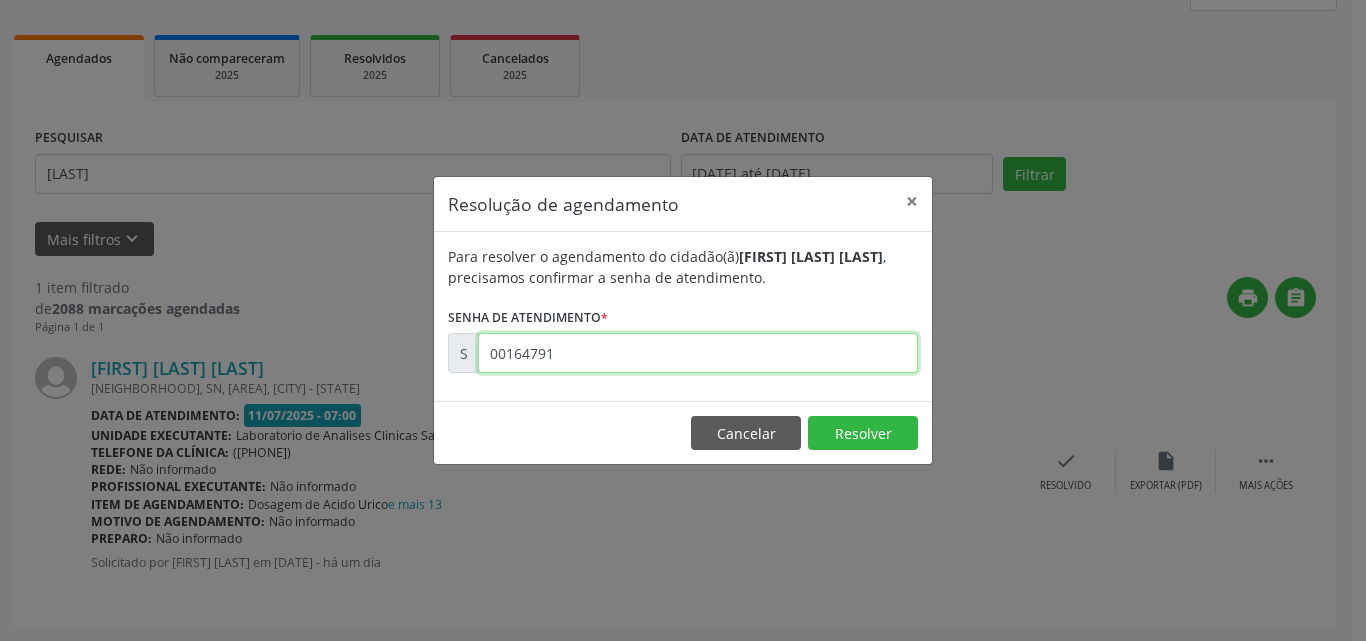 type on "00164791" 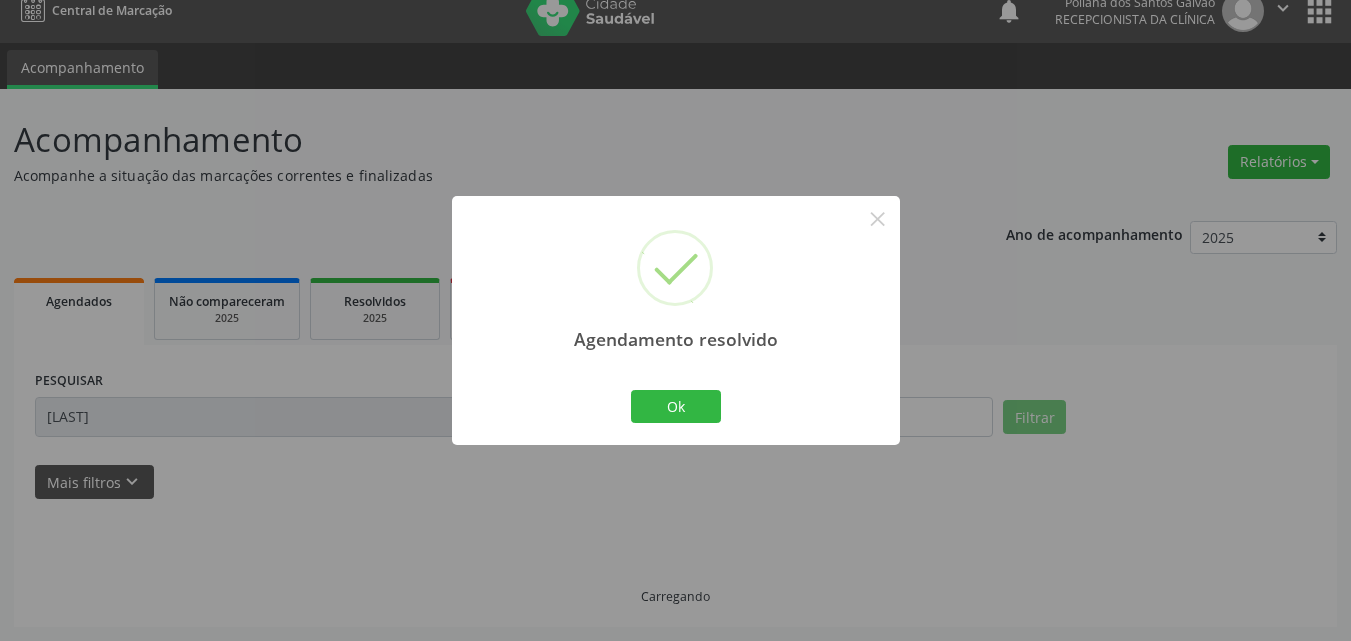 scroll, scrollTop: 0, scrollLeft: 0, axis: both 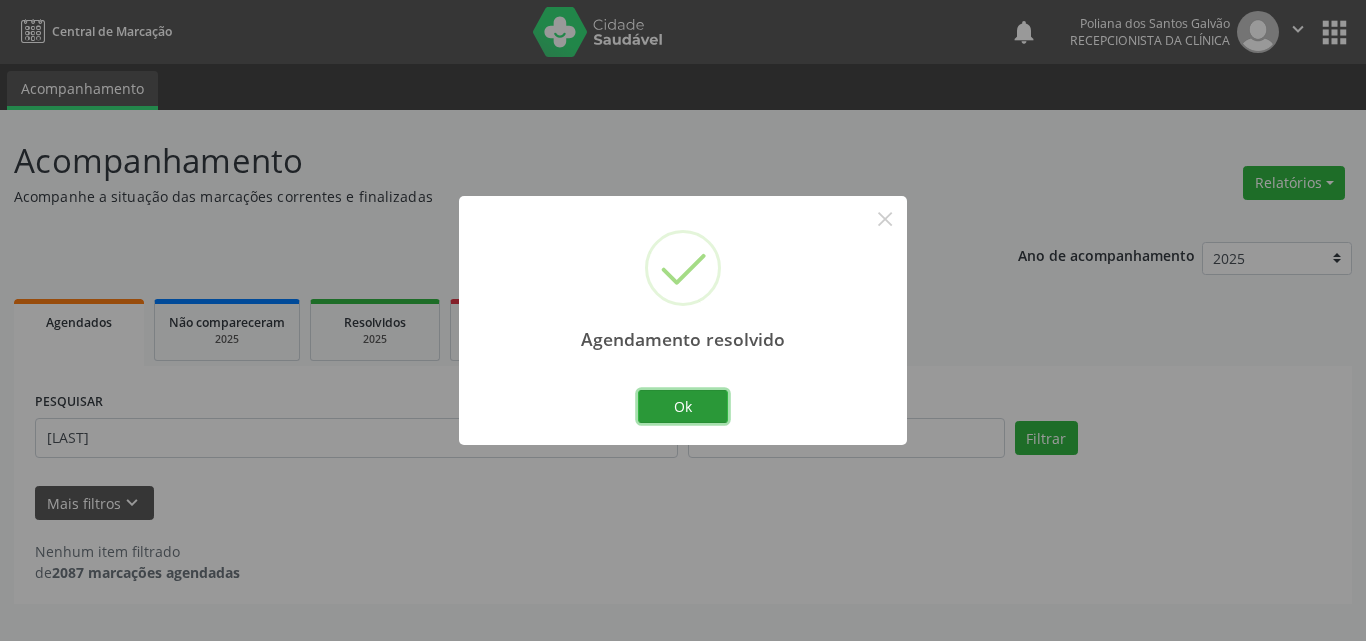 drag, startPoint x: 643, startPoint y: 398, endPoint x: 647, endPoint y: 418, distance: 20.396078 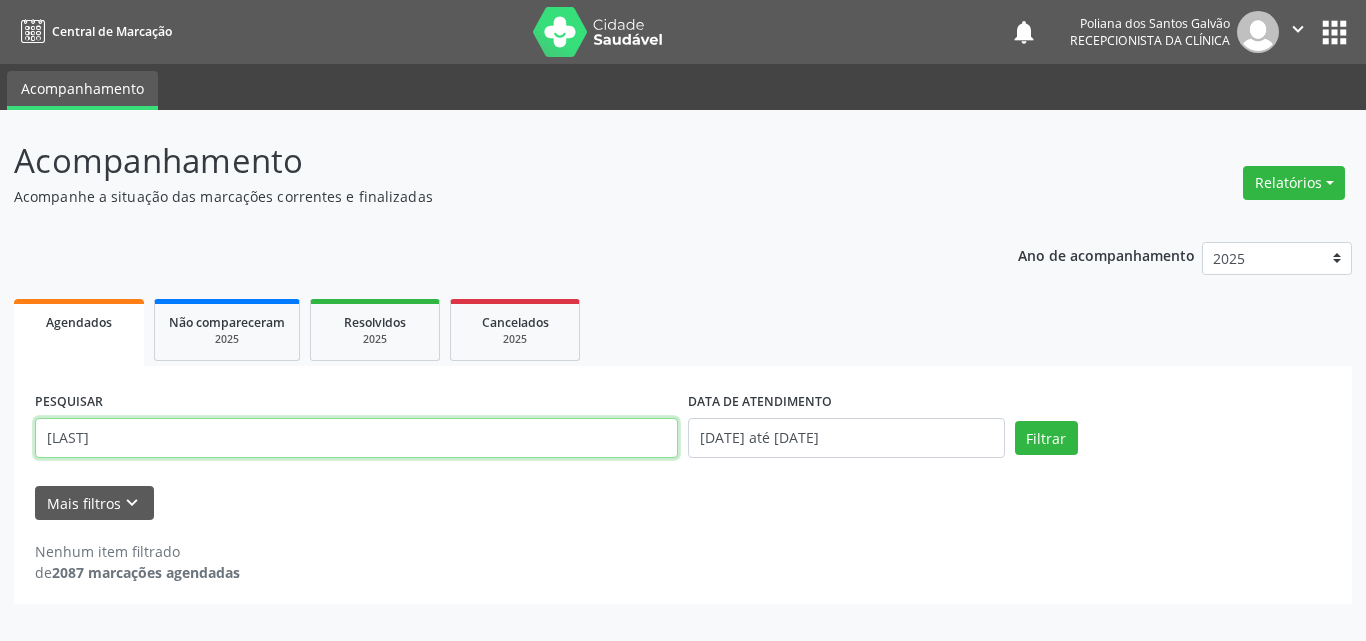 drag, startPoint x: 627, startPoint y: 438, endPoint x: 0, endPoint y: 296, distance: 642.87866 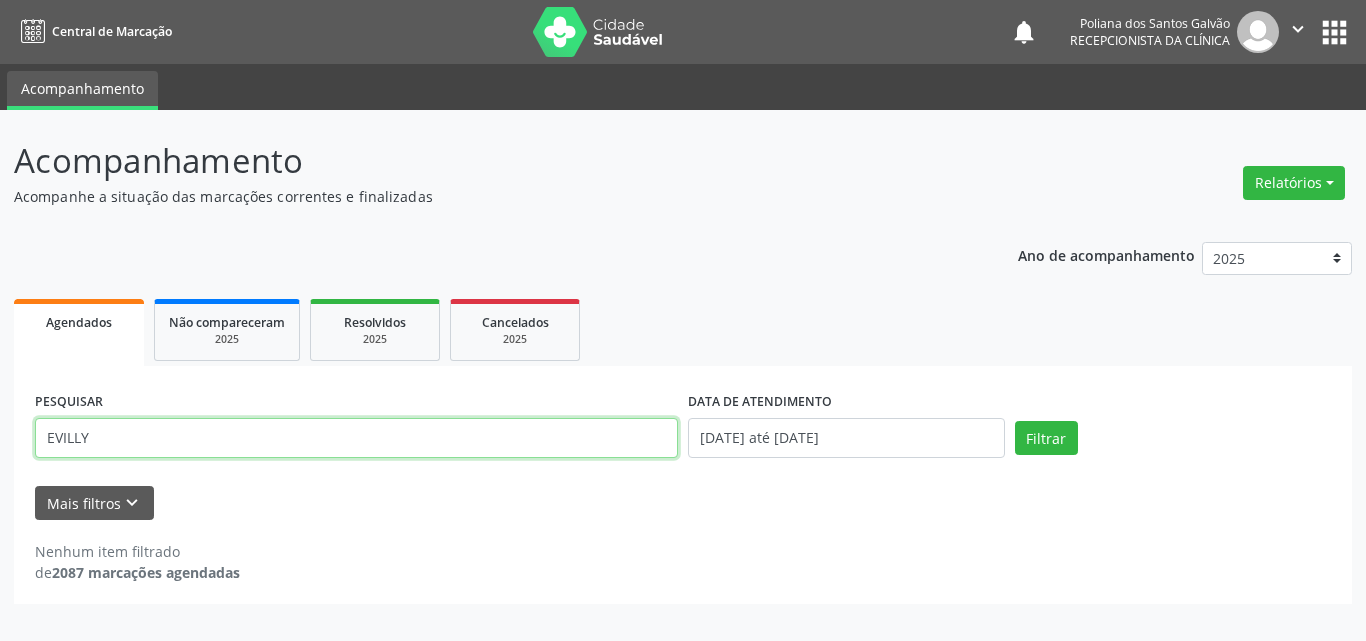 type on "EVILLY" 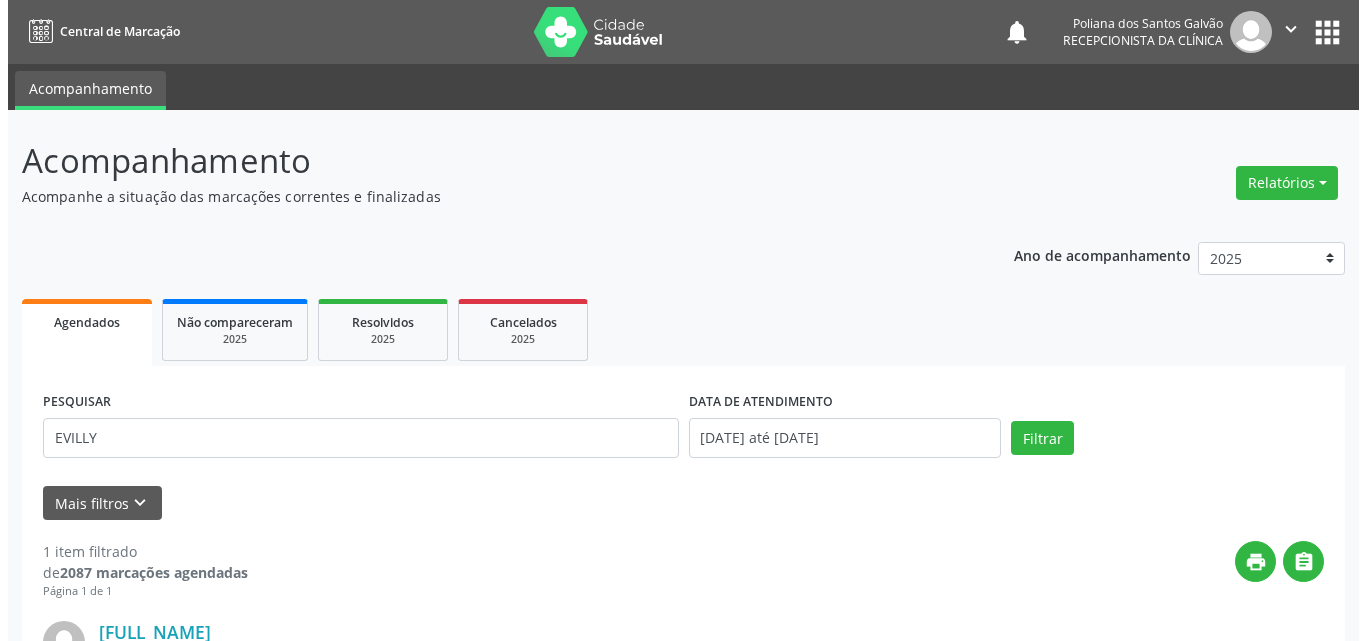 scroll, scrollTop: 264, scrollLeft: 0, axis: vertical 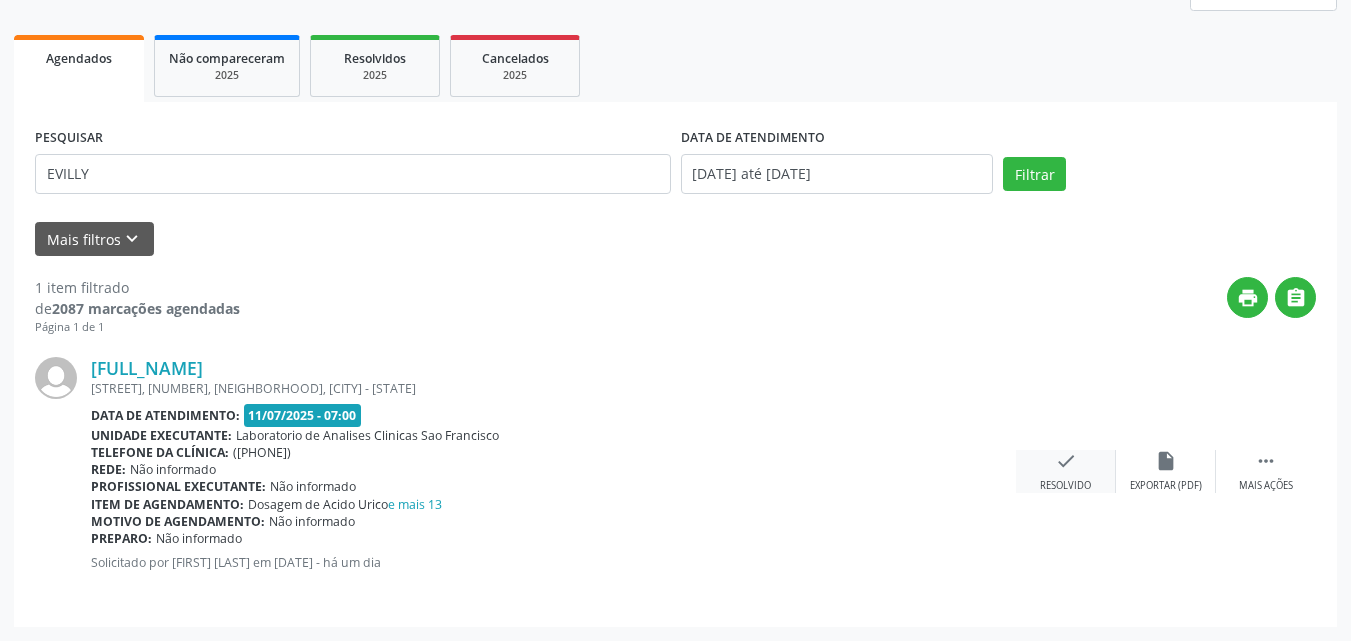 click on "Resolvido" at bounding box center (1065, 486) 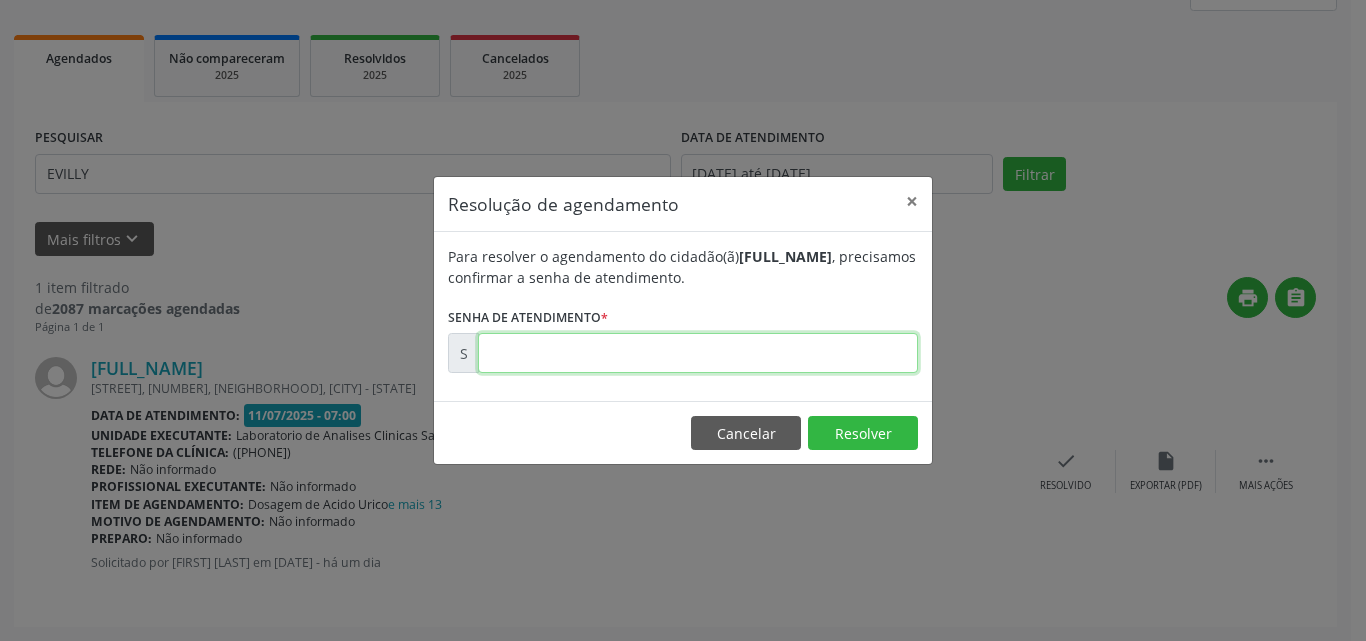 click at bounding box center [698, 353] 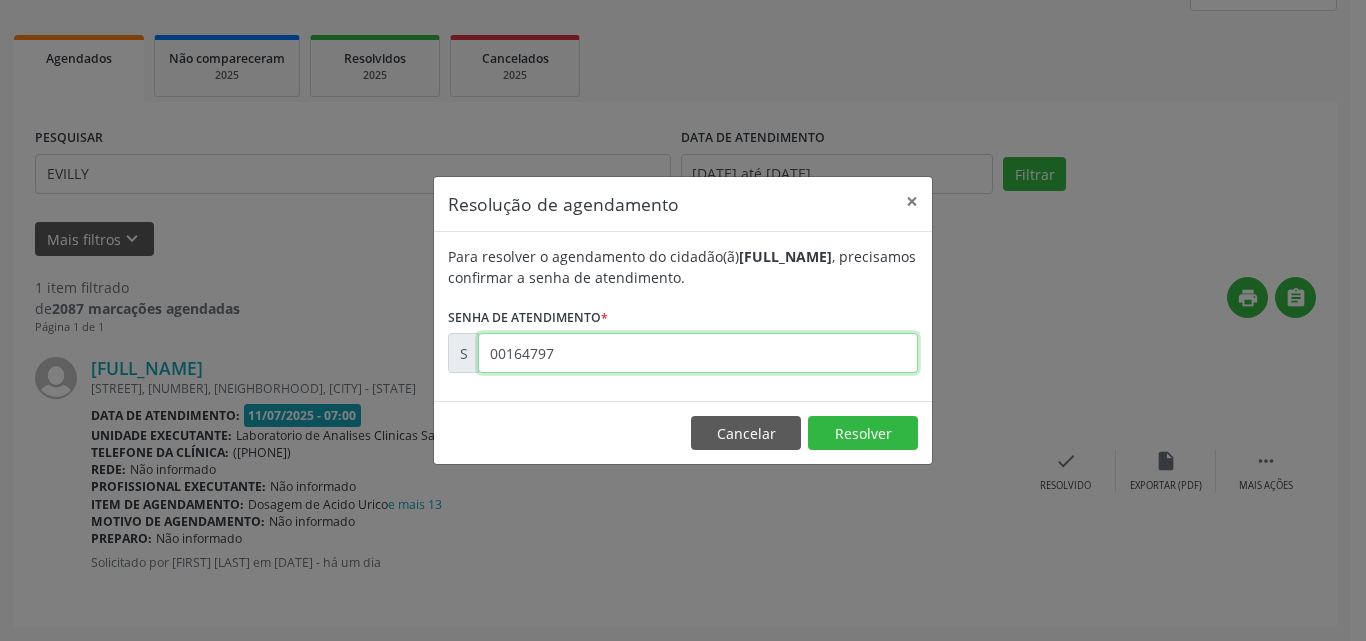 type on "00164797" 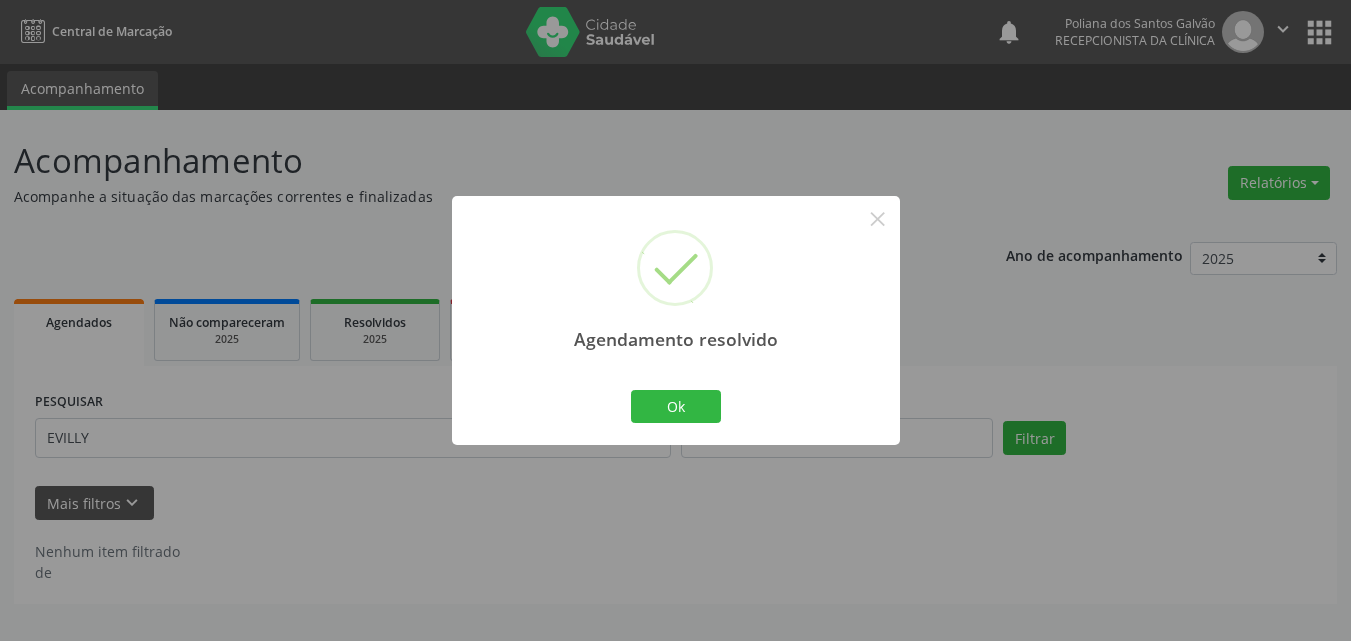 scroll, scrollTop: 0, scrollLeft: 0, axis: both 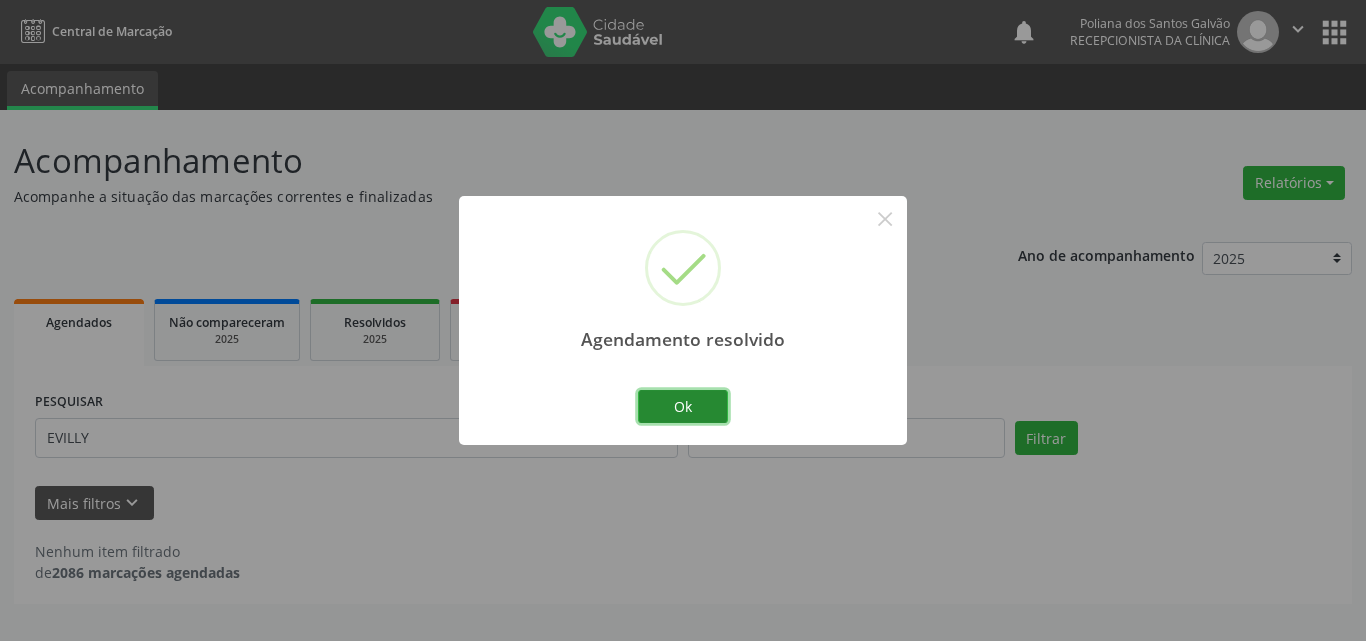click on "Ok" at bounding box center [683, 407] 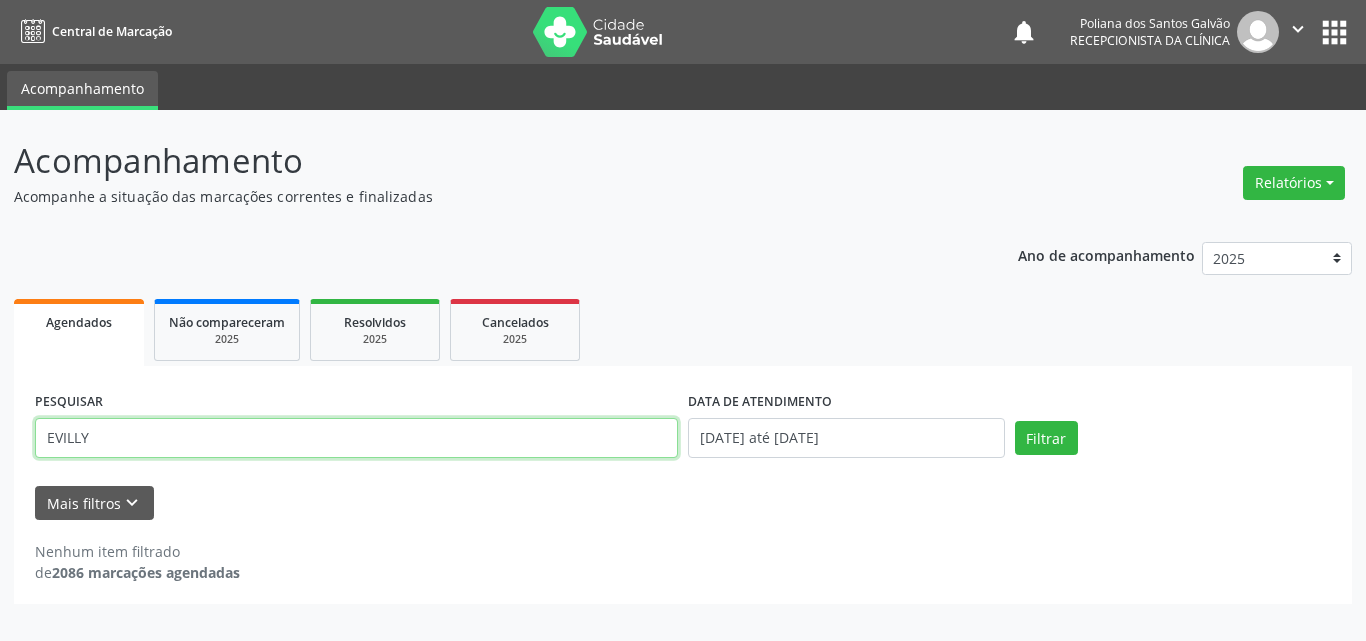 drag, startPoint x: 628, startPoint y: 448, endPoint x: 0, endPoint y: 302, distance: 644.748 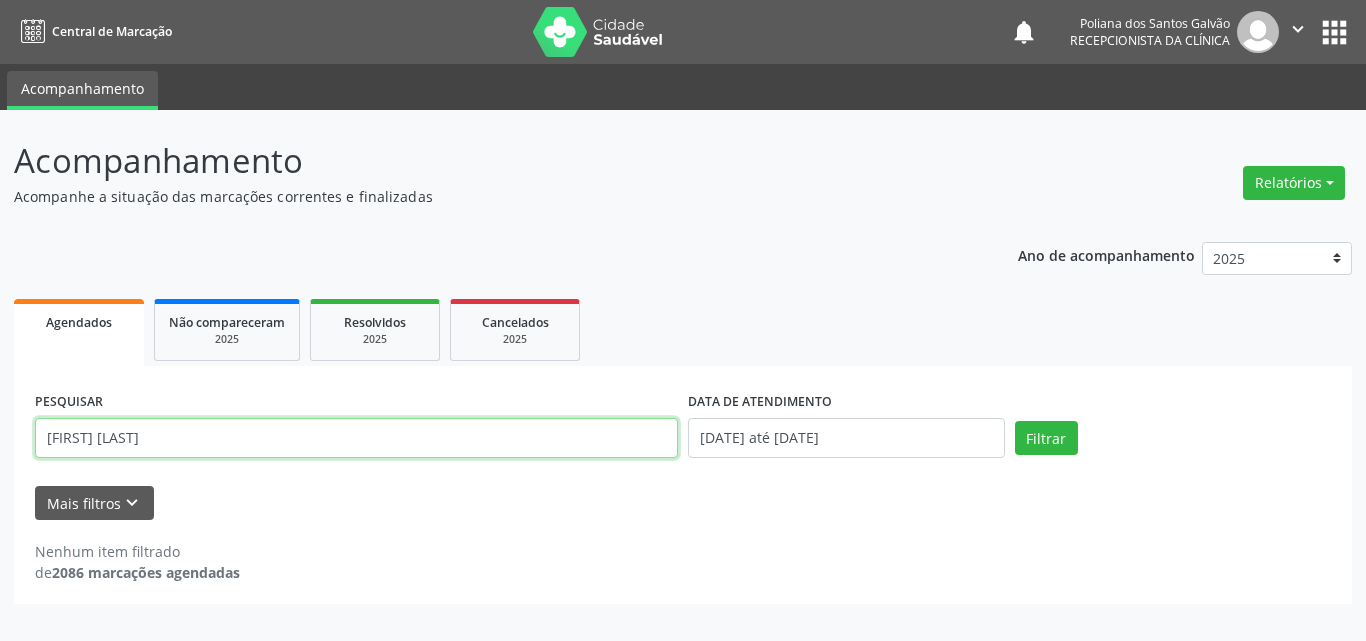 type on "[FIRST] [LAST]" 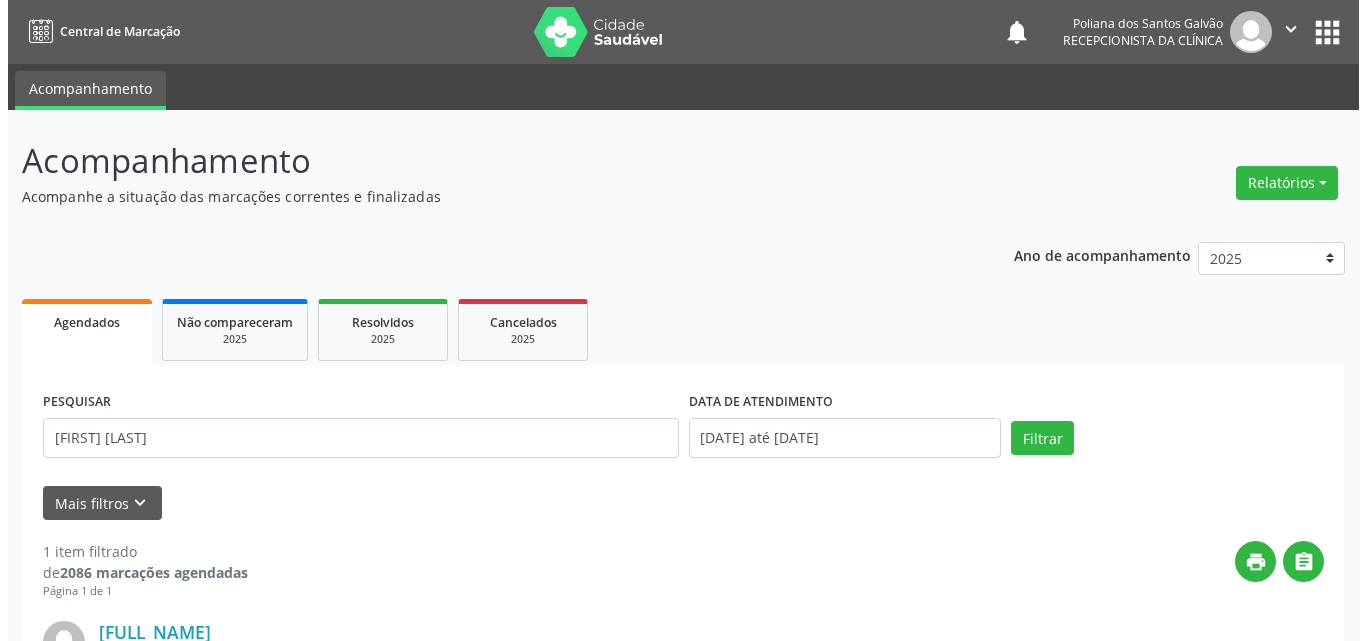 scroll, scrollTop: 264, scrollLeft: 0, axis: vertical 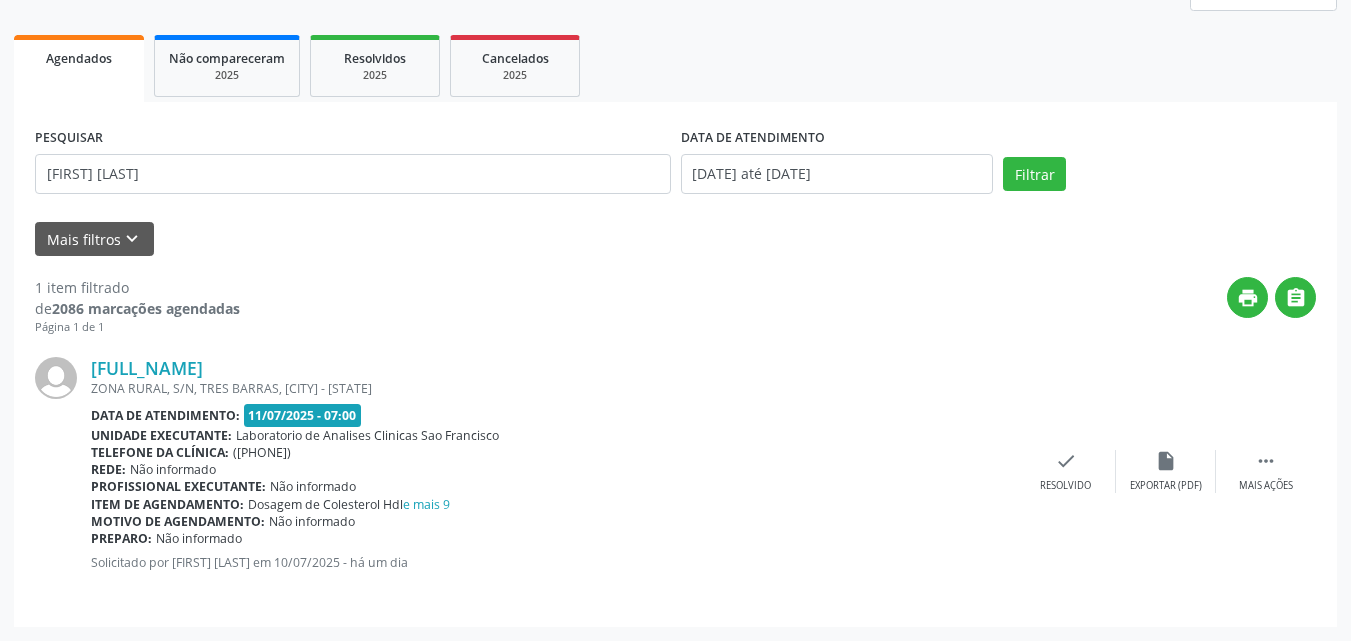 click on "[FIRST] [LAST] [LAST]
ZONA RURAL, S/N, TRES BARRAS, [CITY] - [STATE]
Data de atendimento:
[DATE] - 07:00
Unidade executante:
Laboratorio de Analises Clinicas Sao Francisco
Telefone da clínica:
(74) 36453588
Rede:
Não informado
Profissional executante:
Não informado
Item de agendamento:
Dosagem de Colesterol Hdl
e mais 9
Motivo de agendamento:
Não informado
Preparo:
Não informado
Solicitado por [FIRST] [LAST] [LAST] em [DATE] - há um dia

Mais ações
insert_drive_file
Exportar (PDF)
check
Resolvido" at bounding box center [675, 471] 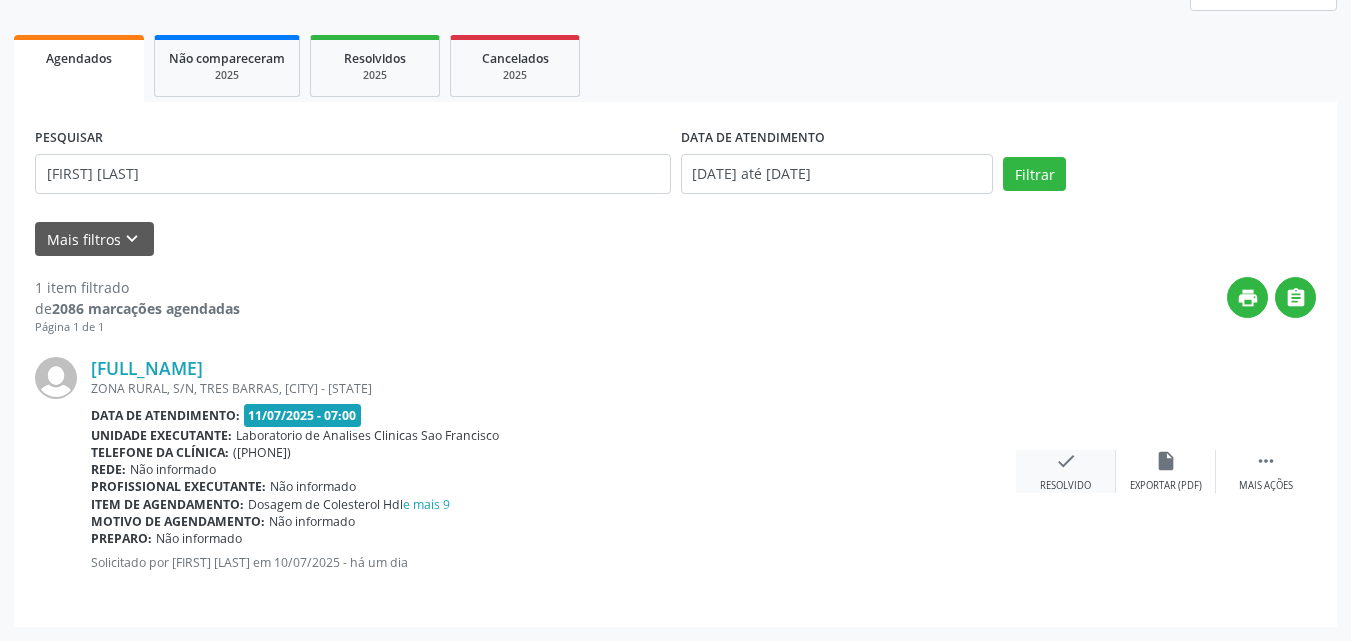 click on "check
Resolvido" at bounding box center (1066, 471) 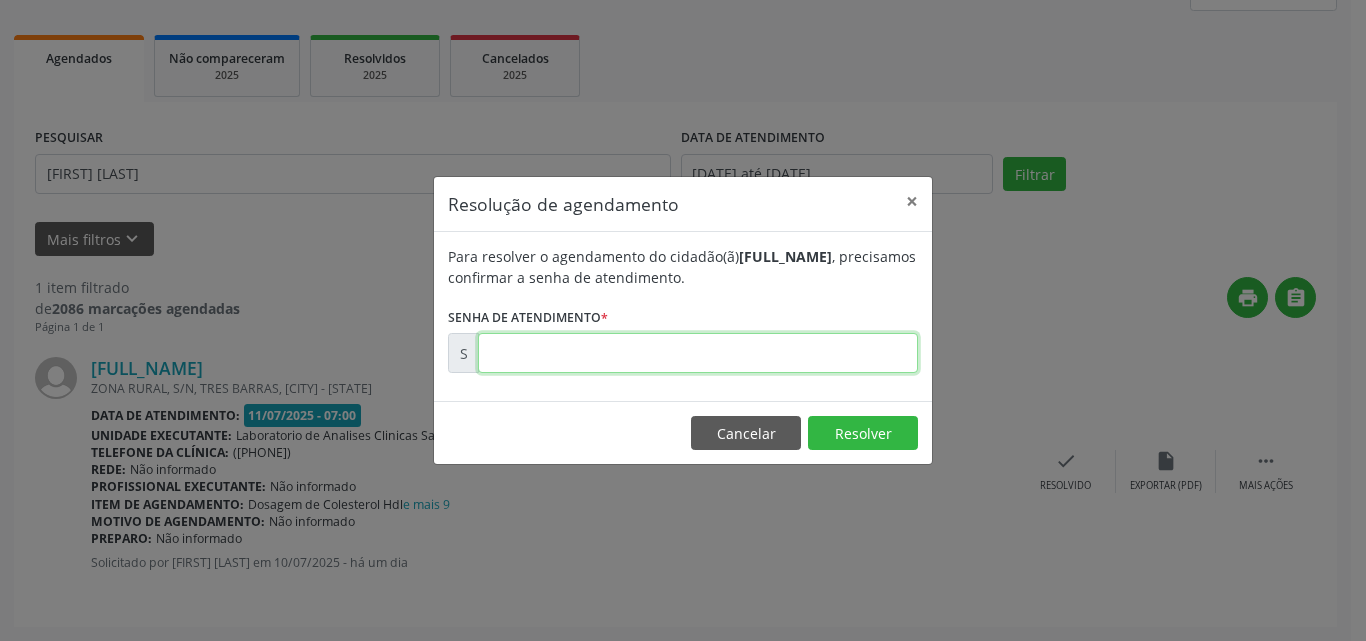 click at bounding box center [698, 353] 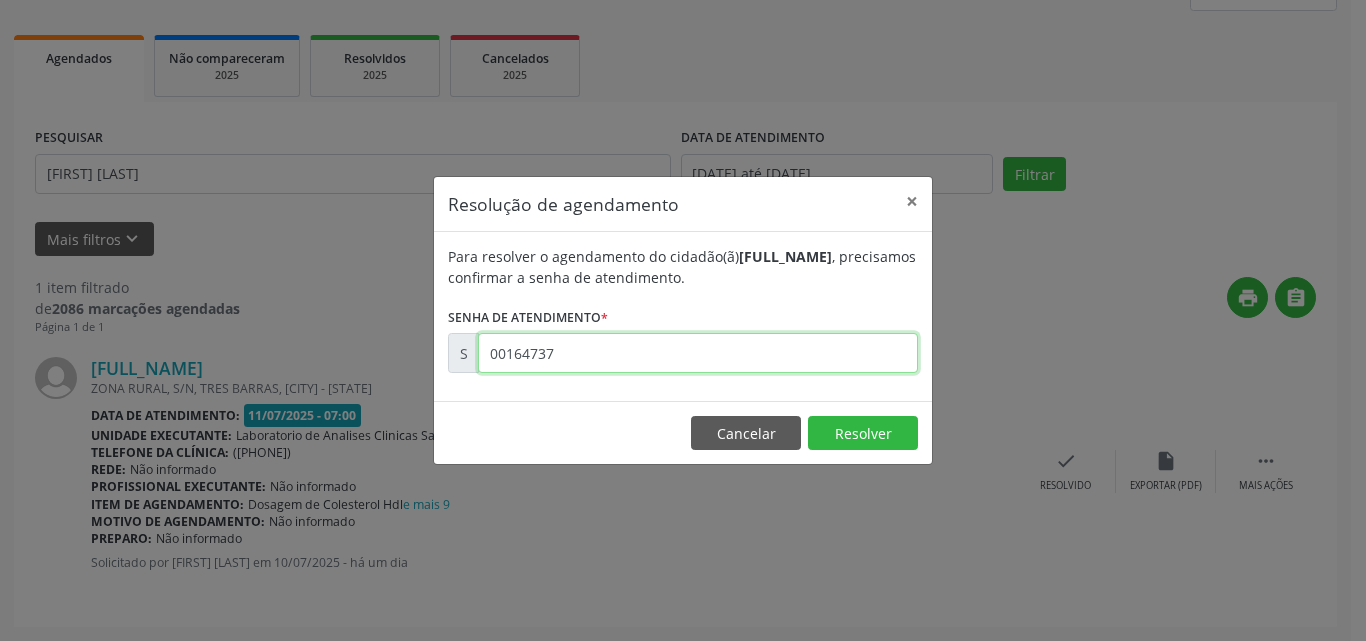 type on "00164737" 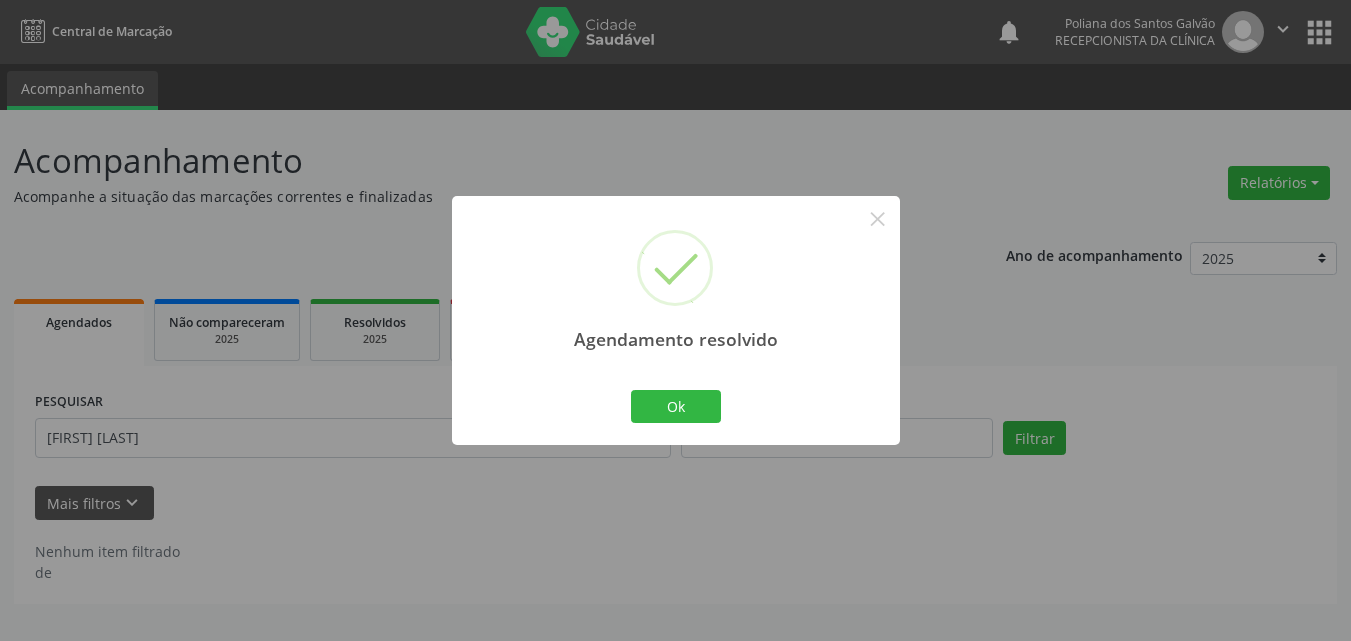scroll, scrollTop: 0, scrollLeft: 0, axis: both 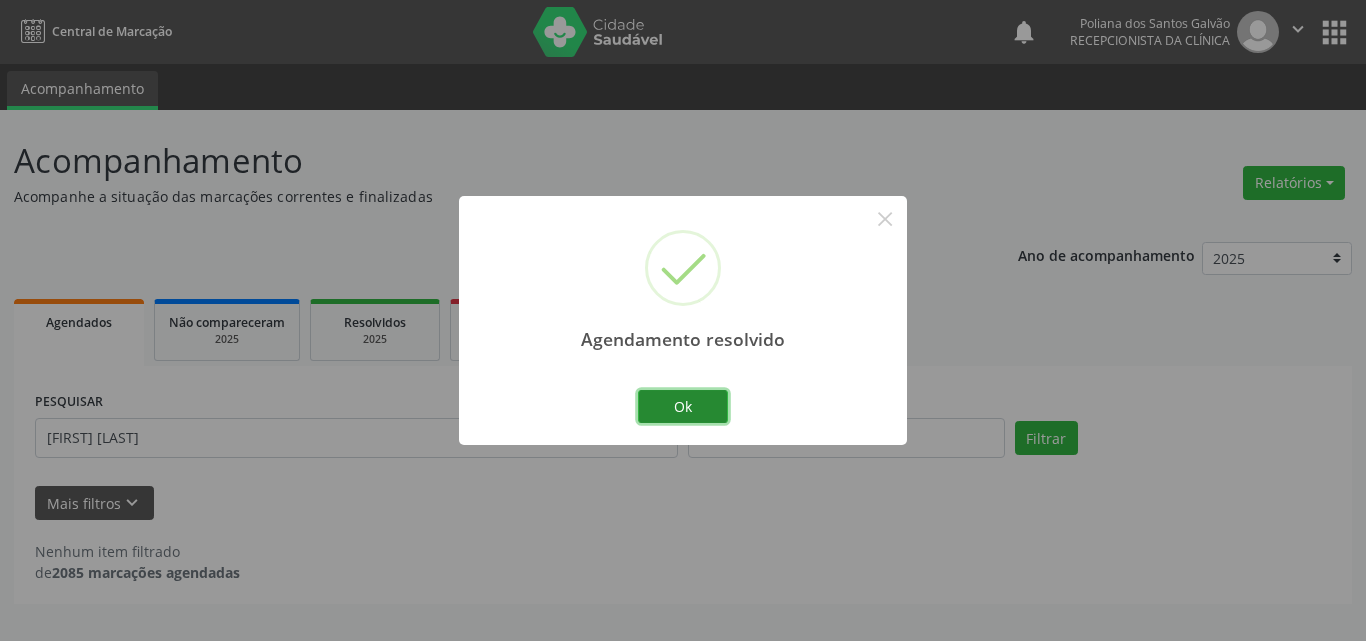 click on "Ok" at bounding box center (683, 407) 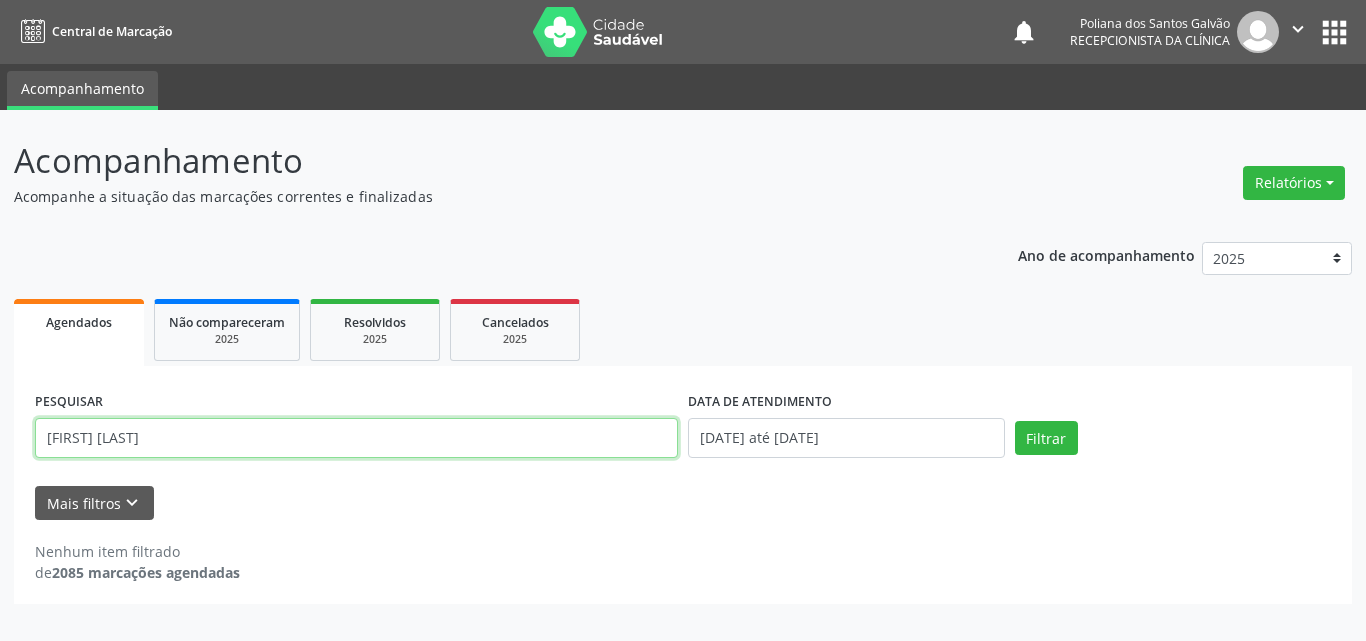 drag, startPoint x: 576, startPoint y: 439, endPoint x: 0, endPoint y: 224, distance: 614.8179 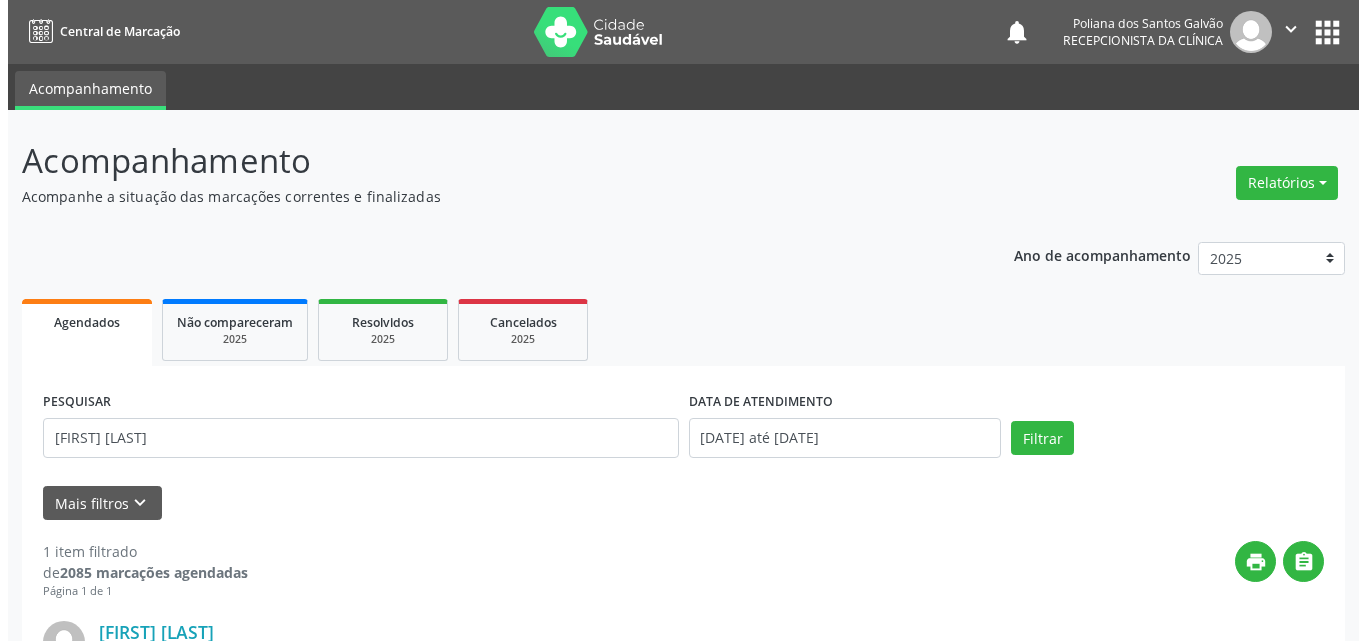 scroll, scrollTop: 264, scrollLeft: 0, axis: vertical 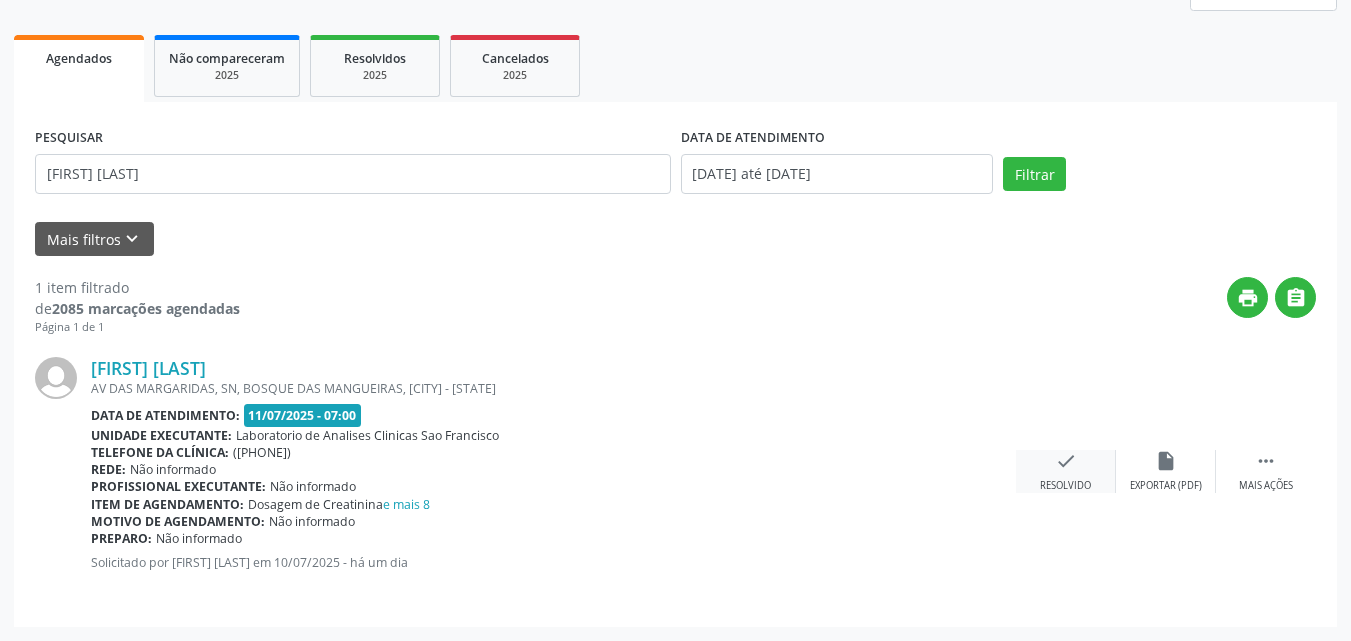 click on "Resolvido" at bounding box center (1065, 486) 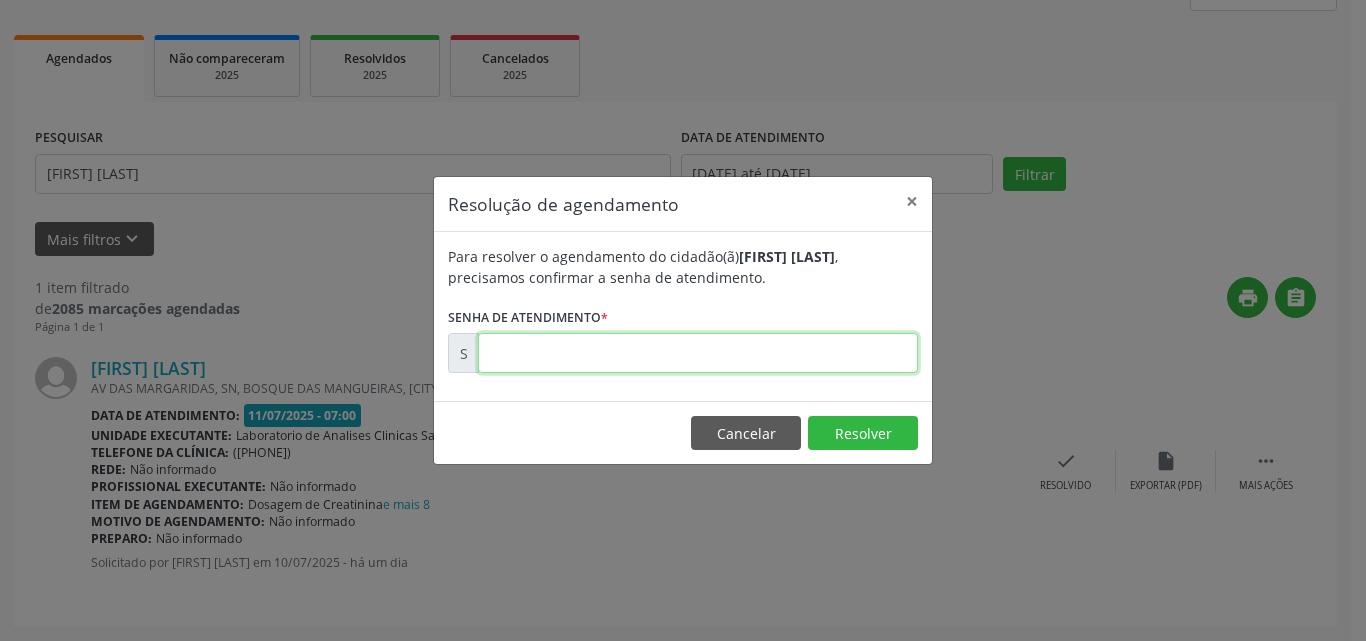 click at bounding box center (698, 353) 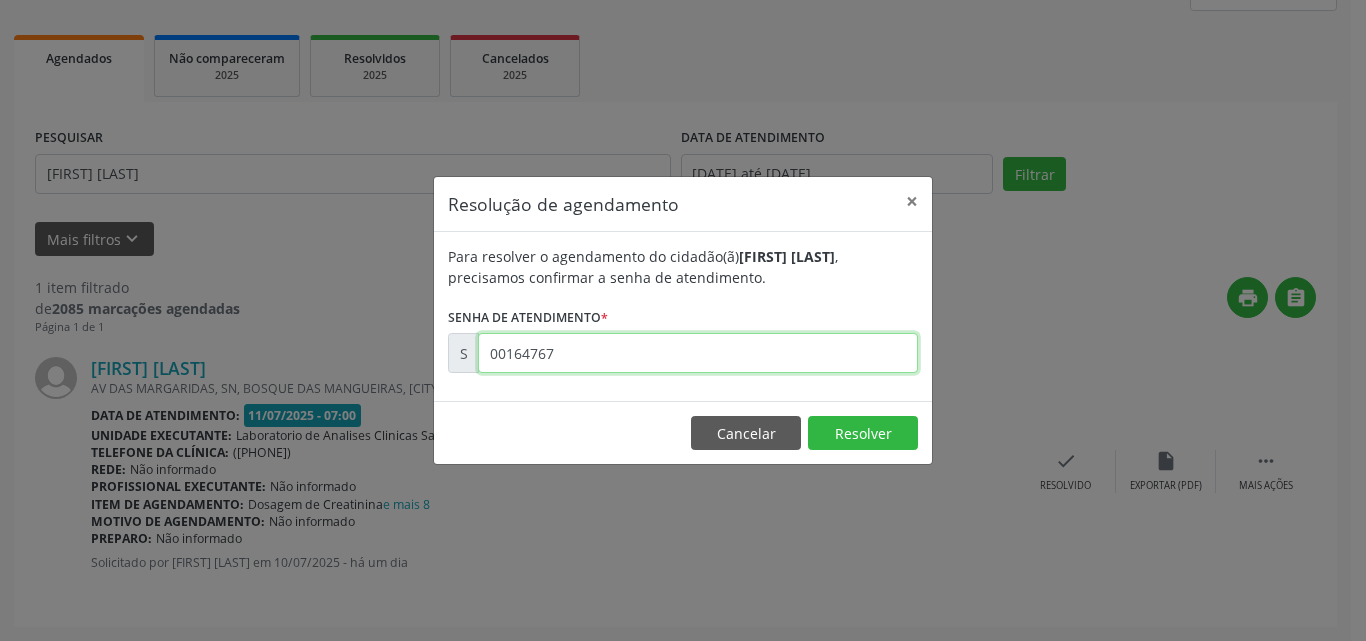 type on "00164767" 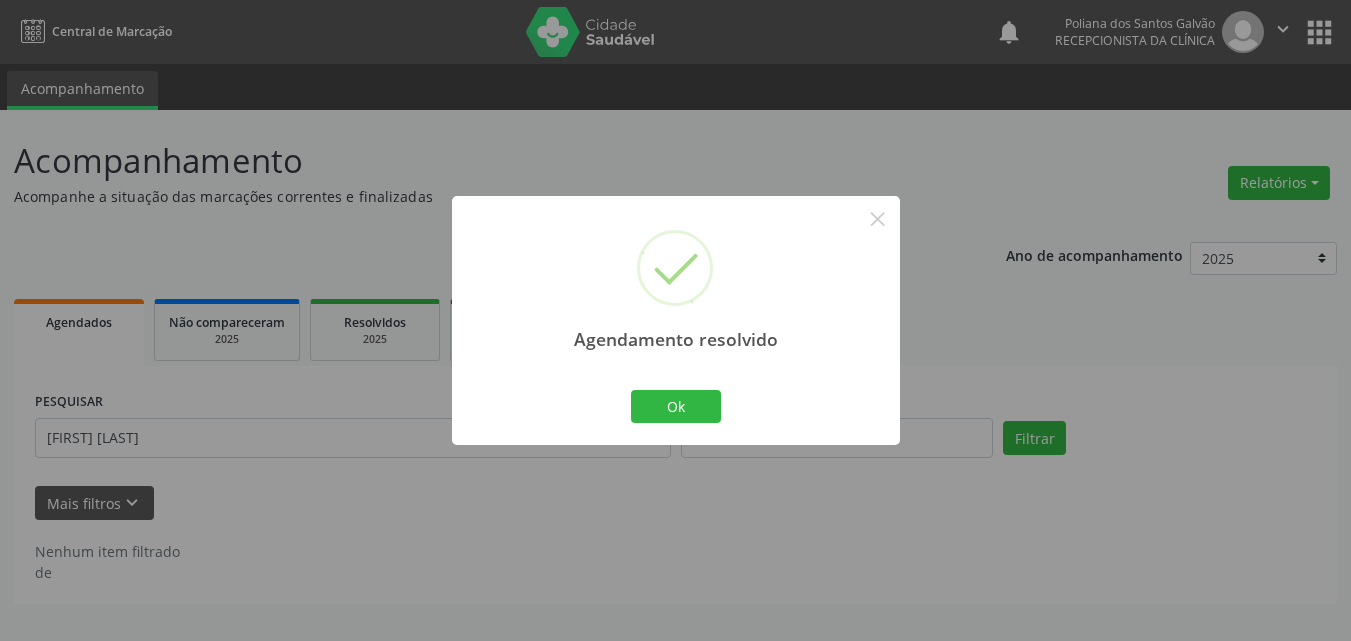 scroll, scrollTop: 0, scrollLeft: 0, axis: both 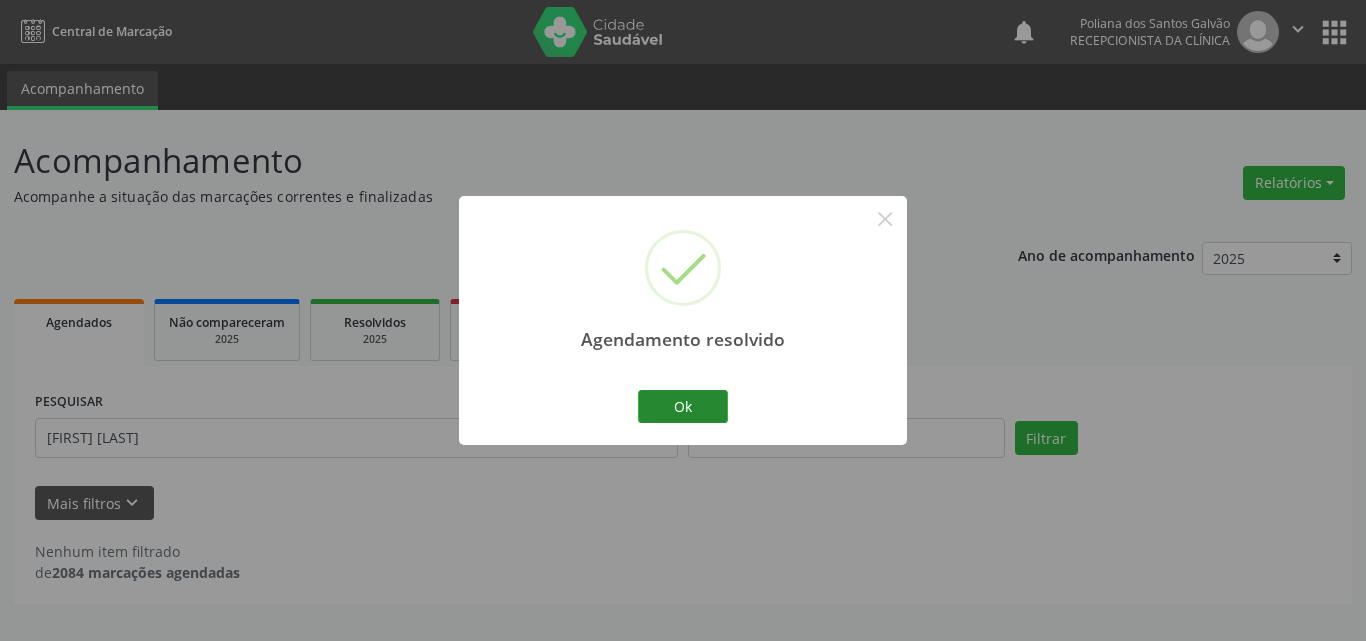 drag, startPoint x: 731, startPoint y: 410, endPoint x: 680, endPoint y: 417, distance: 51.47815 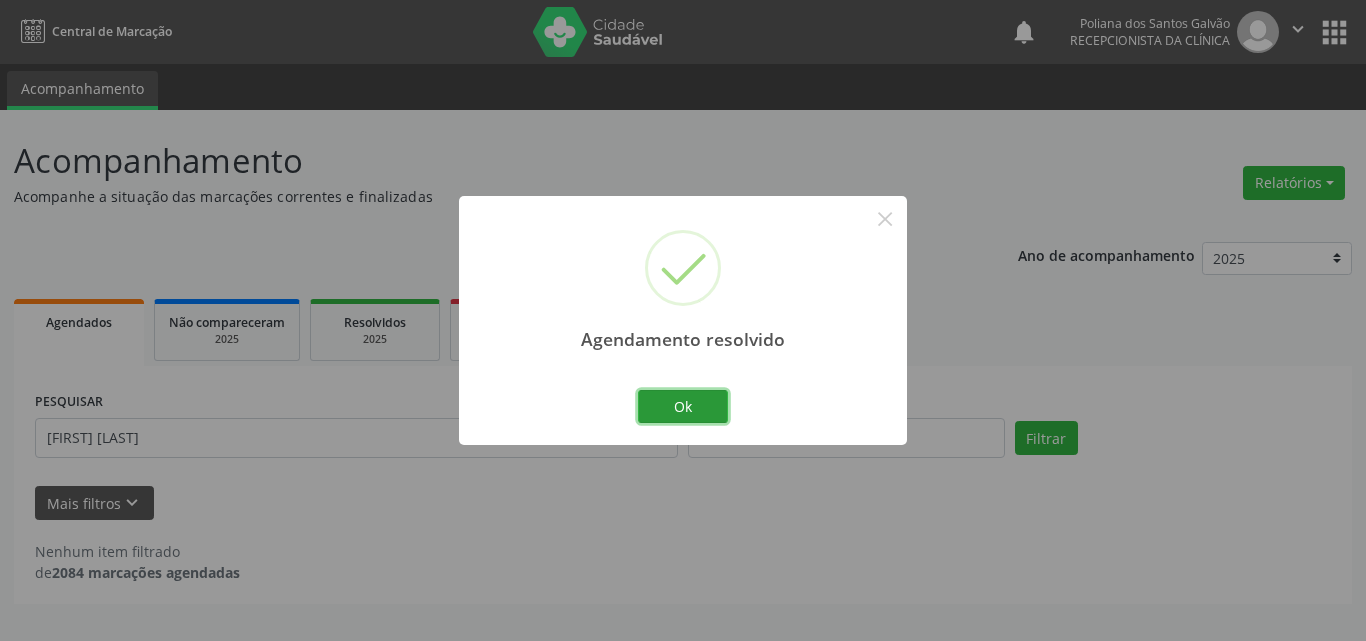 drag, startPoint x: 670, startPoint y: 417, endPoint x: 541, endPoint y: 439, distance: 130.86252 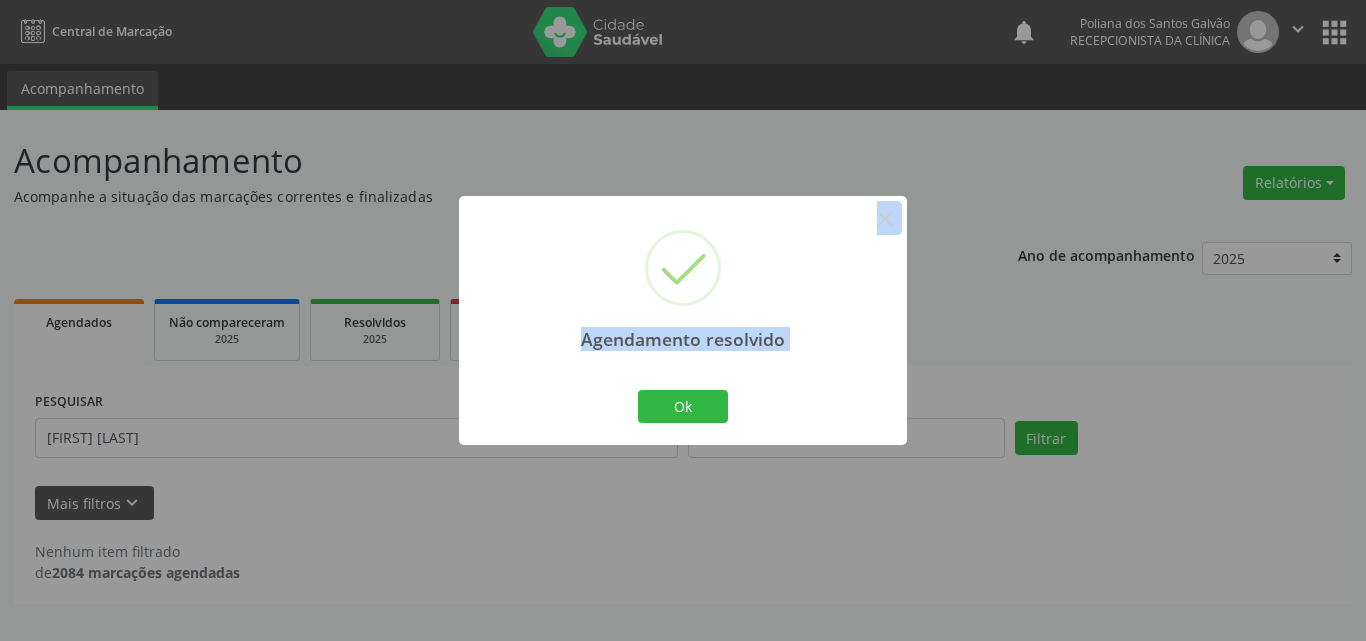 drag, startPoint x: 541, startPoint y: 442, endPoint x: 508, endPoint y: 447, distance: 33.37664 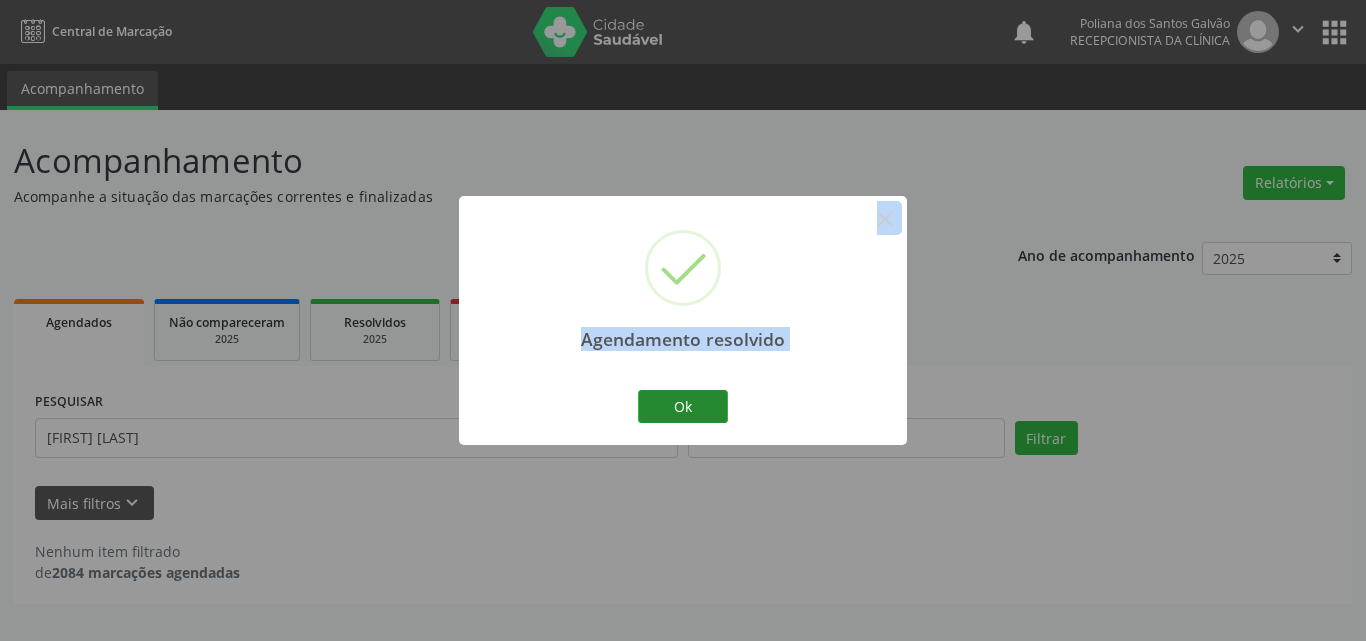 click on "Ok" at bounding box center [683, 407] 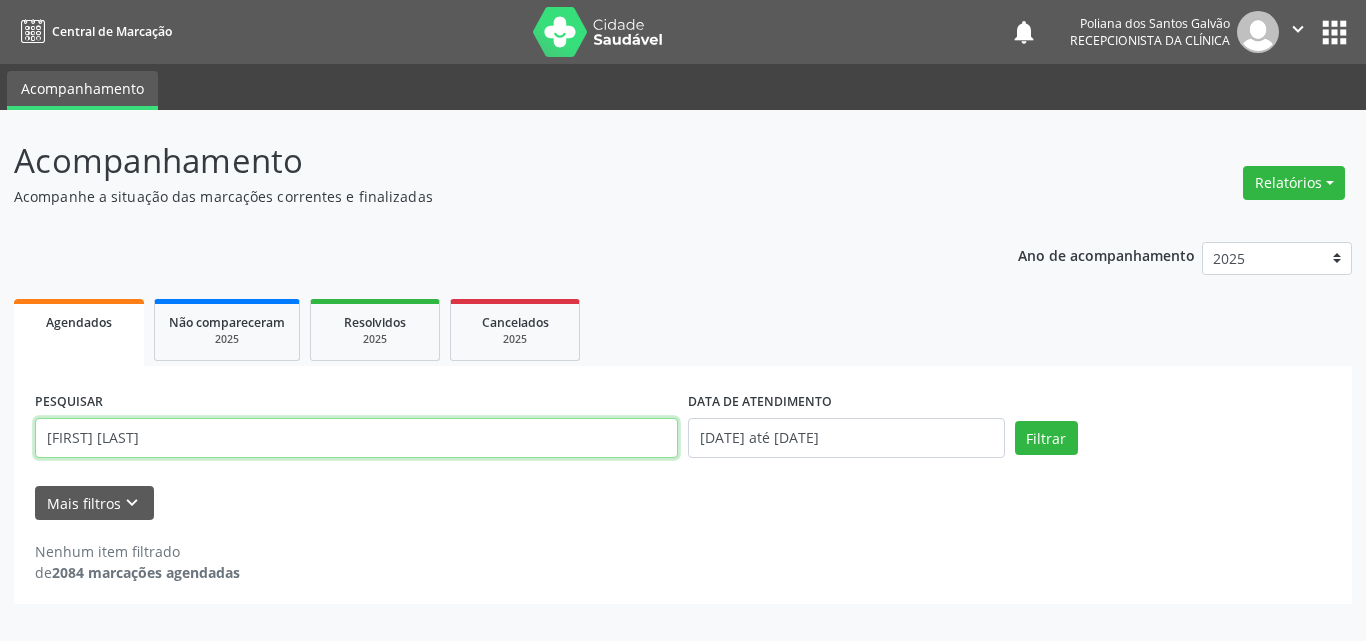 drag, startPoint x: 631, startPoint y: 443, endPoint x: 0, endPoint y: 204, distance: 674.74585 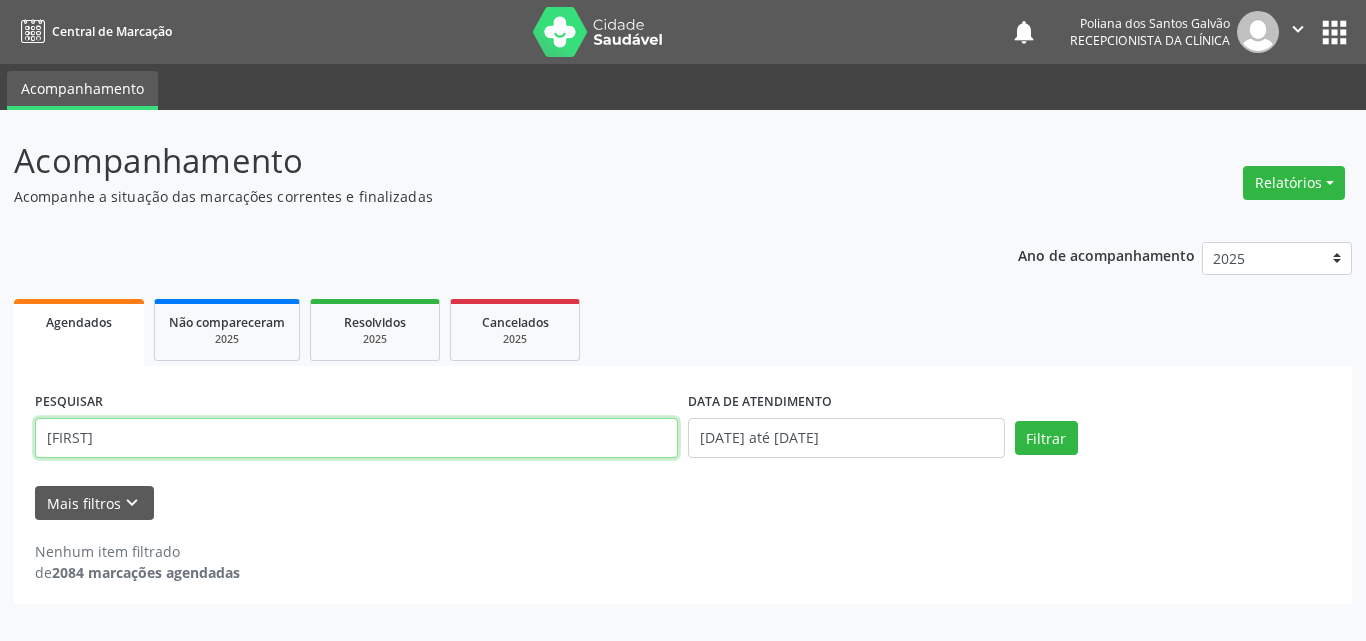 type on "[FIRST]" 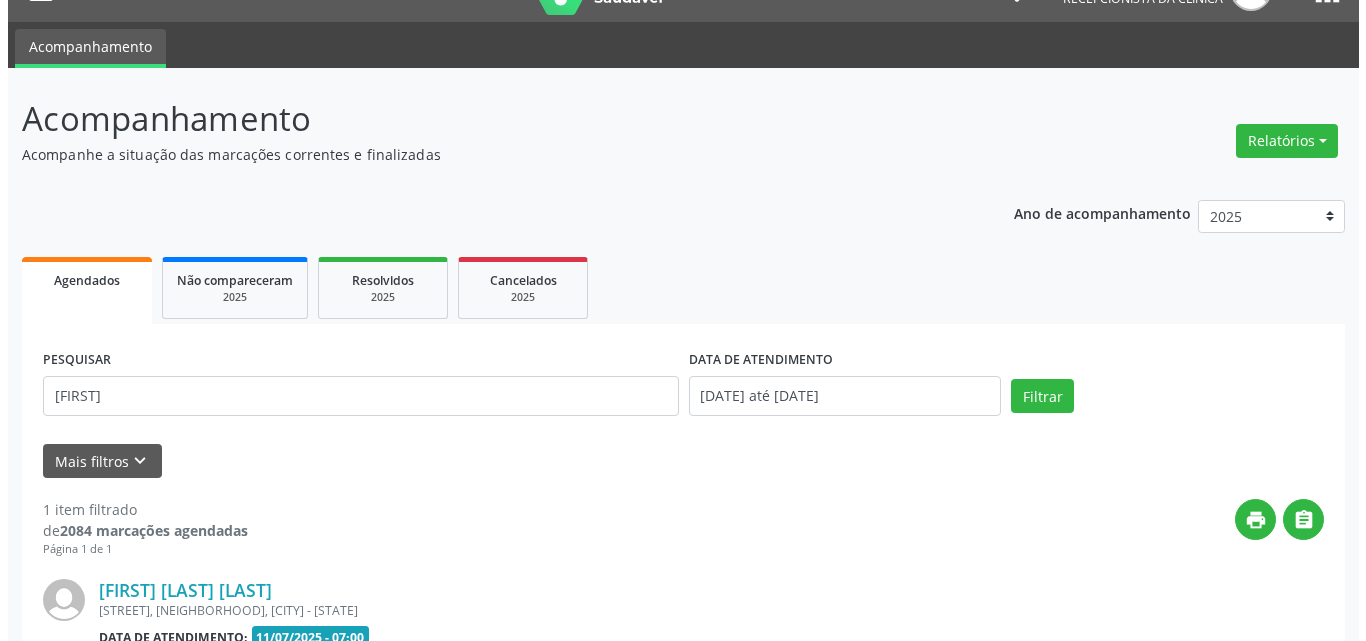 scroll, scrollTop: 264, scrollLeft: 0, axis: vertical 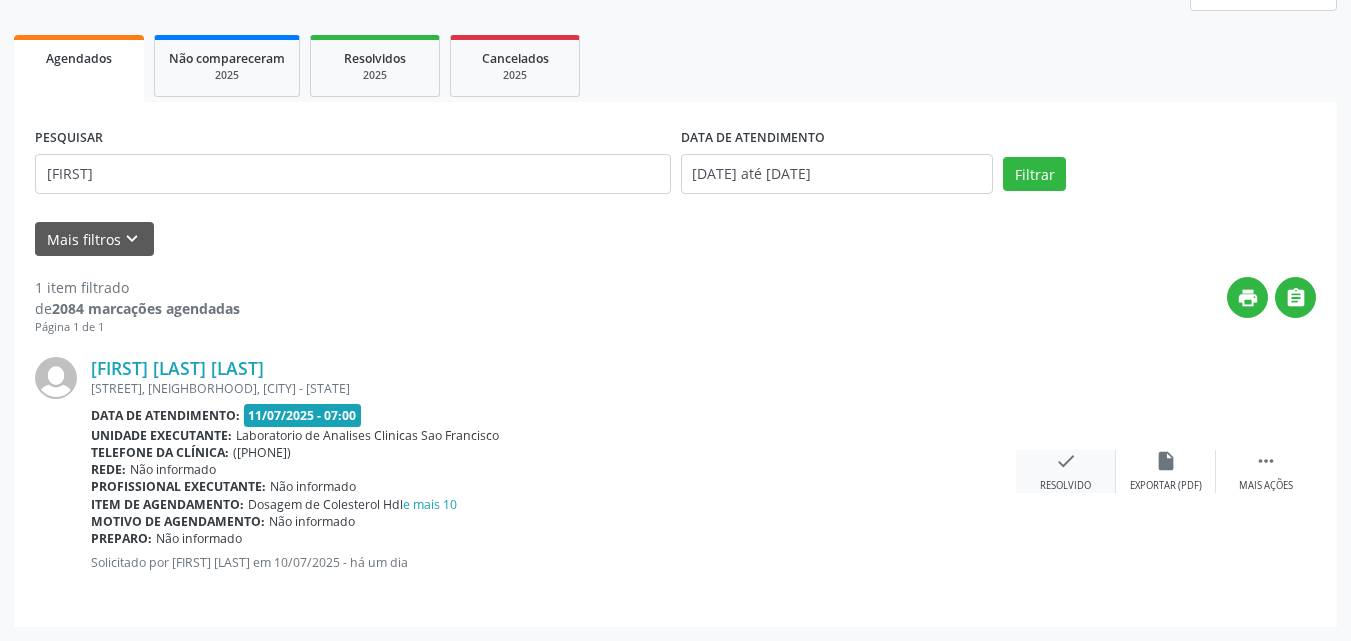 click on "check" at bounding box center (1066, 461) 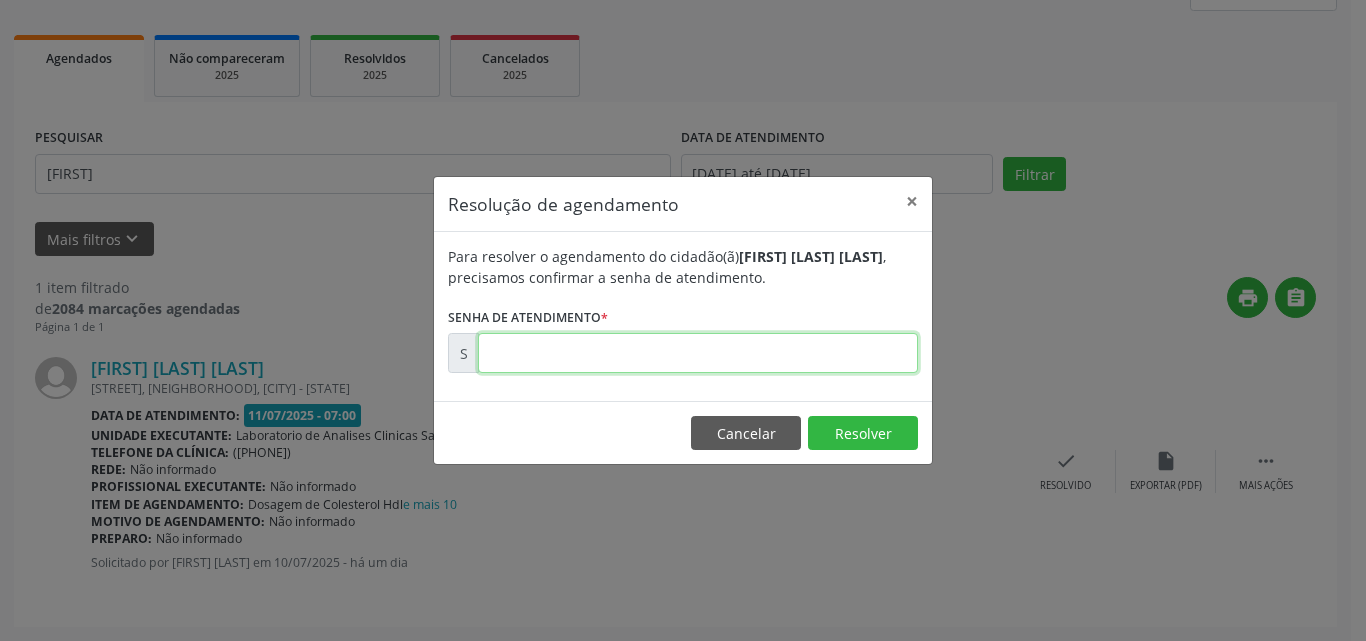 click at bounding box center [698, 353] 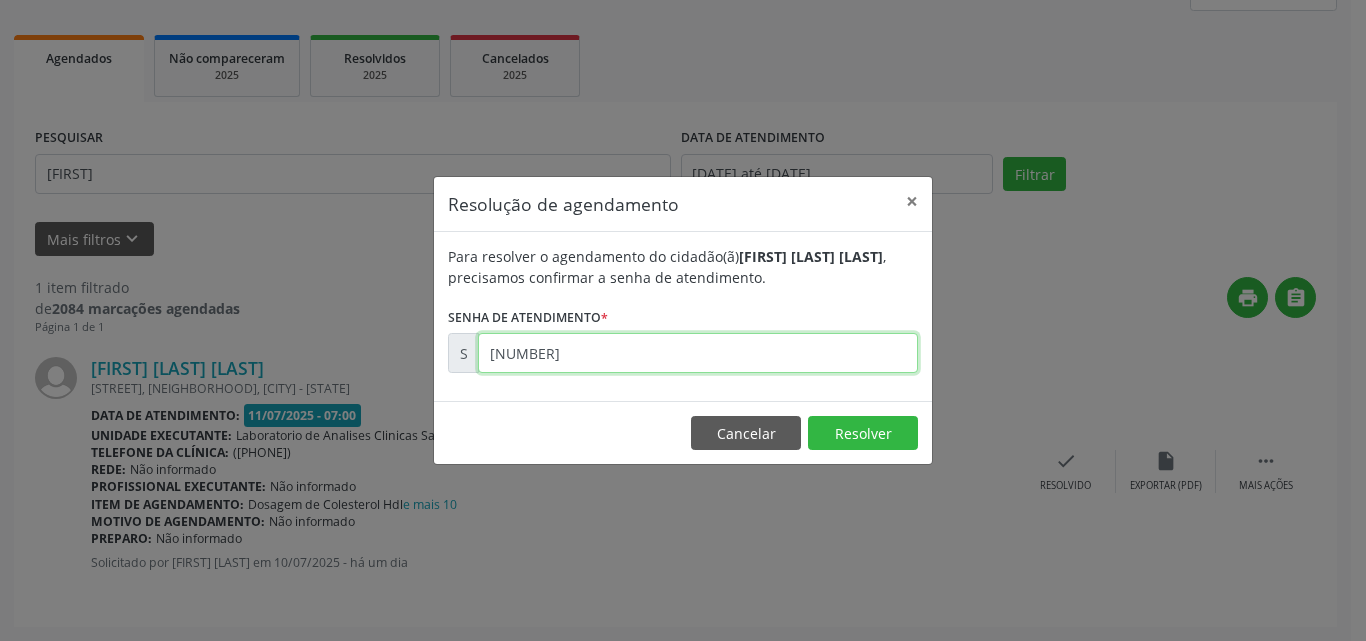 type on "[NUMBER]" 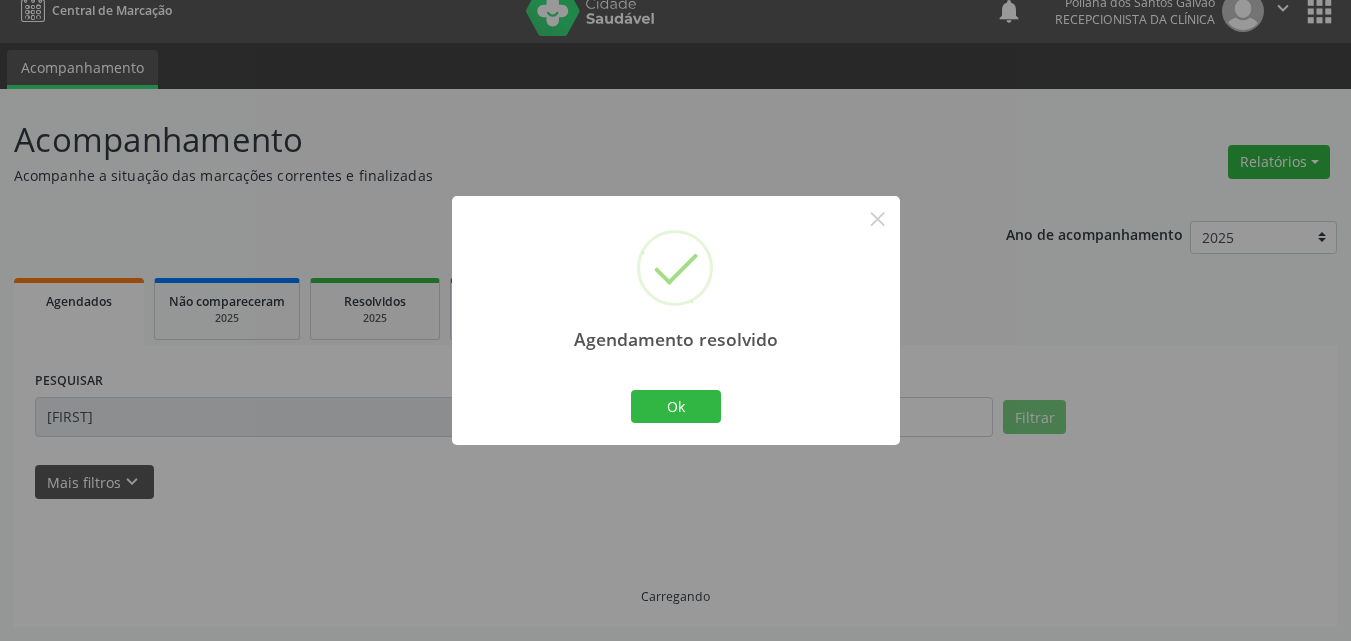 scroll, scrollTop: 0, scrollLeft: 0, axis: both 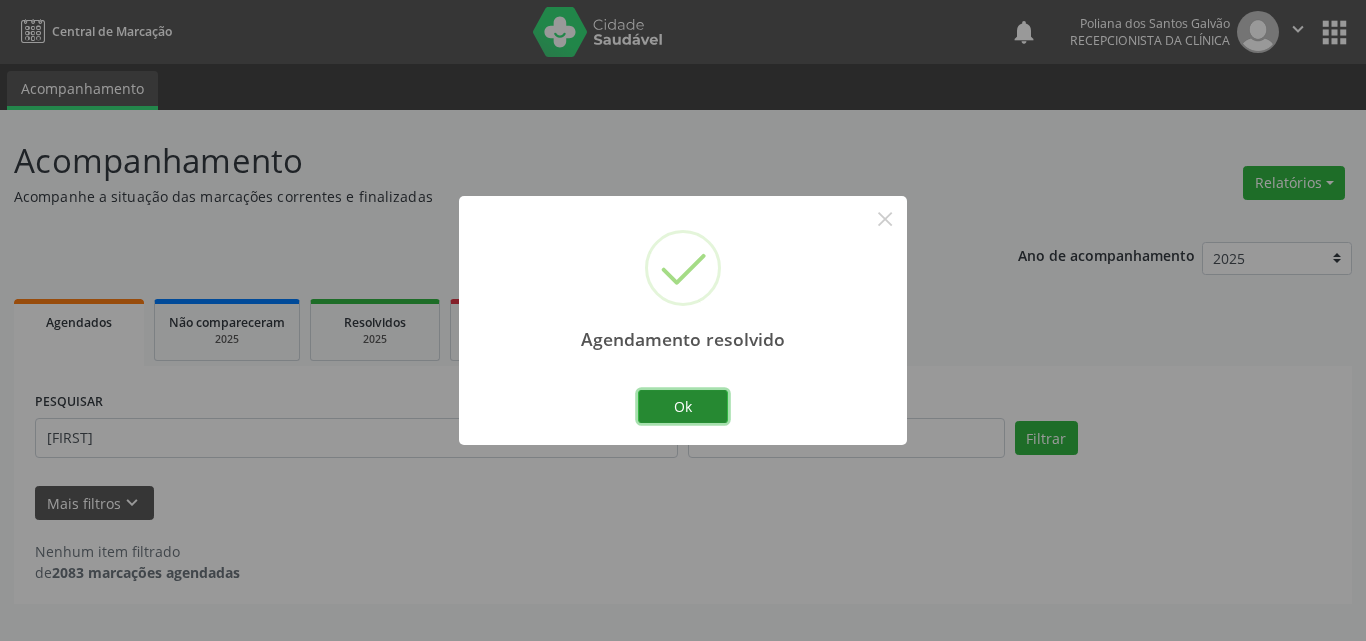 click on "Ok" at bounding box center (683, 407) 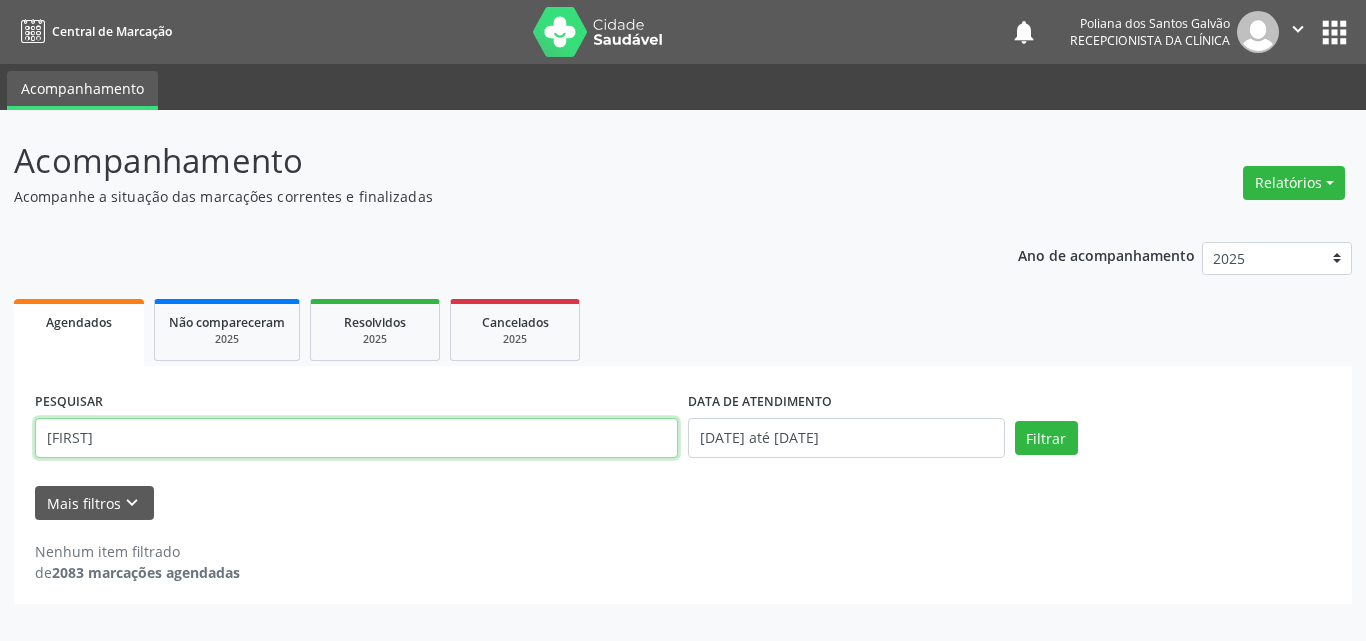drag, startPoint x: 586, startPoint y: 435, endPoint x: 0, endPoint y: 310, distance: 599.1836 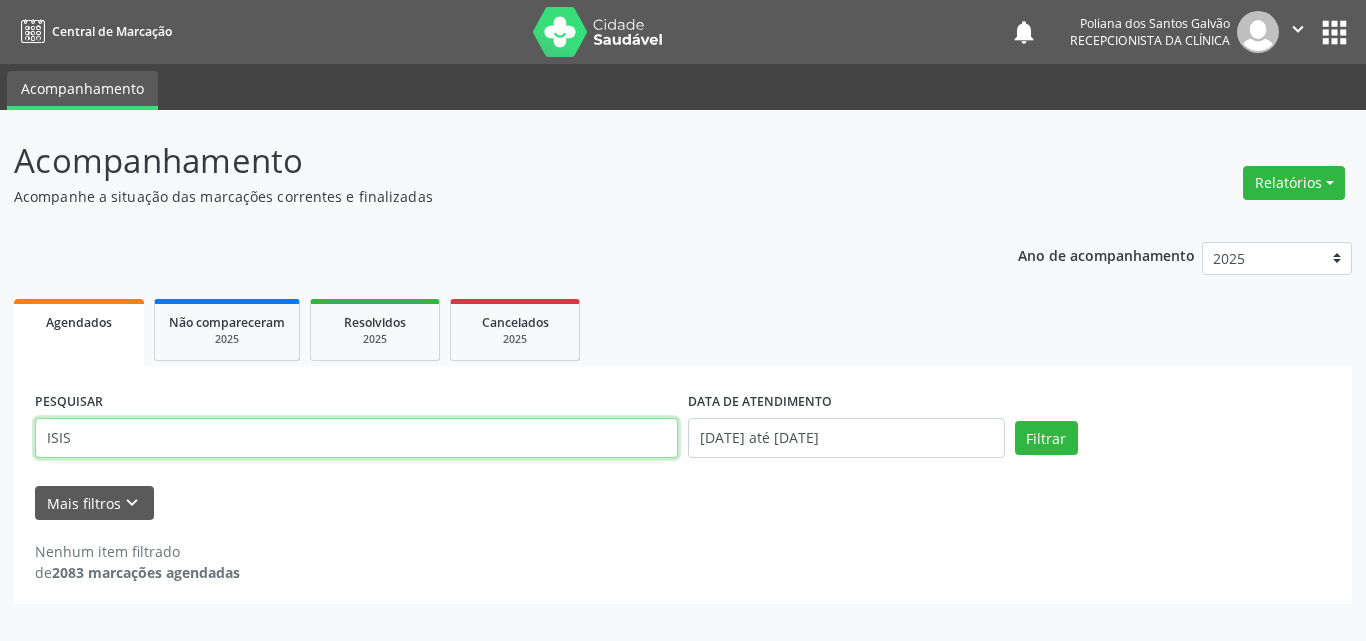 type on "ISIS" 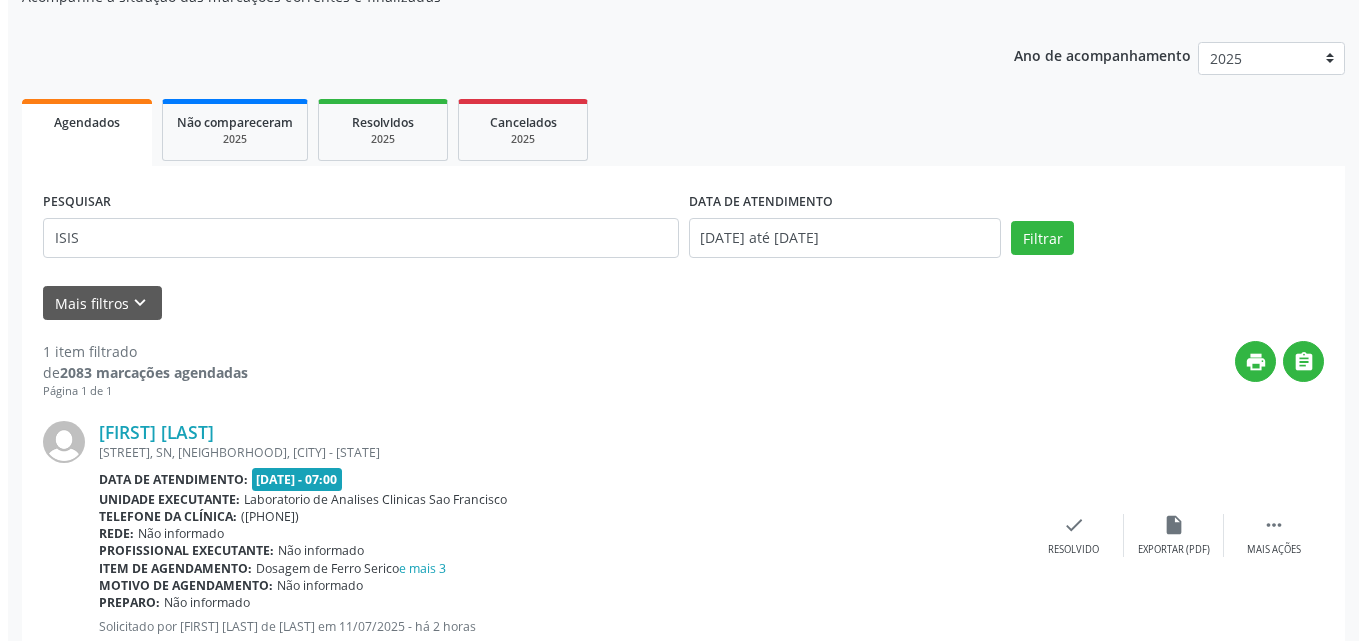 scroll, scrollTop: 264, scrollLeft: 0, axis: vertical 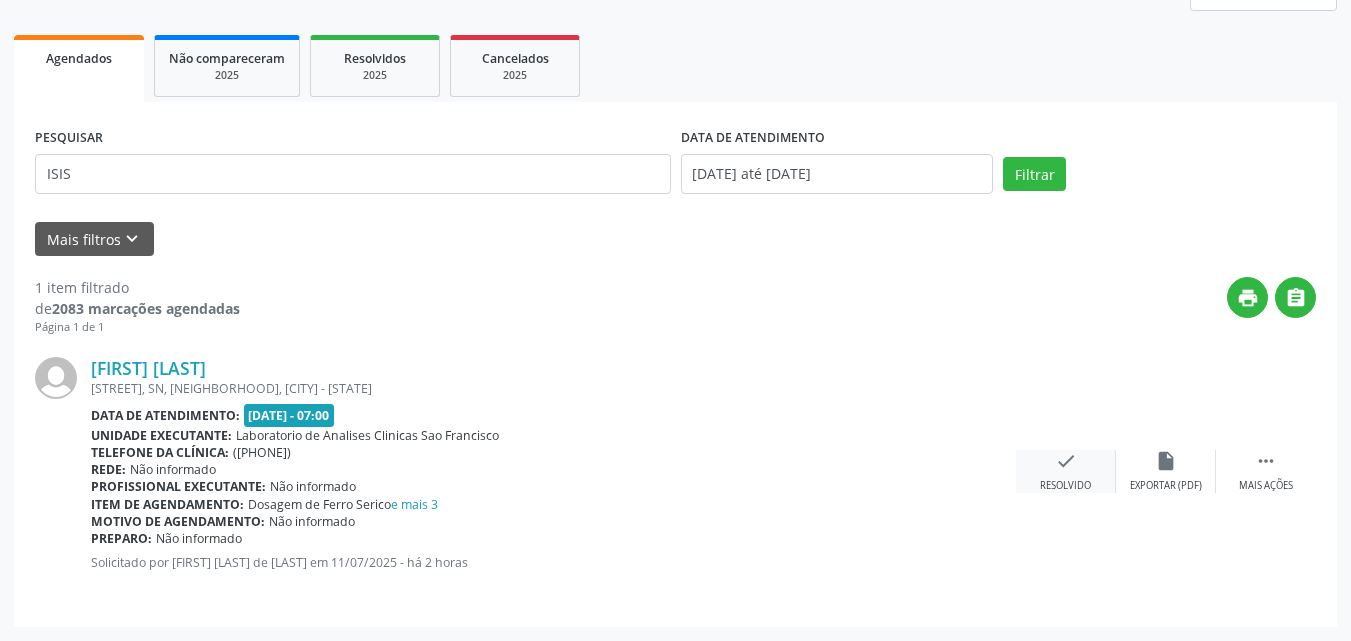 click on "Resolvido" at bounding box center [1065, 486] 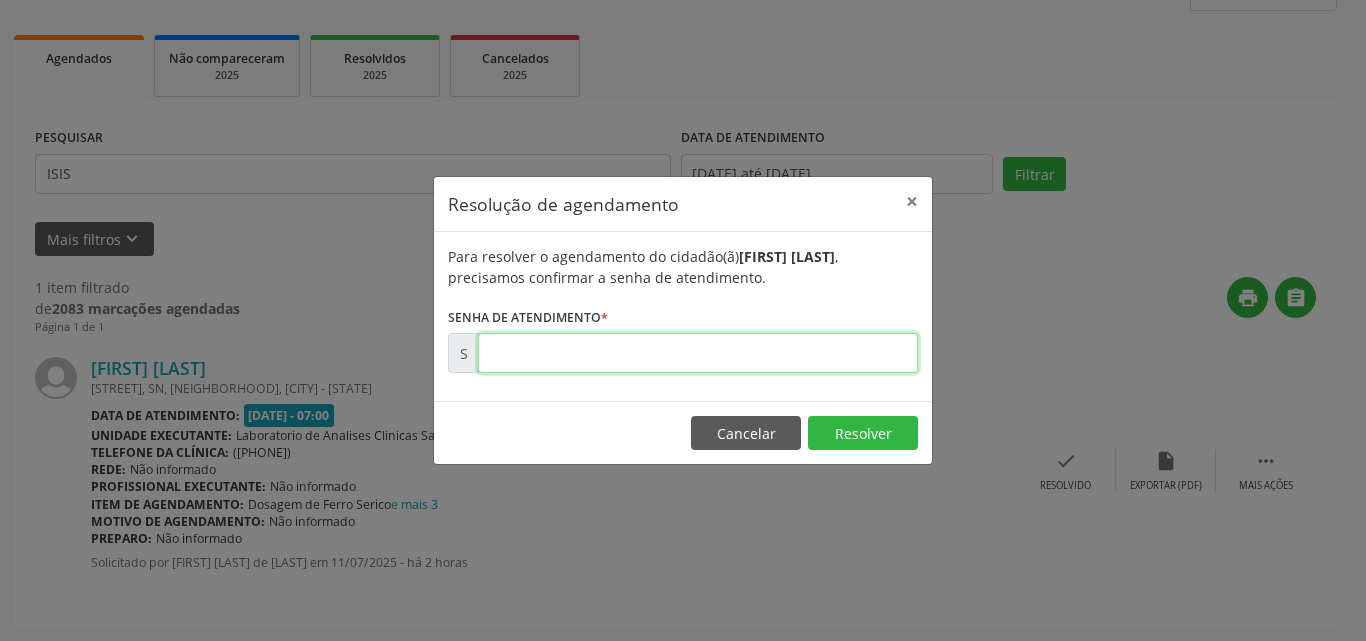click at bounding box center [698, 353] 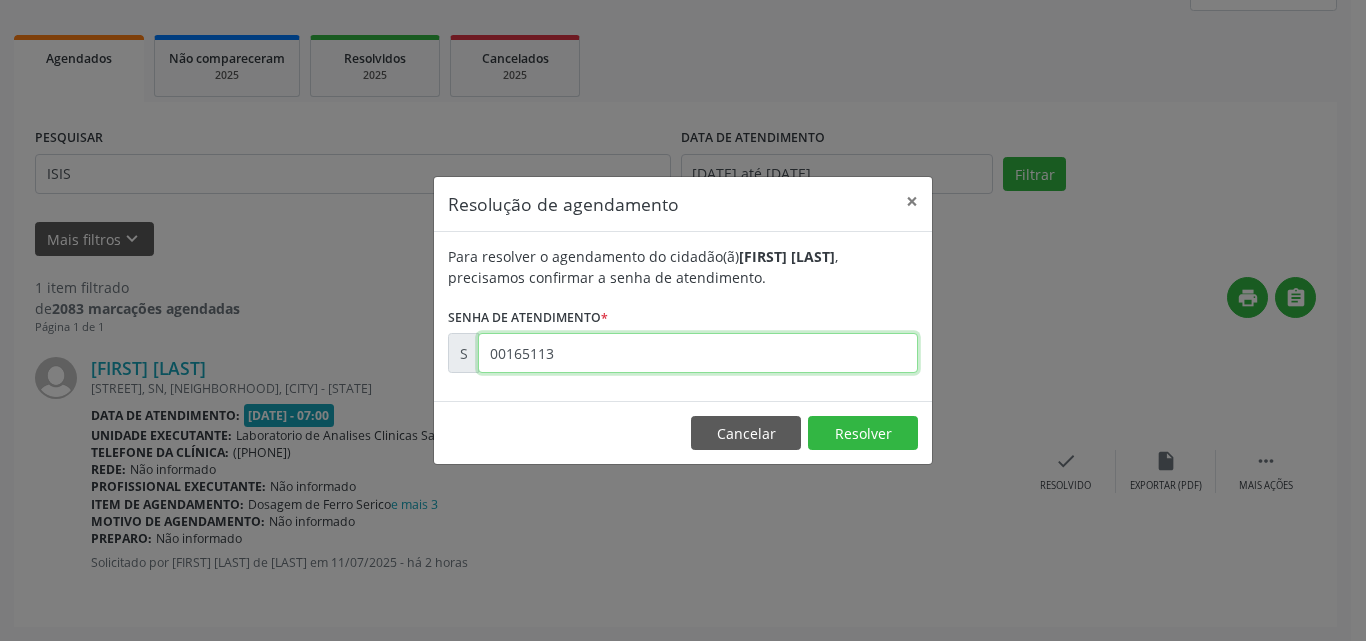 type on "00165113" 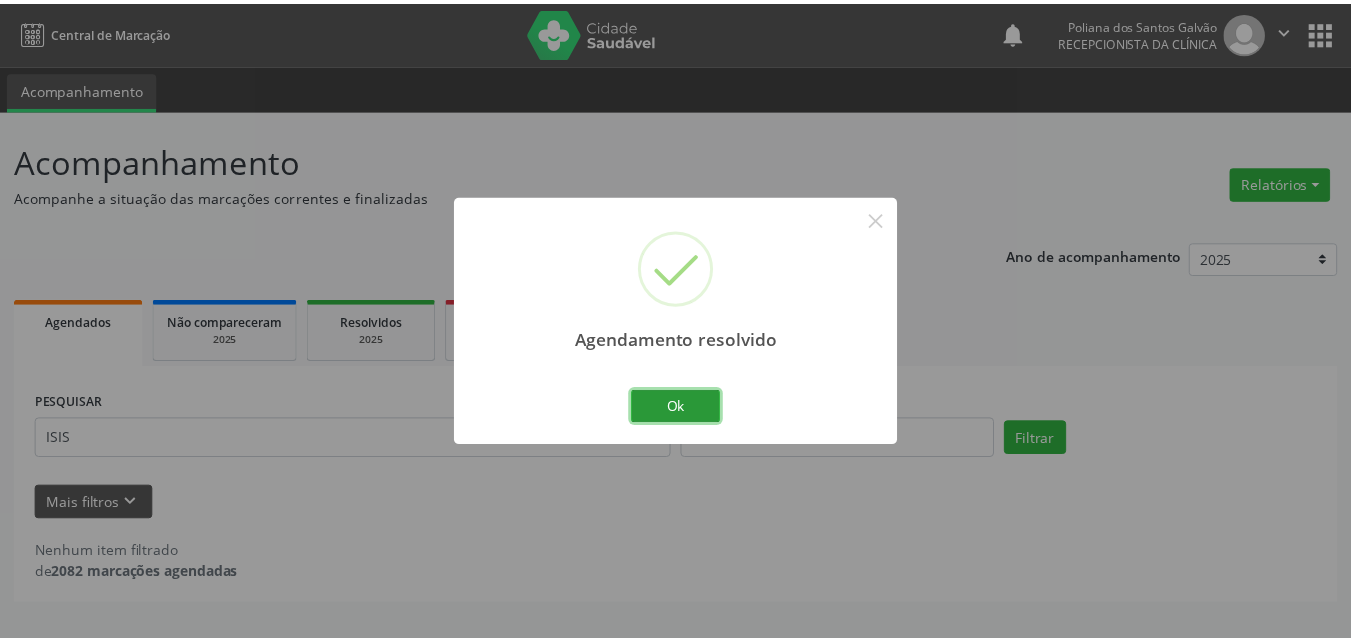 scroll, scrollTop: 0, scrollLeft: 0, axis: both 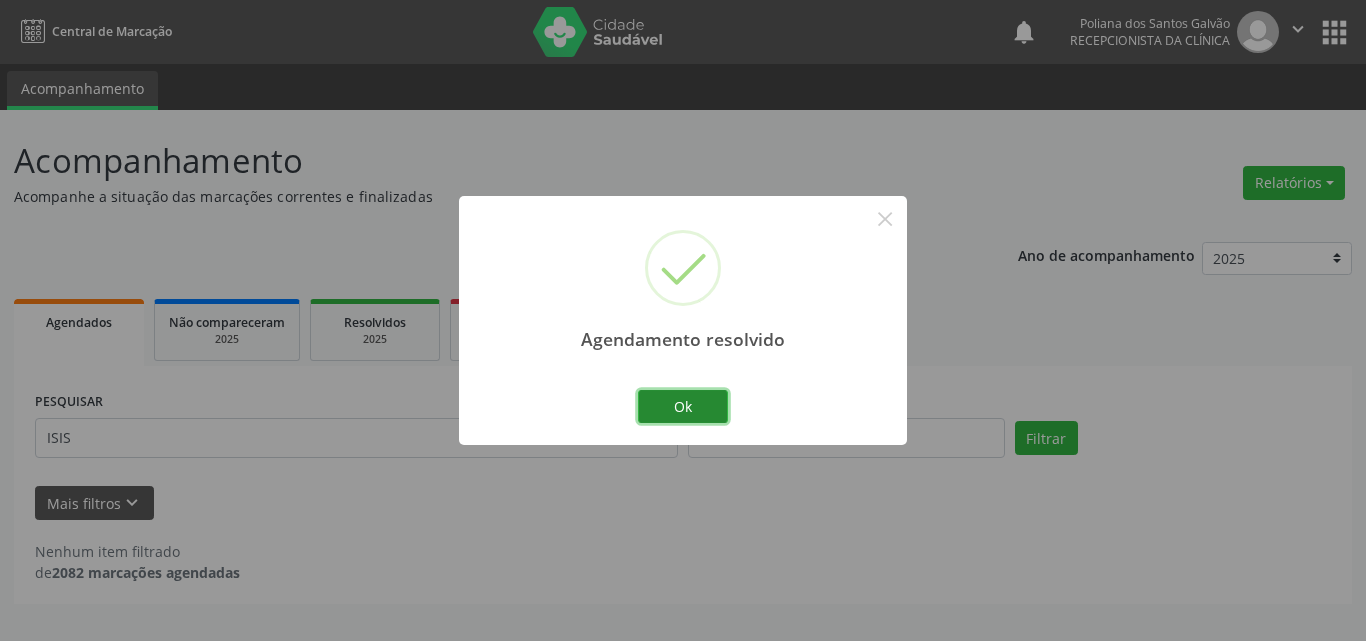 click on "Ok" at bounding box center (683, 407) 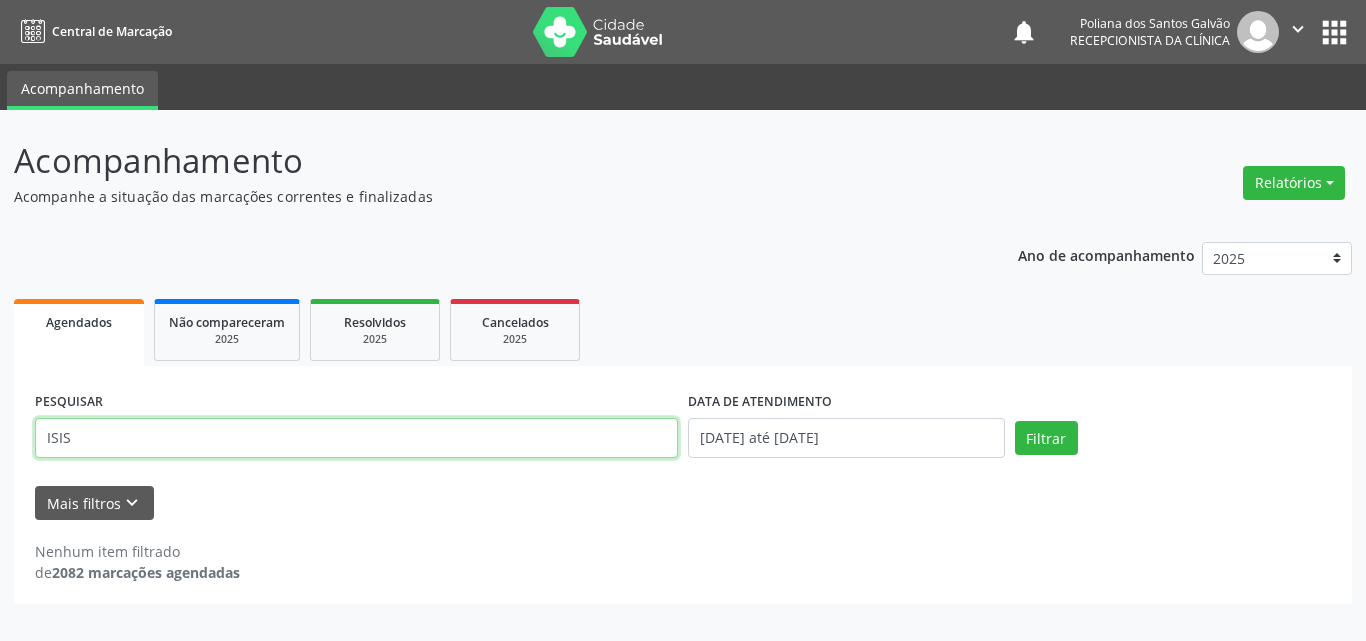 drag, startPoint x: 603, startPoint y: 445, endPoint x: 280, endPoint y: 374, distance: 330.71136 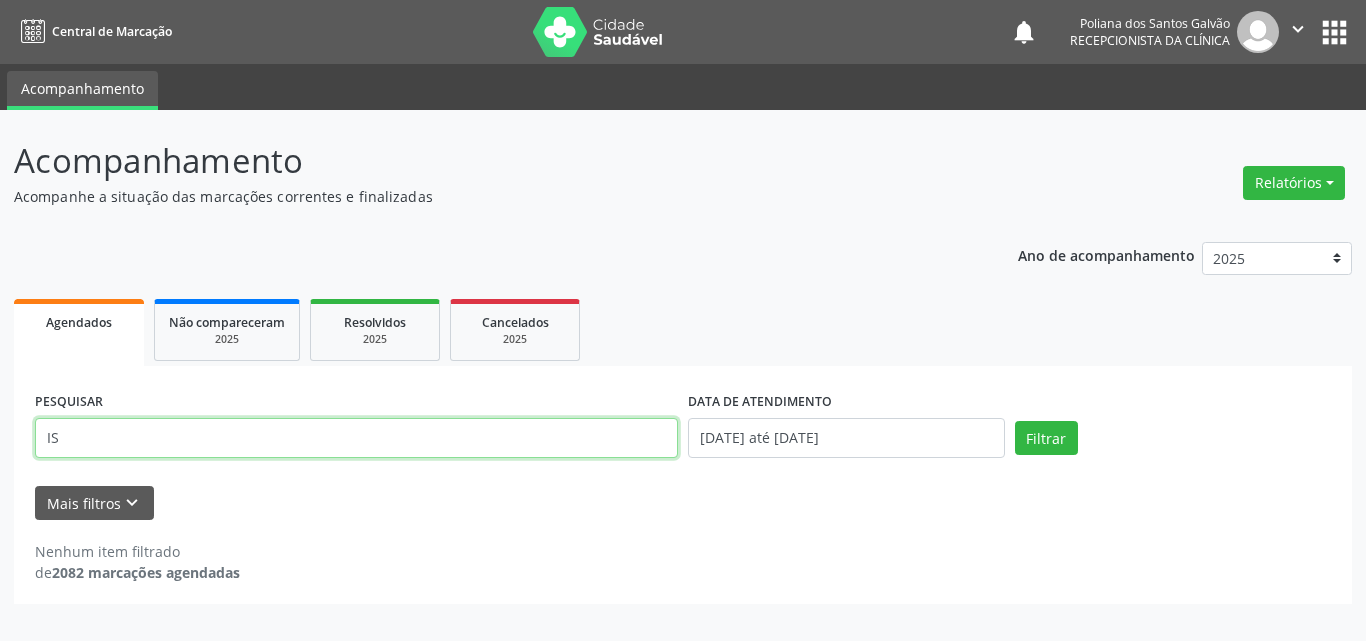 type on "I" 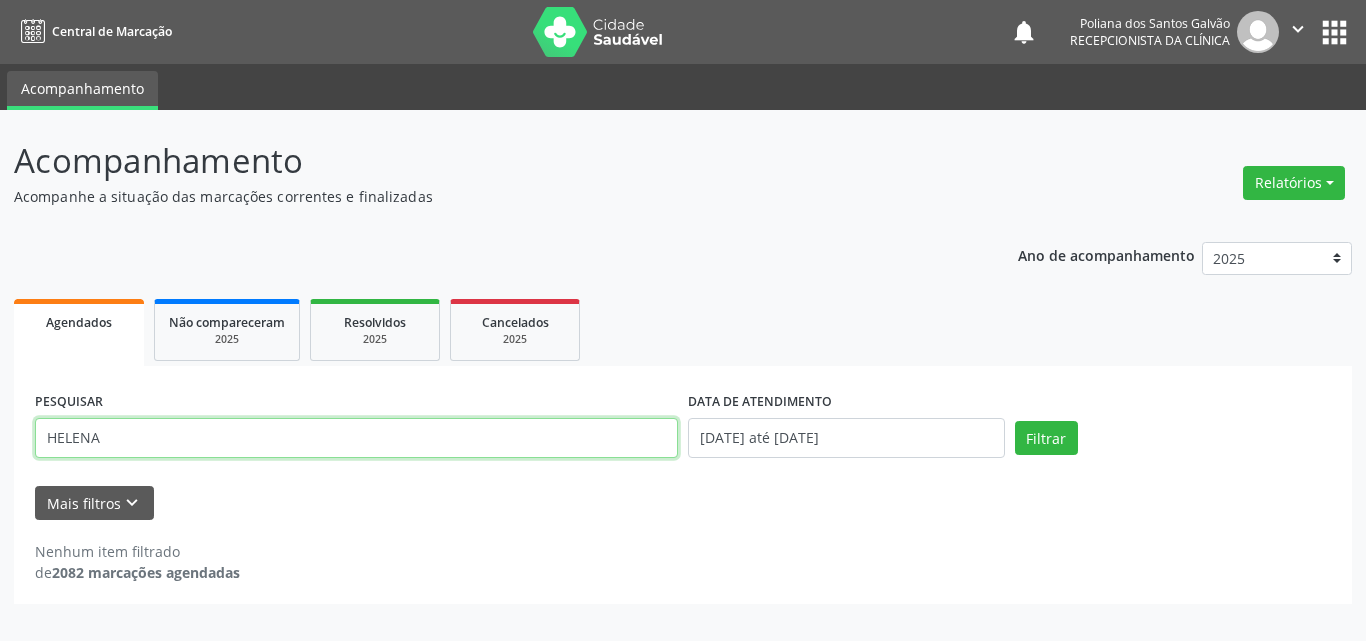 type on "HELENA" 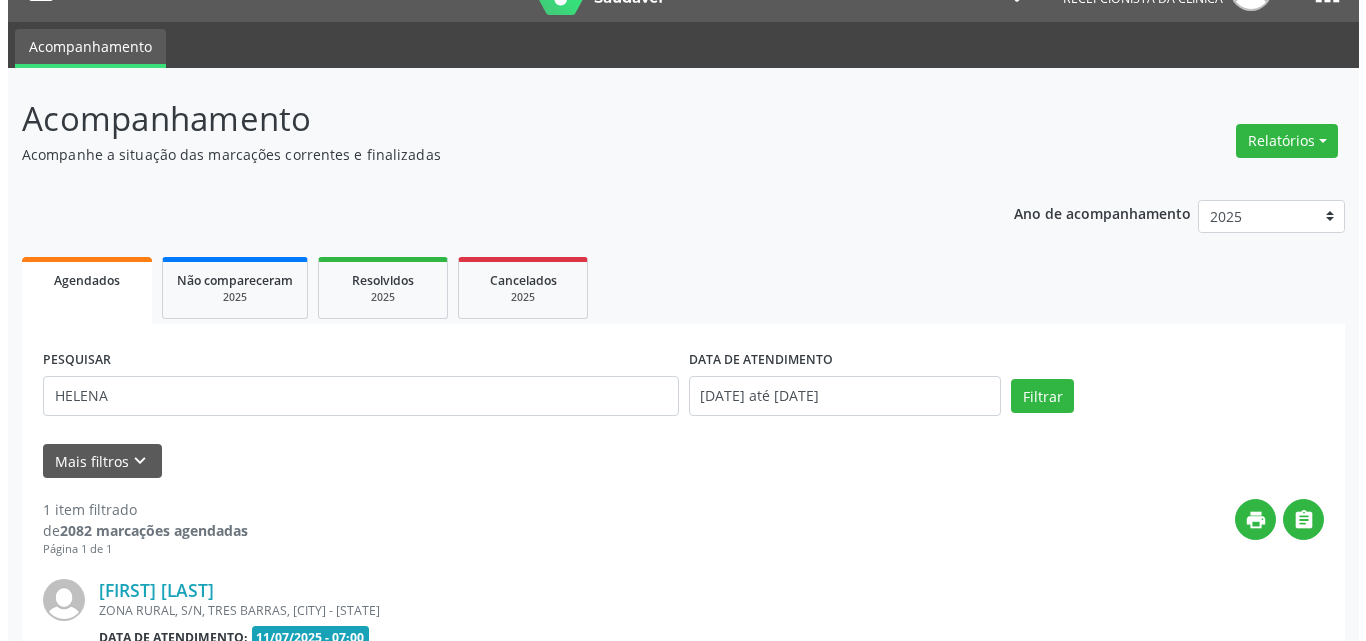 scroll, scrollTop: 264, scrollLeft: 0, axis: vertical 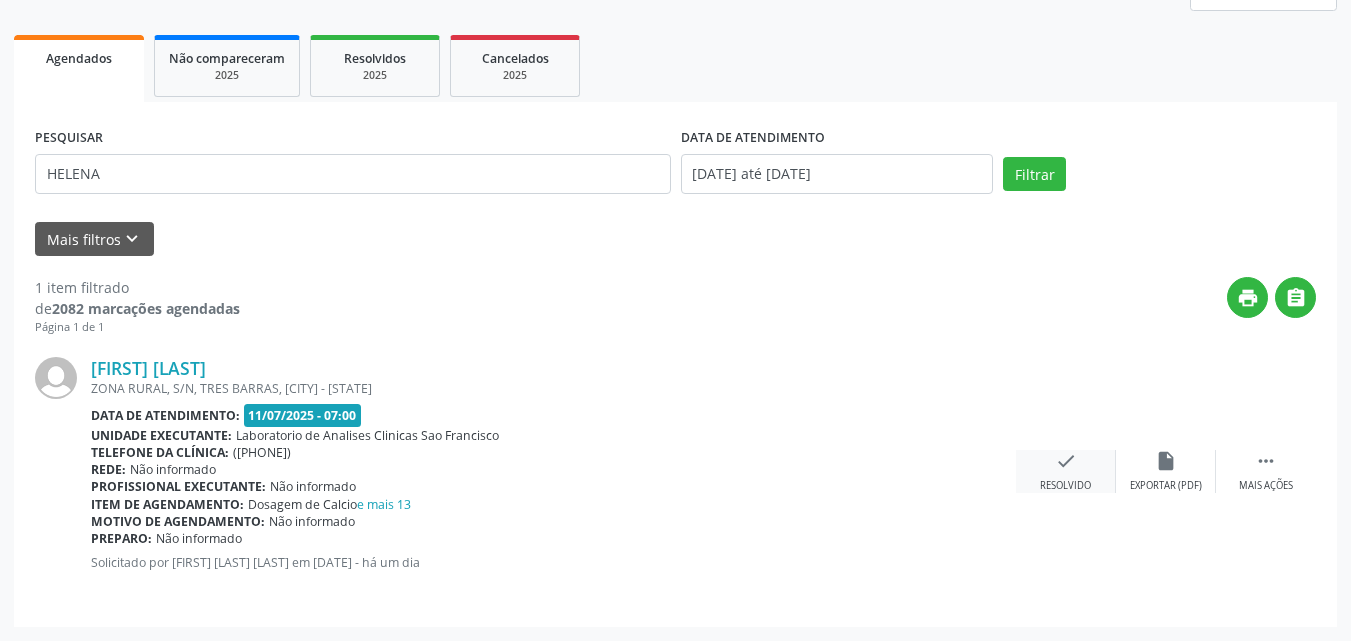 click on "check
Resolvido" at bounding box center [1066, 471] 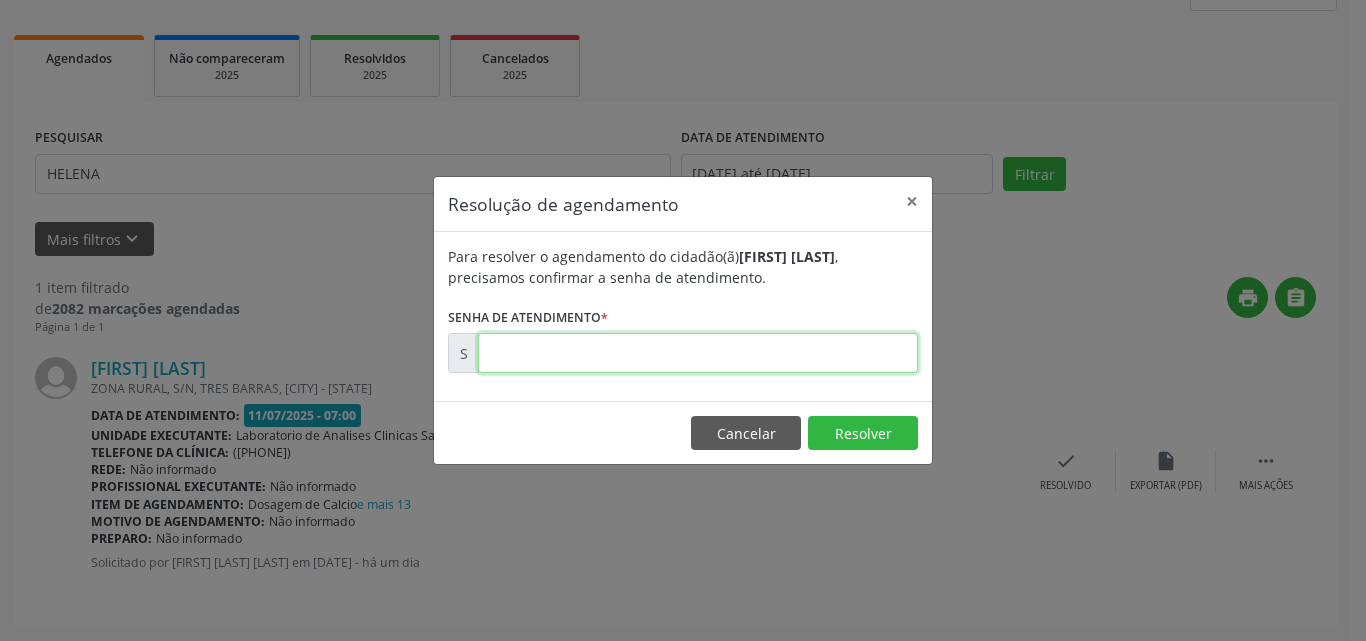 click at bounding box center [698, 353] 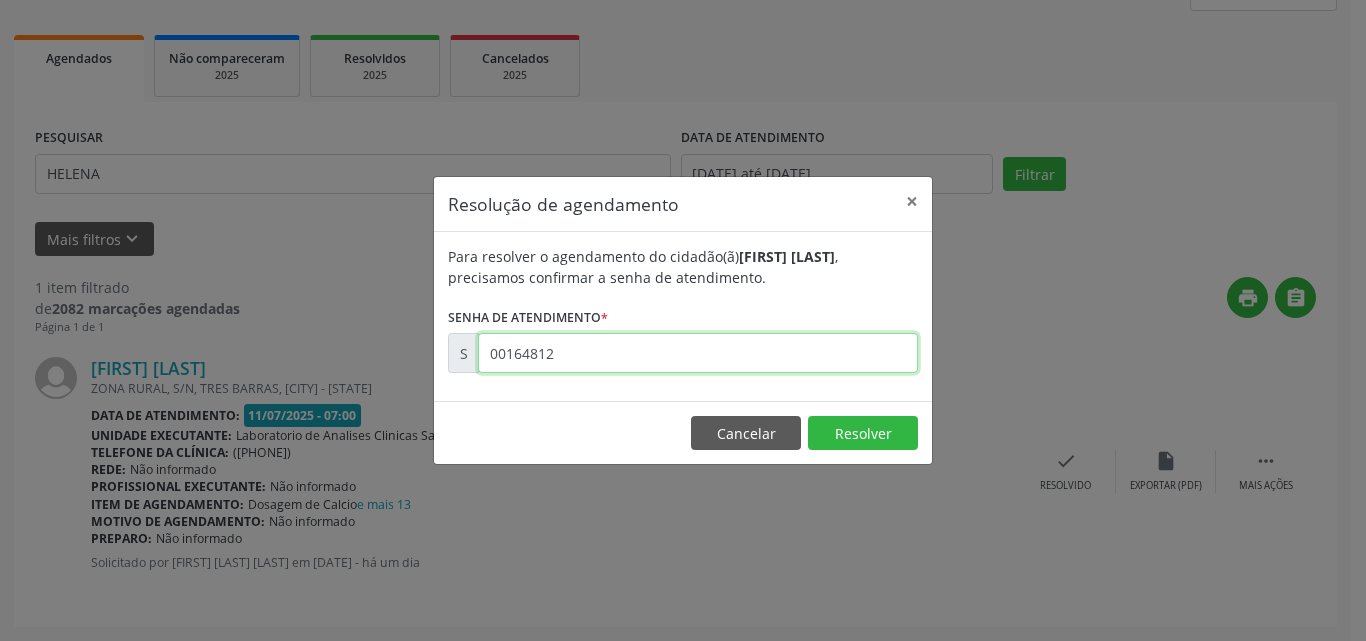 type on "00164812" 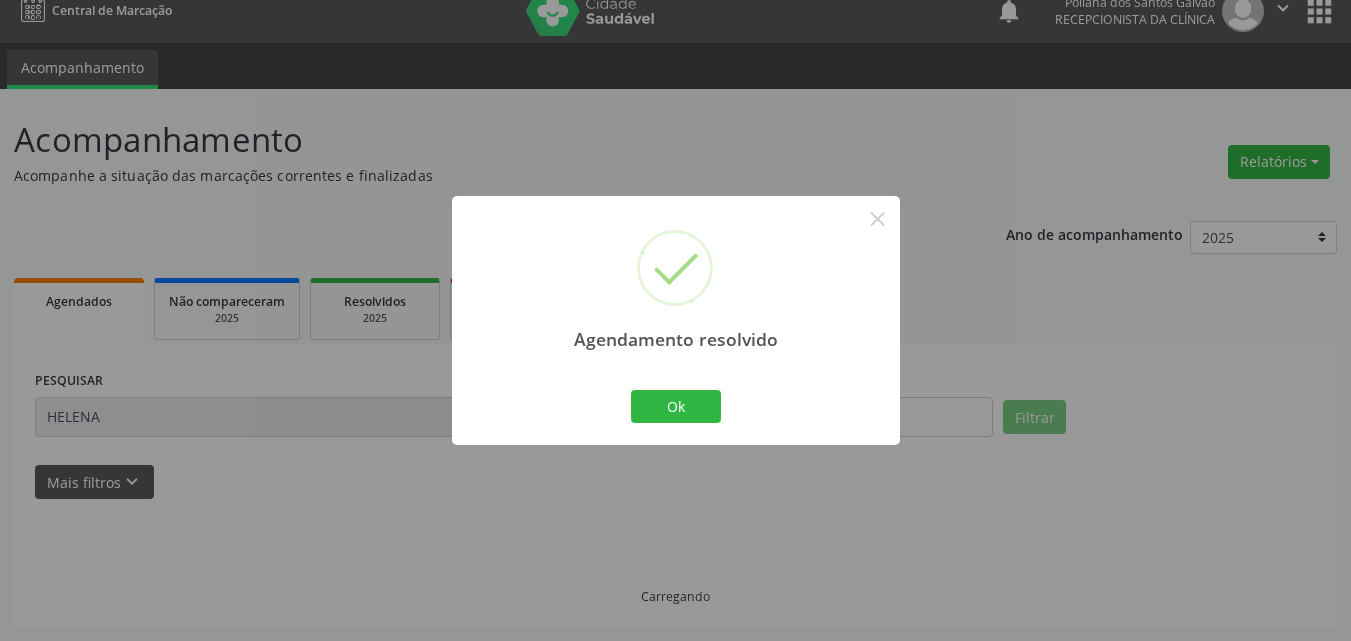 scroll, scrollTop: 0, scrollLeft: 0, axis: both 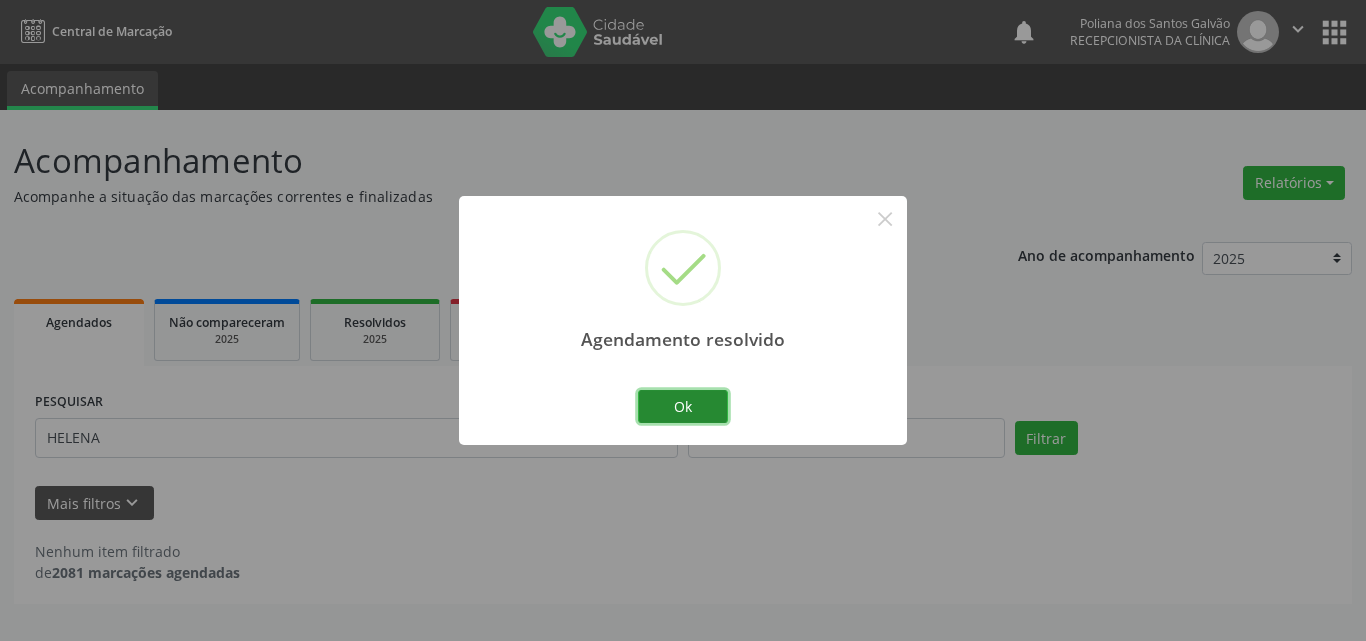 drag, startPoint x: 690, startPoint y: 417, endPoint x: 616, endPoint y: 427, distance: 74.672615 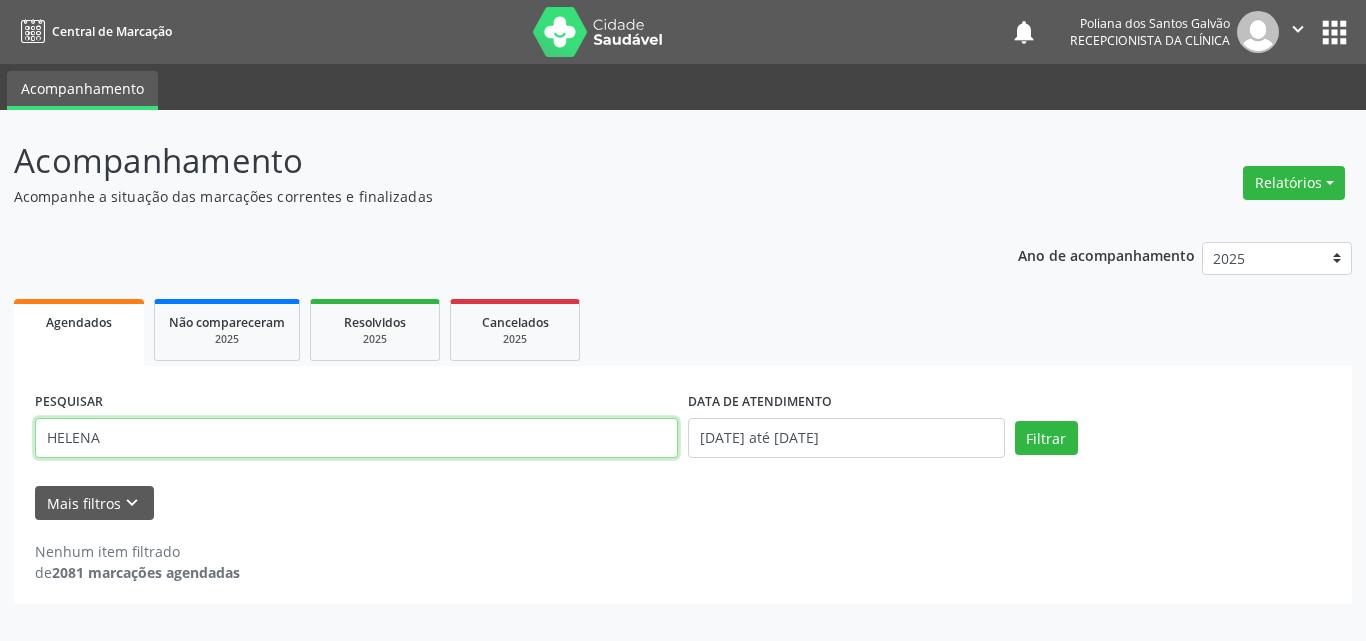 drag, startPoint x: 565, startPoint y: 434, endPoint x: 0, endPoint y: 255, distance: 592.677 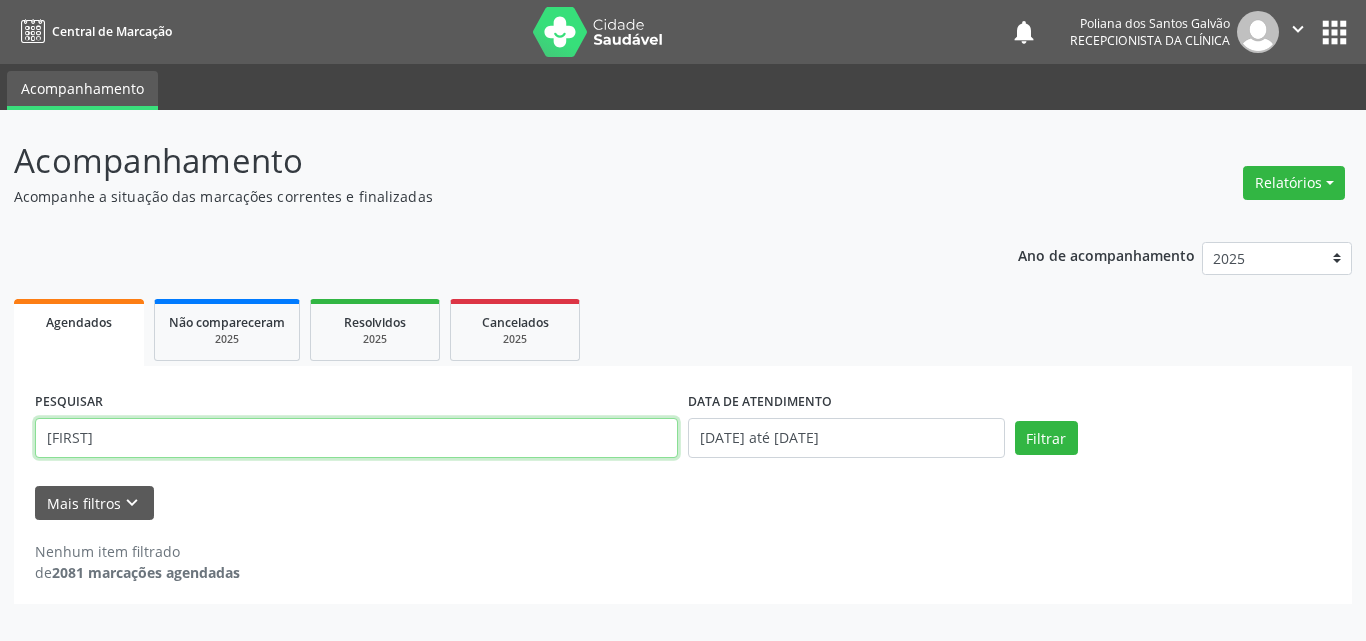 type on "[FIRST]" 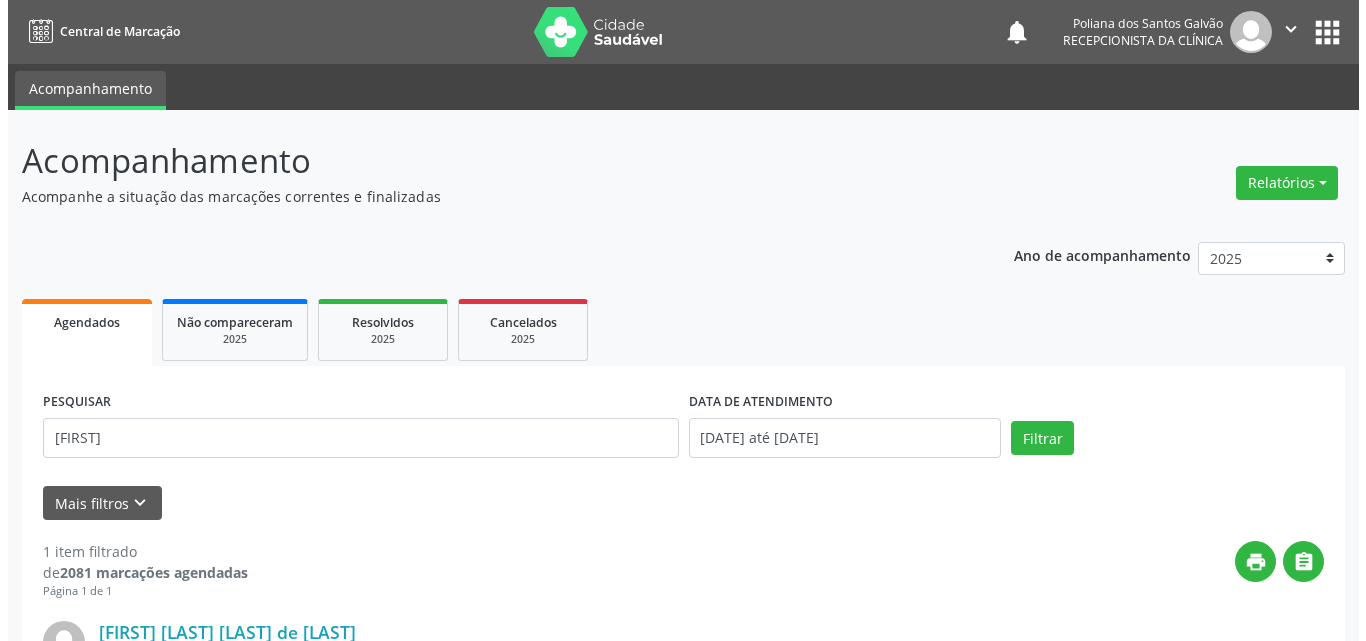 scroll, scrollTop: 264, scrollLeft: 0, axis: vertical 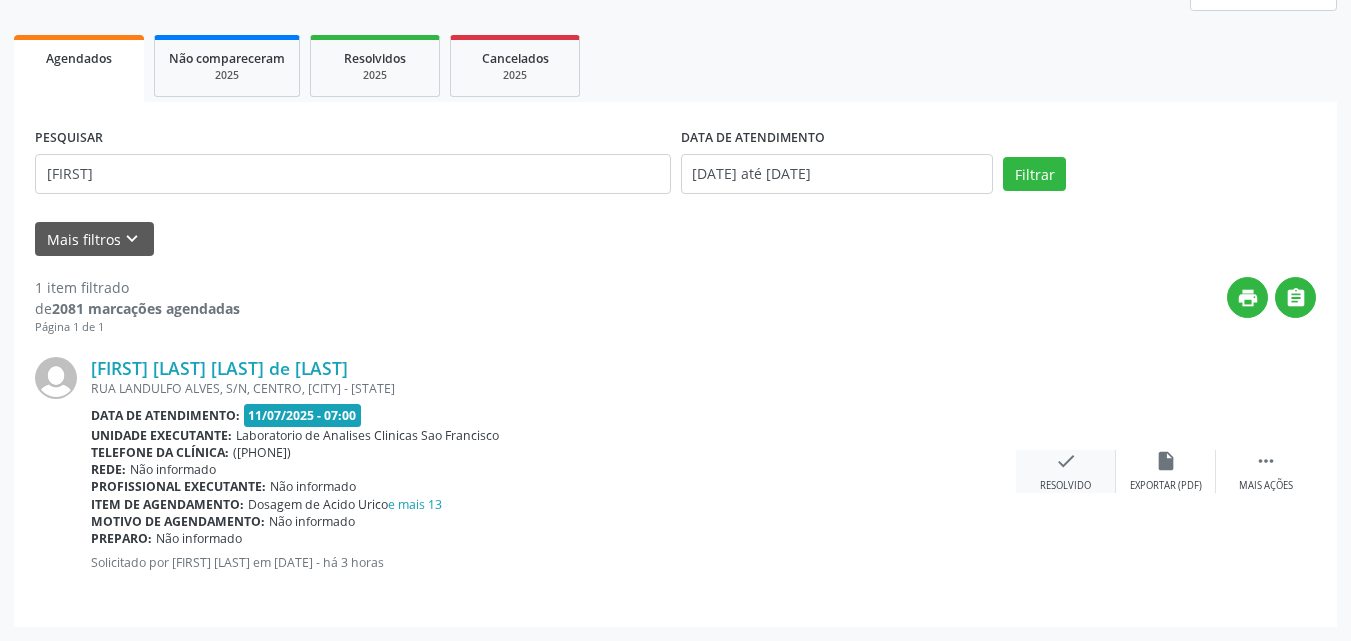click on "Resolvido" at bounding box center (1065, 486) 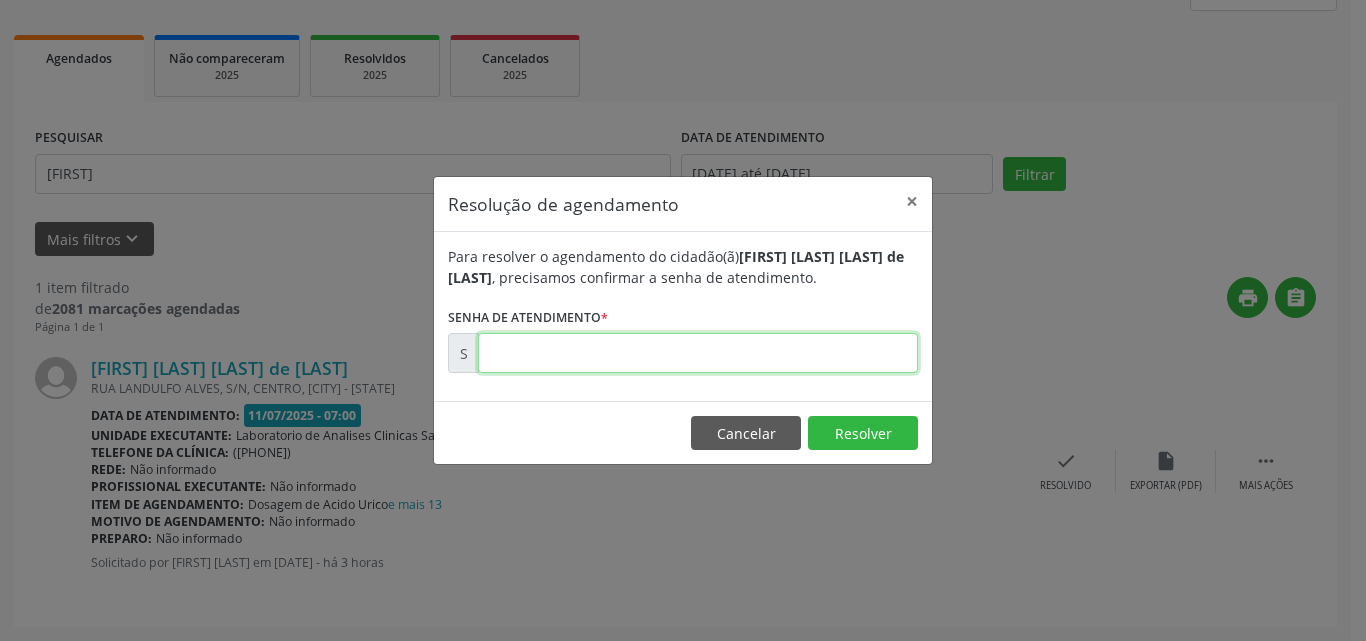 click at bounding box center [698, 353] 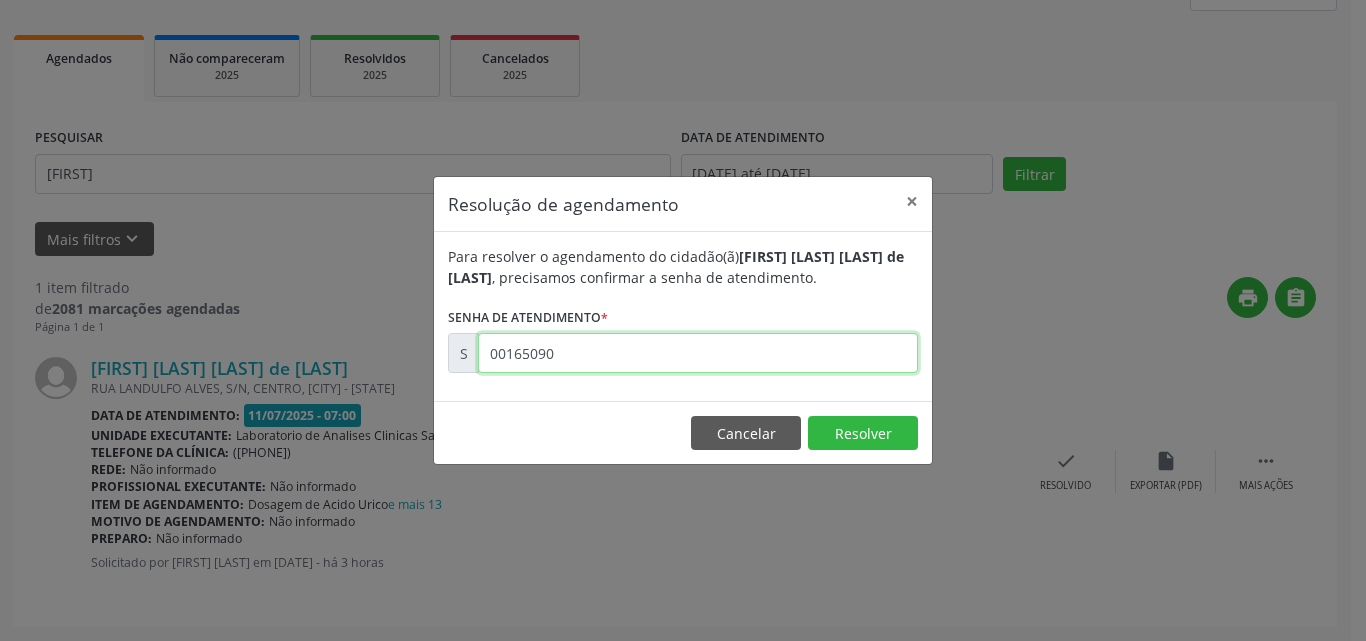 type on "00165090" 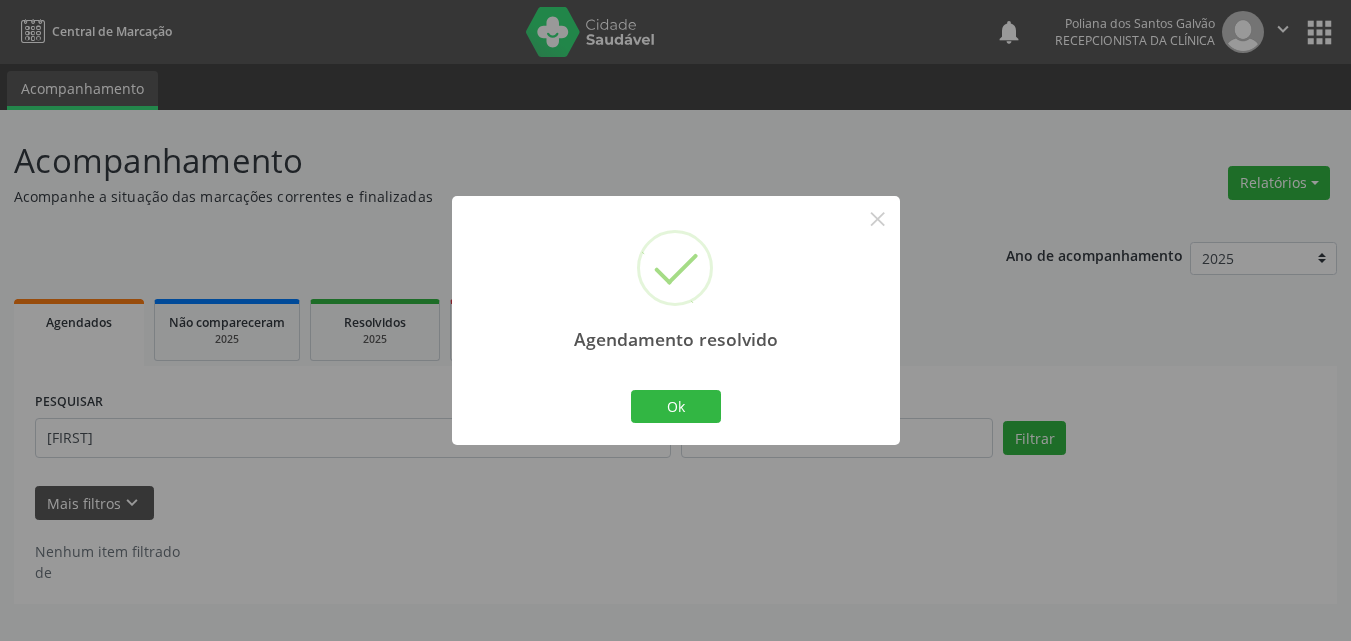 scroll, scrollTop: 0, scrollLeft: 0, axis: both 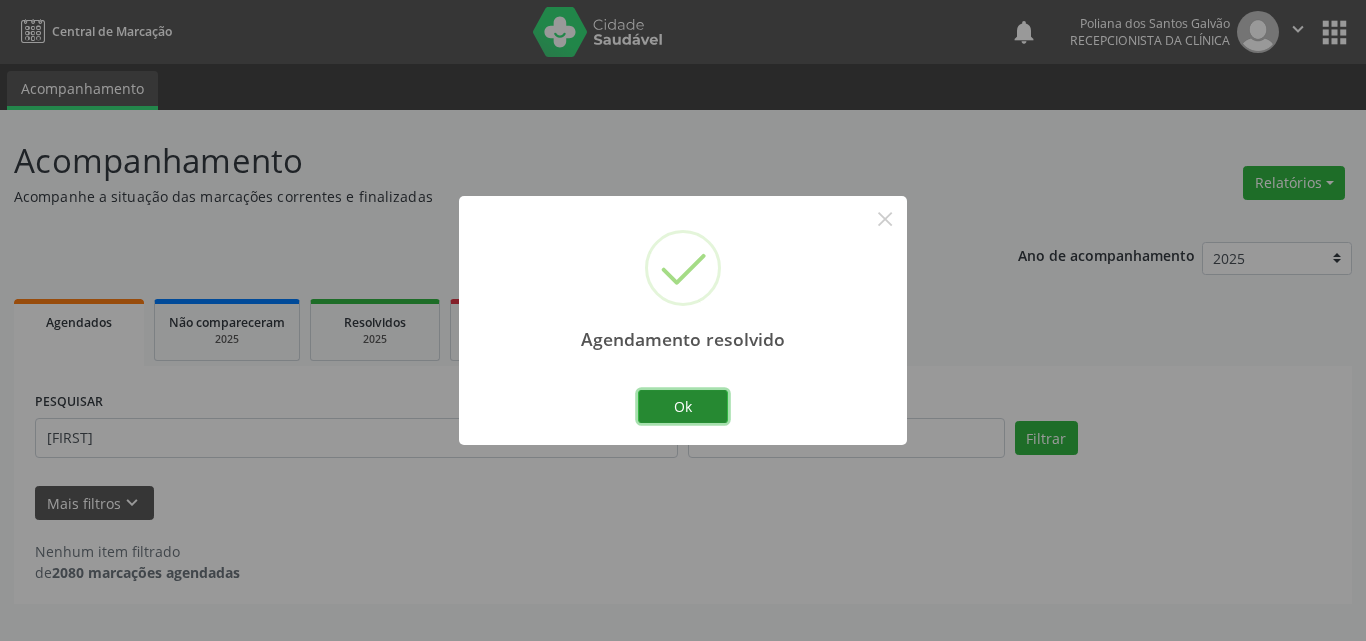 click on "Ok" at bounding box center [683, 407] 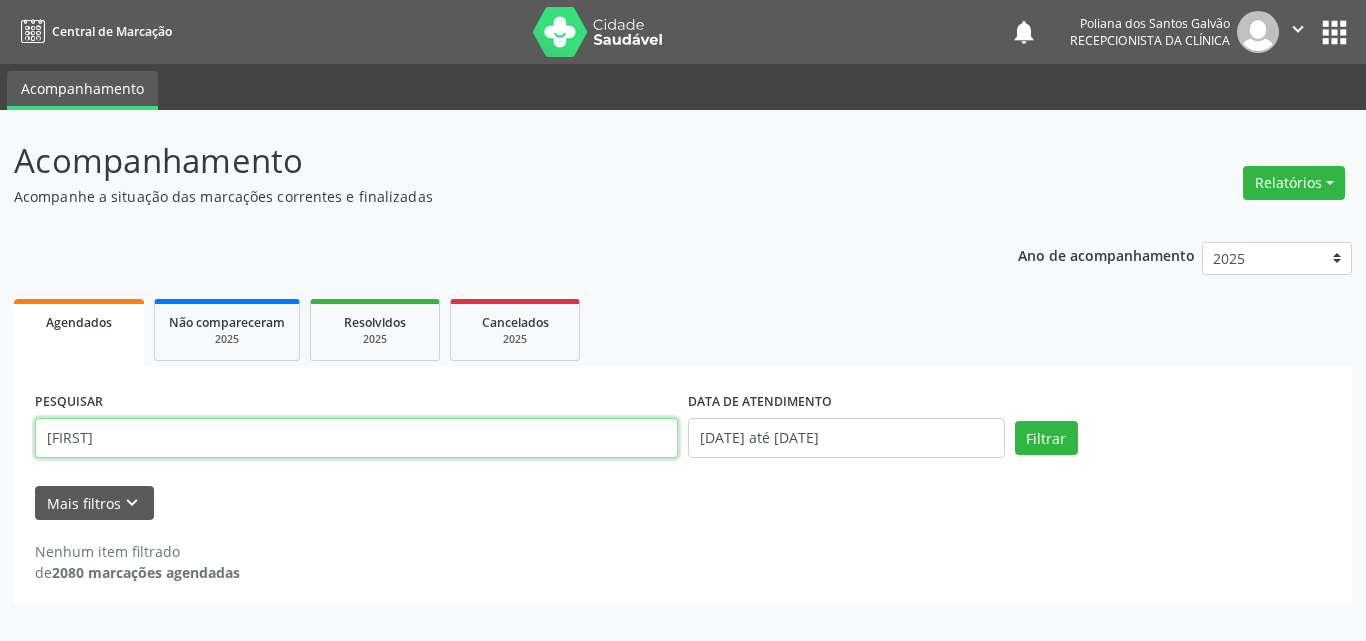 drag, startPoint x: 0, startPoint y: 393, endPoint x: 0, endPoint y: 373, distance: 20 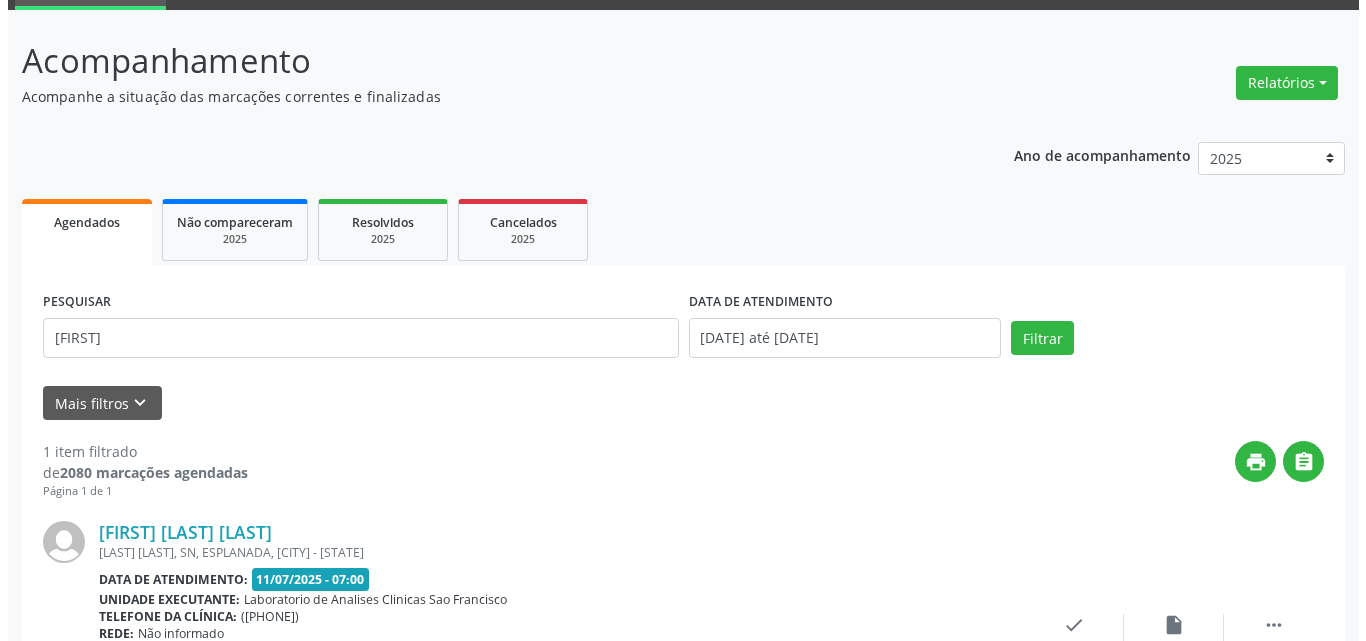scroll, scrollTop: 264, scrollLeft: 0, axis: vertical 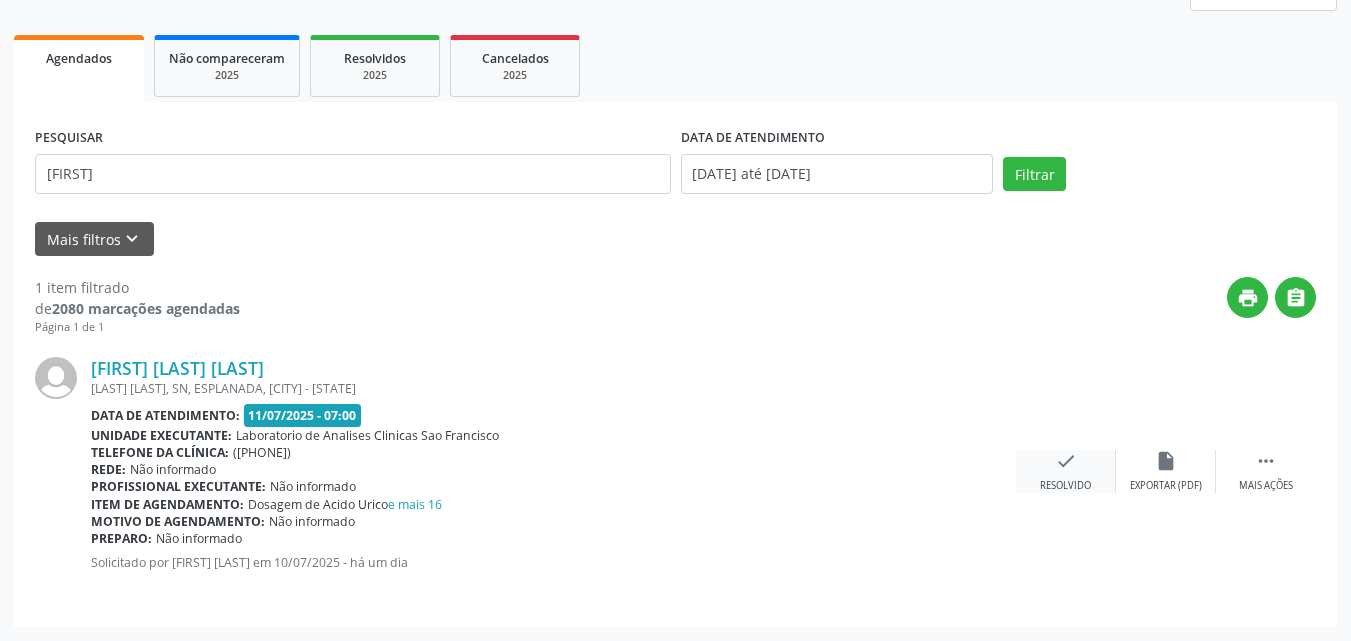 click on "check" at bounding box center (1066, 461) 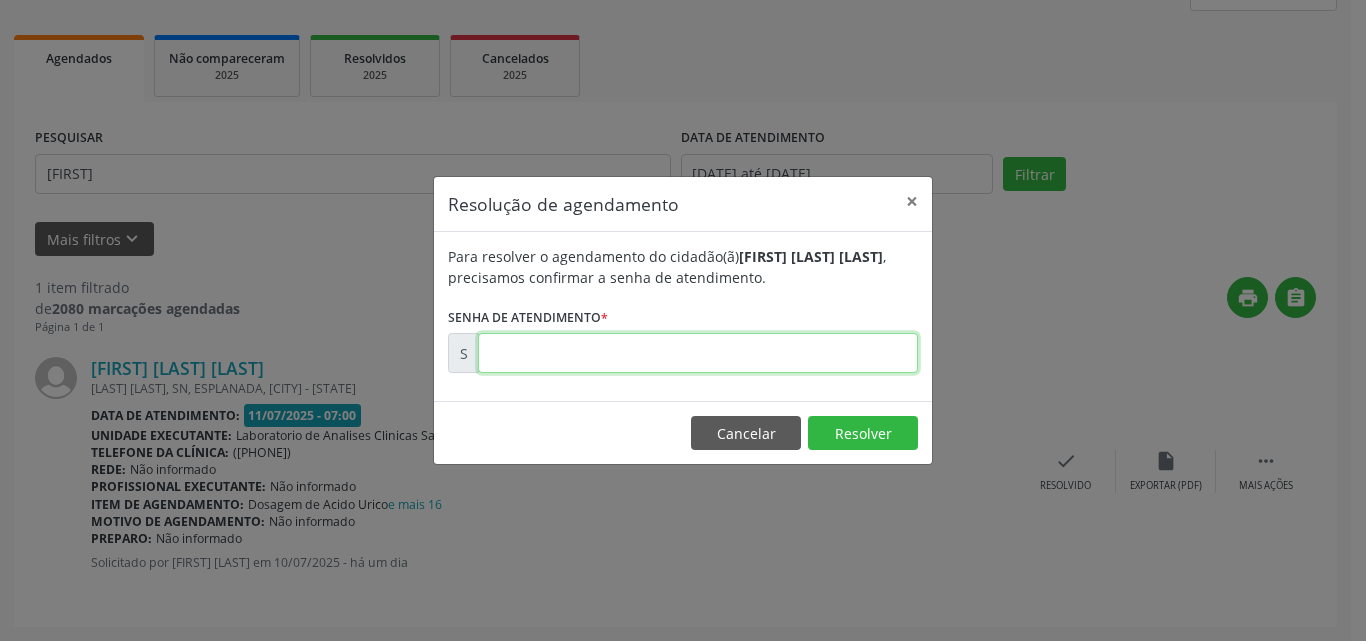 click at bounding box center (698, 353) 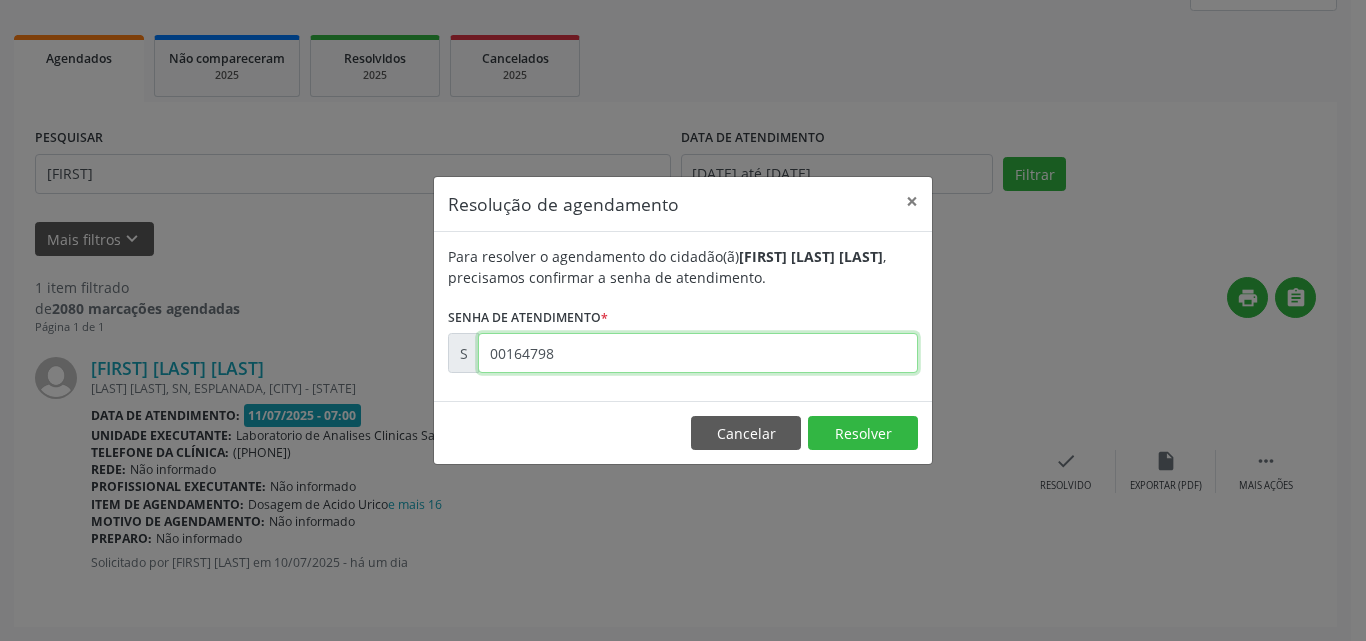 type on "00164798" 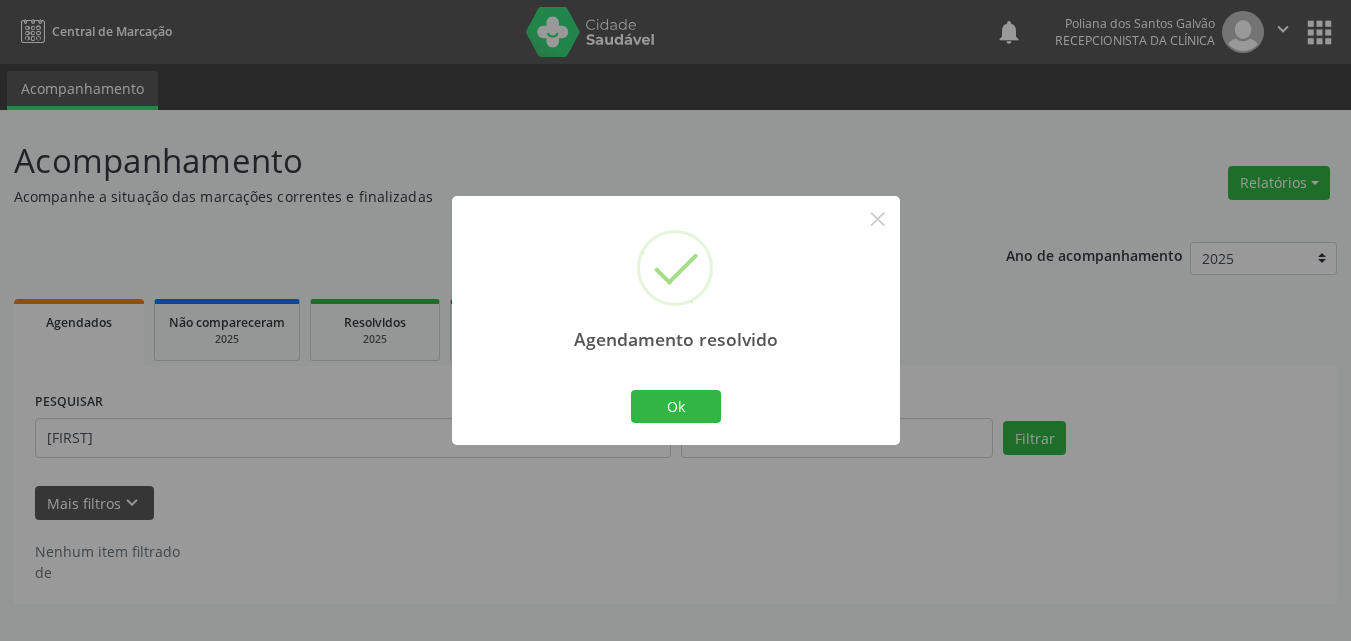 scroll, scrollTop: 0, scrollLeft: 0, axis: both 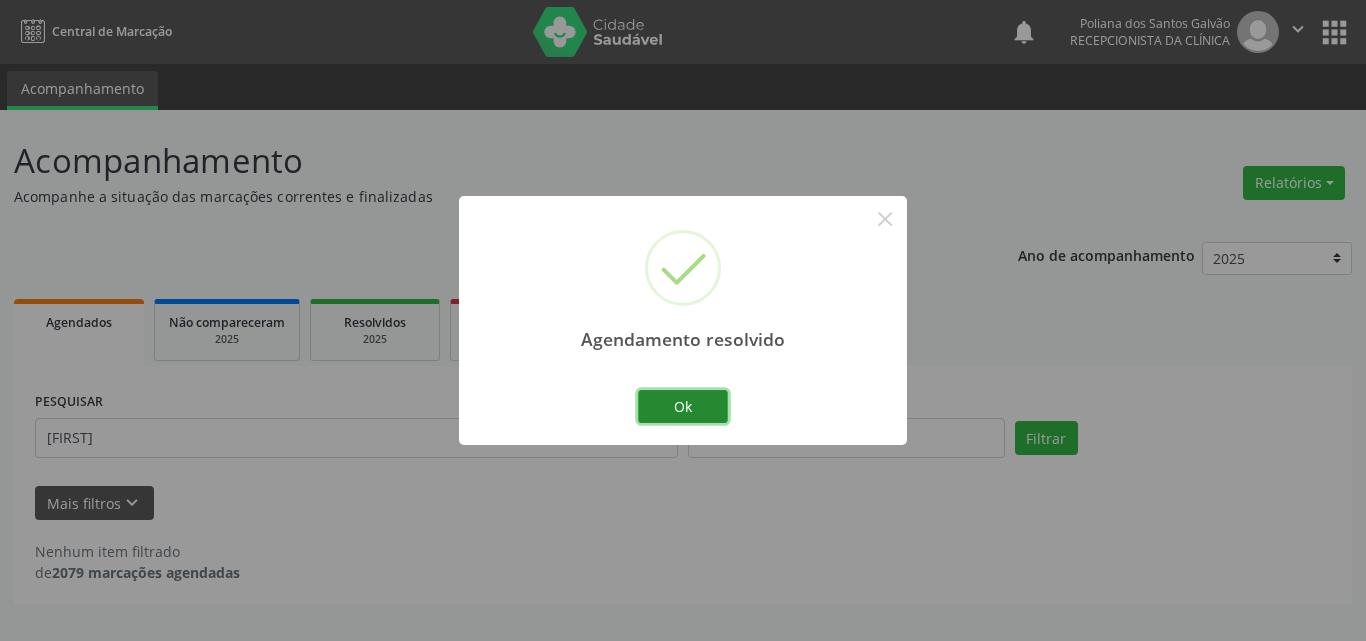 click on "Ok" at bounding box center [683, 407] 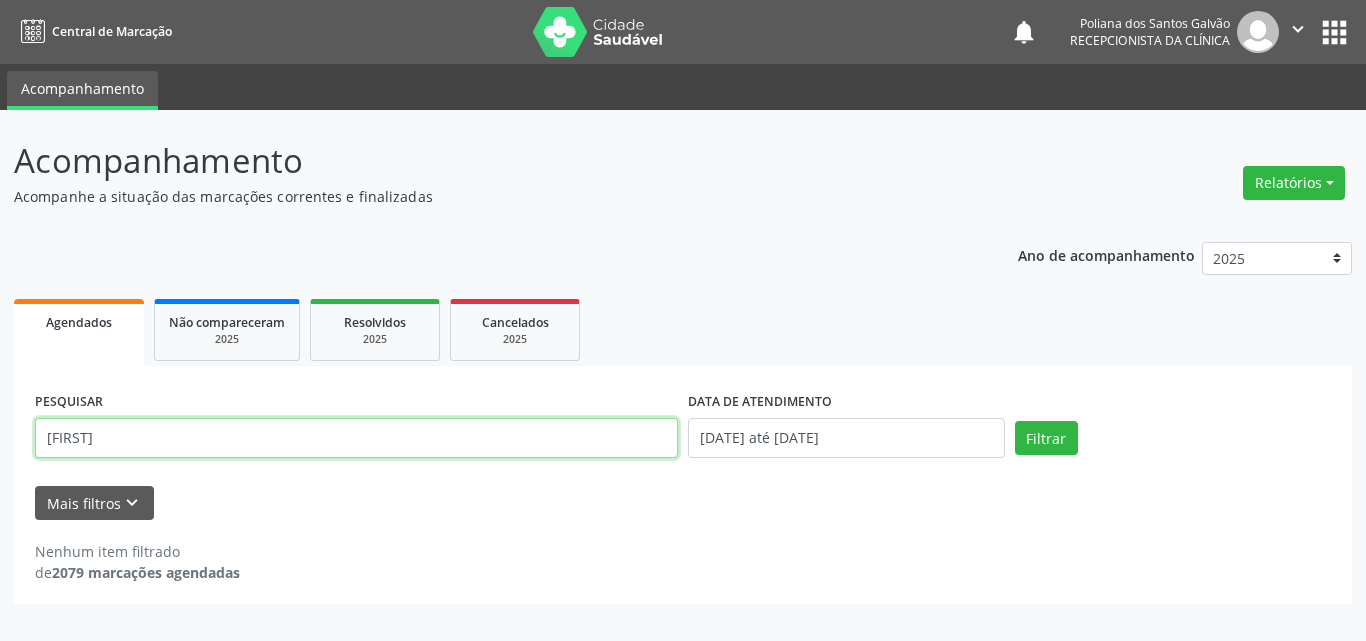 drag, startPoint x: 363, startPoint y: 440, endPoint x: 0, endPoint y: 247, distance: 411.11798 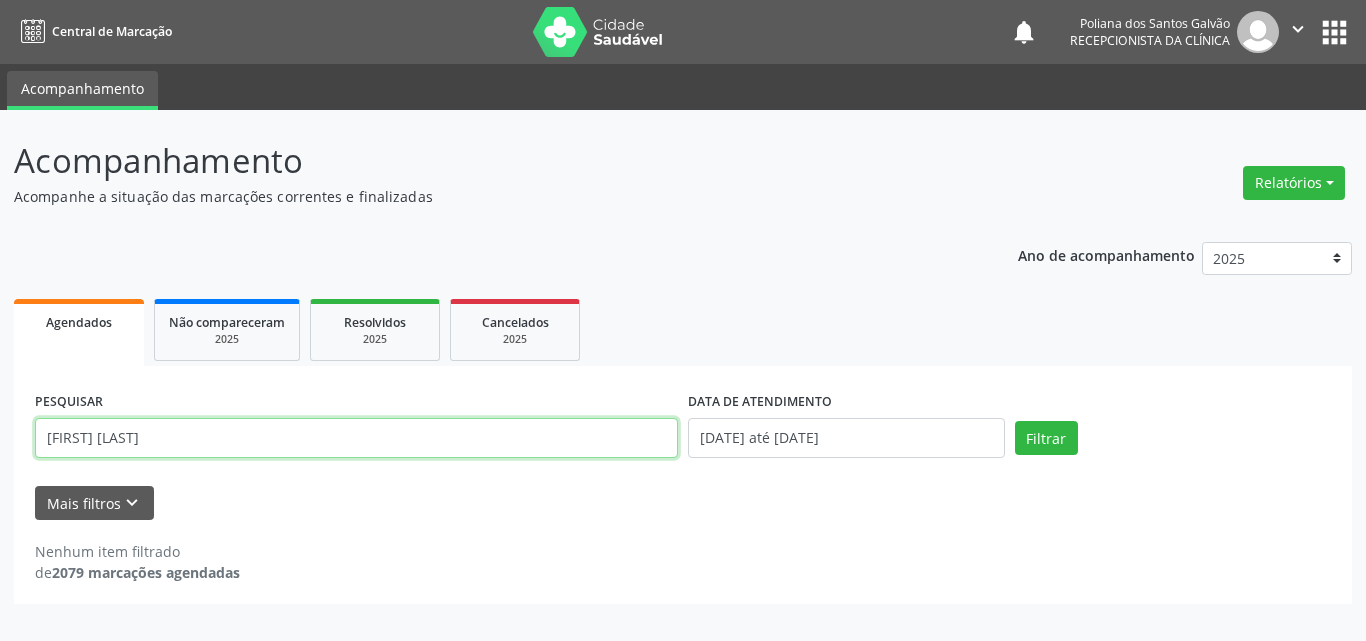 type on "[FIRST] [LAST]" 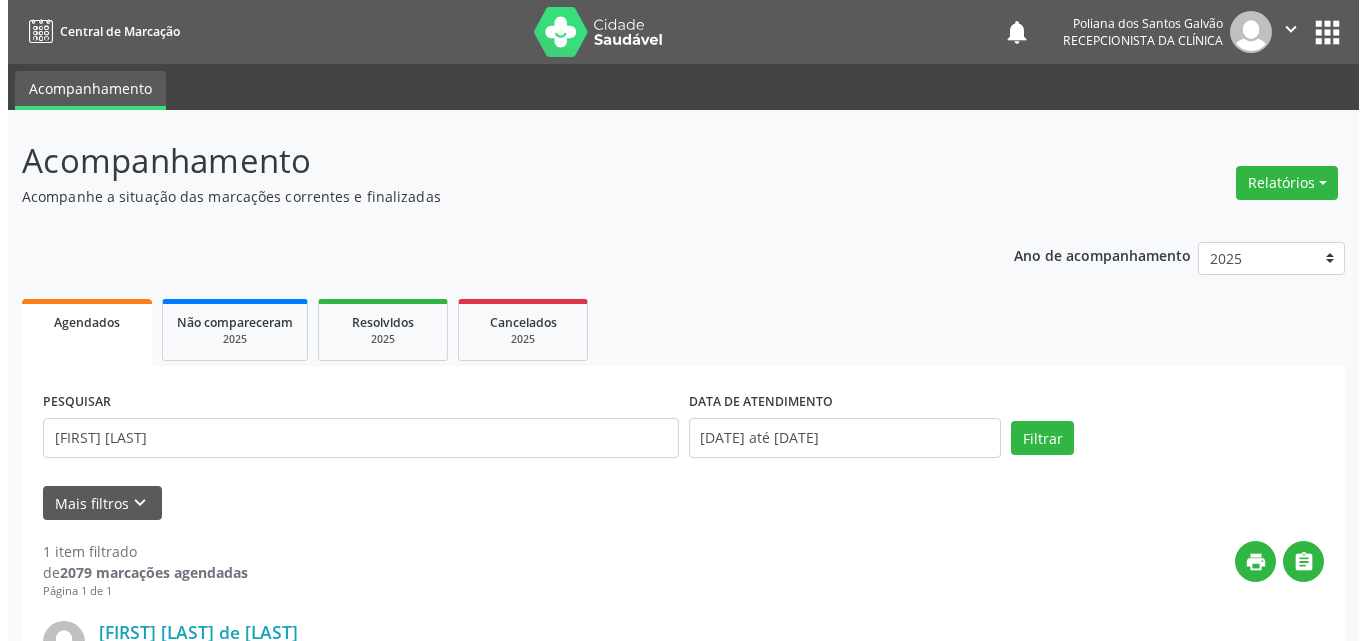 scroll, scrollTop: 264, scrollLeft: 0, axis: vertical 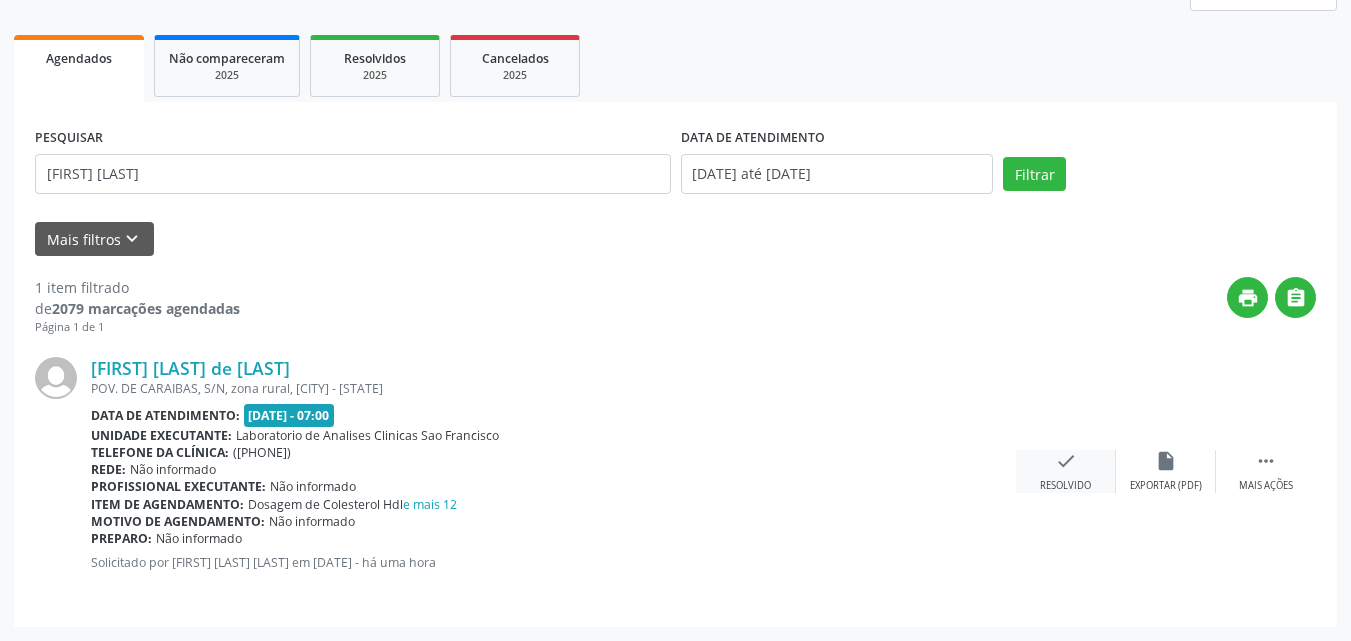 click on "check" at bounding box center (1066, 461) 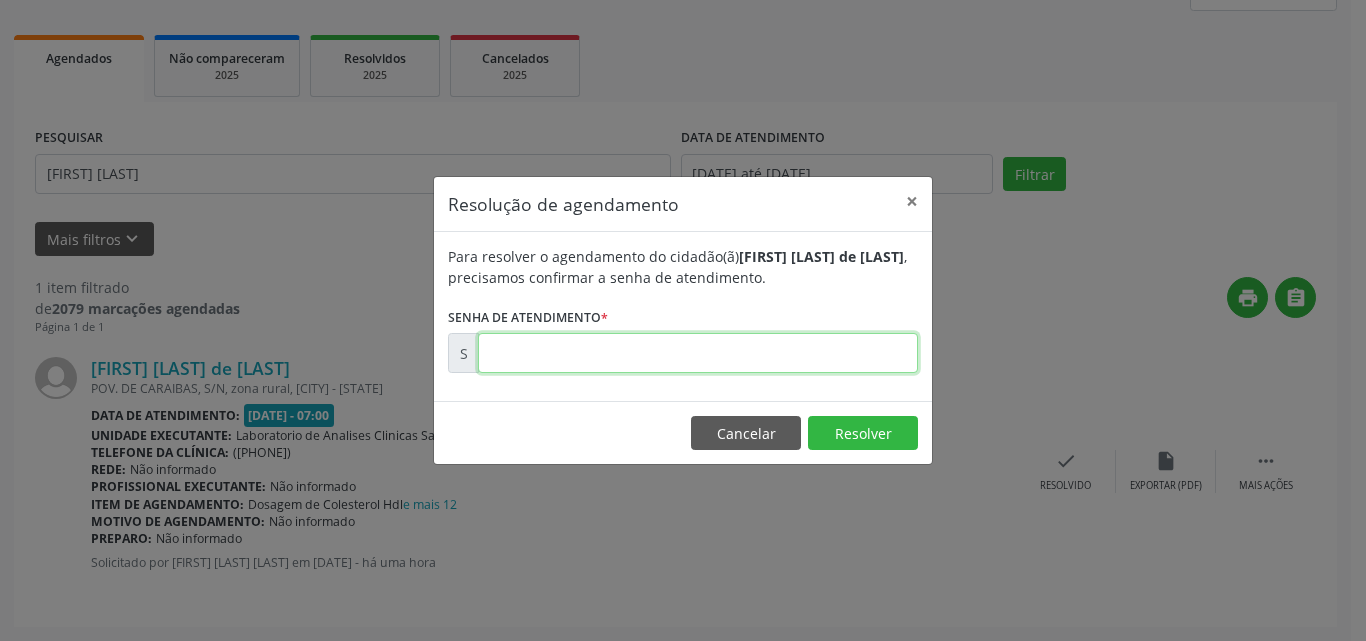 click at bounding box center (698, 353) 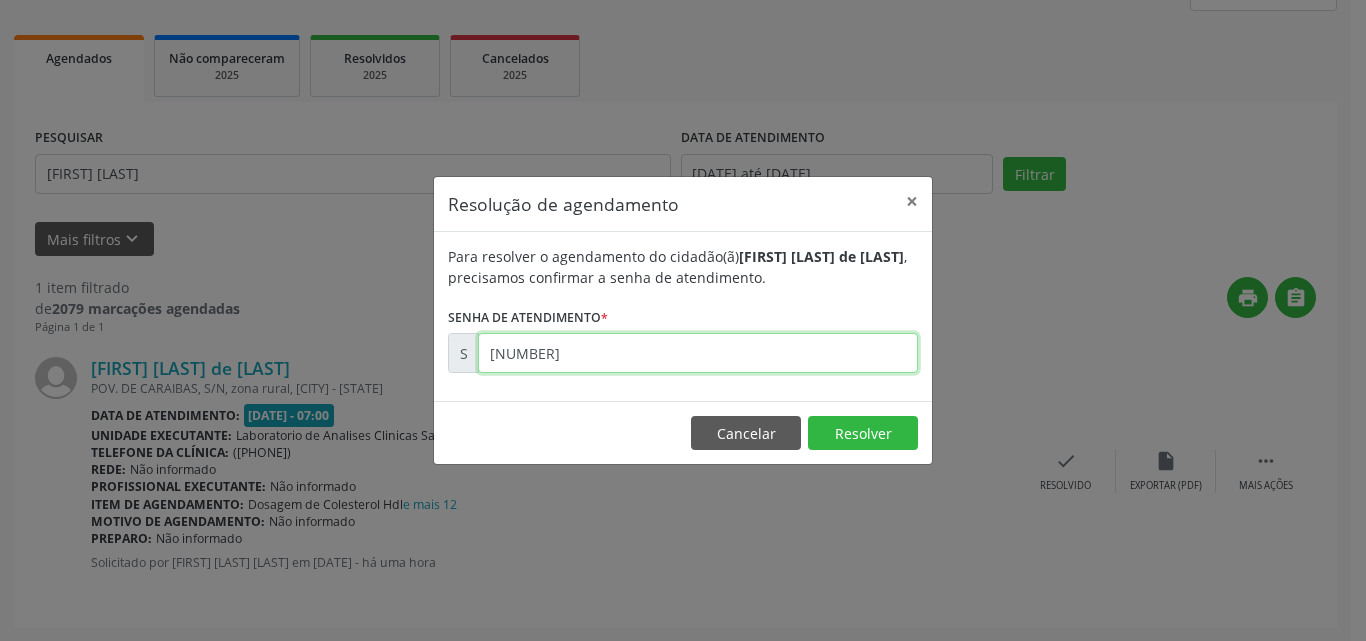 type on "[NUMBER]" 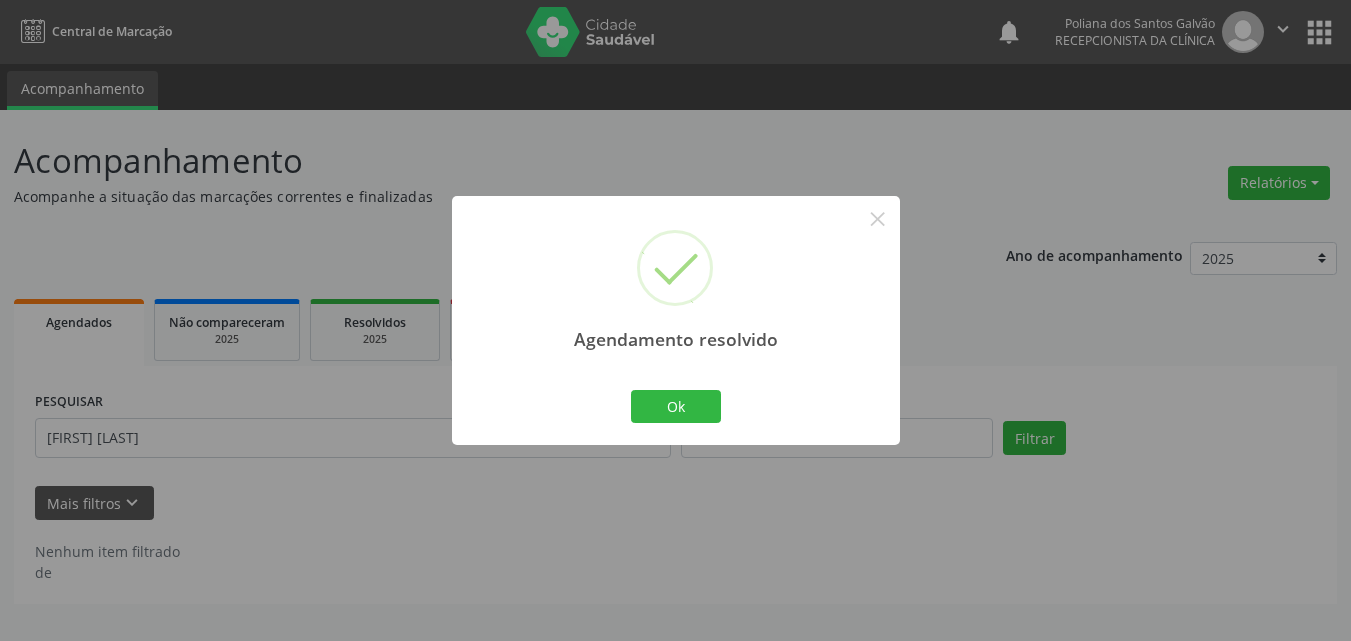 scroll, scrollTop: 0, scrollLeft: 0, axis: both 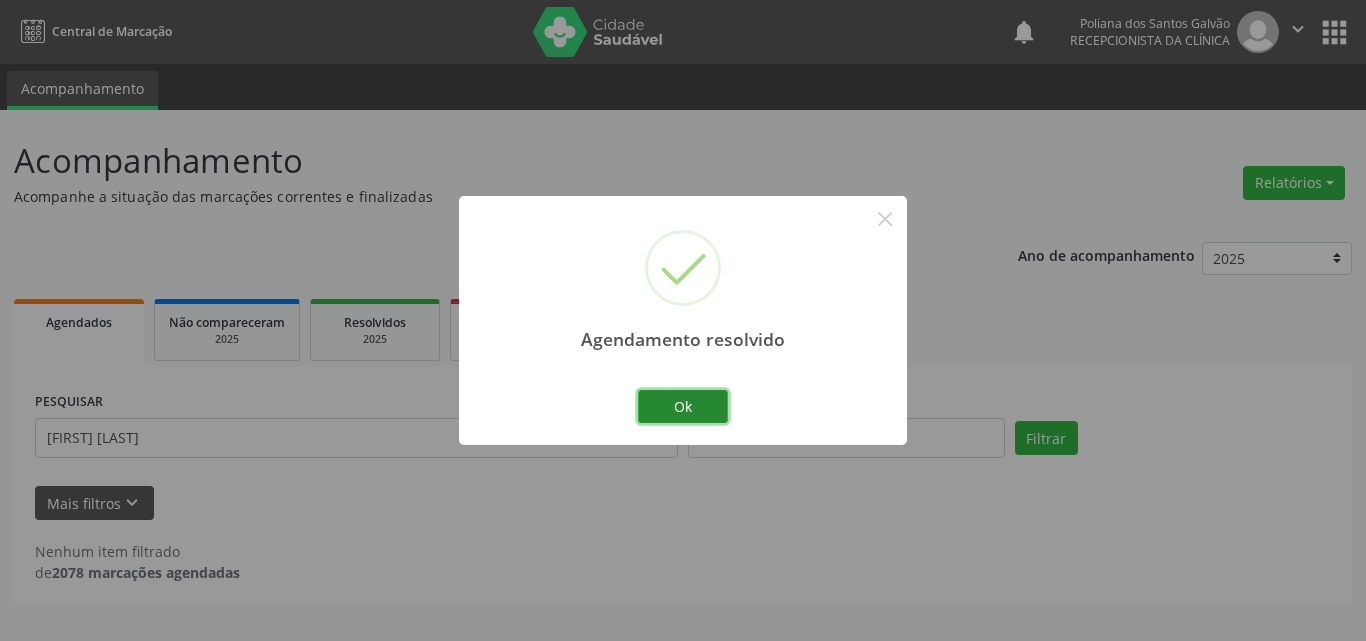 click on "Ok" at bounding box center (683, 407) 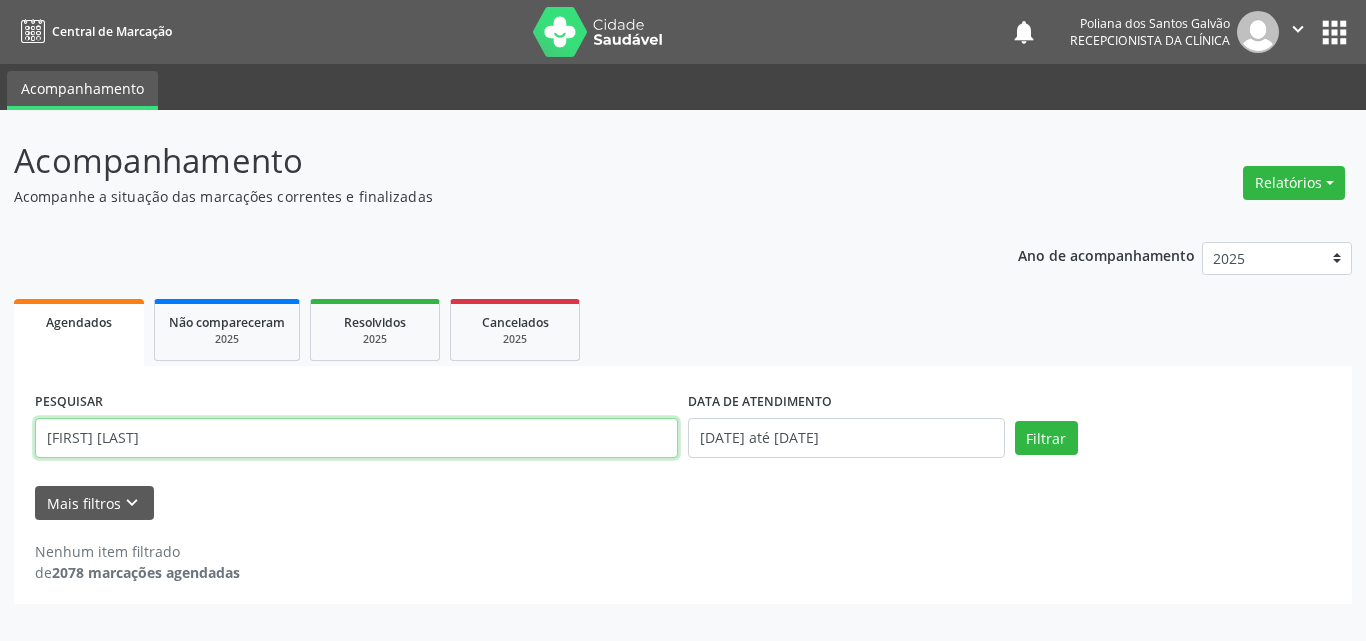 drag, startPoint x: 597, startPoint y: 435, endPoint x: 0, endPoint y: 190, distance: 645.31696 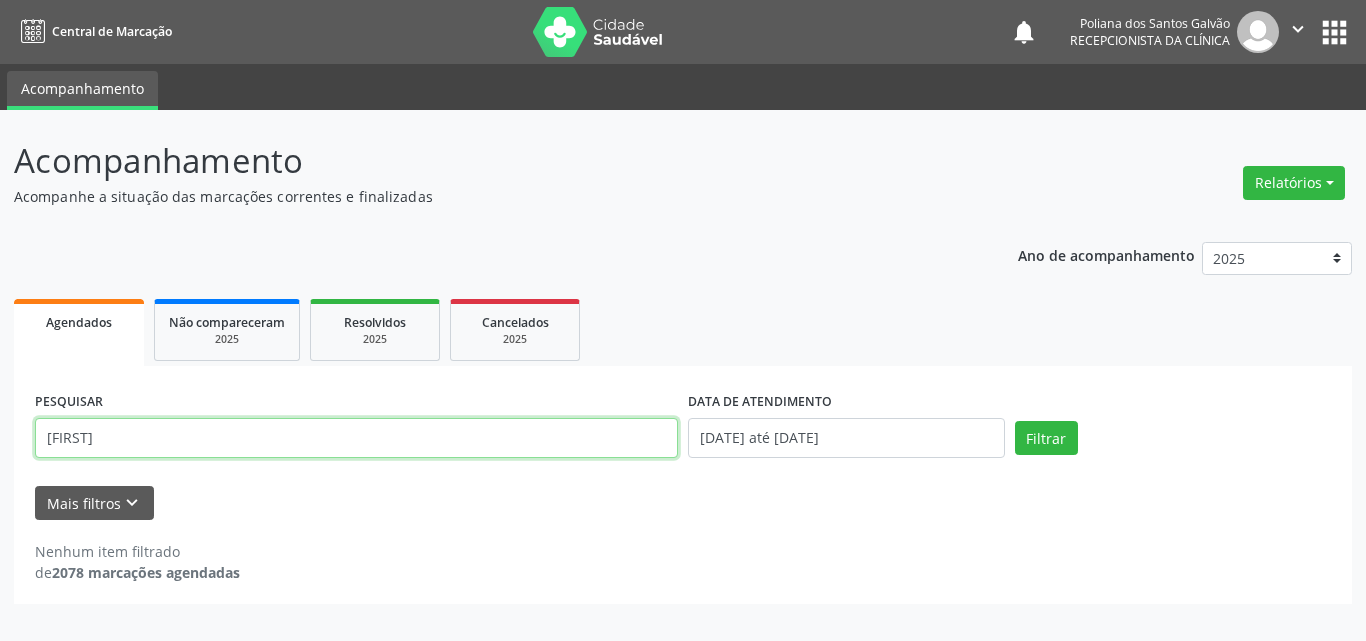 click on "Filtrar" at bounding box center (1046, 438) 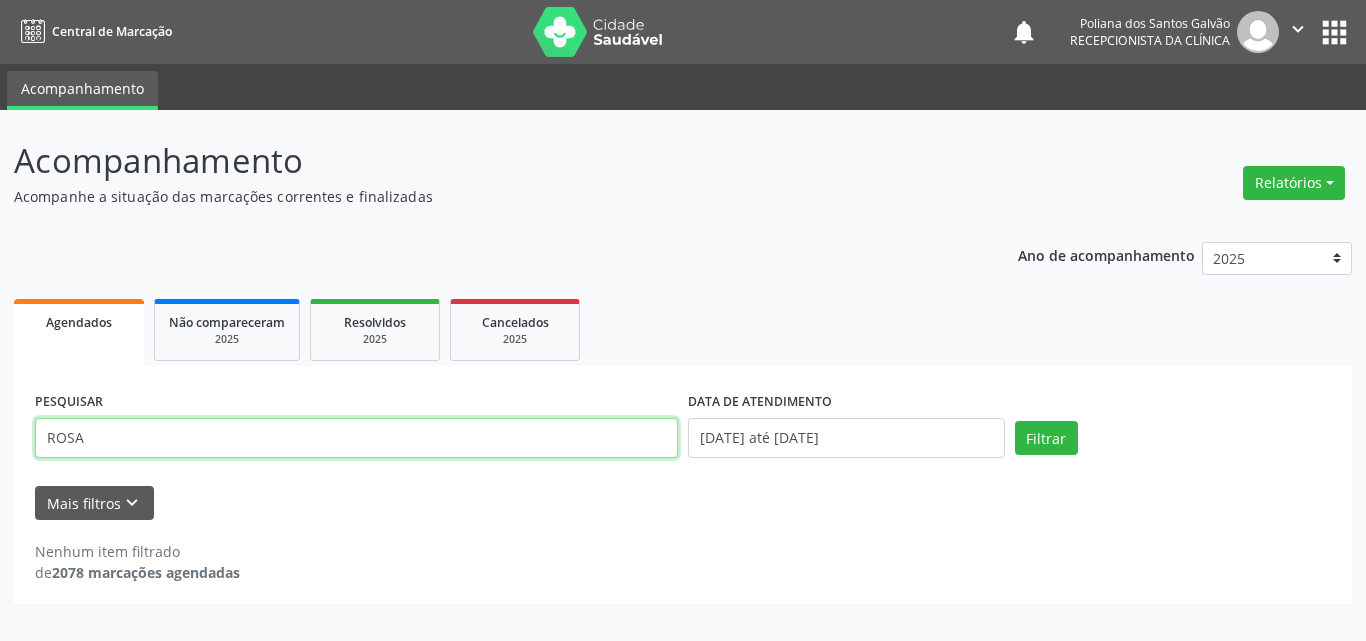 type on "ROSA" 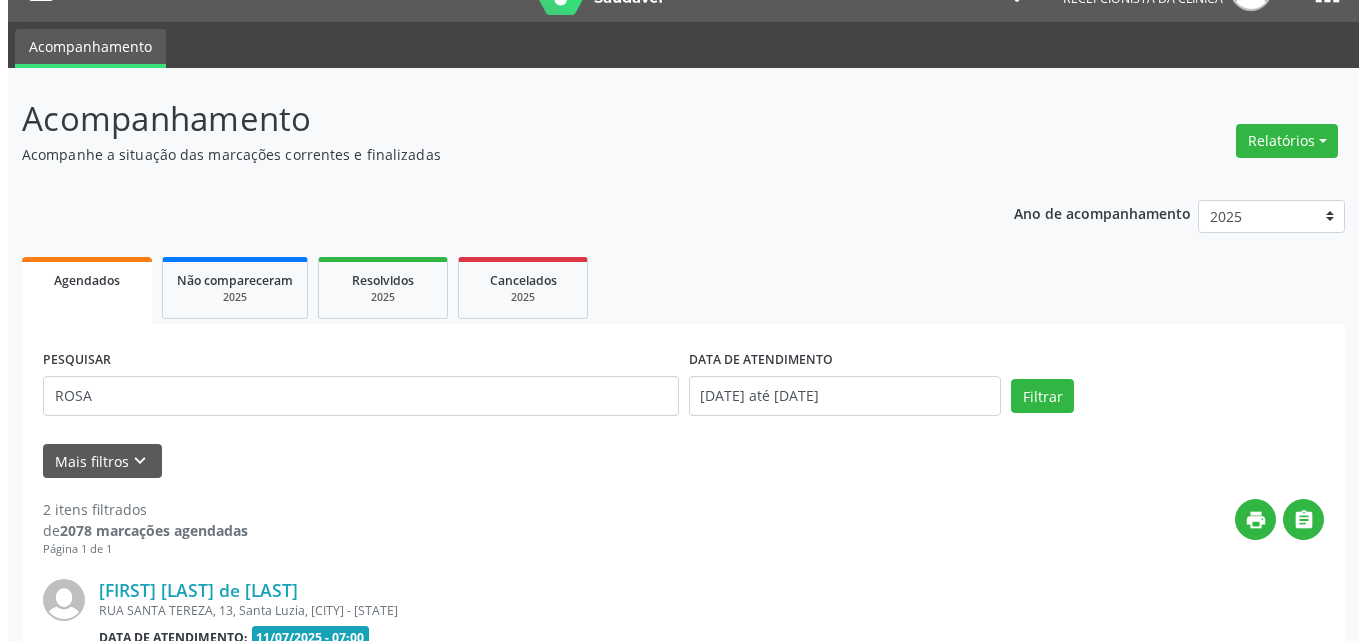 scroll, scrollTop: 535, scrollLeft: 0, axis: vertical 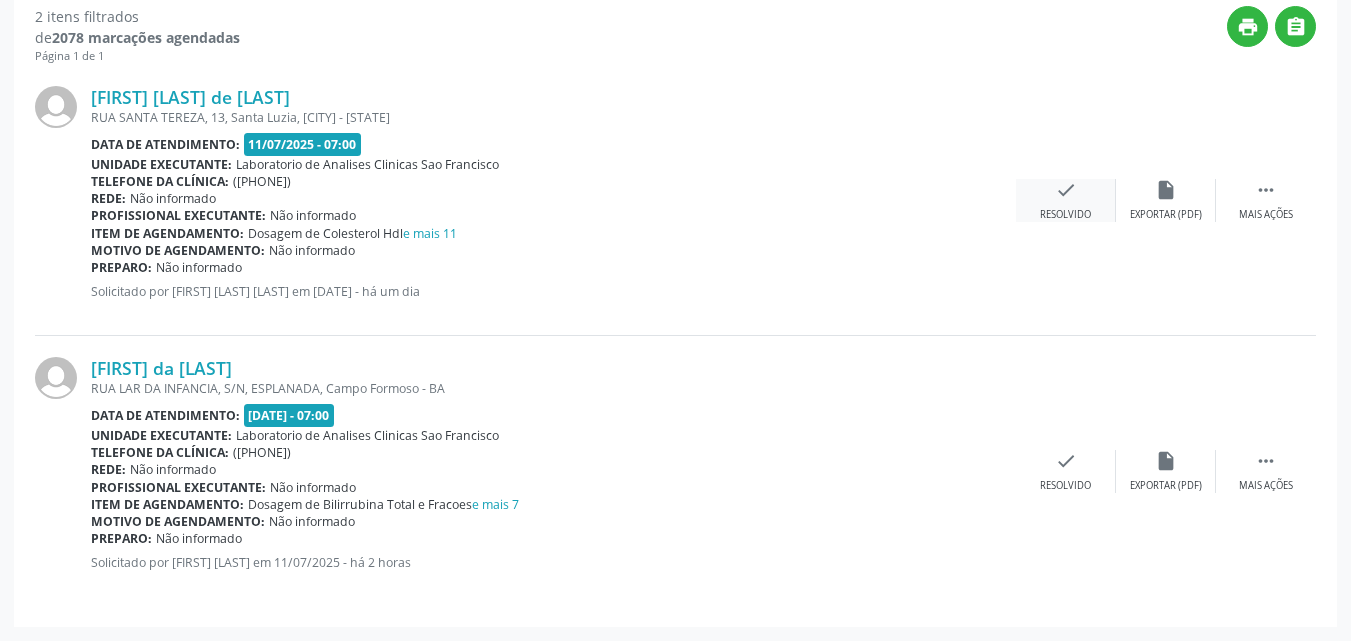 click on "Resolvido" at bounding box center (1065, 215) 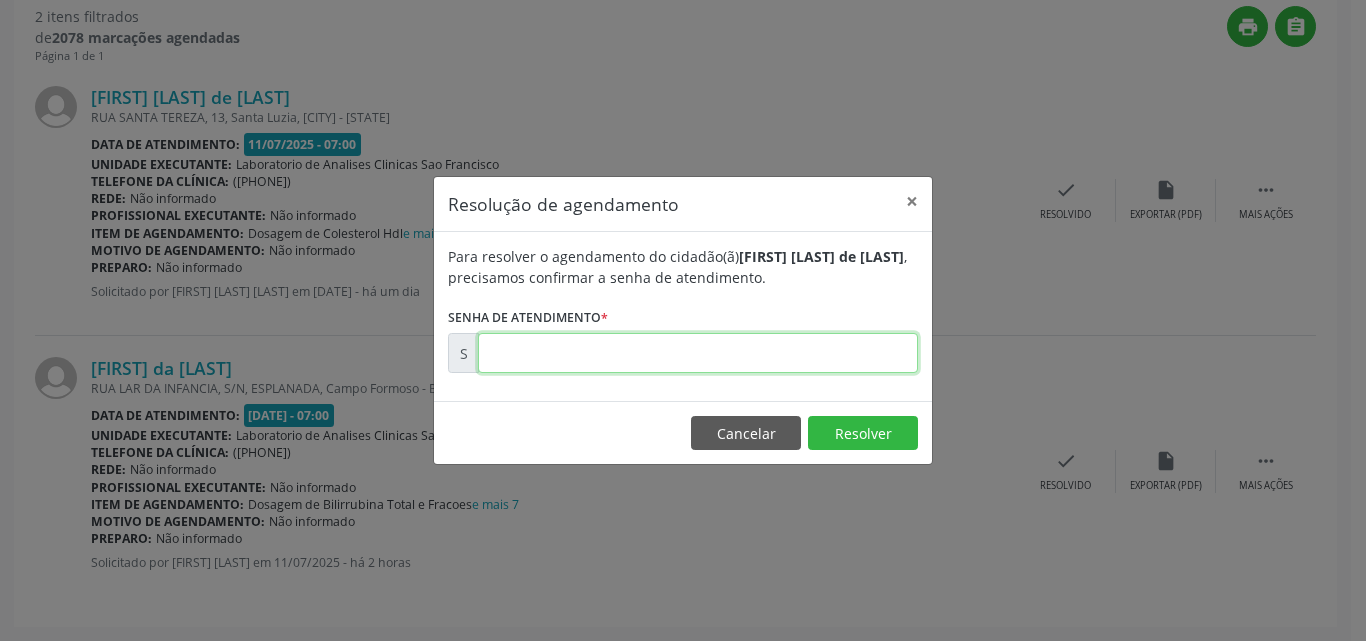 click at bounding box center (698, 353) 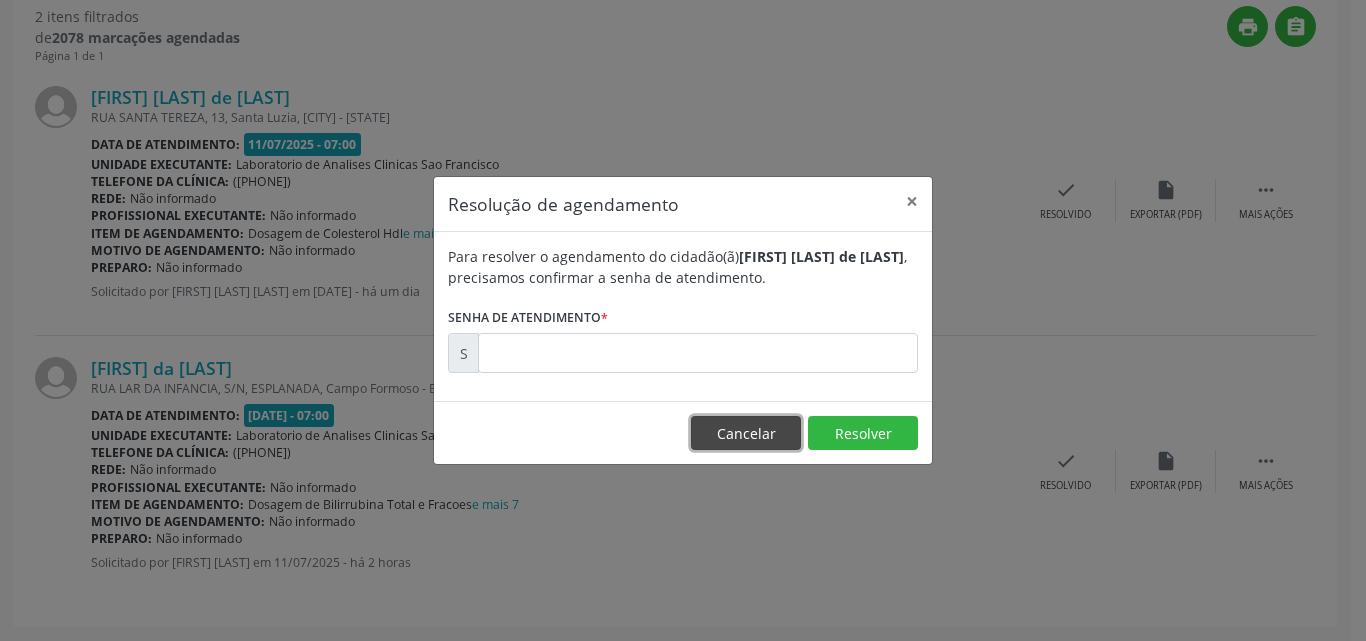 click on "Cancelar" at bounding box center [746, 433] 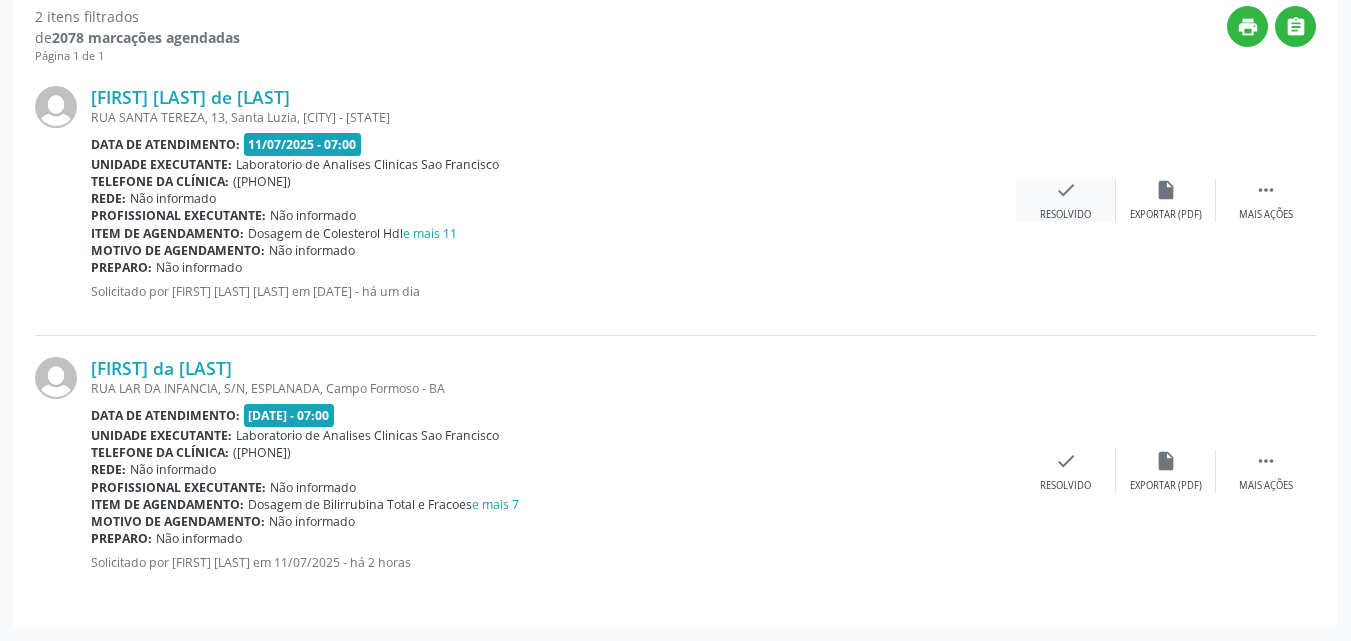 click on "check
Resolvido" at bounding box center (1066, 200) 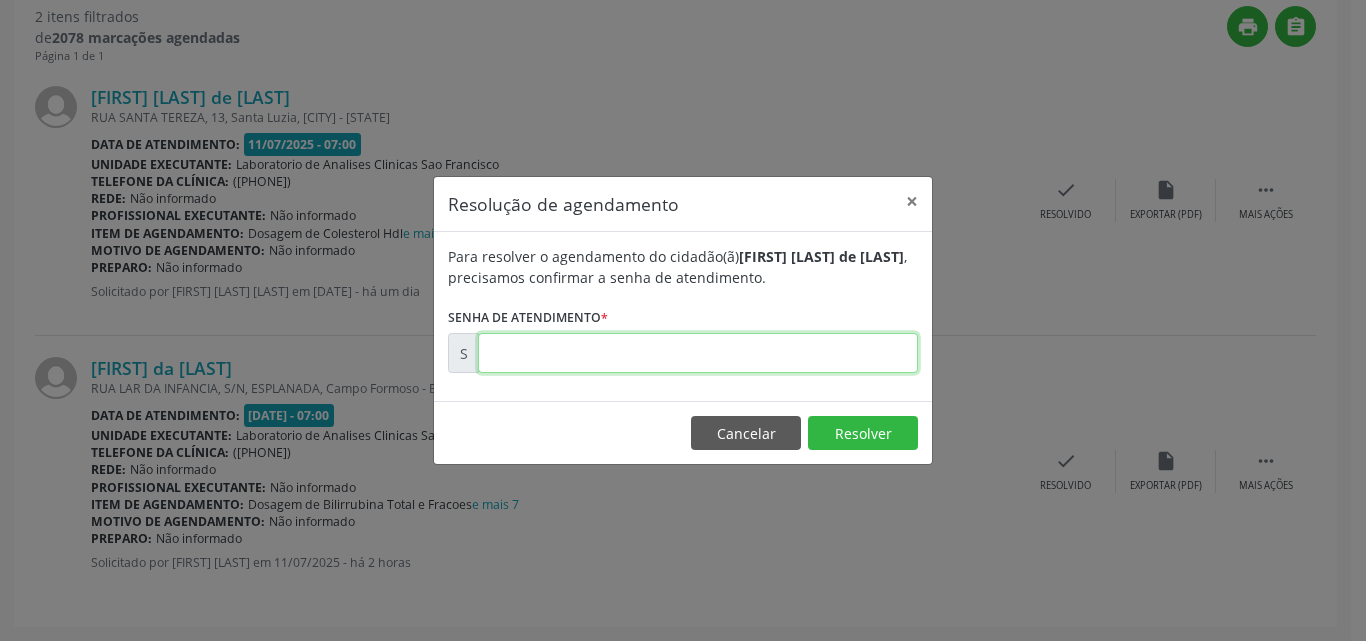 click at bounding box center (698, 353) 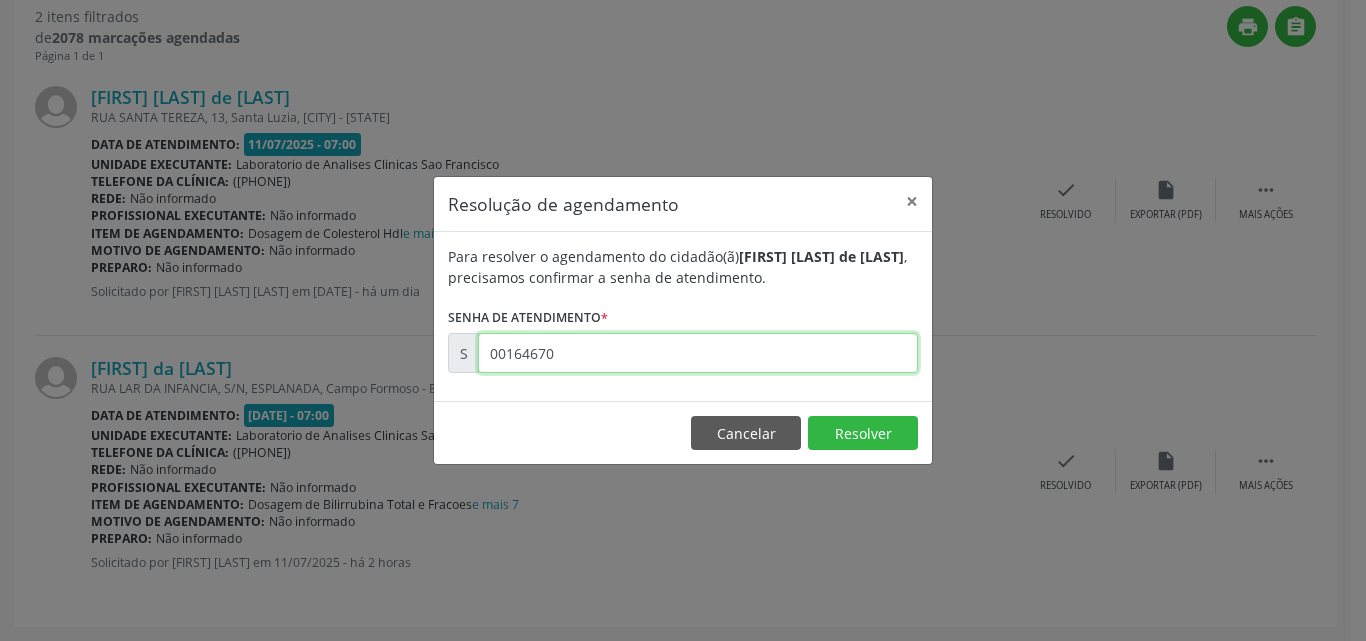 type on "00164670" 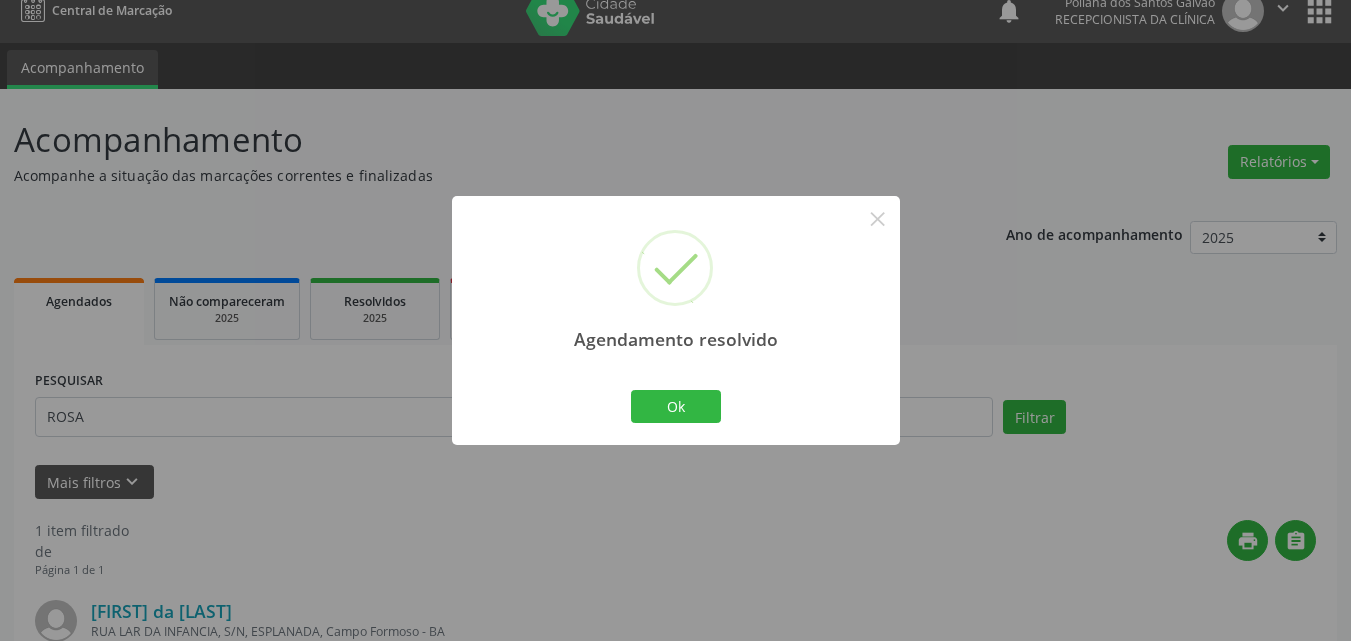scroll, scrollTop: 264, scrollLeft: 0, axis: vertical 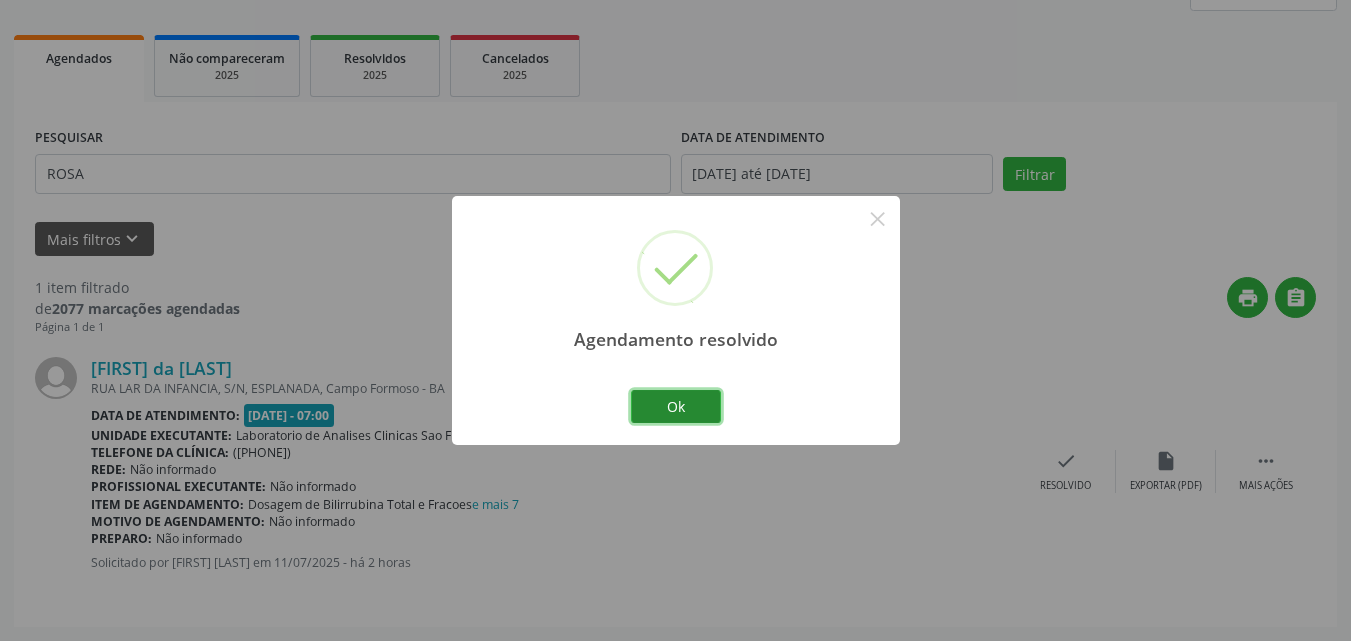 click on "Ok" at bounding box center [676, 407] 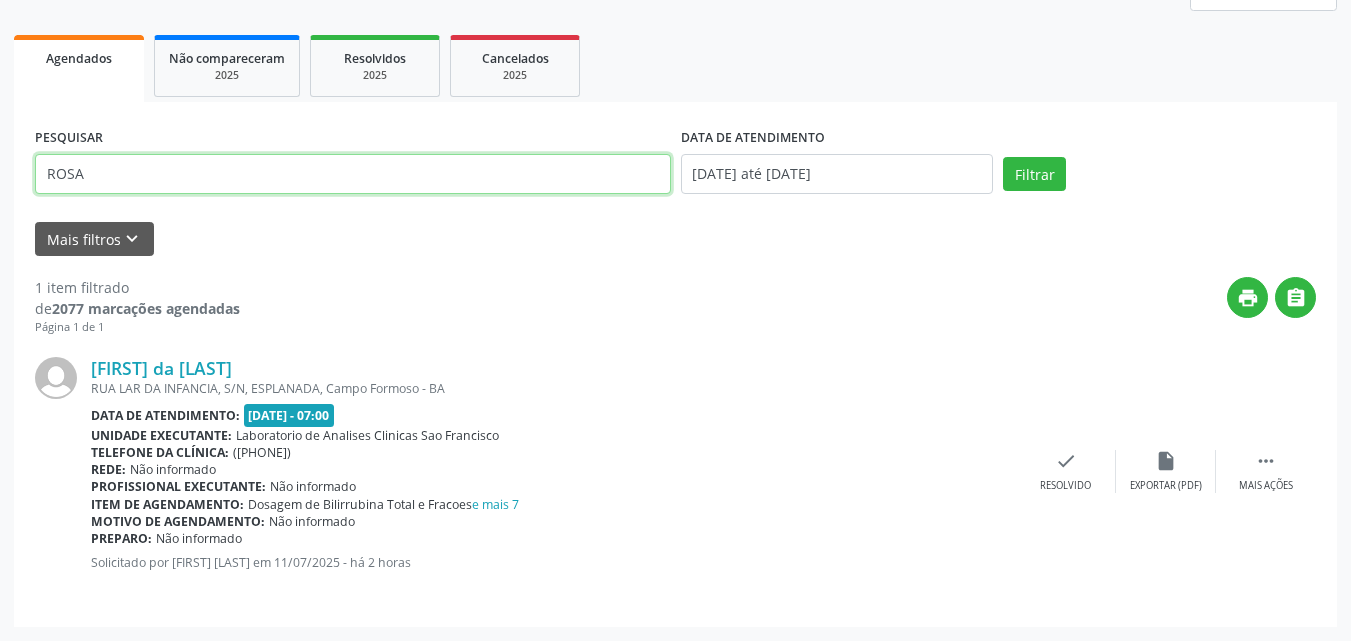 click on "ROSA" at bounding box center (353, 174) 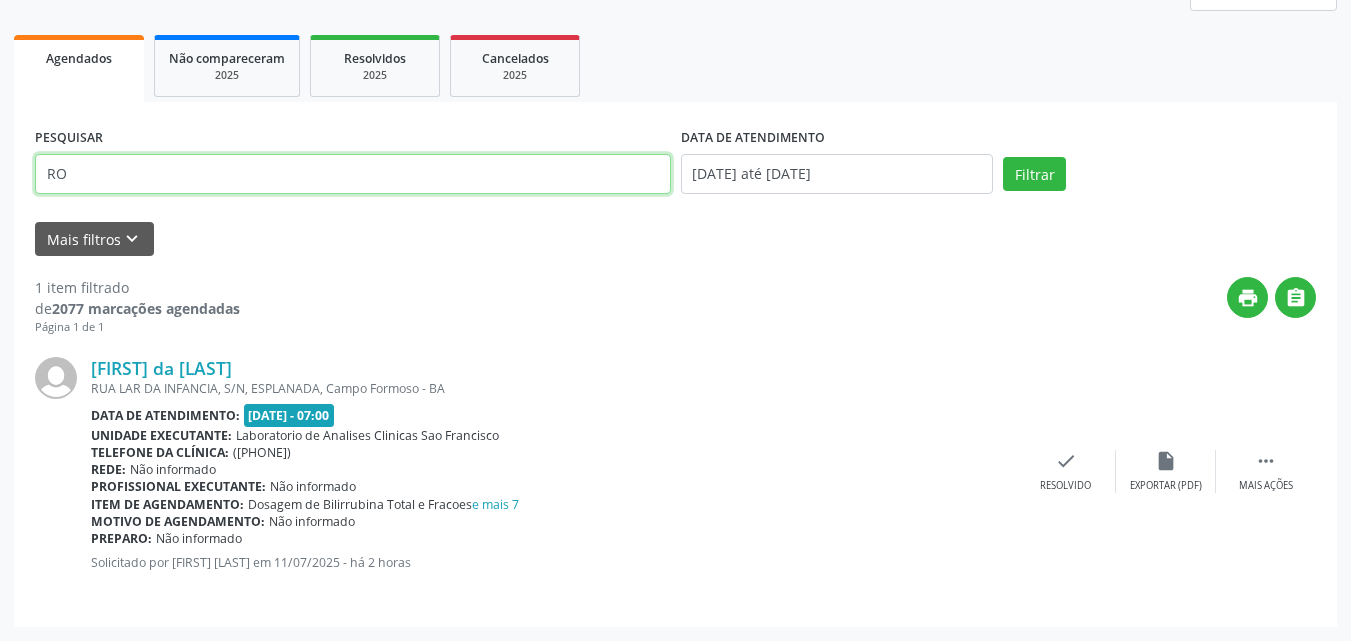 type on "R" 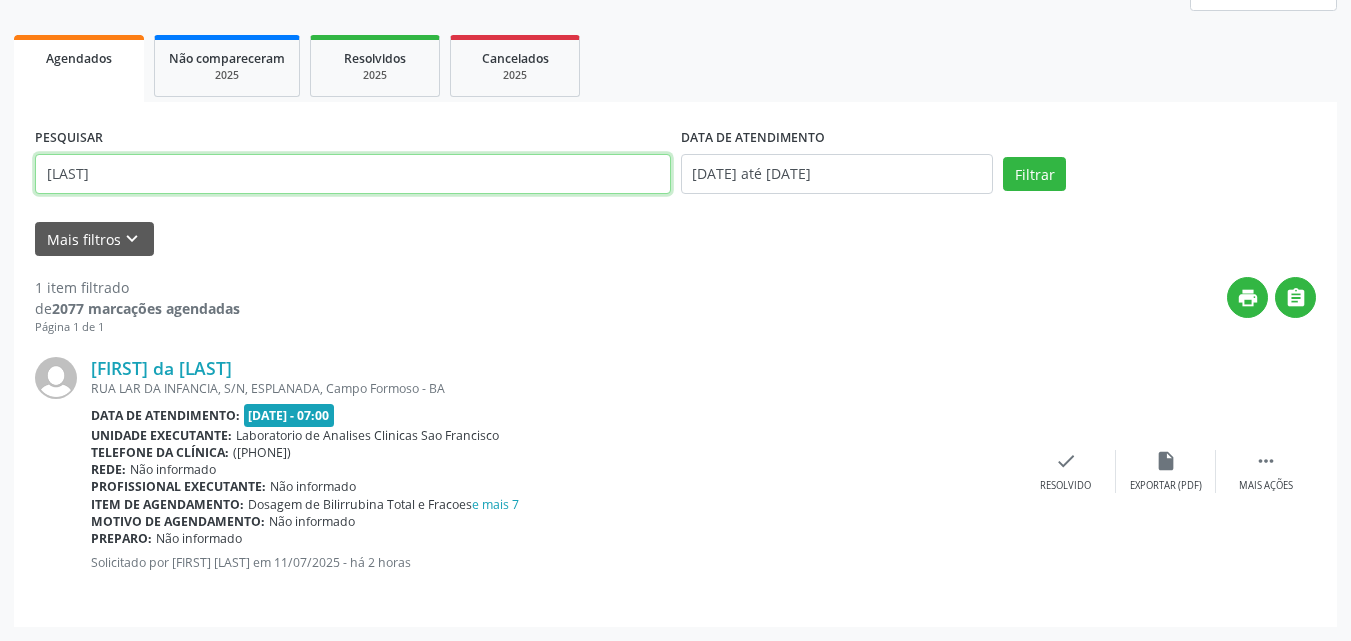 type on "[LAST]" 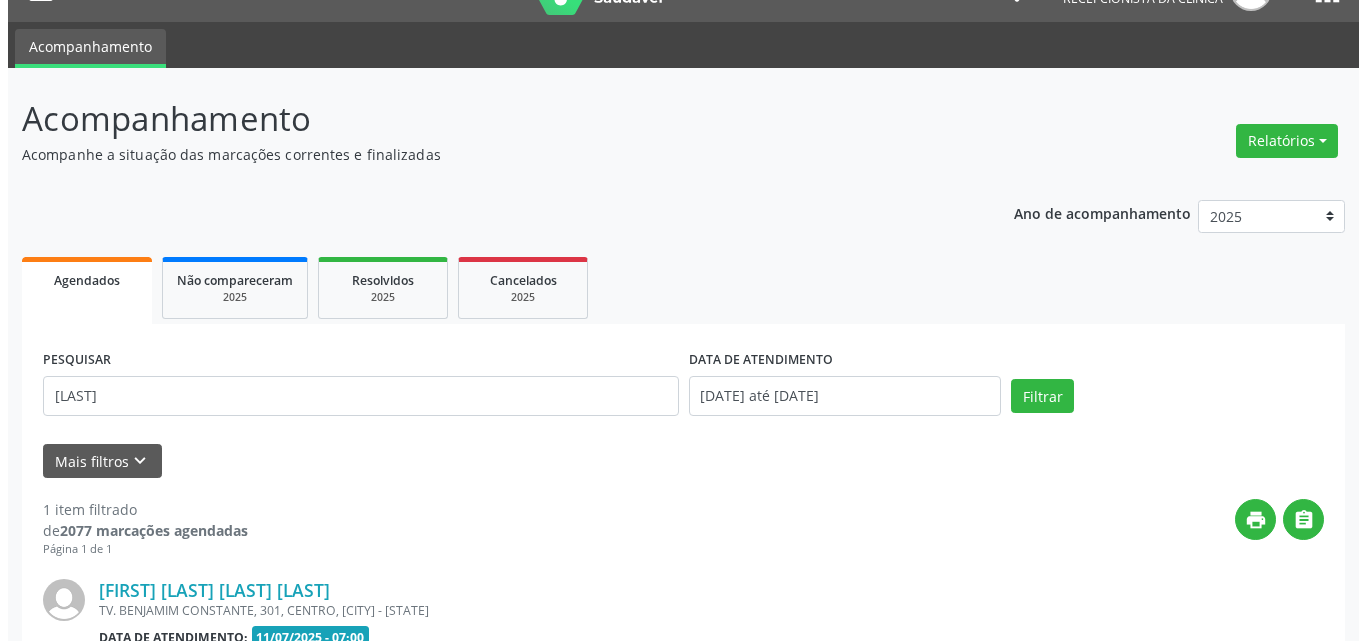 scroll, scrollTop: 264, scrollLeft: 0, axis: vertical 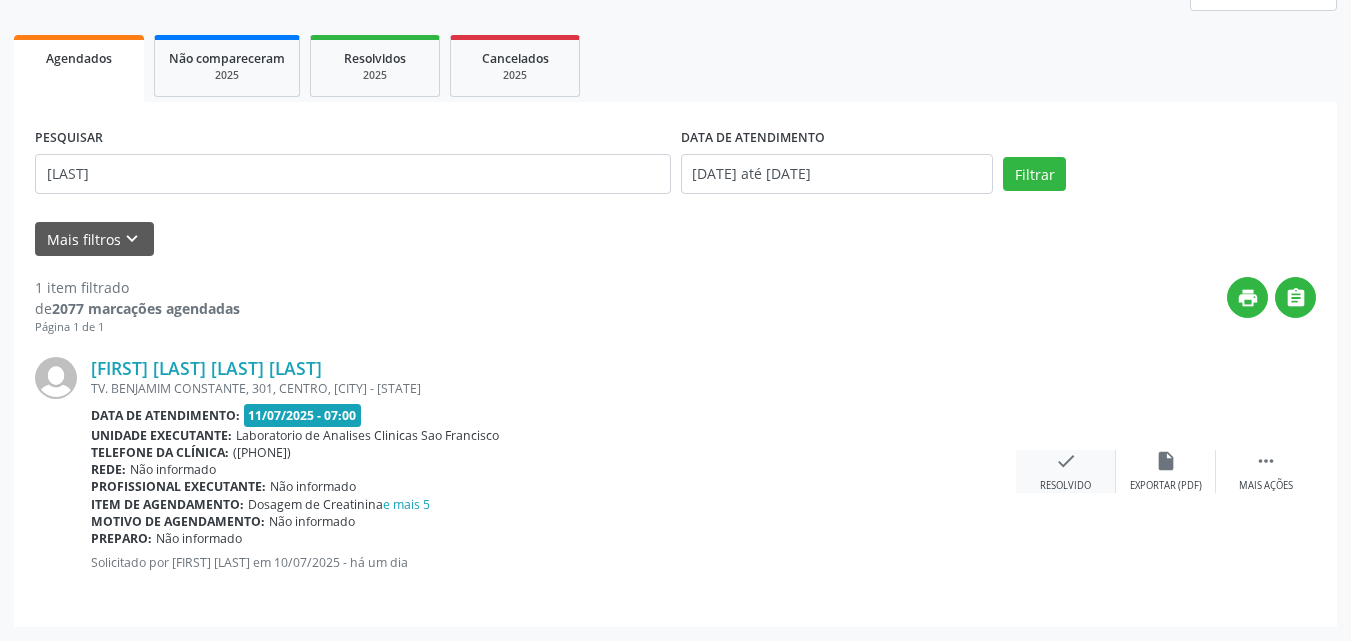 click on "check" at bounding box center [1066, 461] 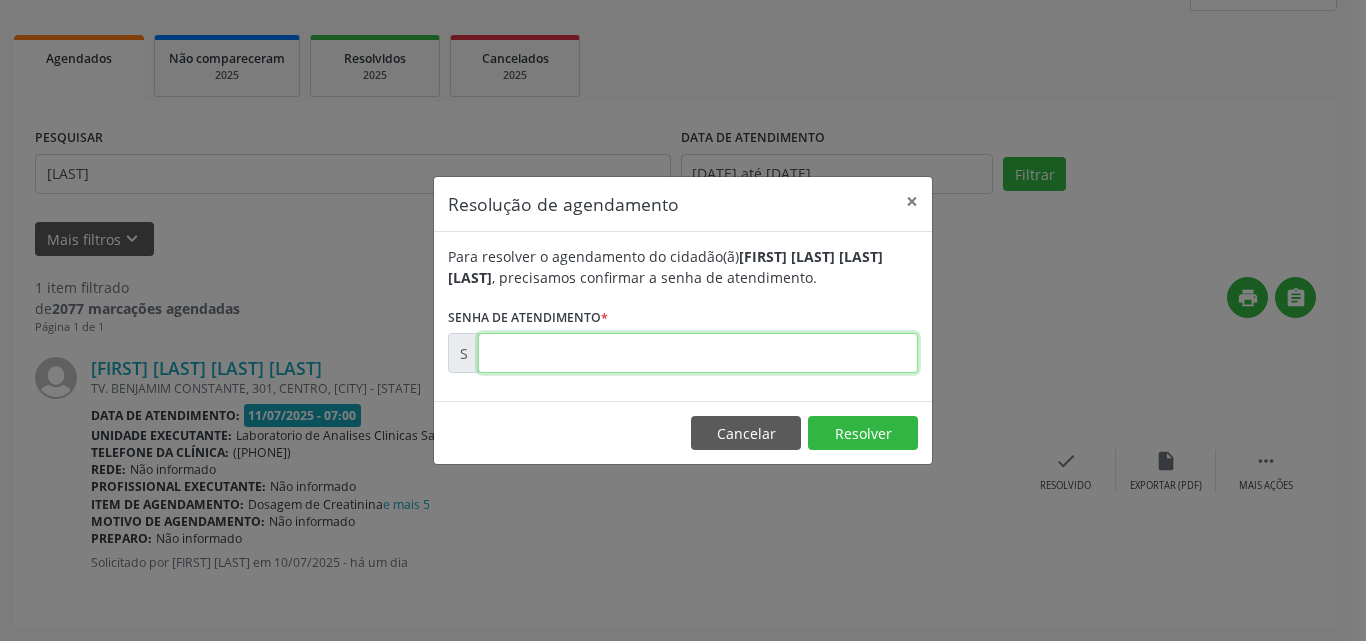 click at bounding box center [698, 353] 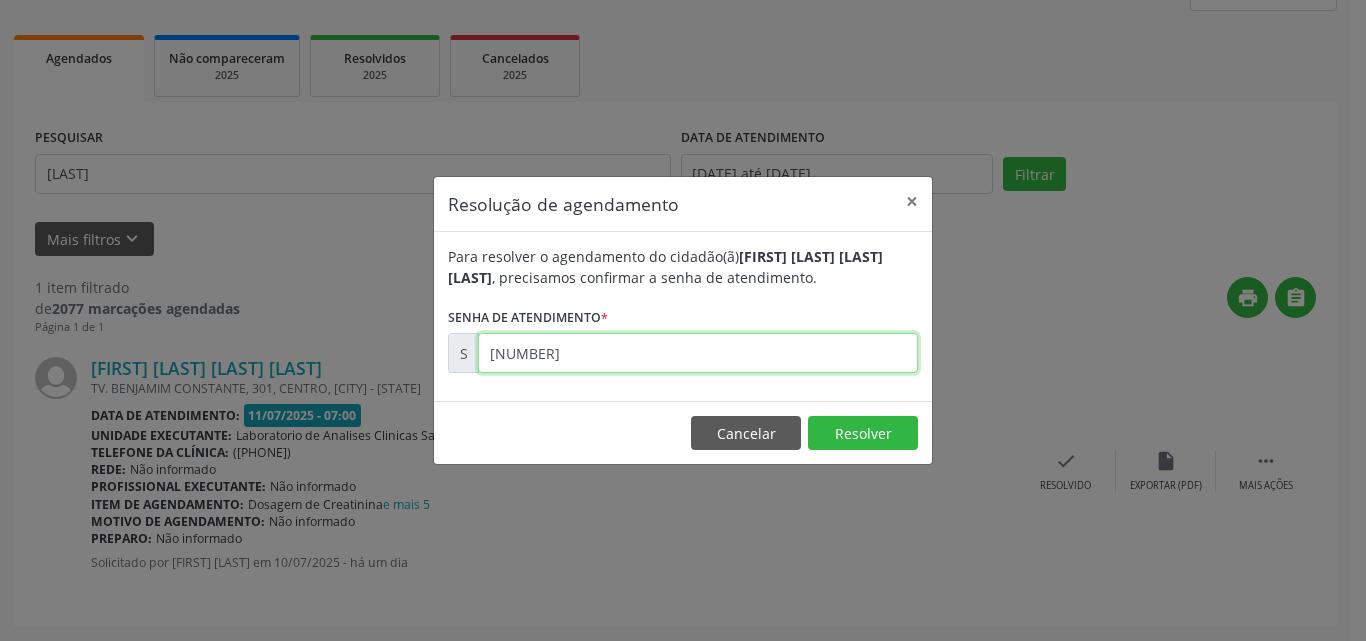 type on "[NUMBER]" 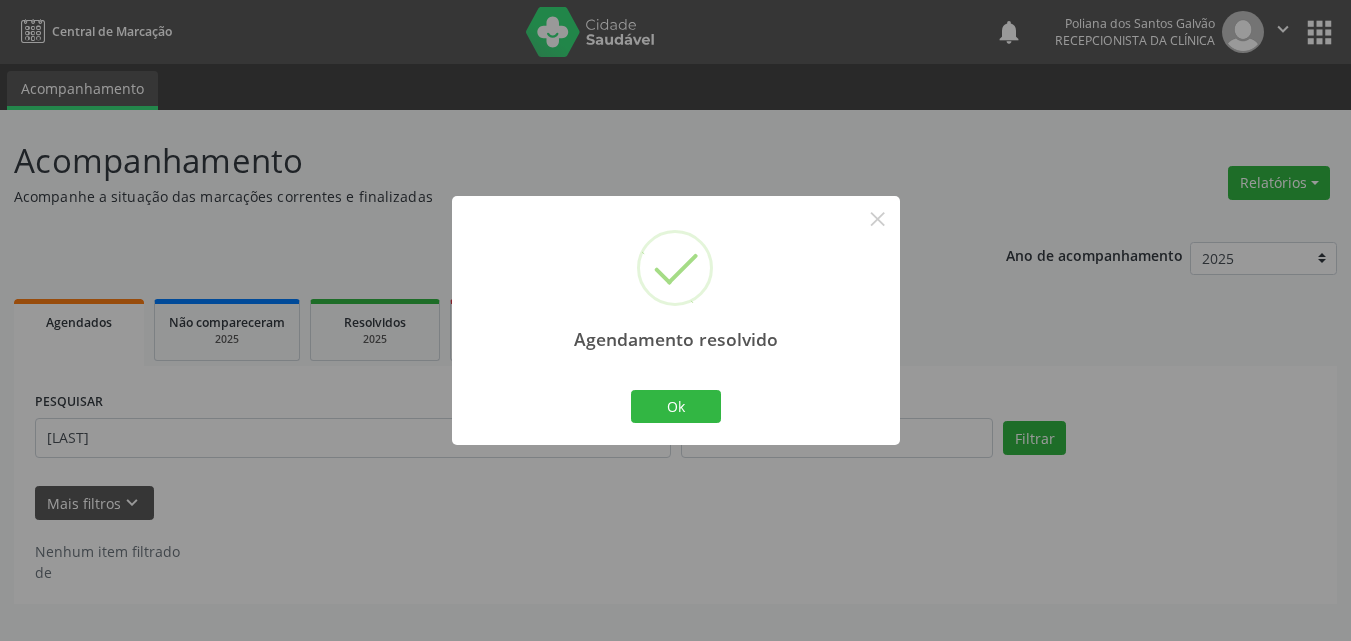 scroll, scrollTop: 0, scrollLeft: 0, axis: both 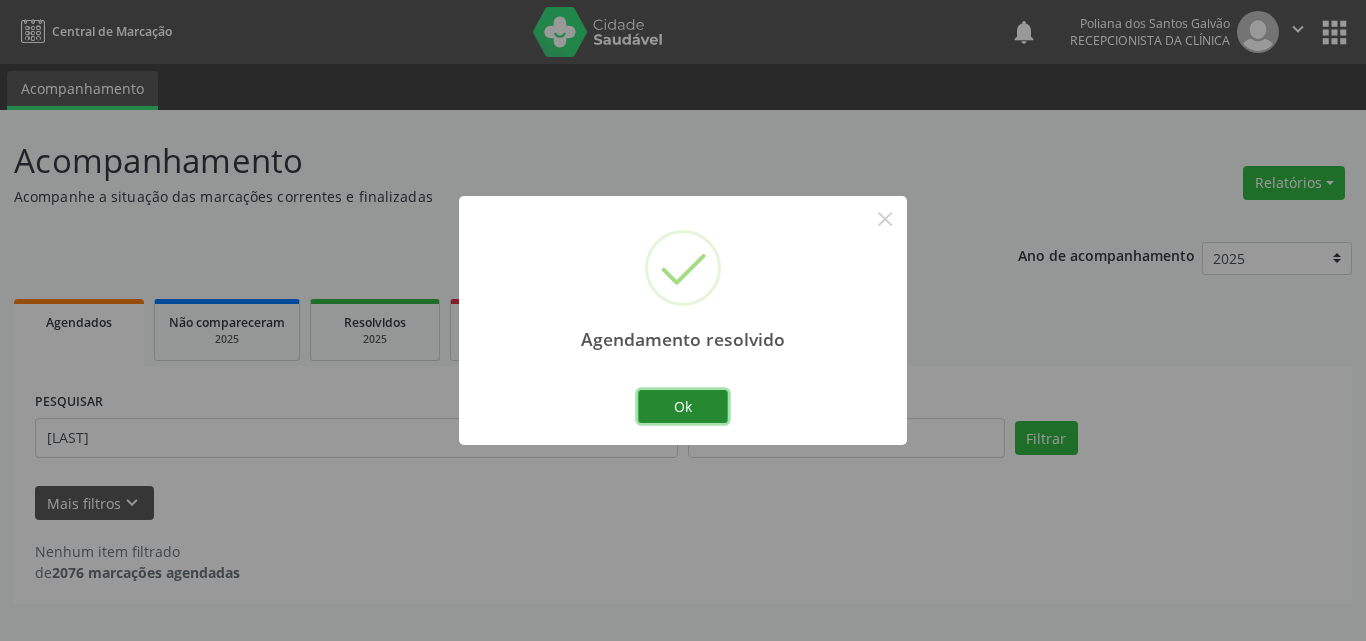 click on "Ok" at bounding box center (683, 407) 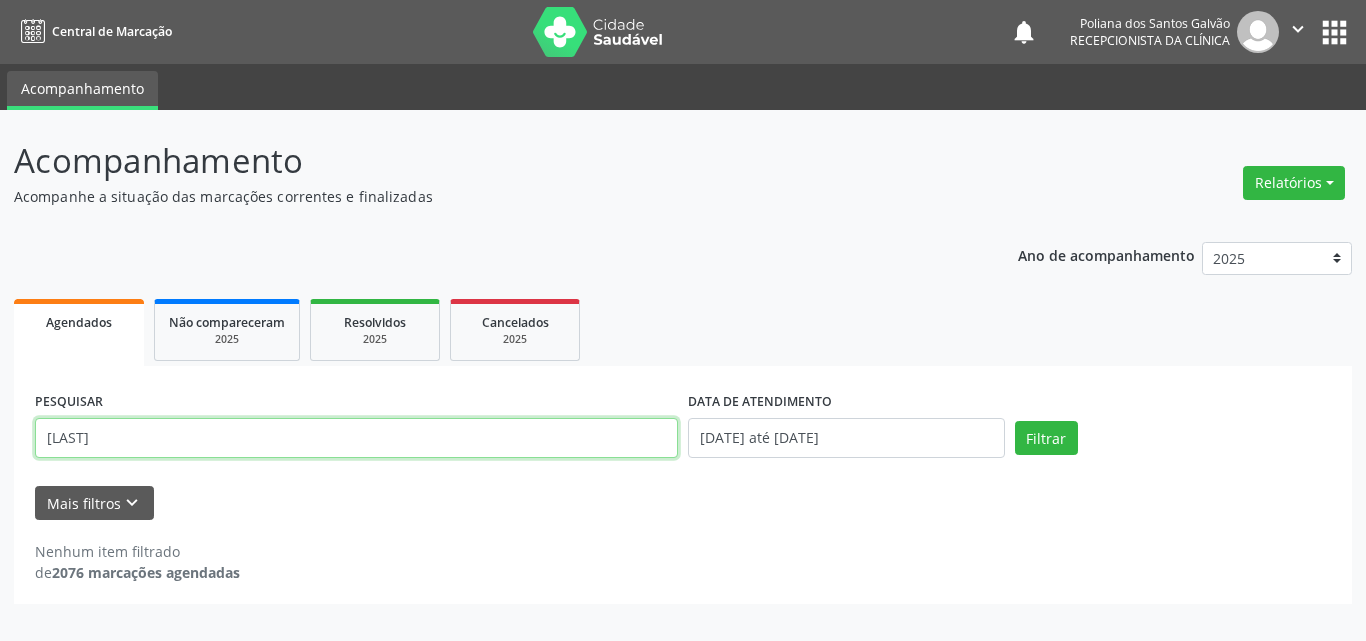 drag, startPoint x: 389, startPoint y: 451, endPoint x: 57, endPoint y: -56, distance: 606.0305 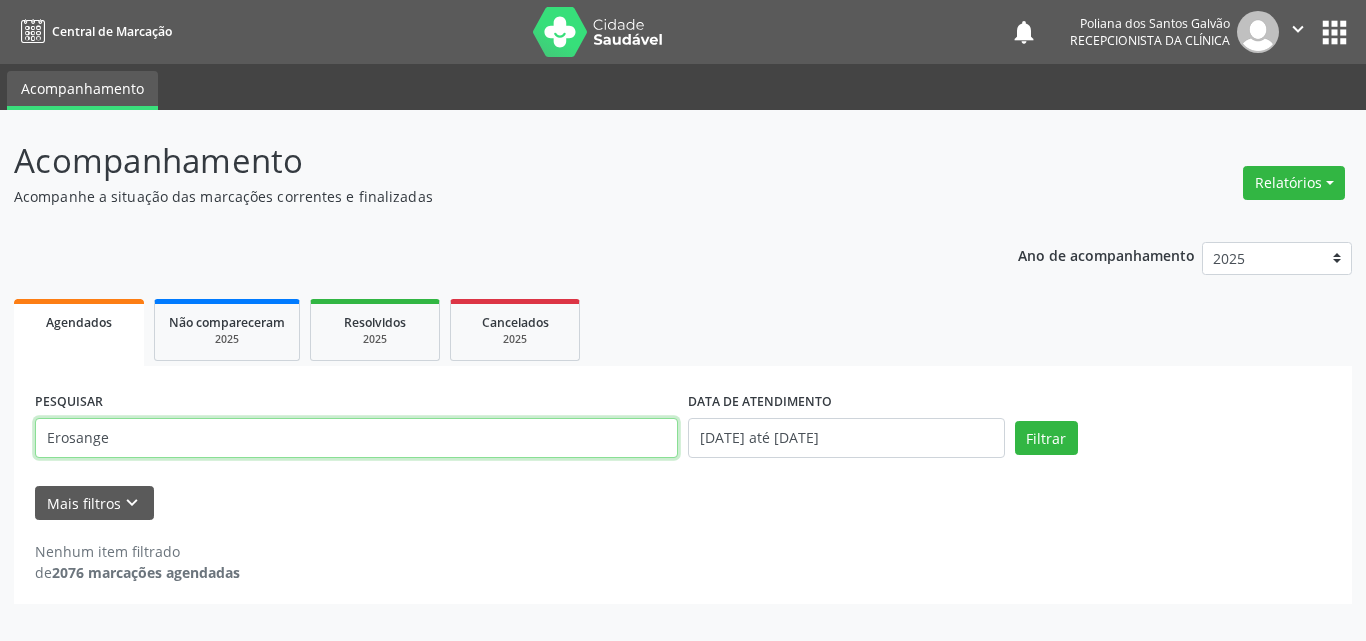 click on "Filtrar" at bounding box center [1046, 438] 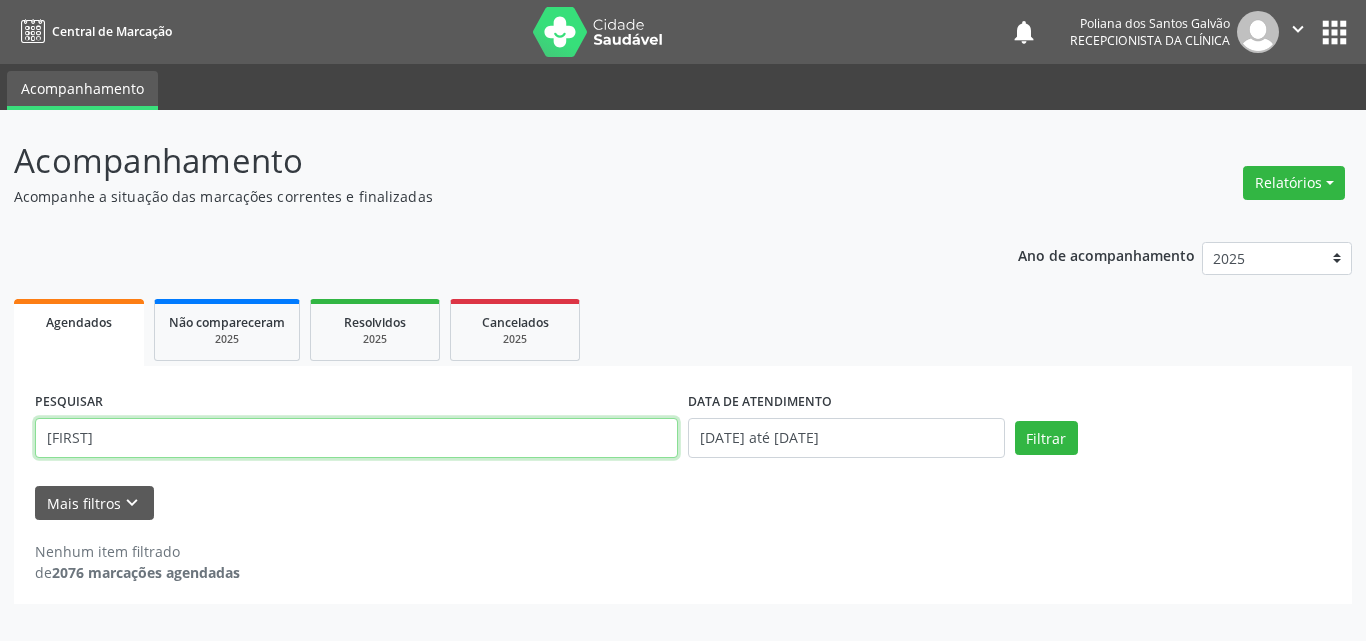 click on "Filtrar" at bounding box center (1046, 438) 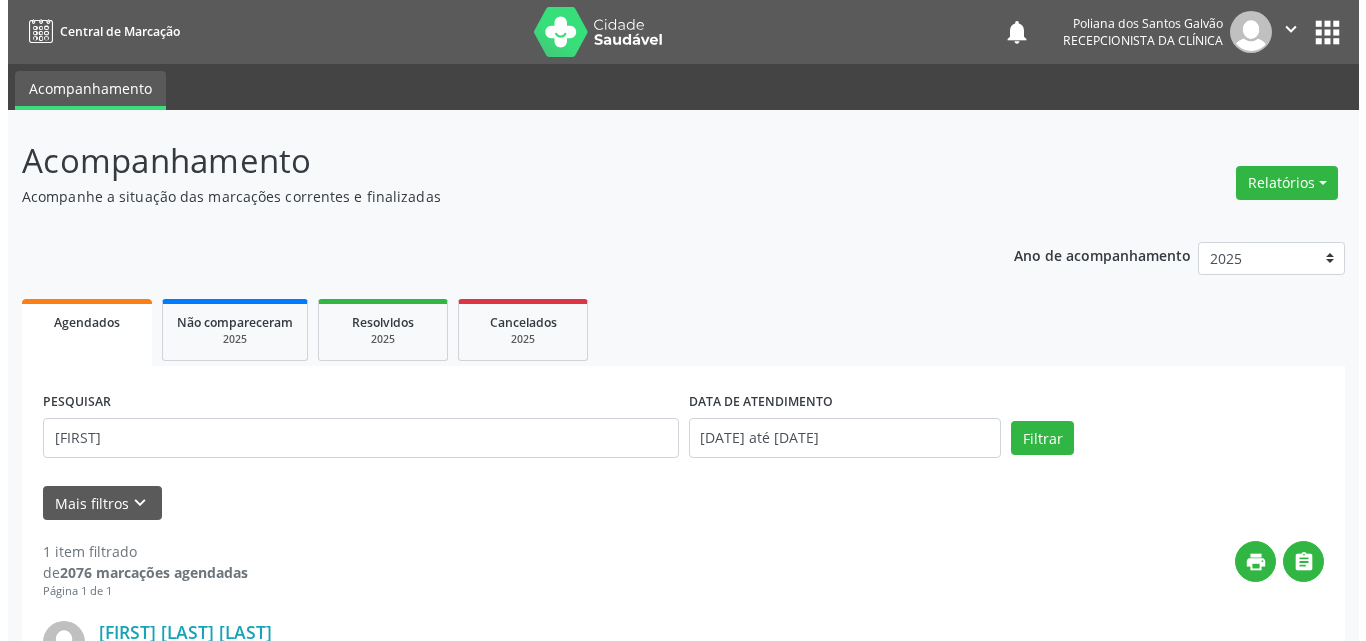 scroll, scrollTop: 264, scrollLeft: 0, axis: vertical 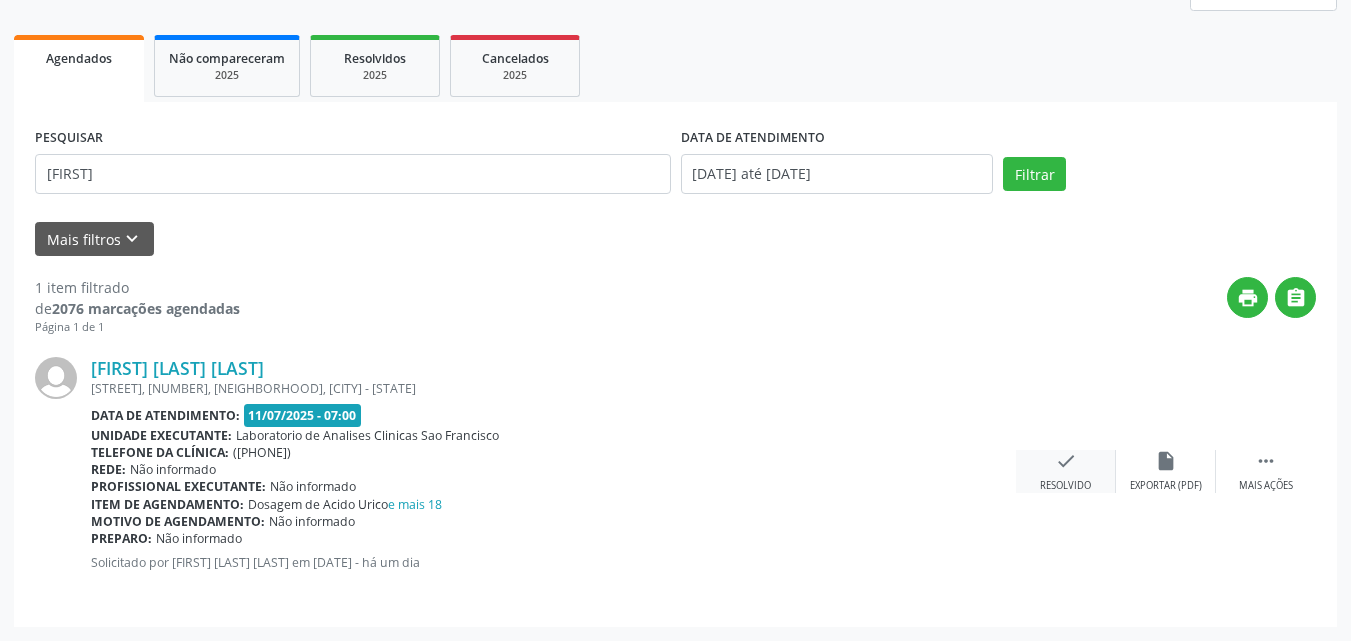 click on "check" at bounding box center [1066, 461] 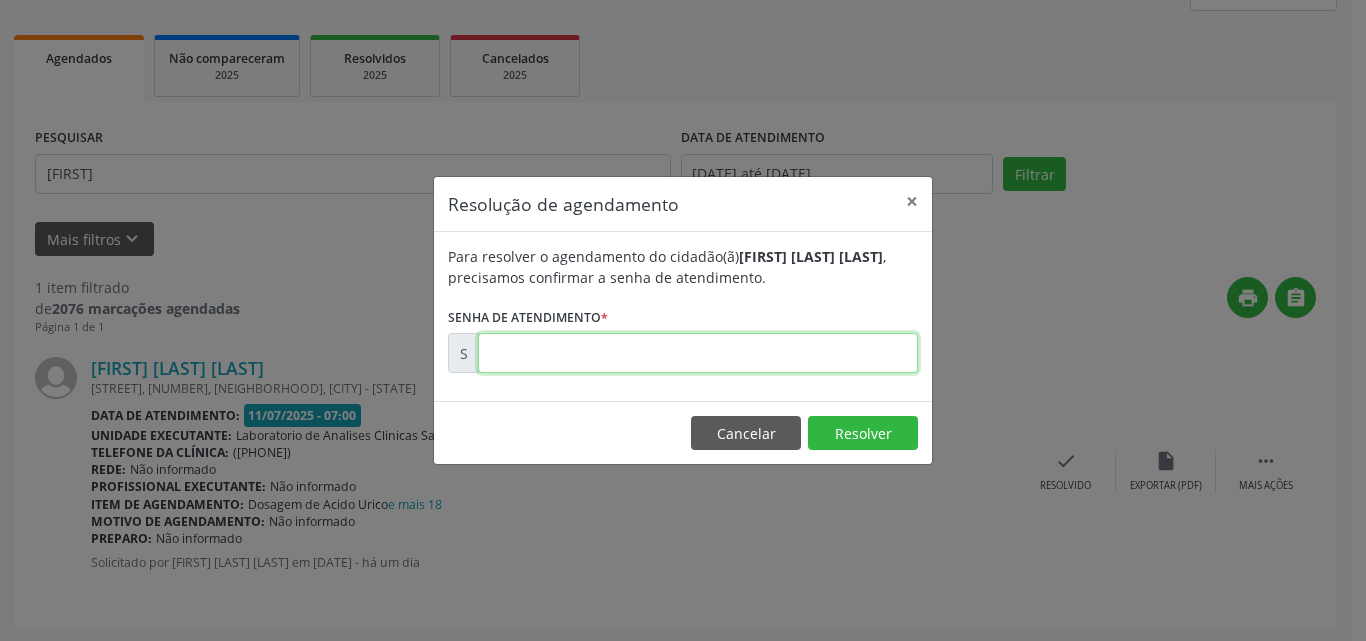 click at bounding box center (698, 353) 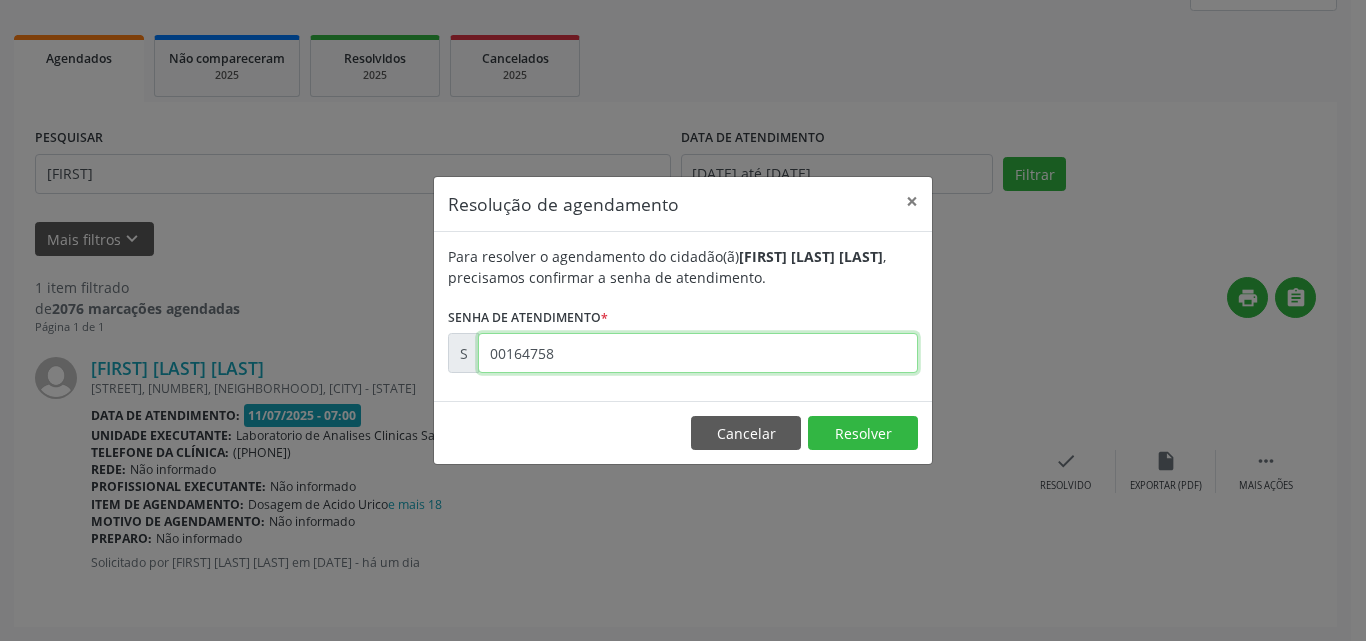 type on "00164758" 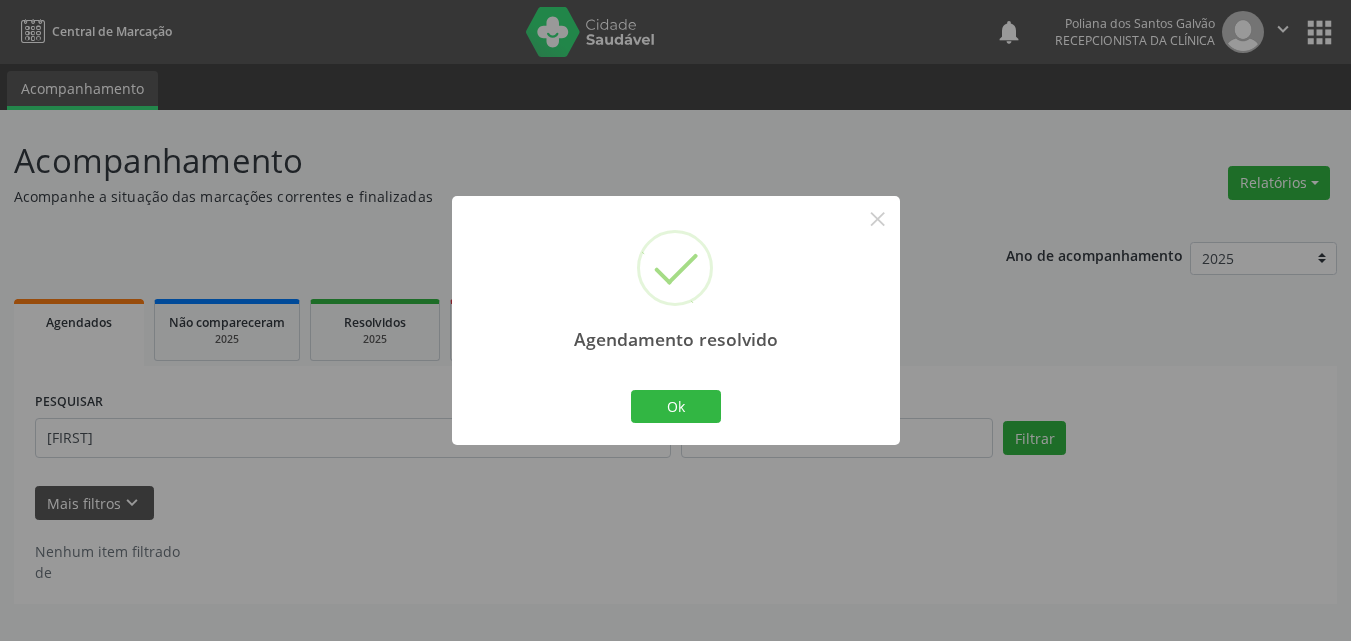 scroll, scrollTop: 0, scrollLeft: 0, axis: both 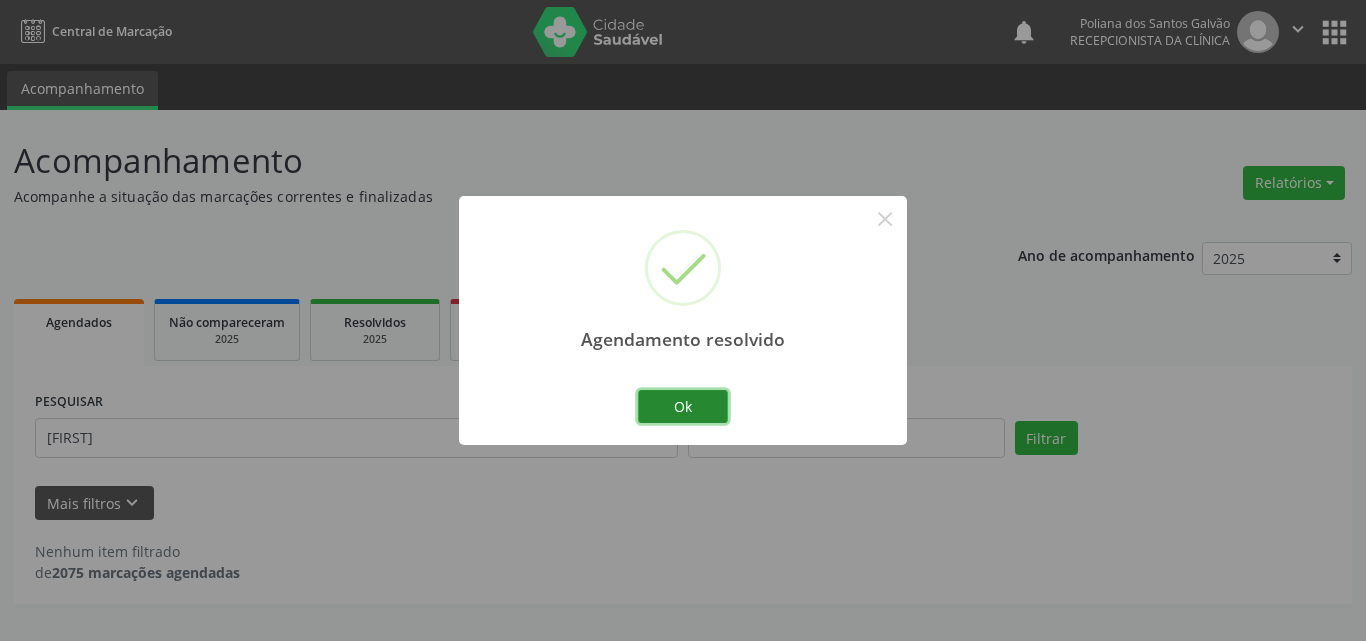 click on "Ok" at bounding box center (683, 407) 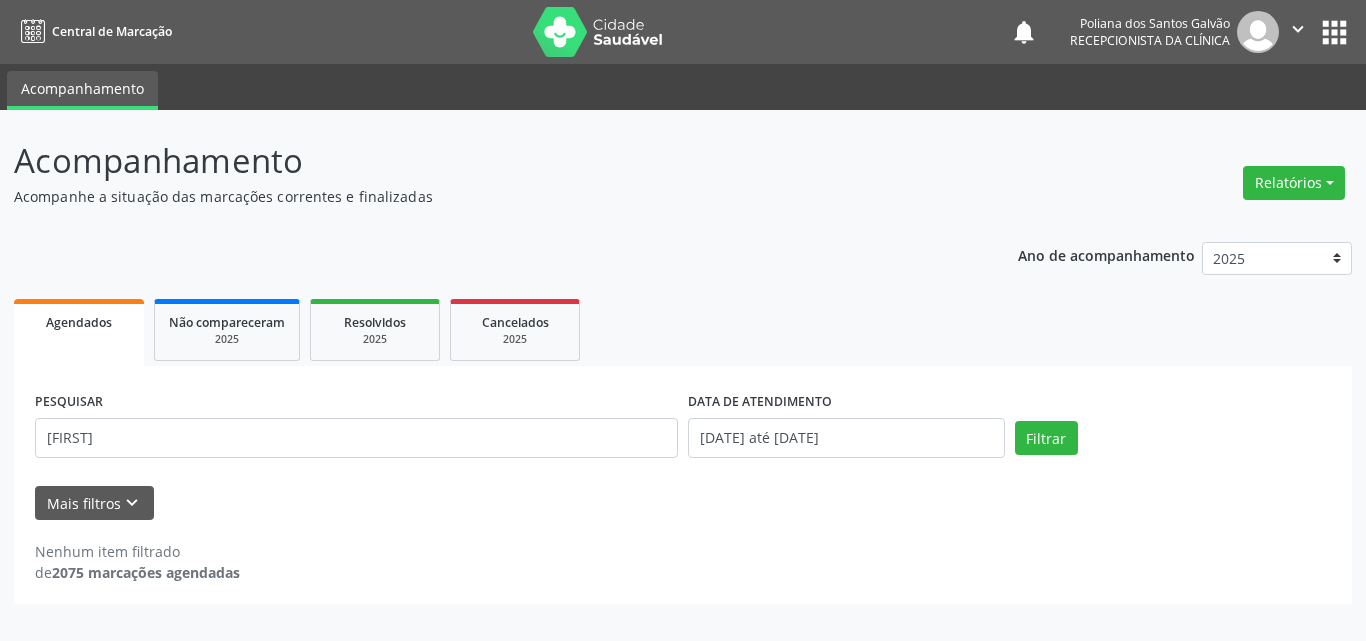 drag, startPoint x: 459, startPoint y: 421, endPoint x: 0, endPoint y: 268, distance: 483.8285 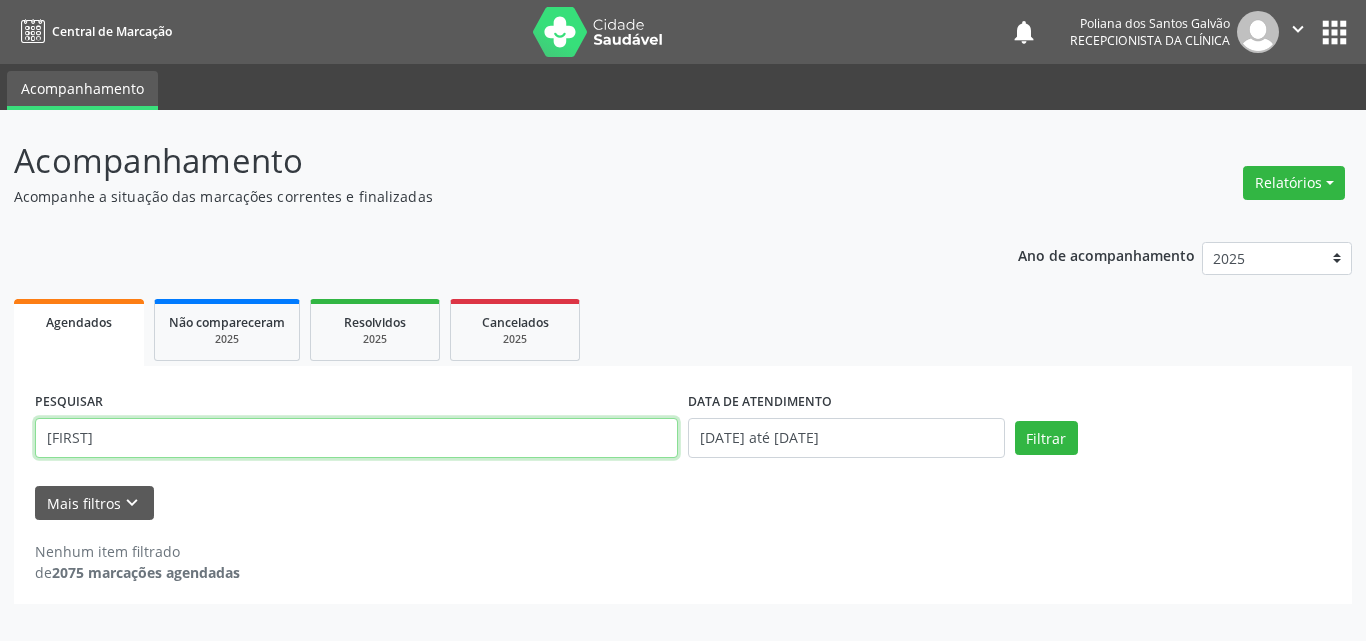 drag, startPoint x: 252, startPoint y: 443, endPoint x: 0, endPoint y: 309, distance: 285.412 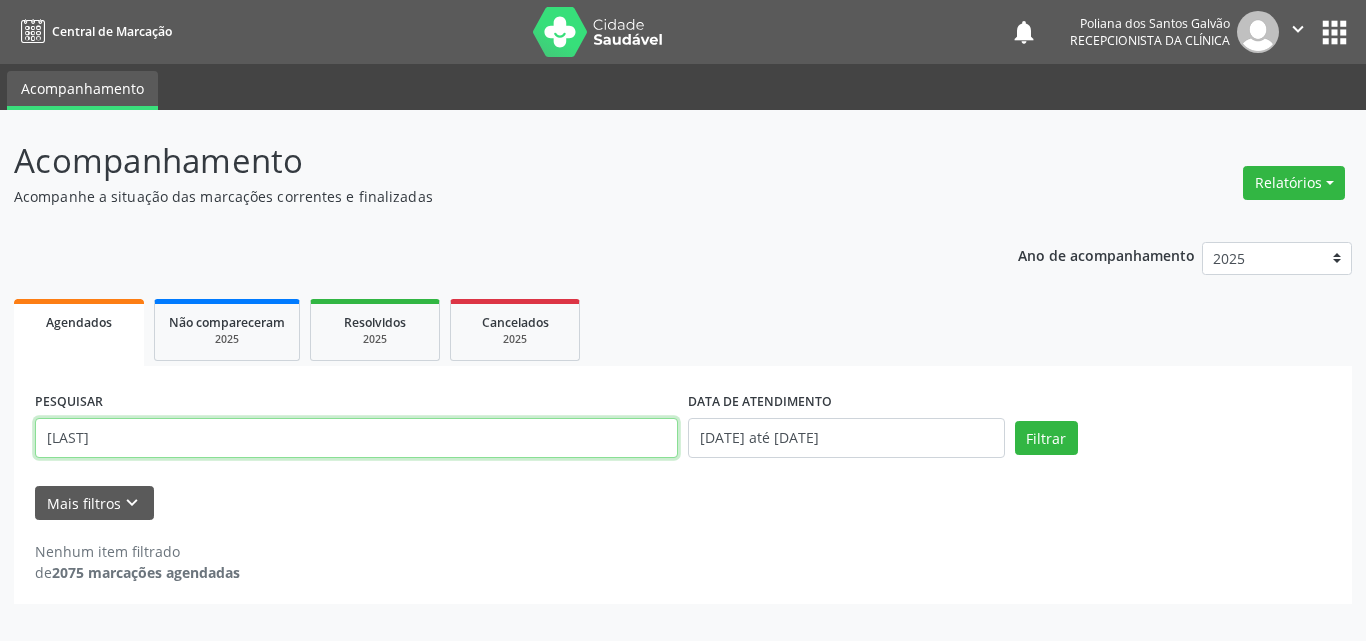 type on "[LAST]" 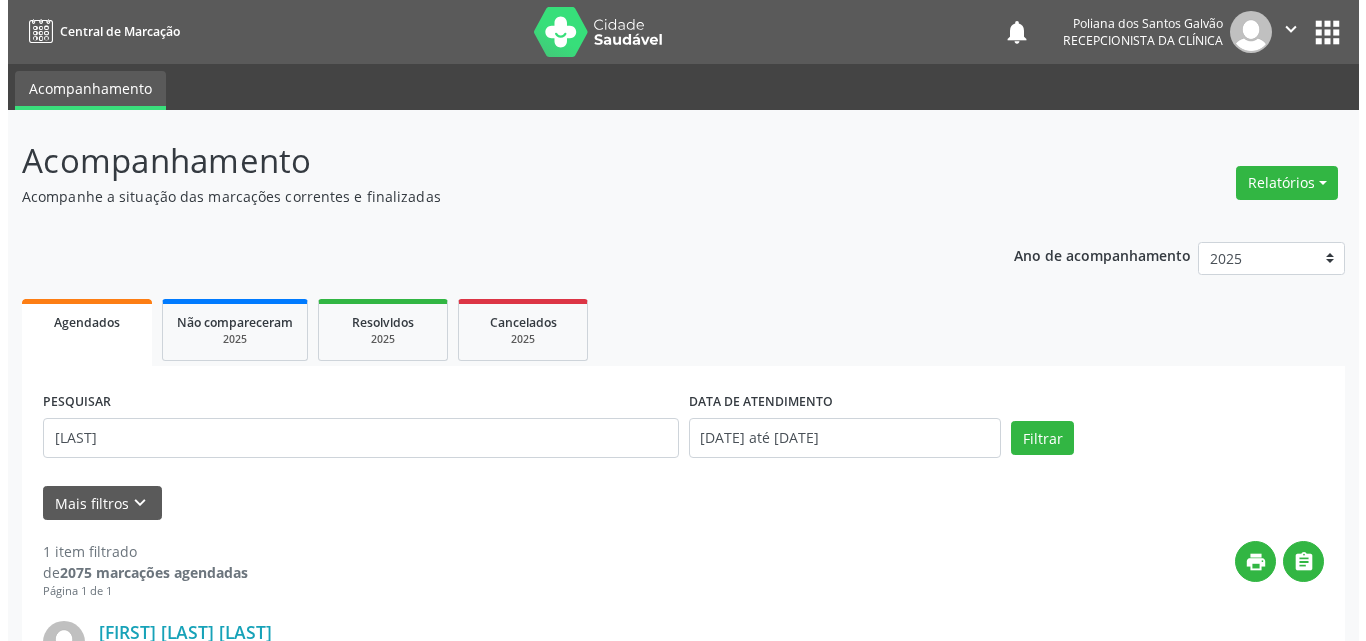 scroll, scrollTop: 264, scrollLeft: 0, axis: vertical 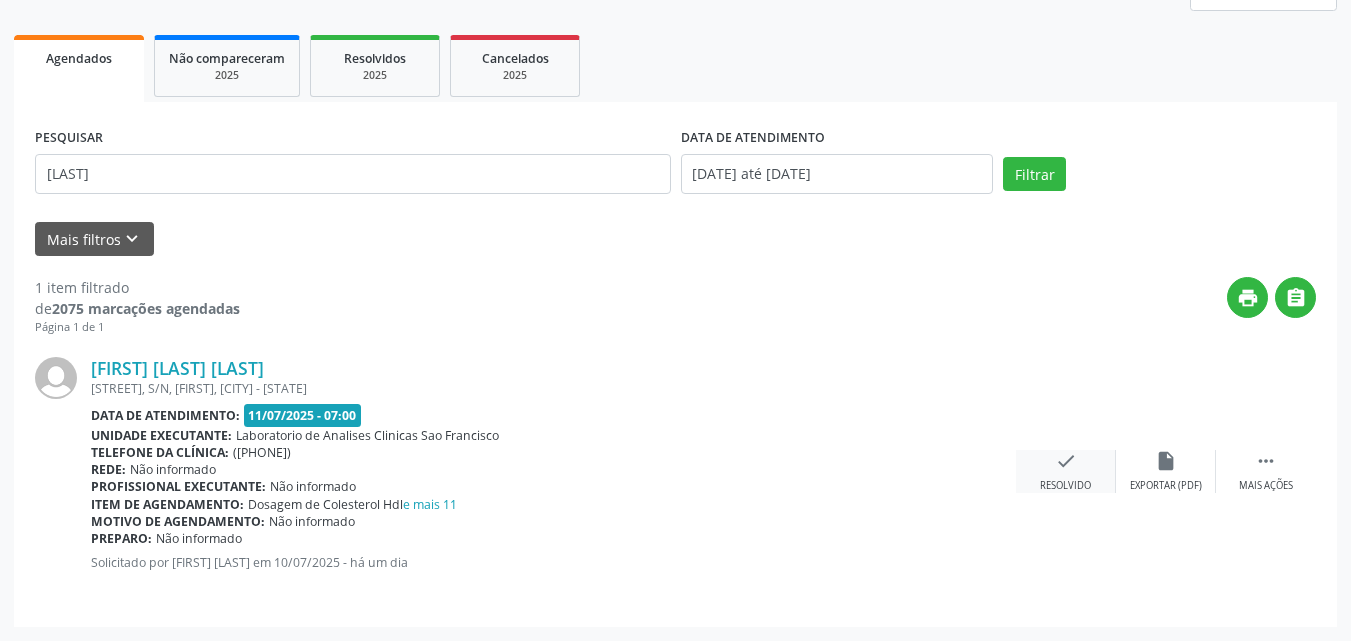 click on "Resolvido" at bounding box center (1065, 486) 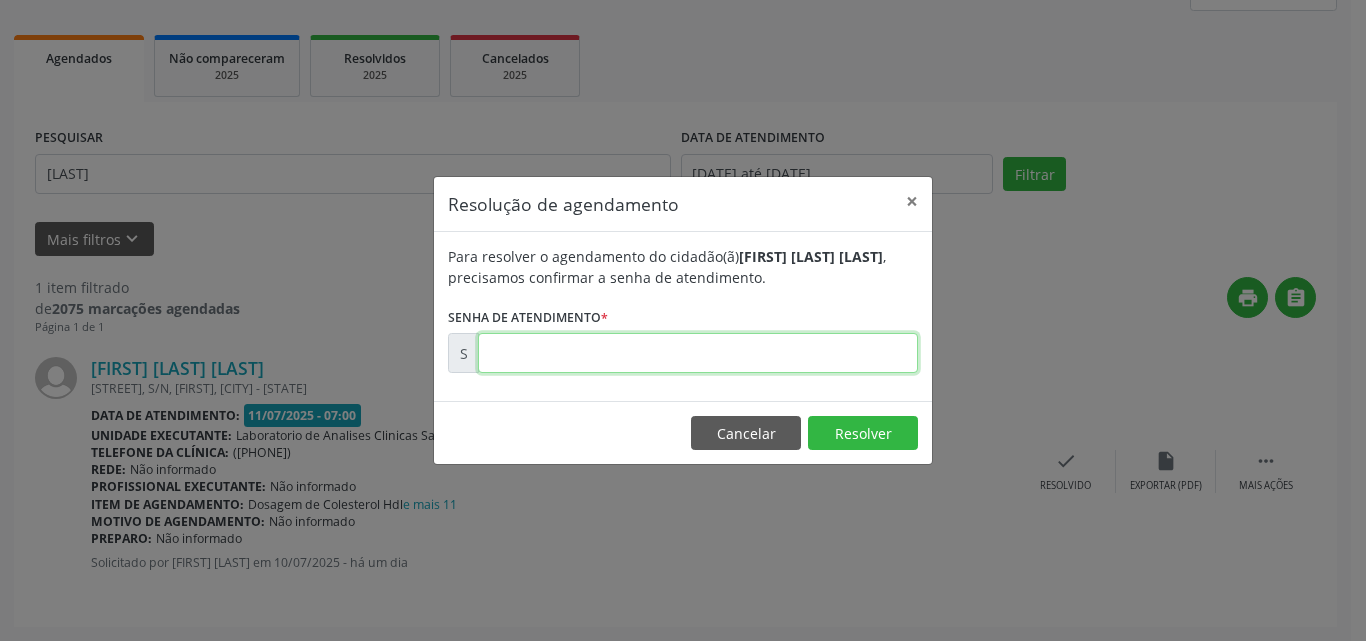 click at bounding box center [698, 353] 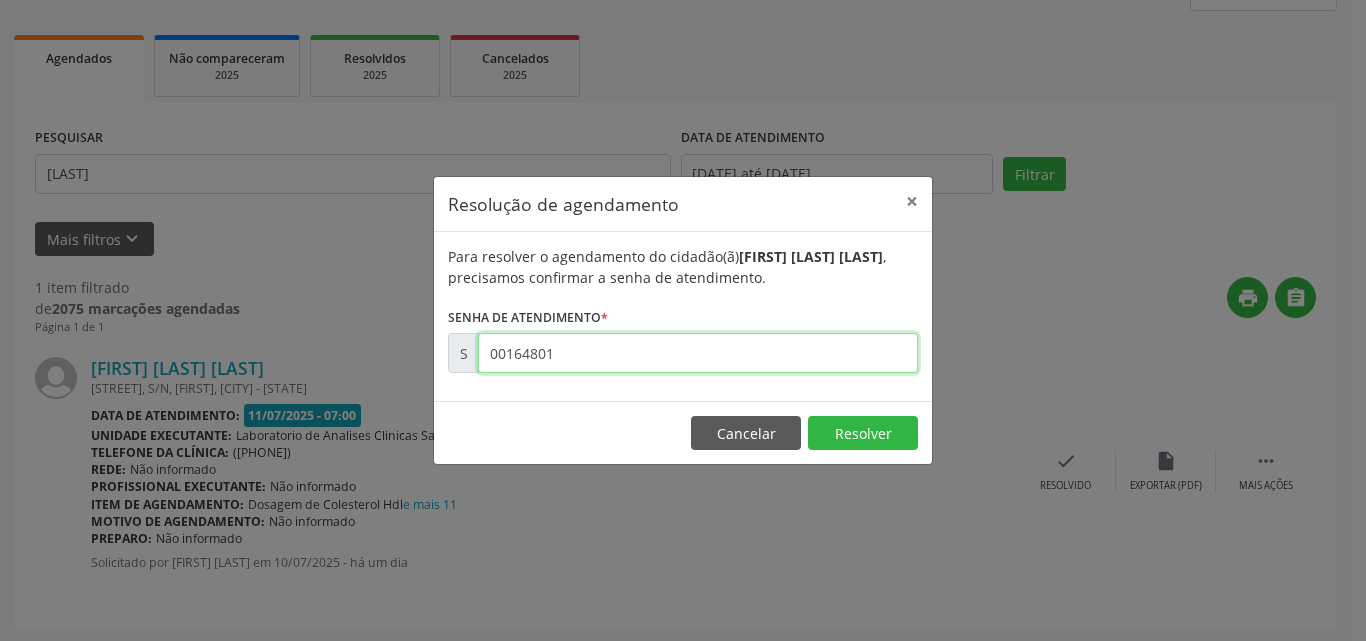 type on "00164801" 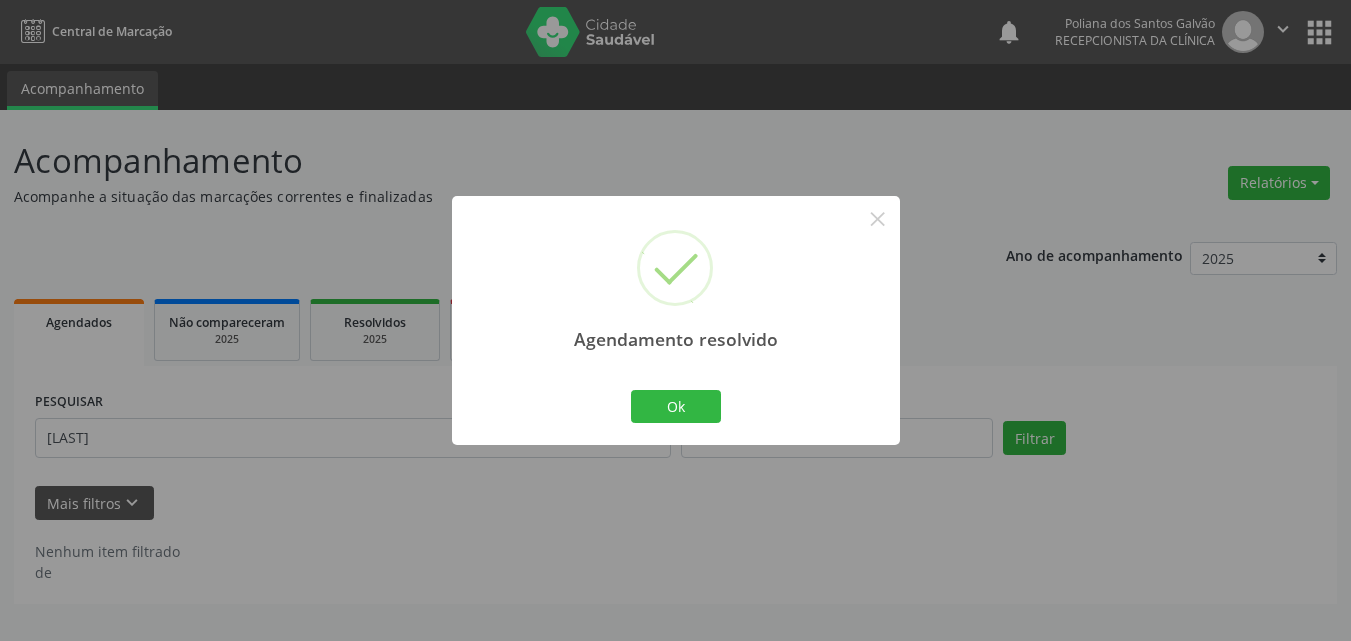scroll, scrollTop: 0, scrollLeft: 0, axis: both 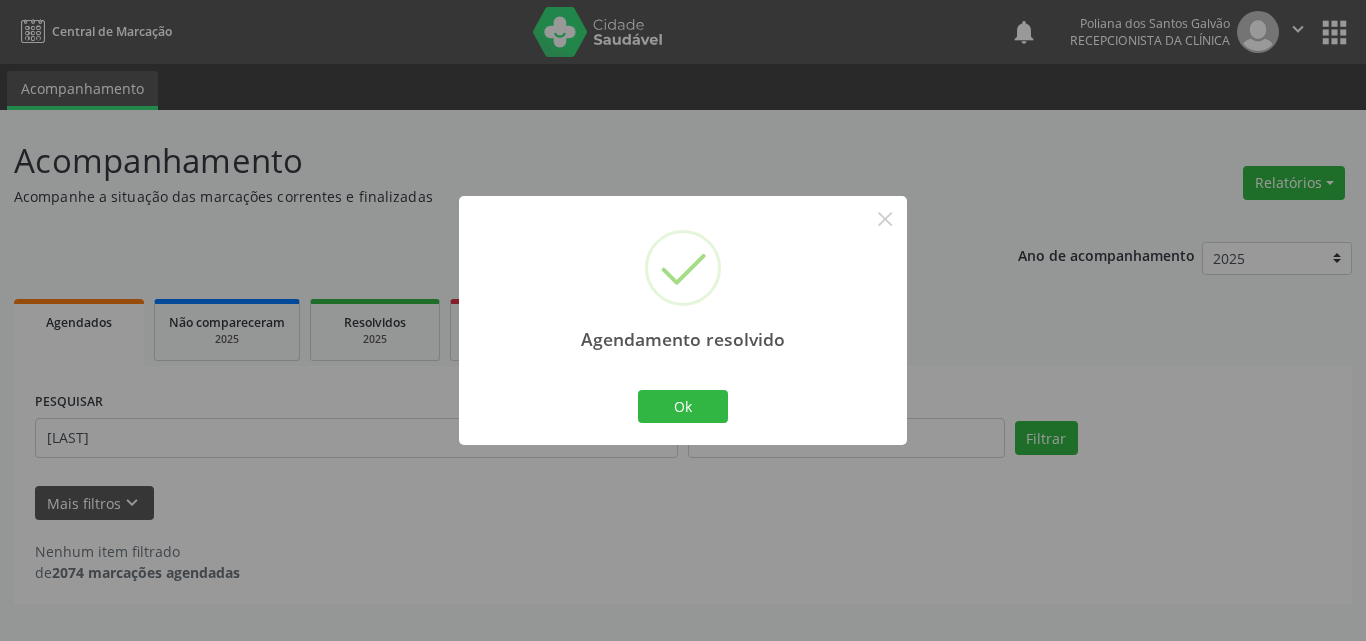 click on "Ok Cancel" at bounding box center (683, 406) 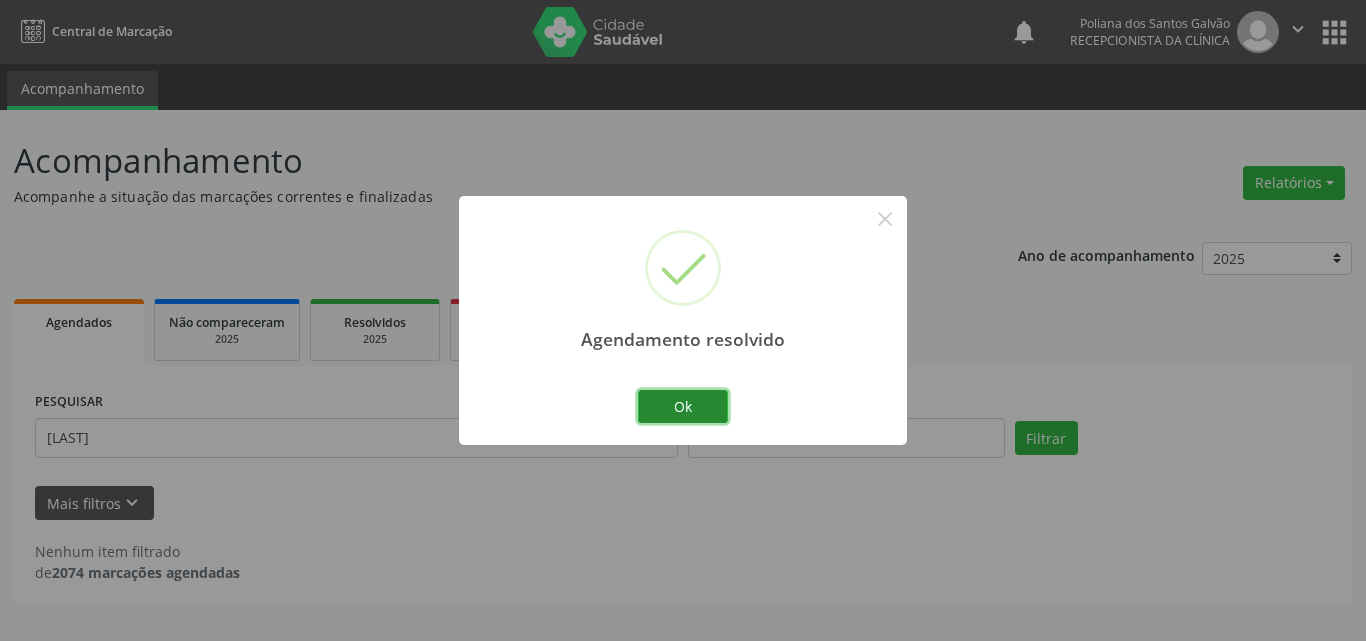 click on "Ok" at bounding box center [683, 407] 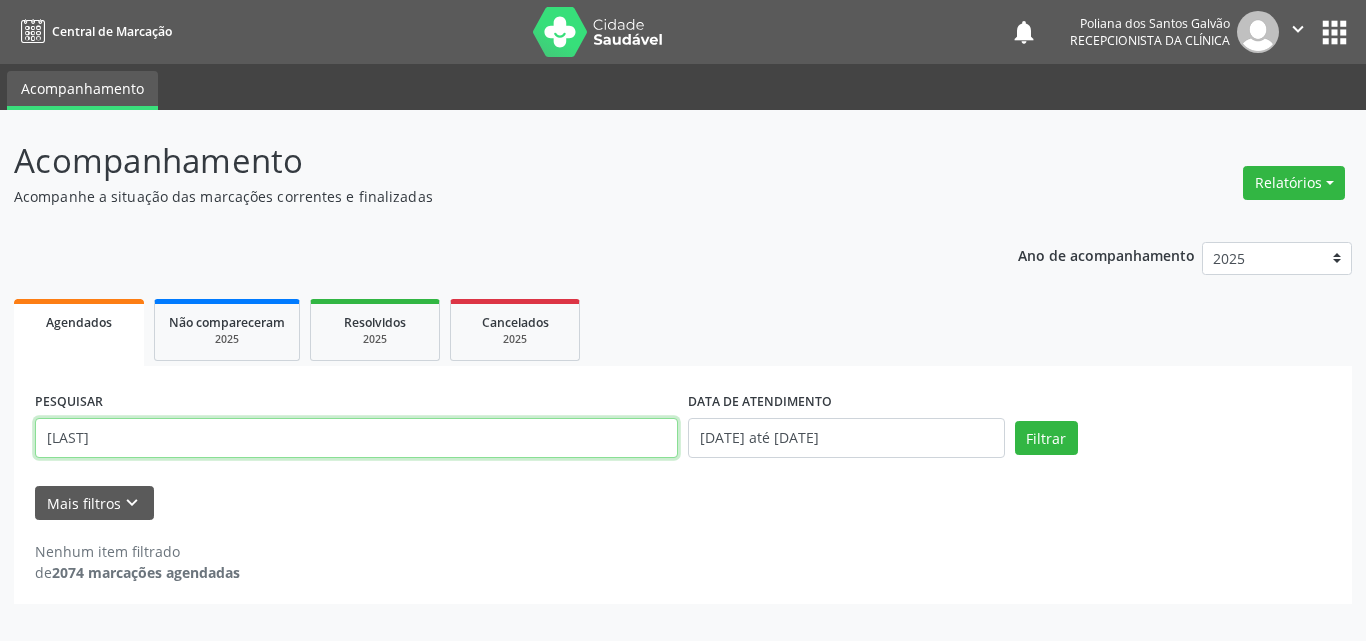 drag, startPoint x: 467, startPoint y: 438, endPoint x: 18, endPoint y: -87, distance: 690.8154 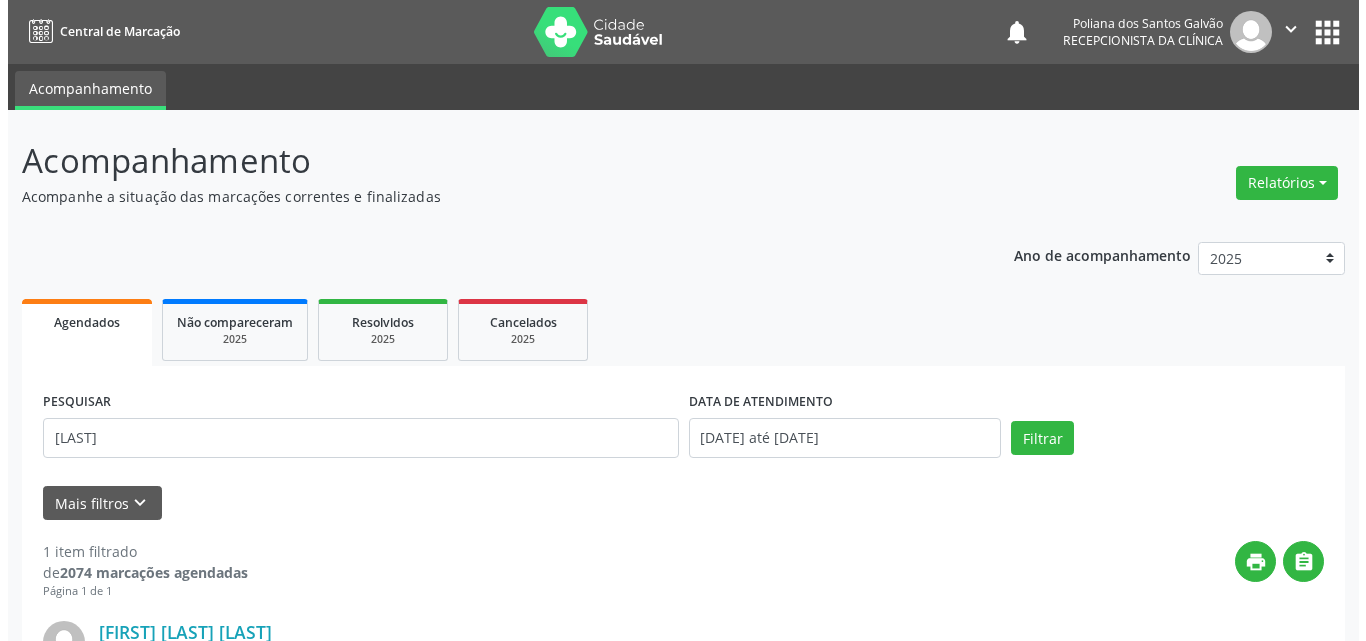 scroll, scrollTop: 264, scrollLeft: 0, axis: vertical 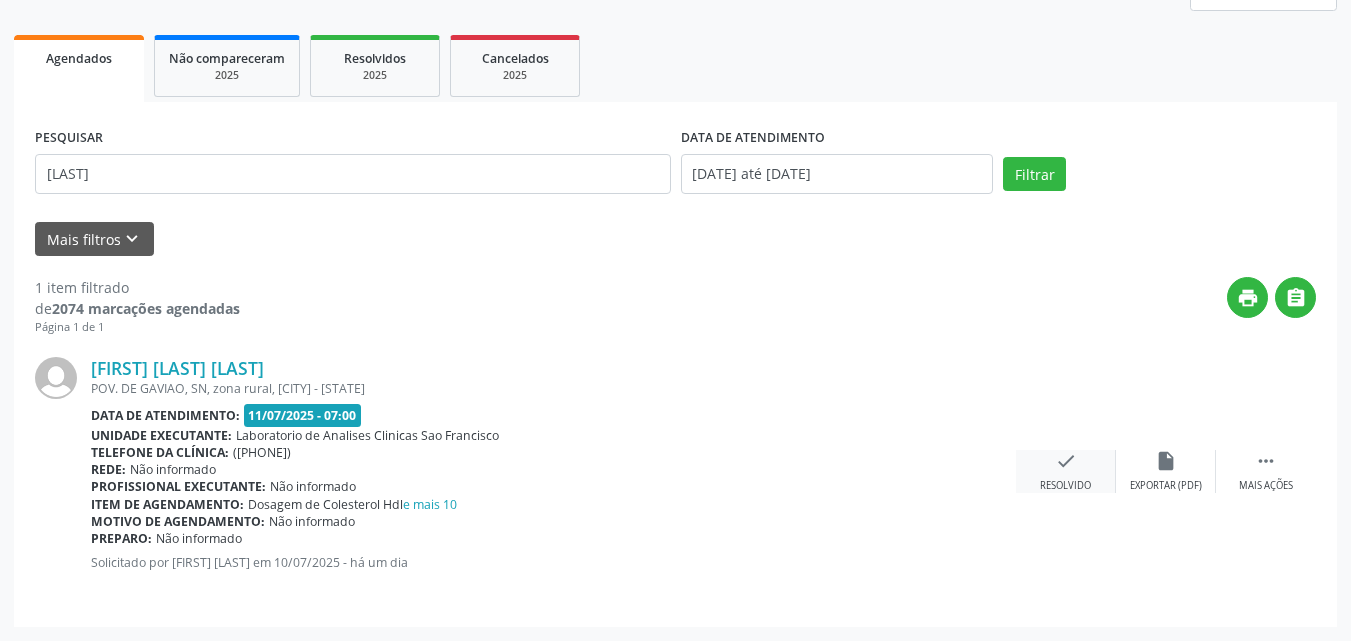 click on "check" at bounding box center [1066, 461] 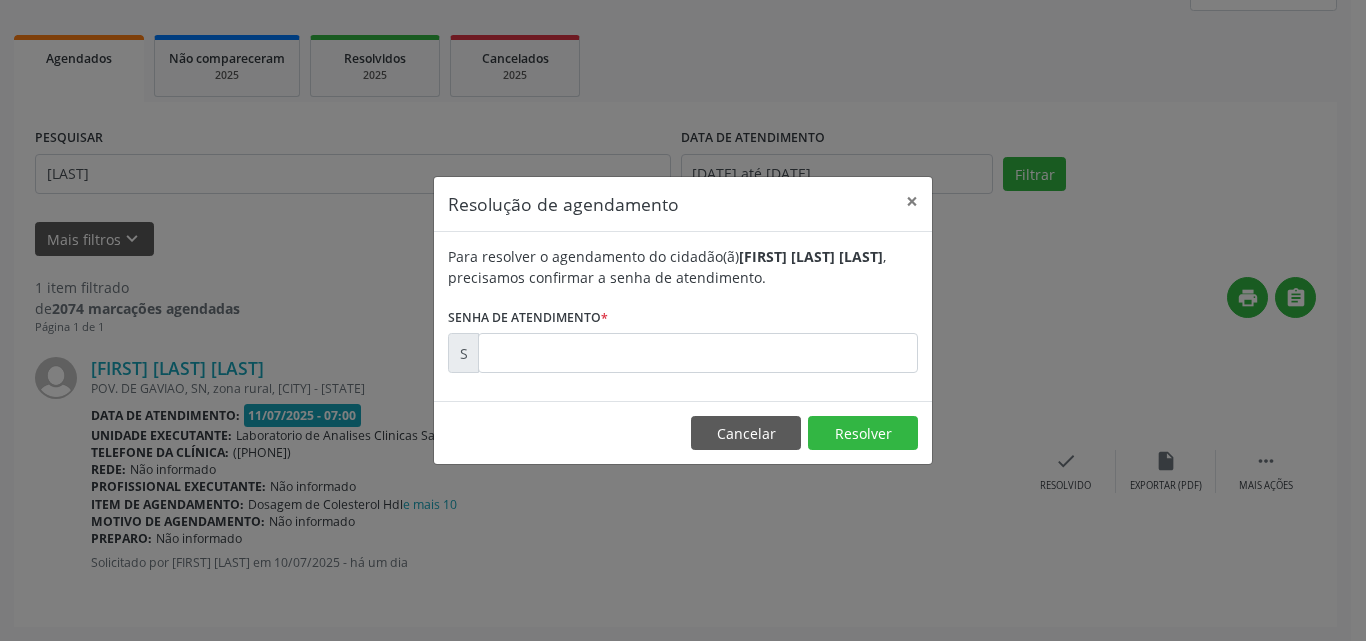 drag, startPoint x: 877, startPoint y: 332, endPoint x: 873, endPoint y: 322, distance: 10.770329 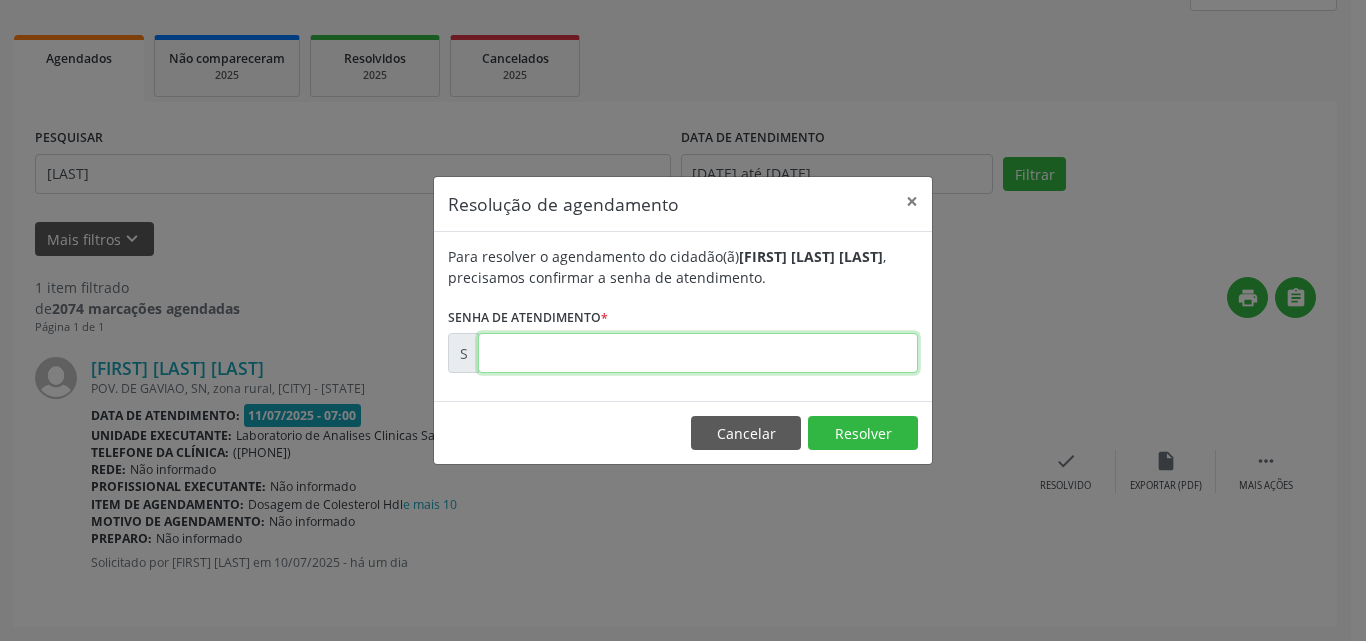 click at bounding box center [698, 353] 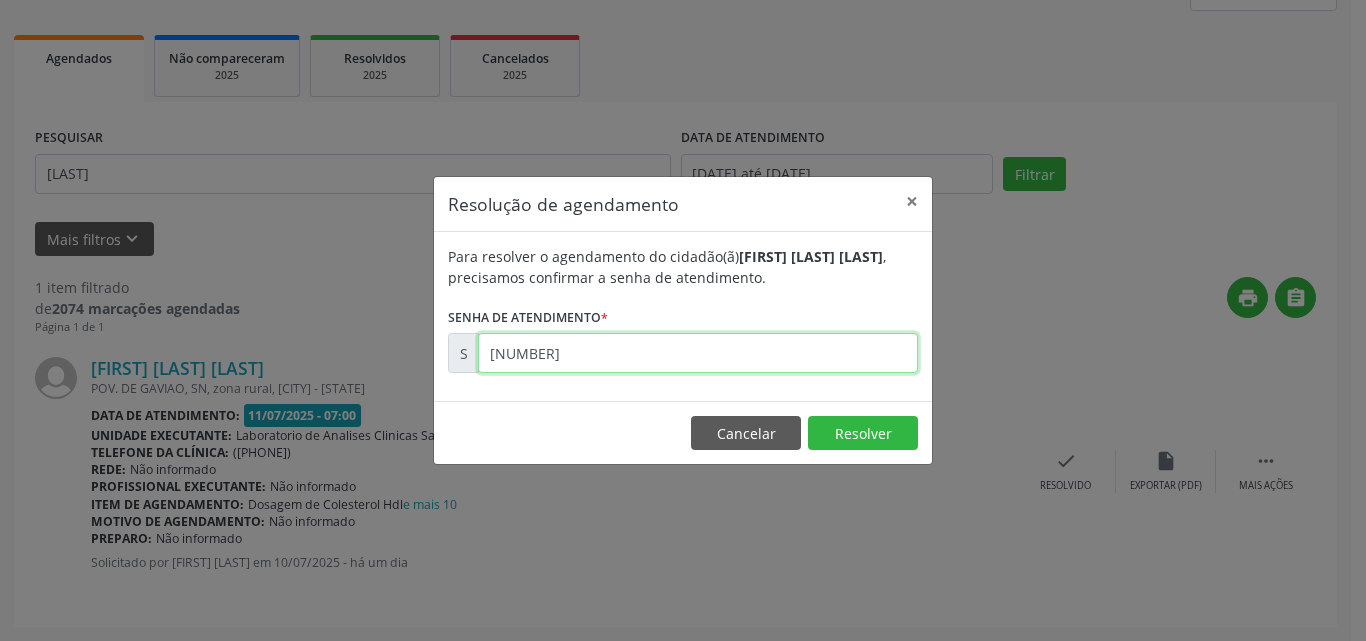 type on "[NUMBER]" 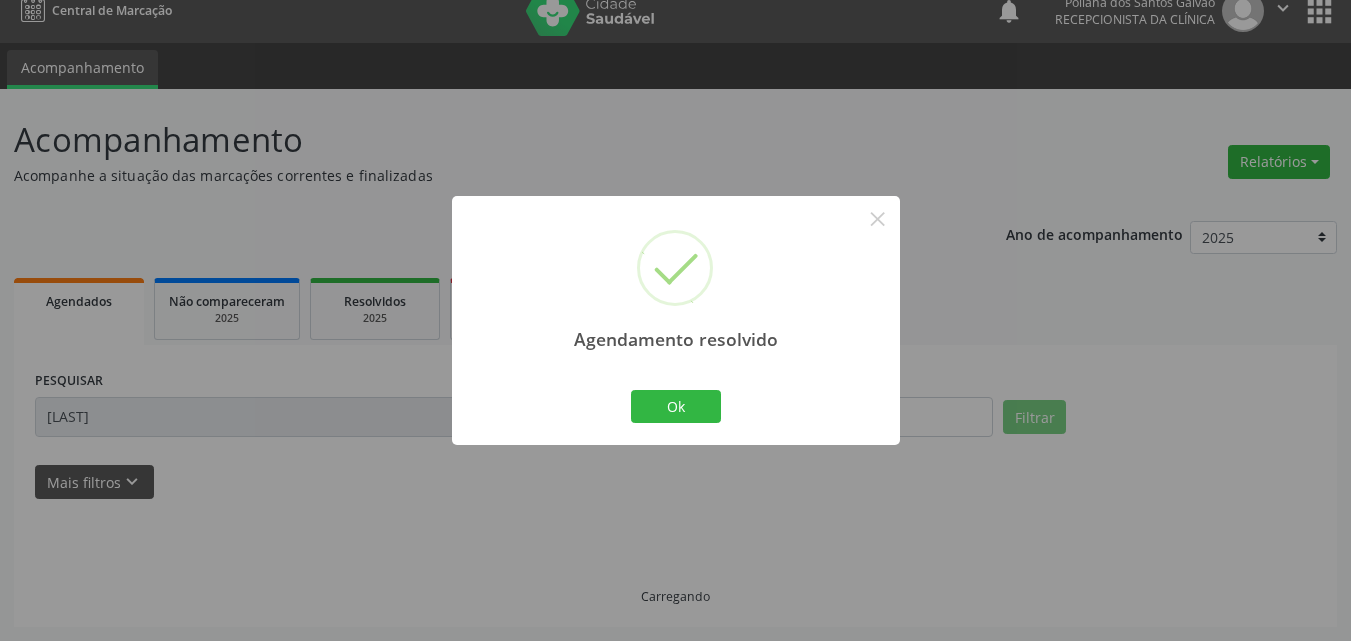 scroll, scrollTop: 0, scrollLeft: 0, axis: both 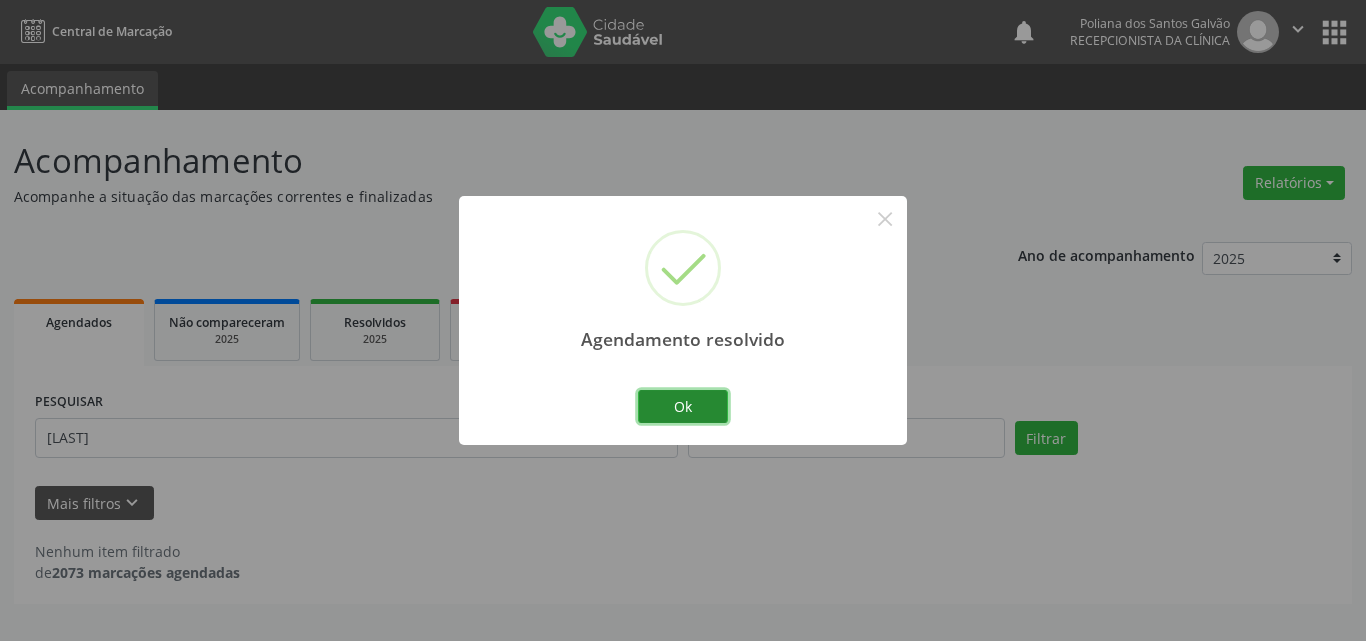 click on "Ok" at bounding box center (683, 407) 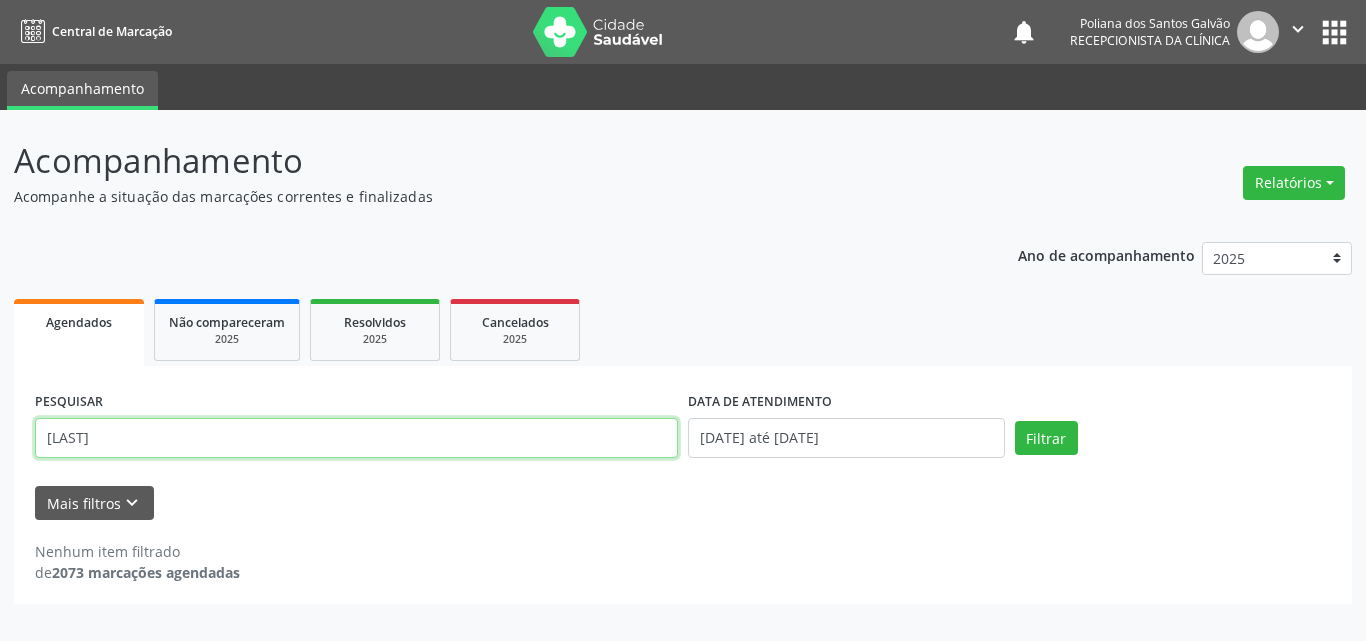 drag, startPoint x: 578, startPoint y: 452, endPoint x: 0, endPoint y: 53, distance: 702.3425 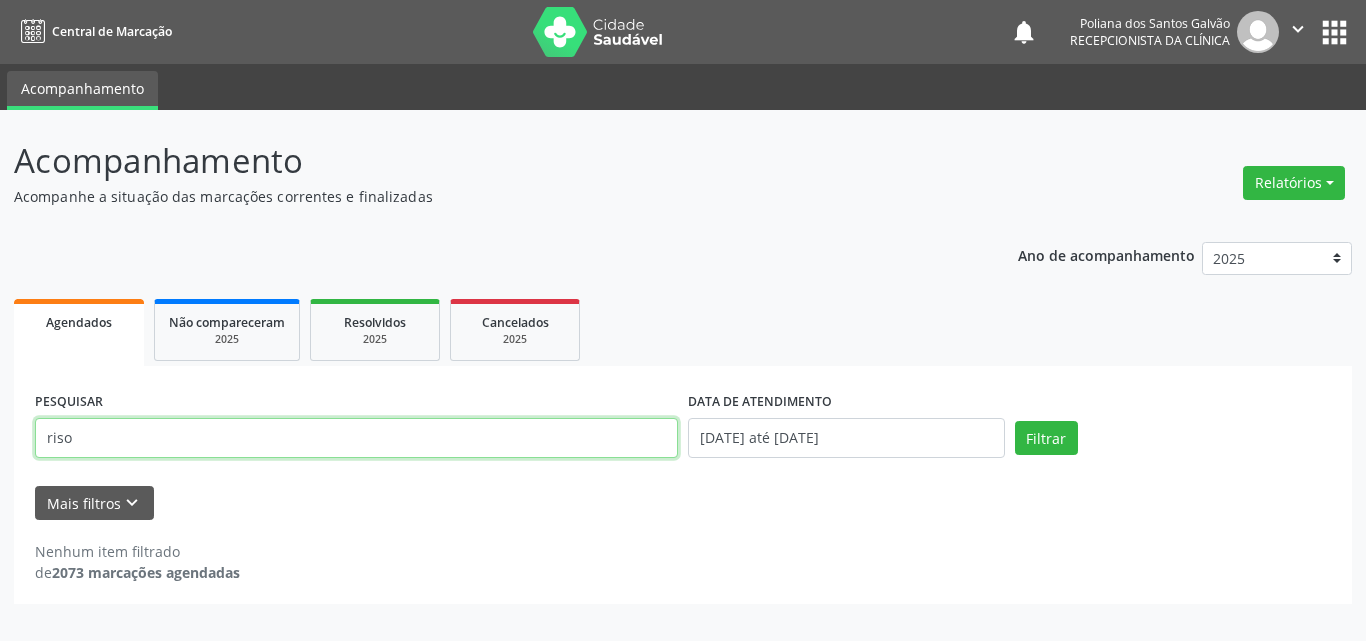 type on "riso" 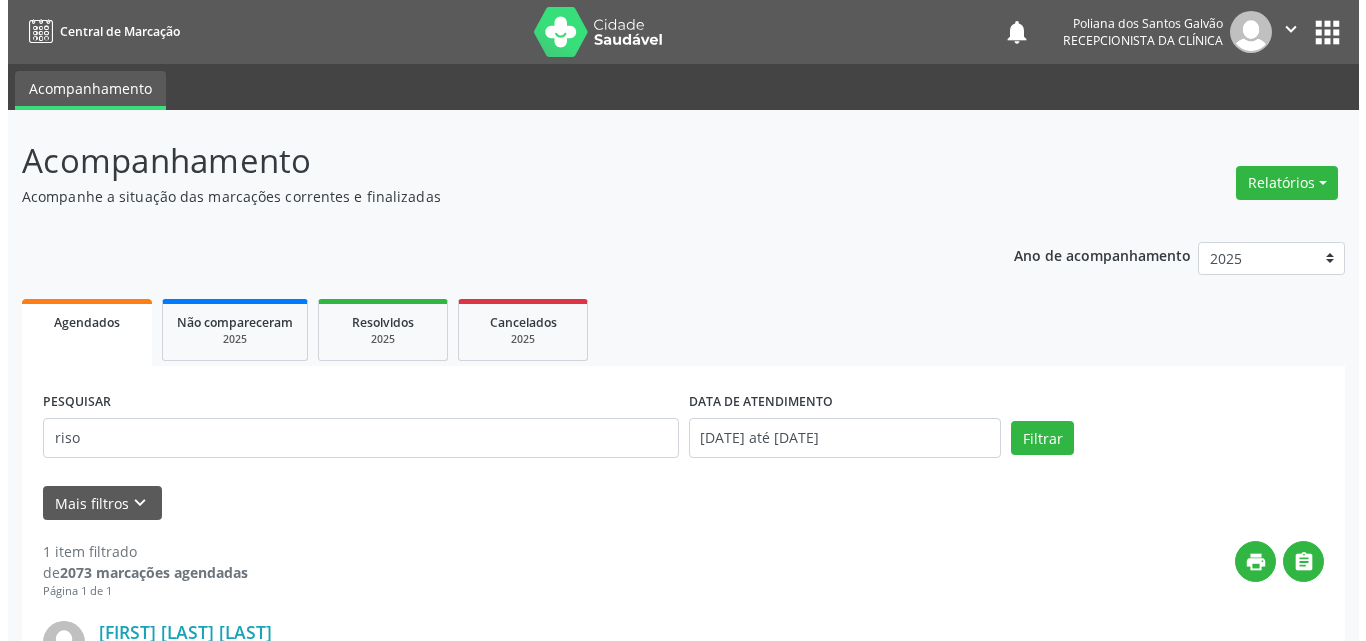 scroll, scrollTop: 264, scrollLeft: 0, axis: vertical 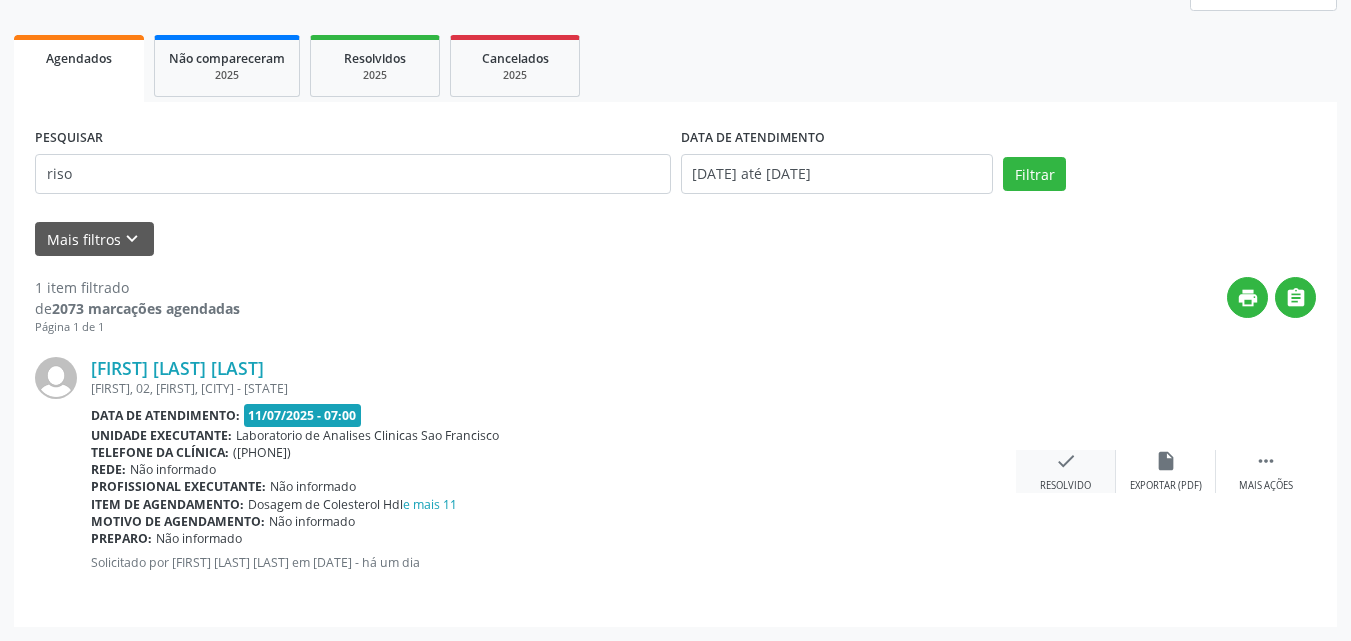 click on "check
Resolvido" at bounding box center (1066, 471) 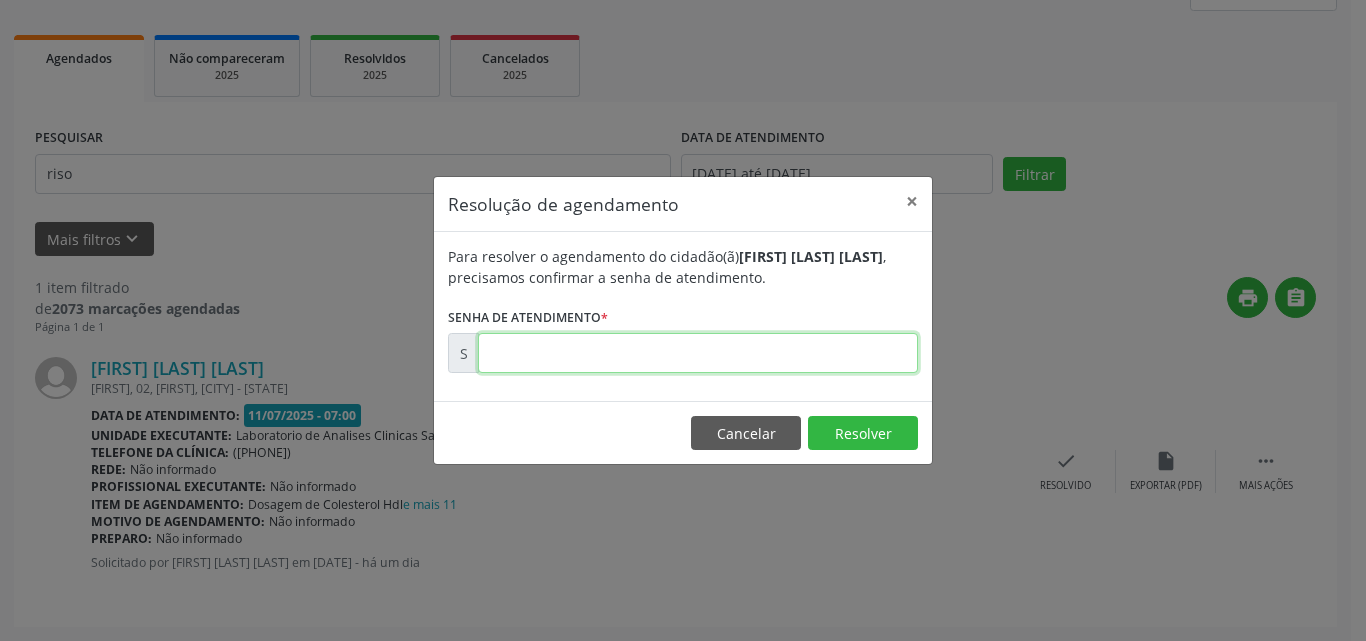 click at bounding box center (698, 353) 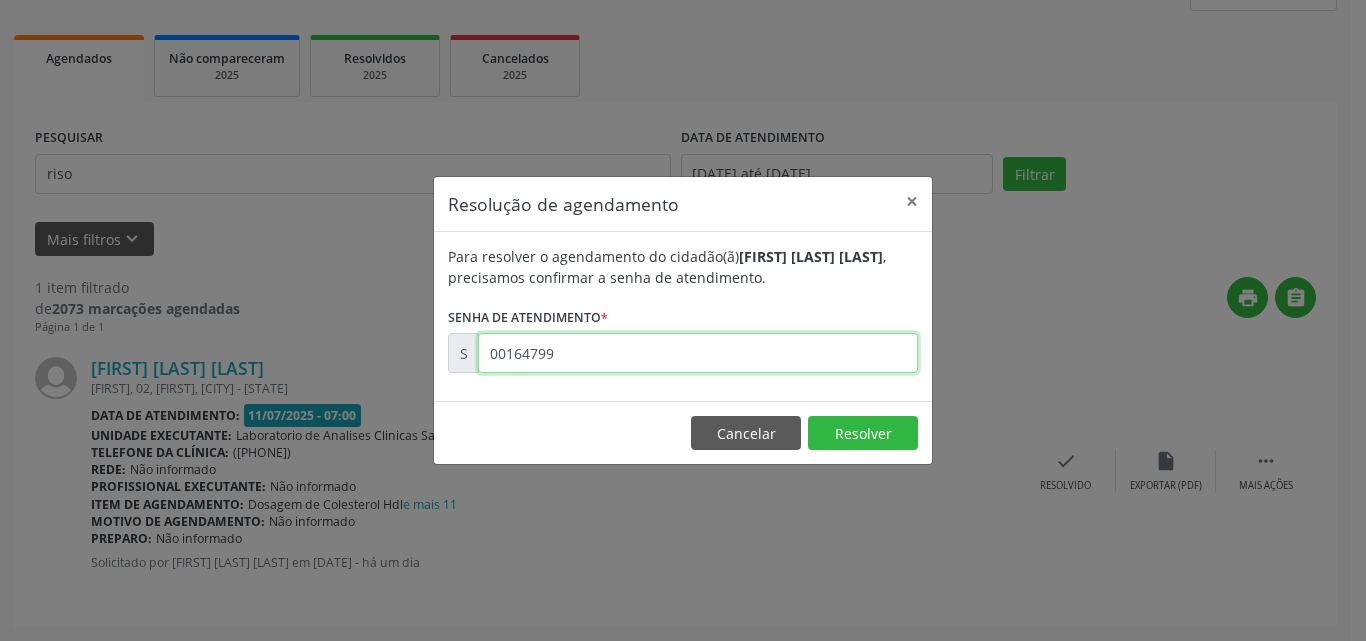 type on "00164799" 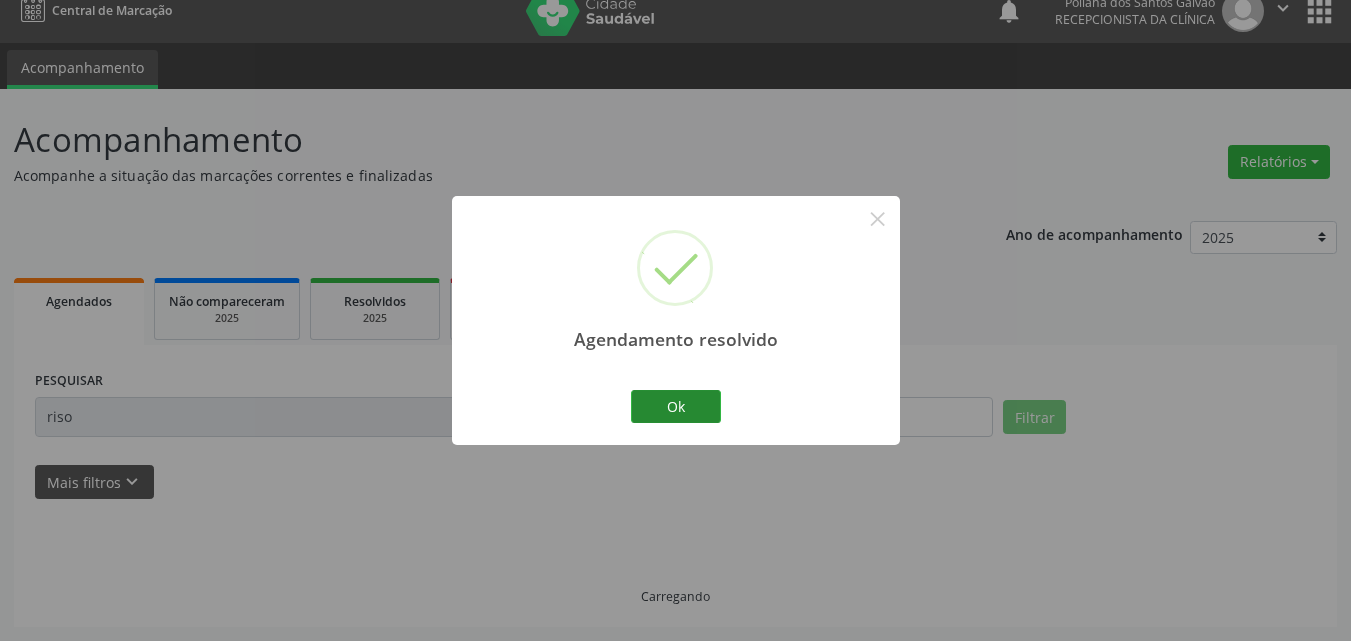 scroll, scrollTop: 0, scrollLeft: 0, axis: both 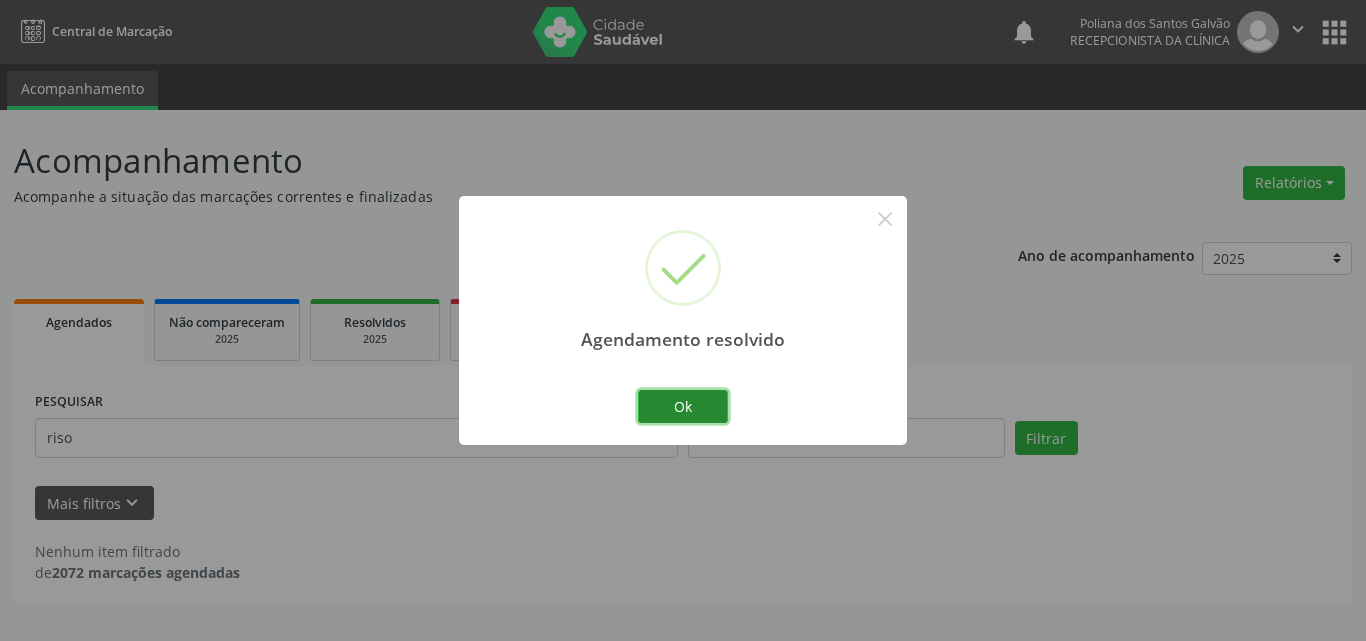 click on "Ok" at bounding box center (683, 407) 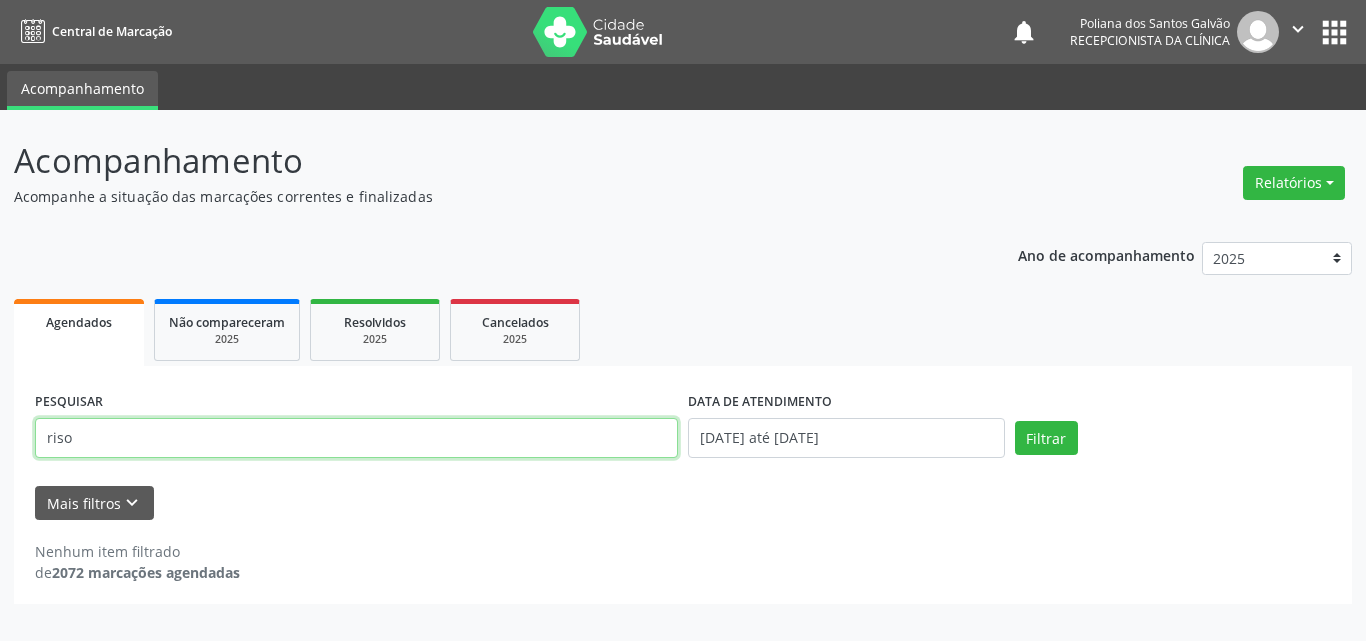 drag, startPoint x: 651, startPoint y: 432, endPoint x: 43, endPoint y: 256, distance: 632.9613 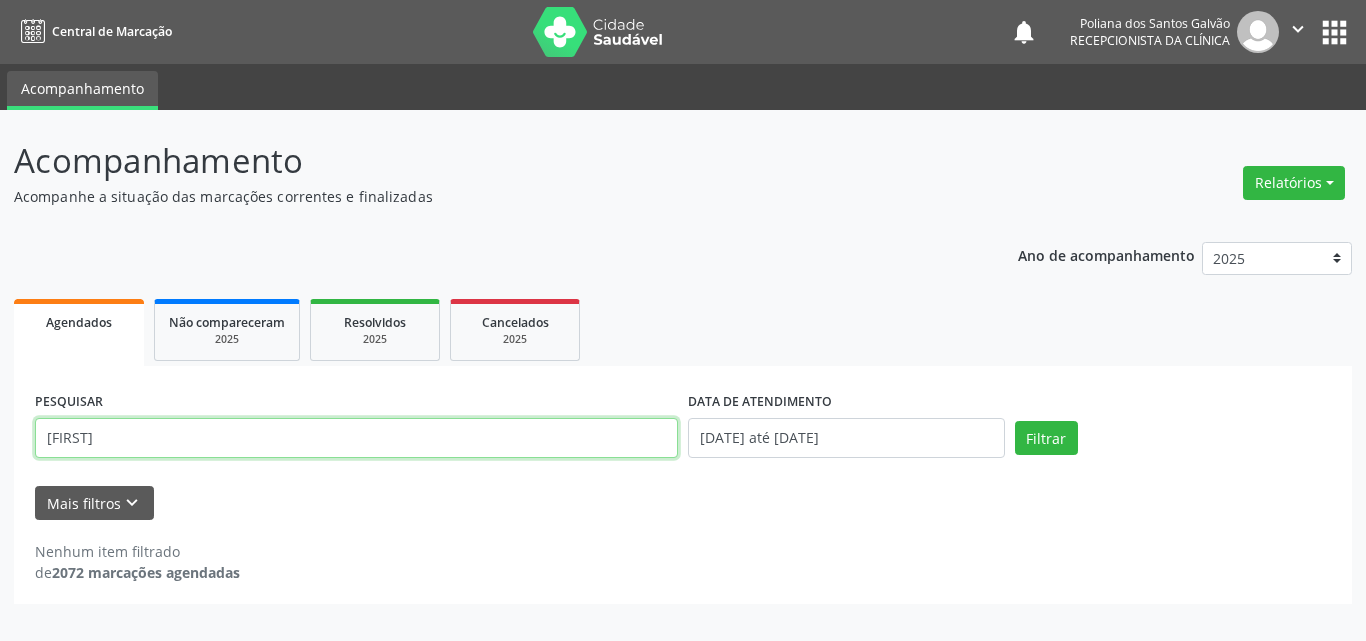type on "[FIRST]" 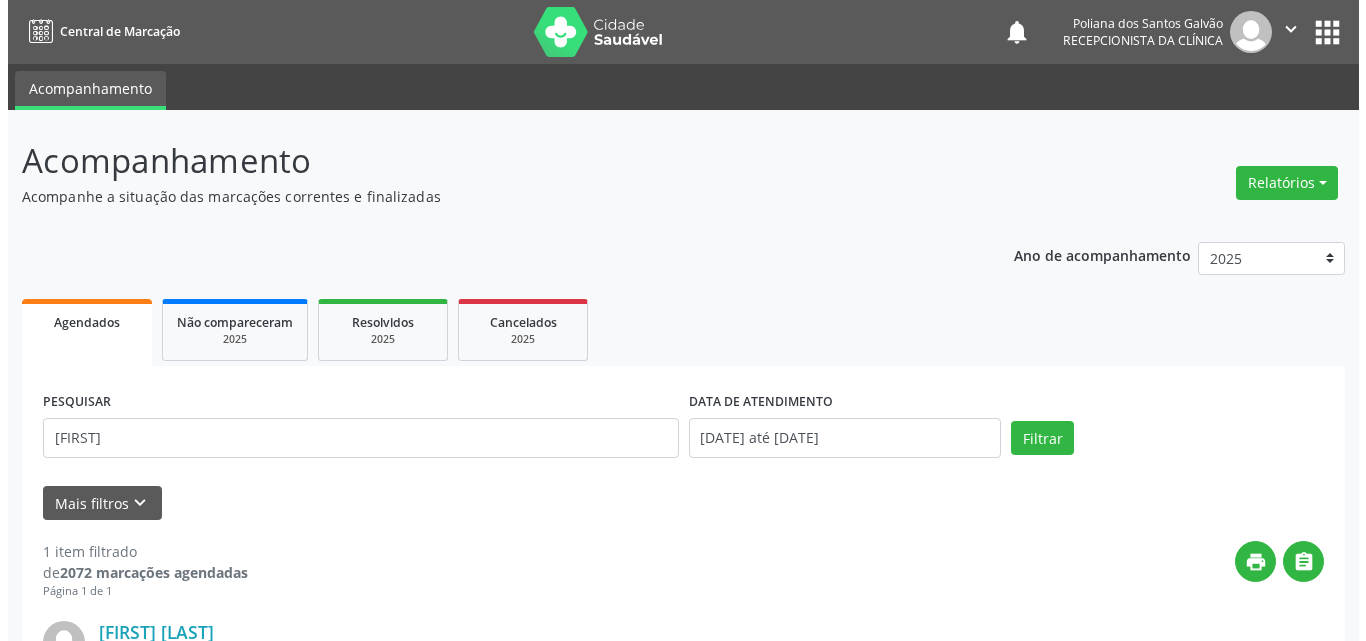 scroll, scrollTop: 264, scrollLeft: 0, axis: vertical 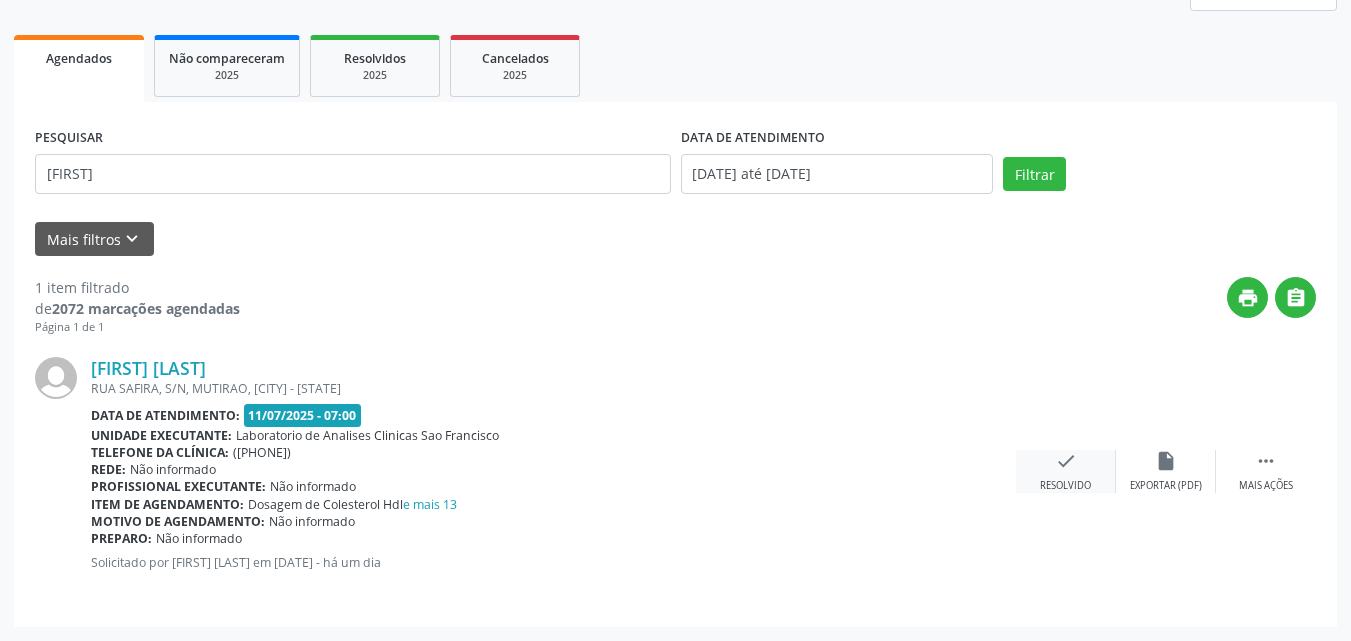 click on "Resolvido" at bounding box center [1065, 486] 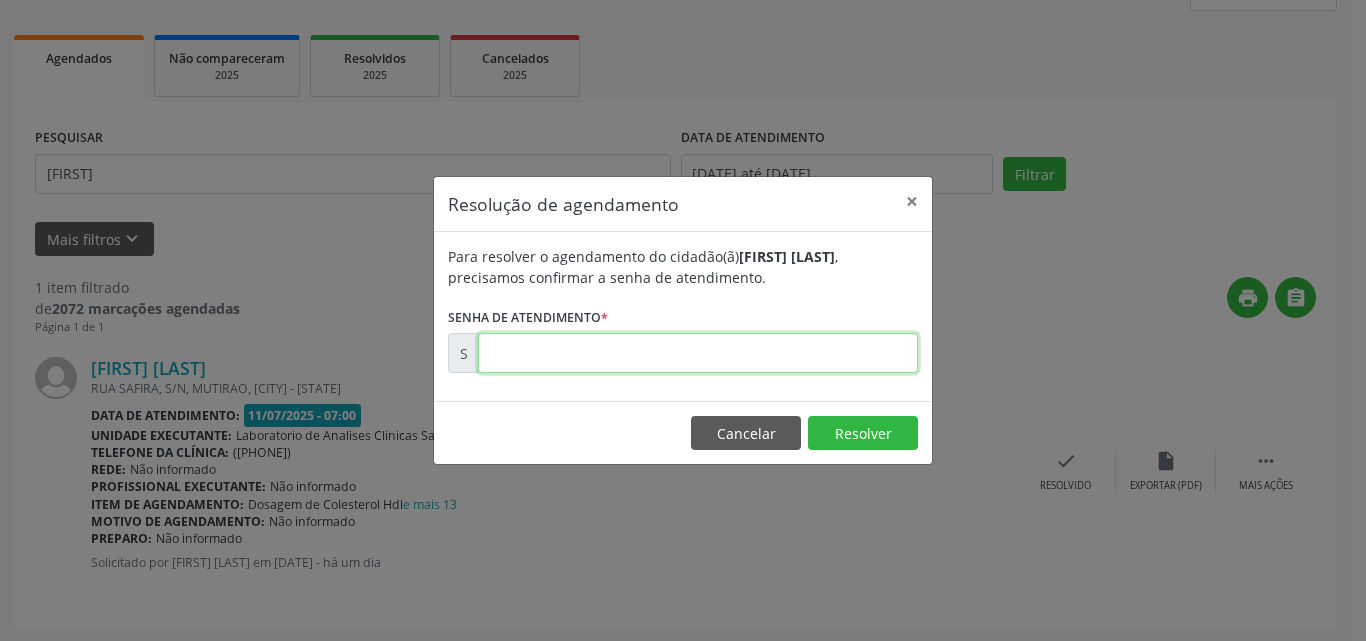 click at bounding box center [698, 353] 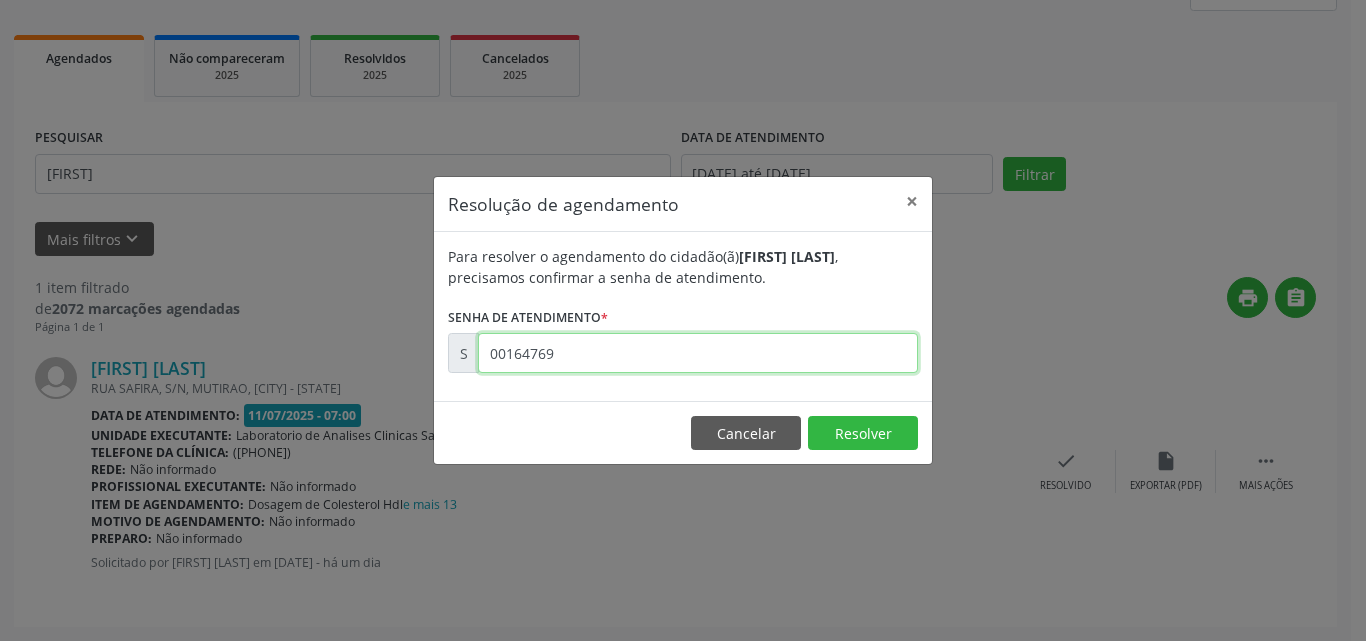 type on "00164769" 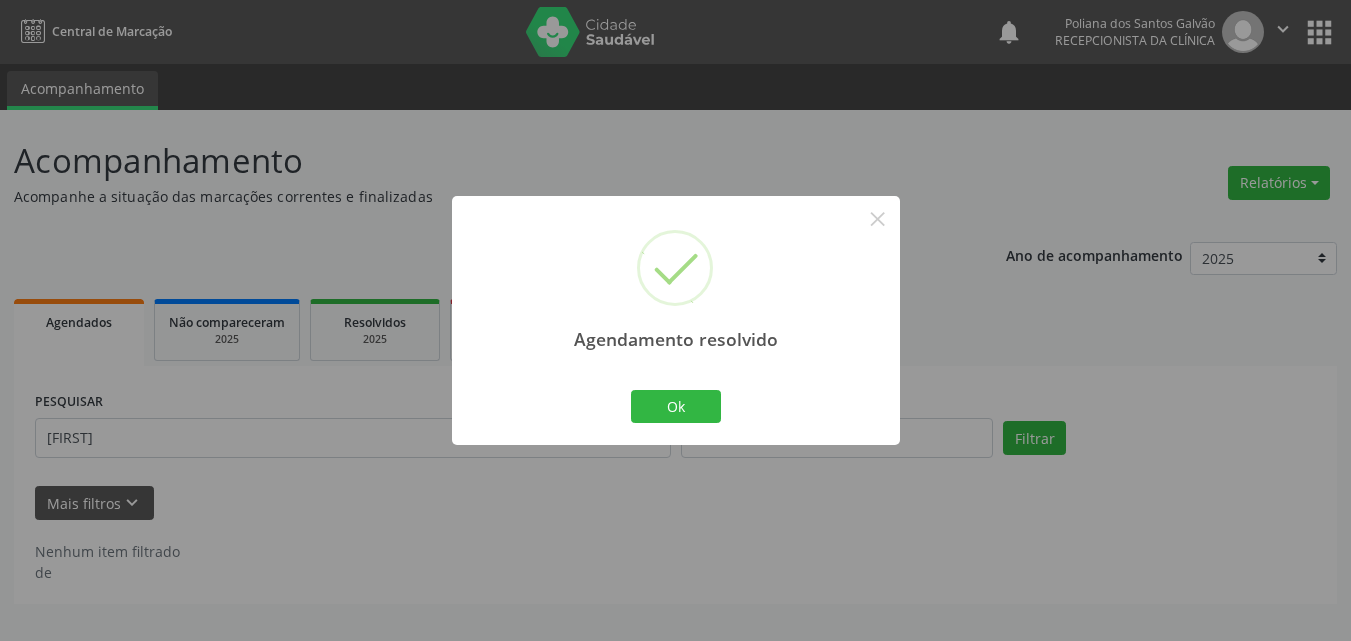scroll, scrollTop: 0, scrollLeft: 0, axis: both 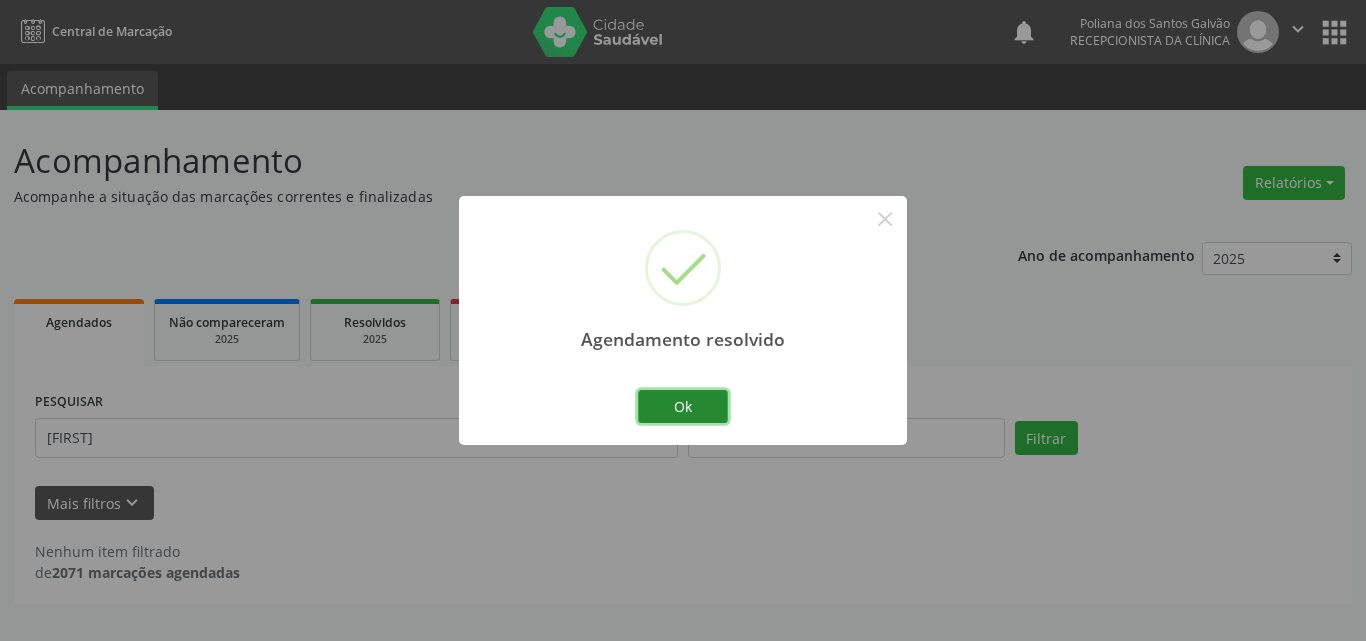 click on "Ok" at bounding box center [683, 407] 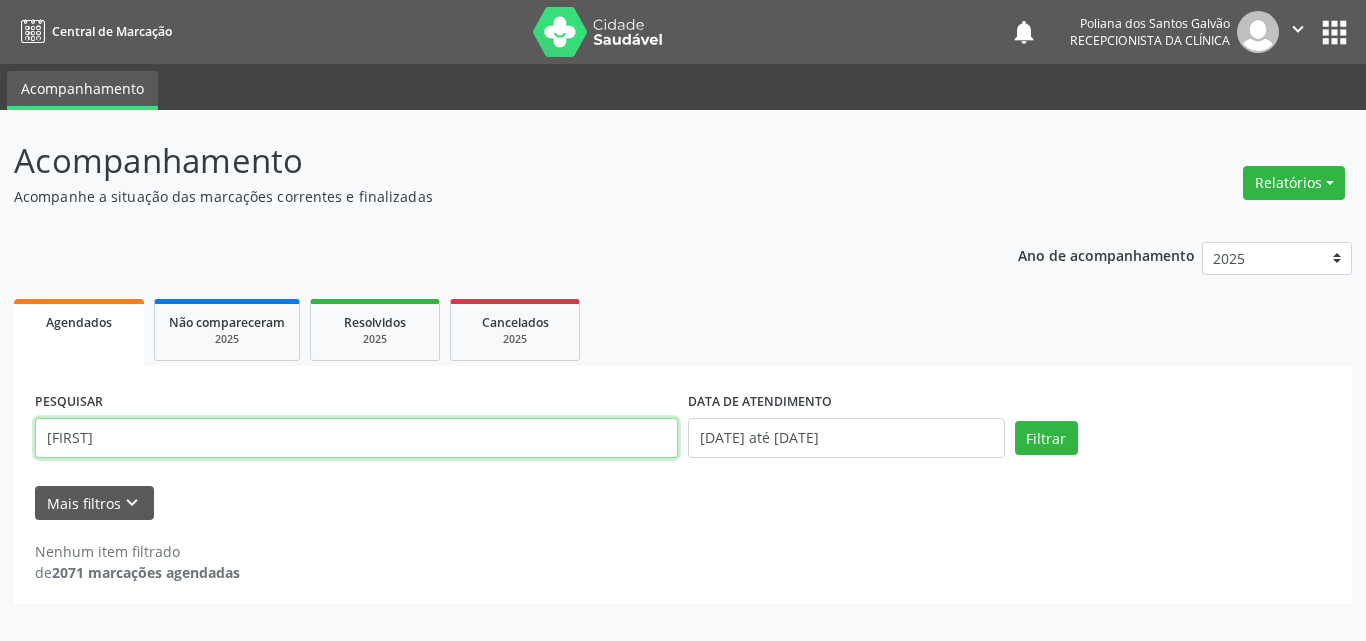 drag, startPoint x: 565, startPoint y: 446, endPoint x: 0, endPoint y: 195, distance: 618.24426 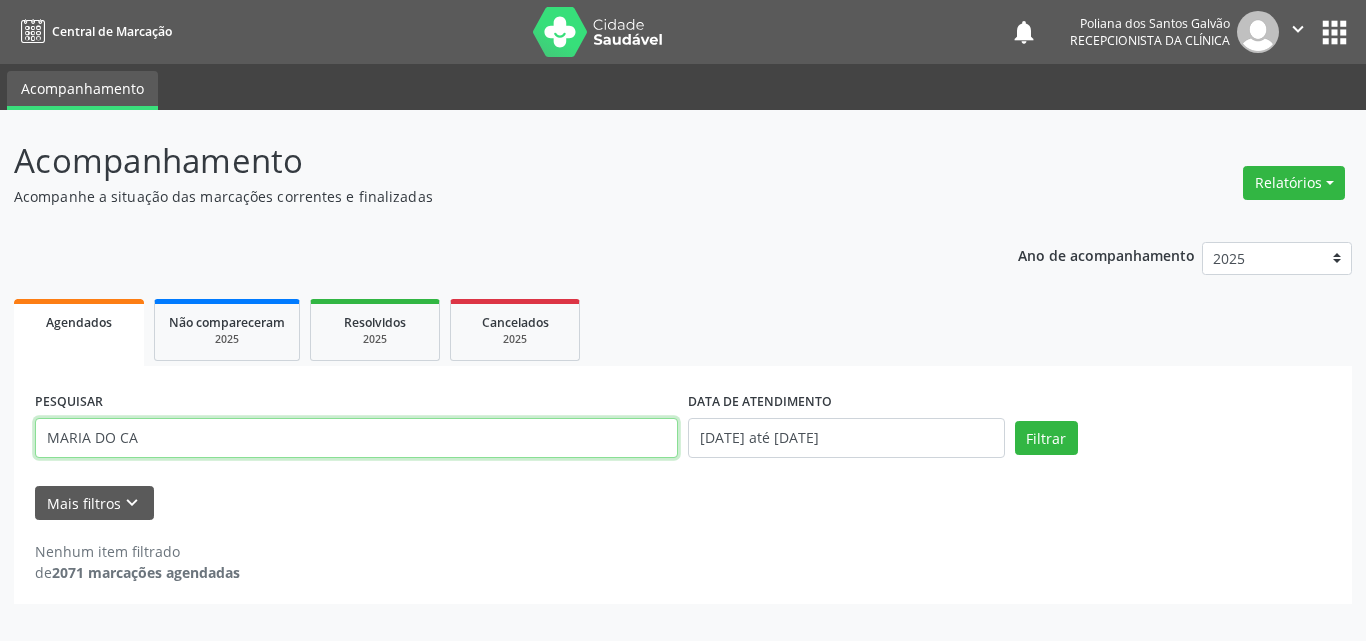 type on "MARIA DO CA" 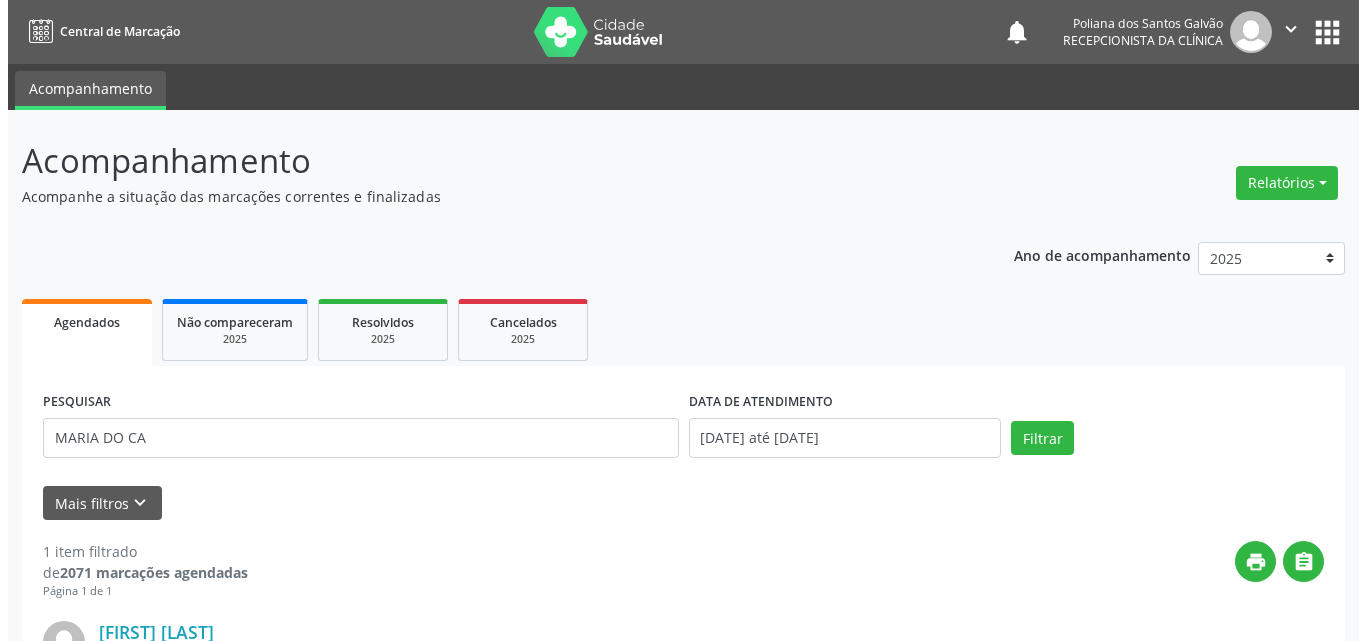 scroll, scrollTop: 264, scrollLeft: 0, axis: vertical 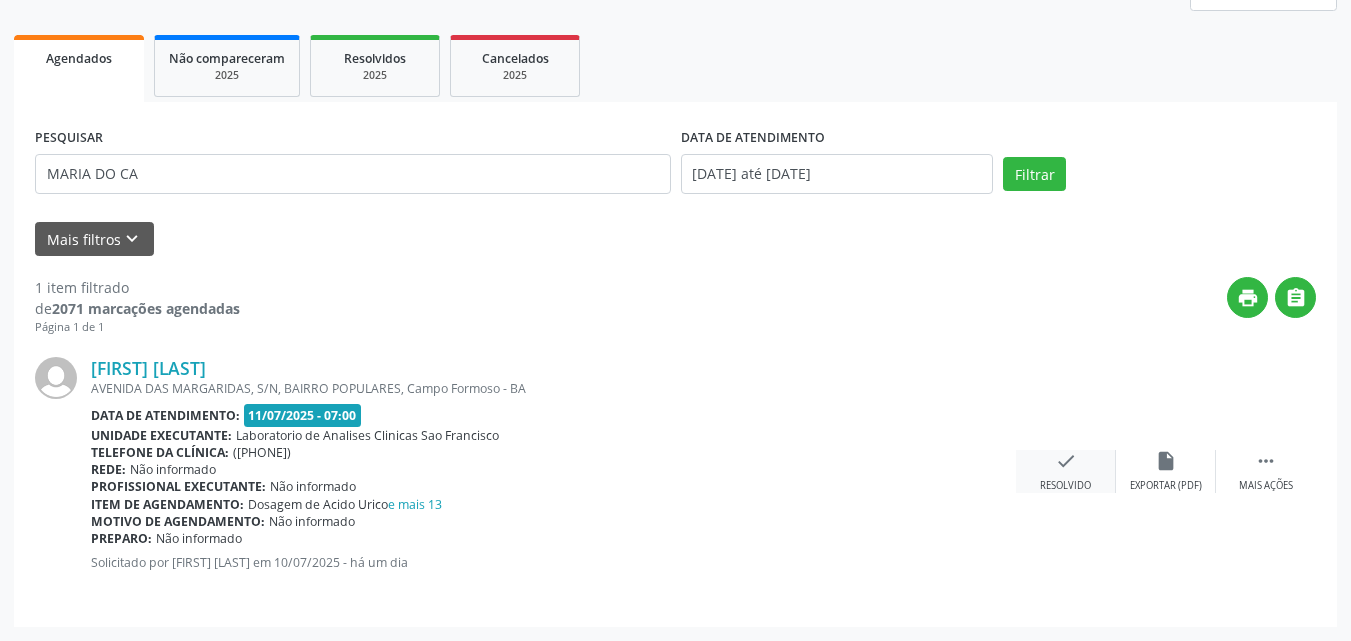 click on "check
Resolvido" at bounding box center [1066, 471] 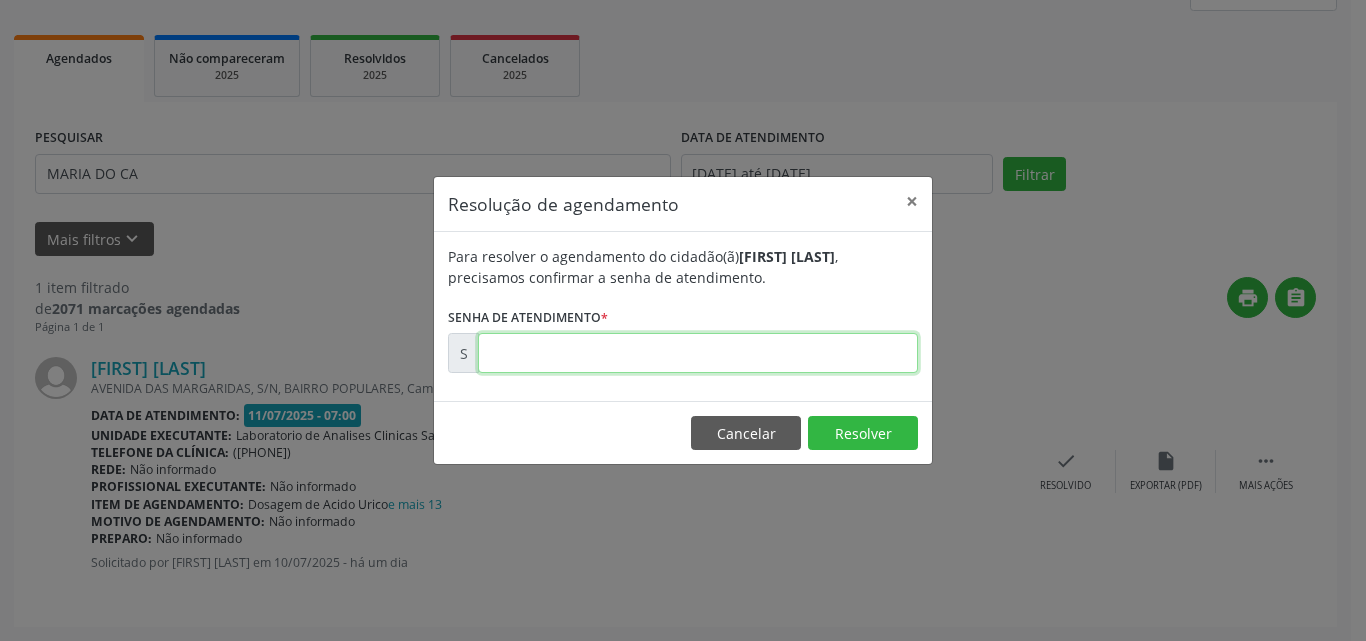 click at bounding box center (698, 353) 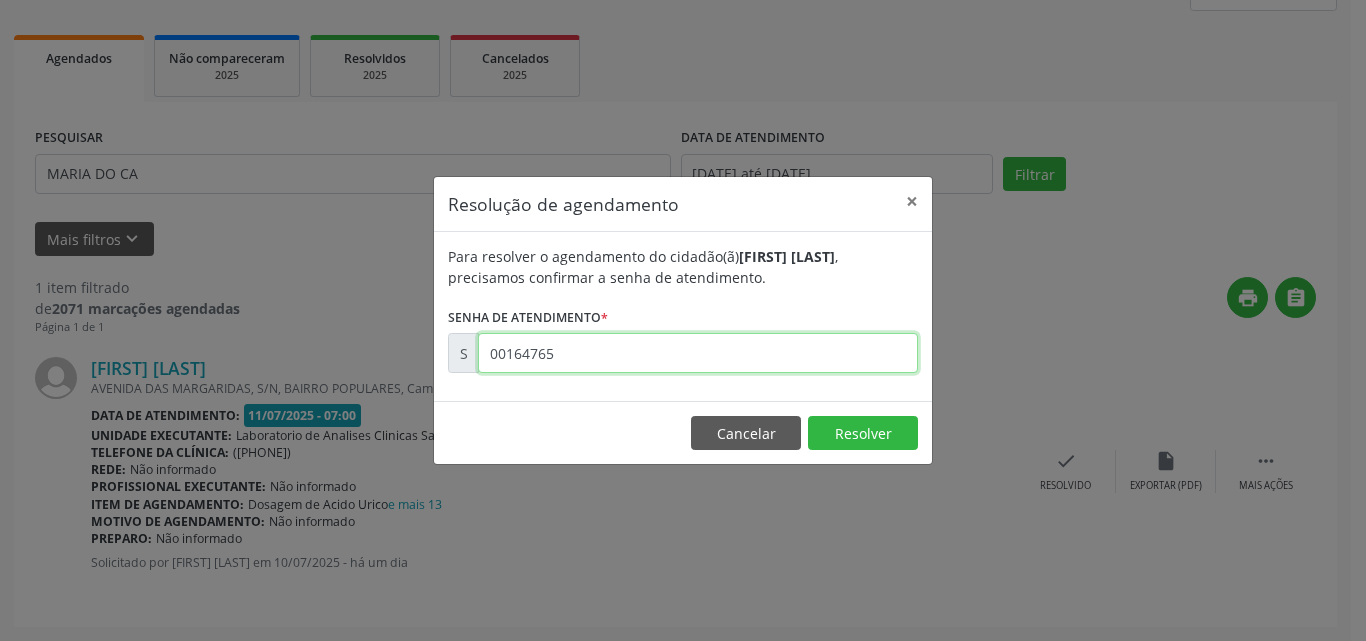 type on "00164765" 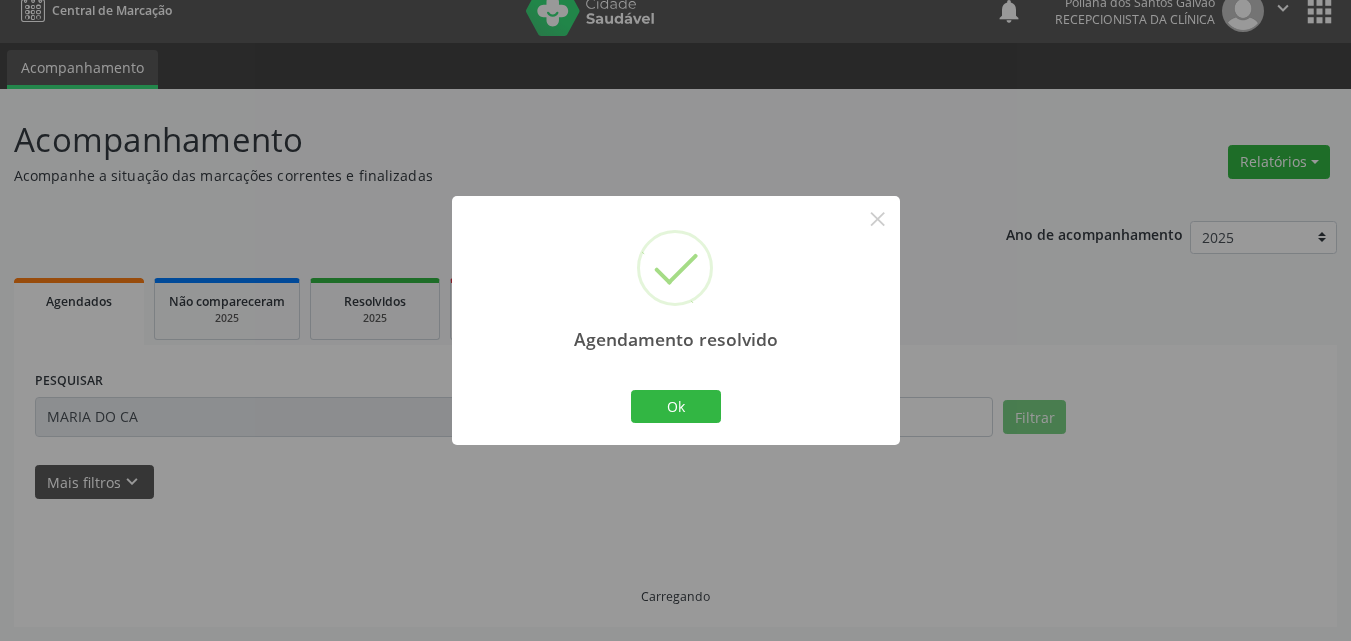 scroll, scrollTop: 0, scrollLeft: 0, axis: both 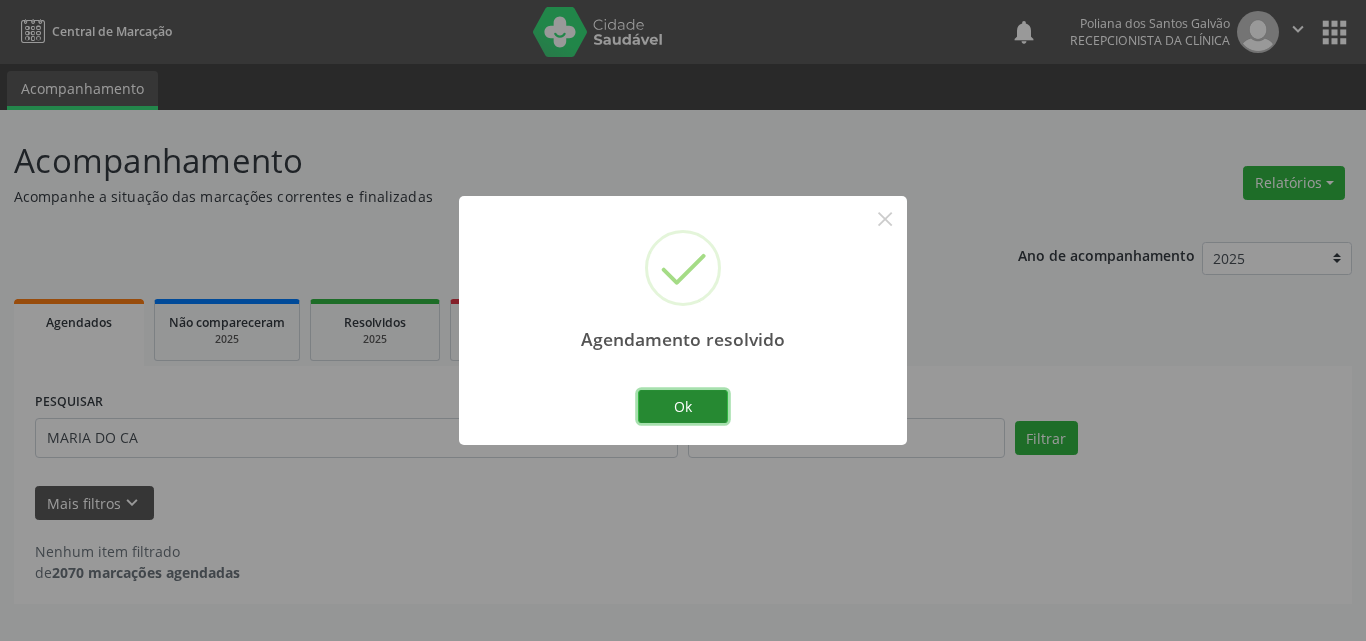 click on "Ok" at bounding box center (683, 407) 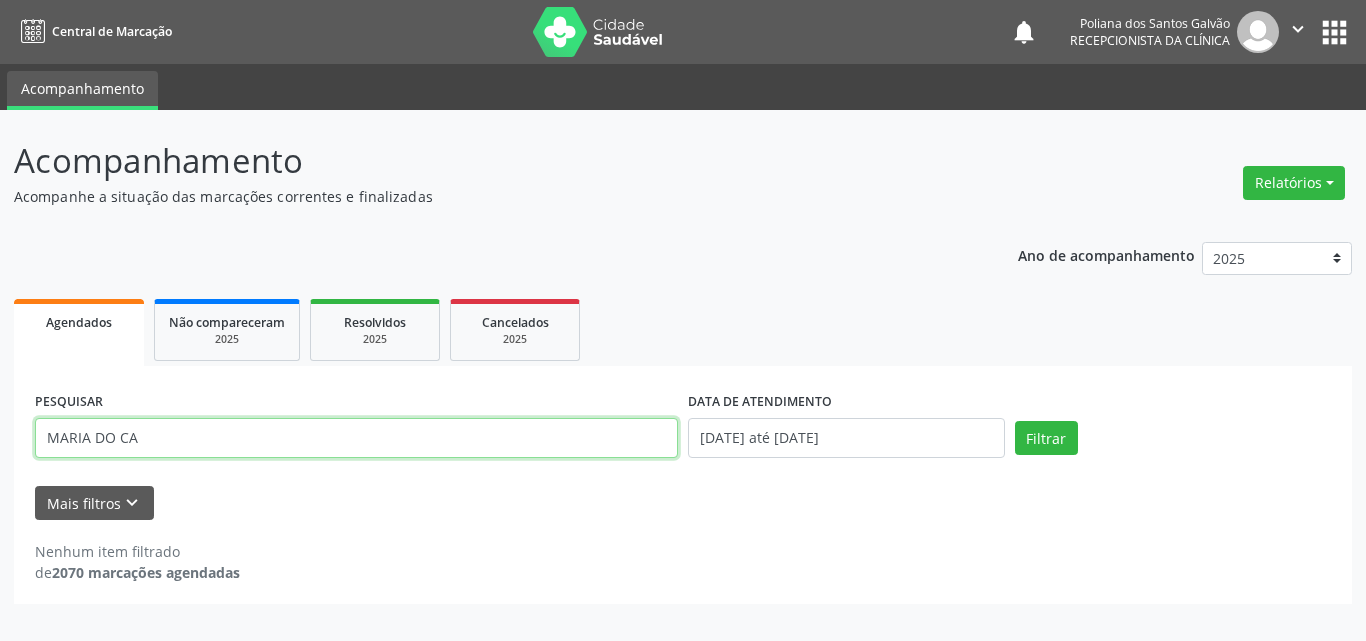 drag, startPoint x: 536, startPoint y: 440, endPoint x: 0, endPoint y: 233, distance: 574.58246 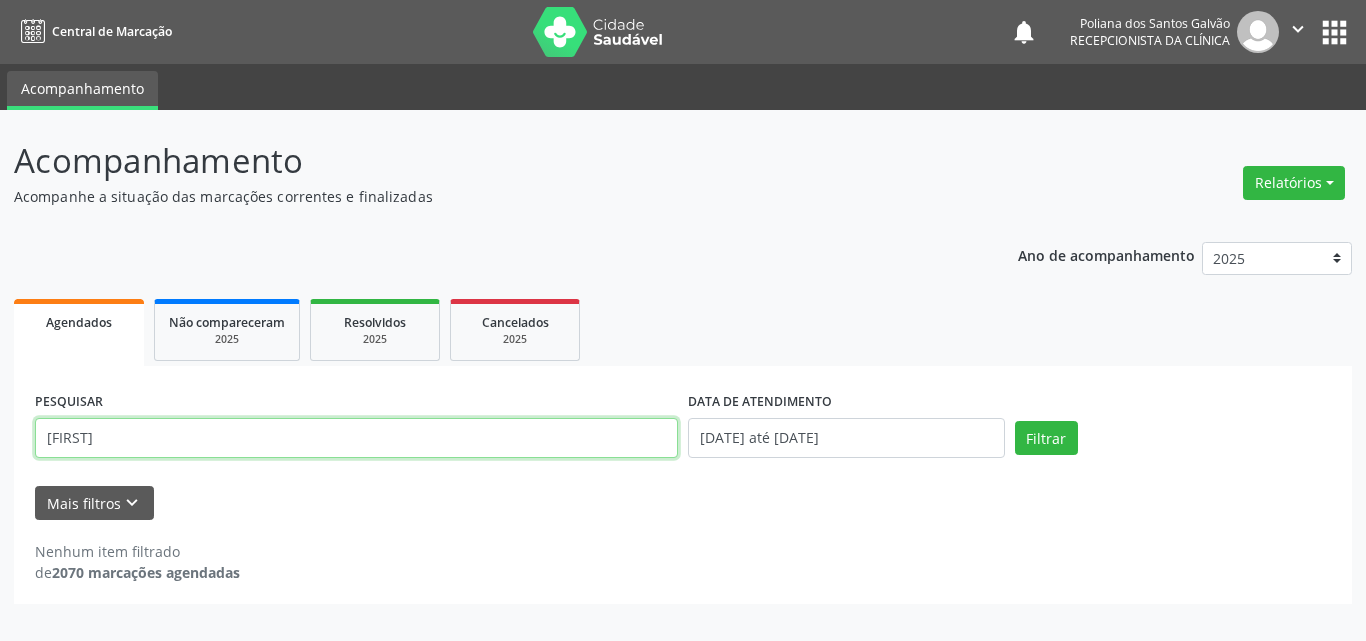 type on "[FIRST]" 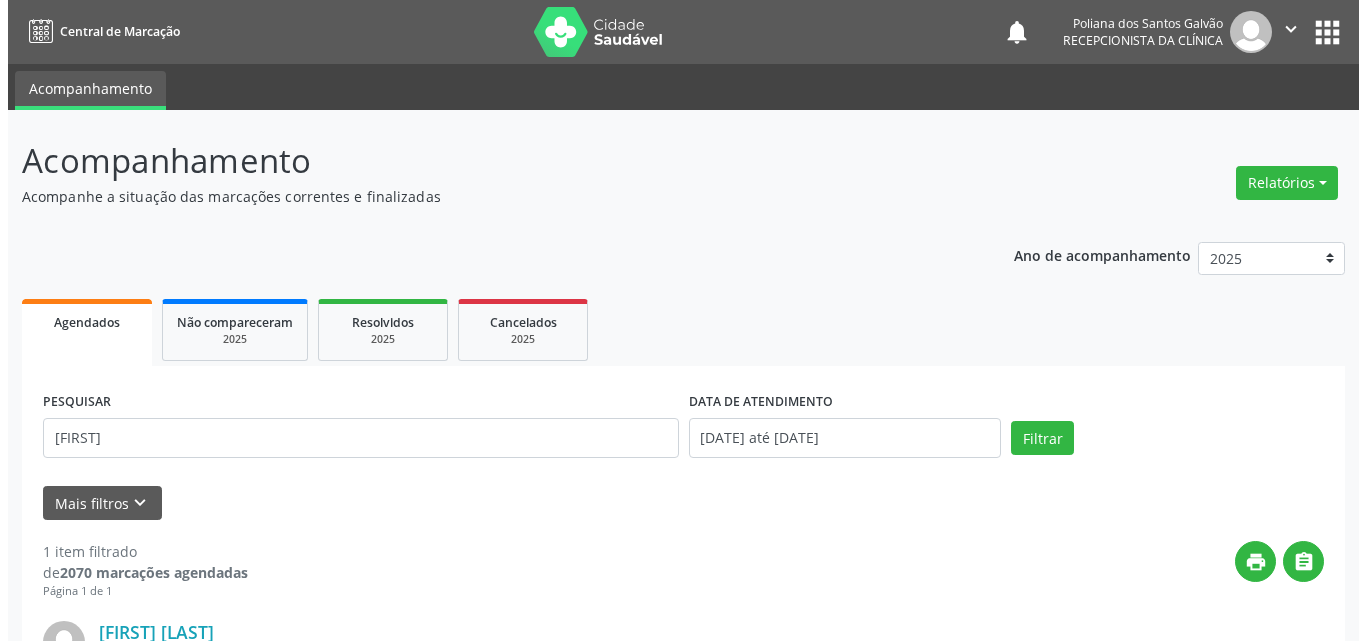 scroll, scrollTop: 264, scrollLeft: 0, axis: vertical 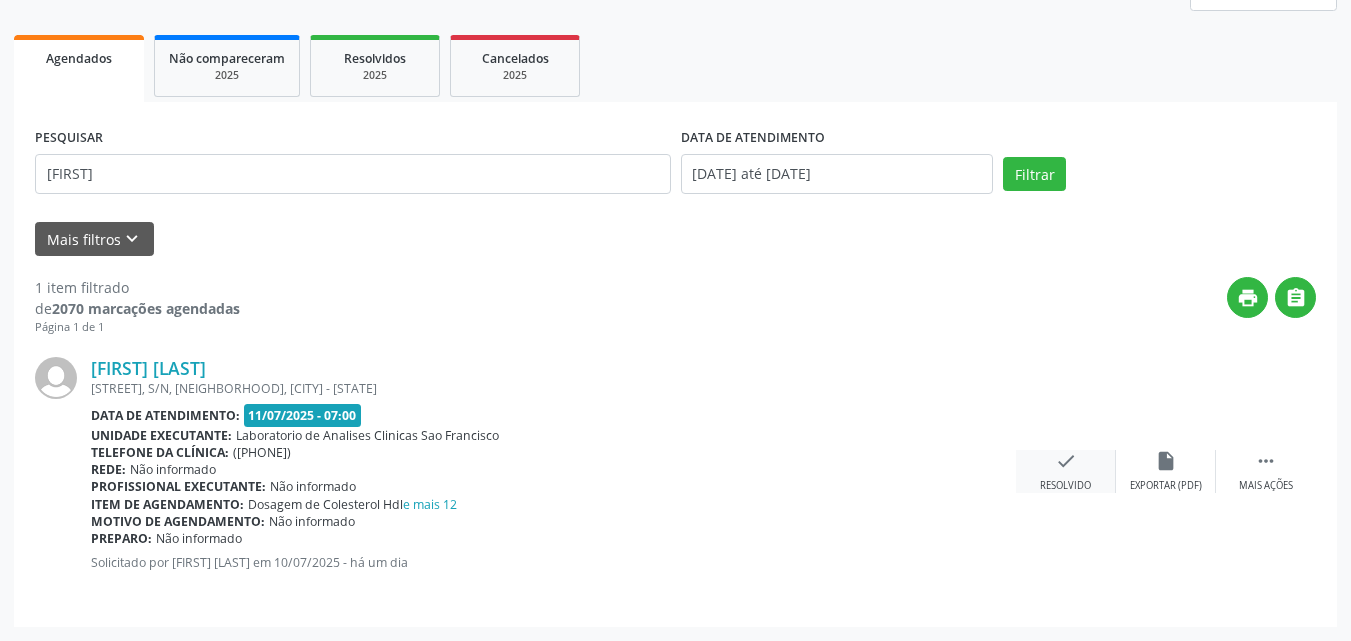 click on "check
Resolvido" at bounding box center (1066, 471) 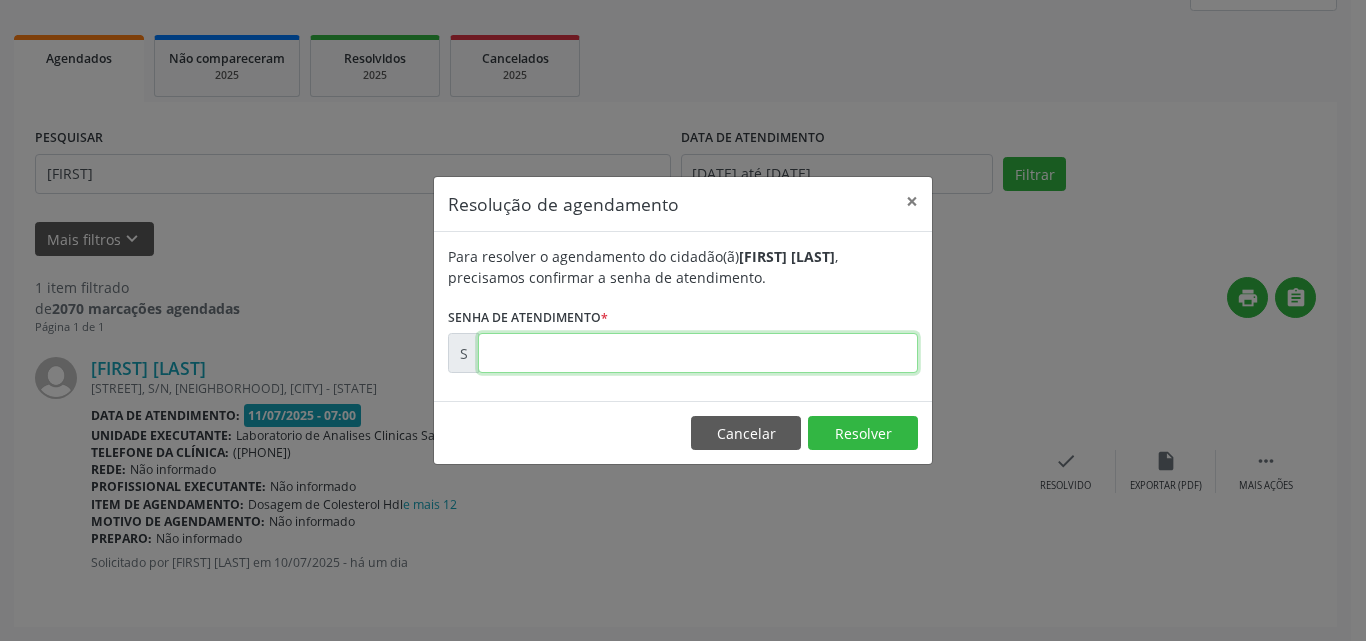 click at bounding box center (698, 353) 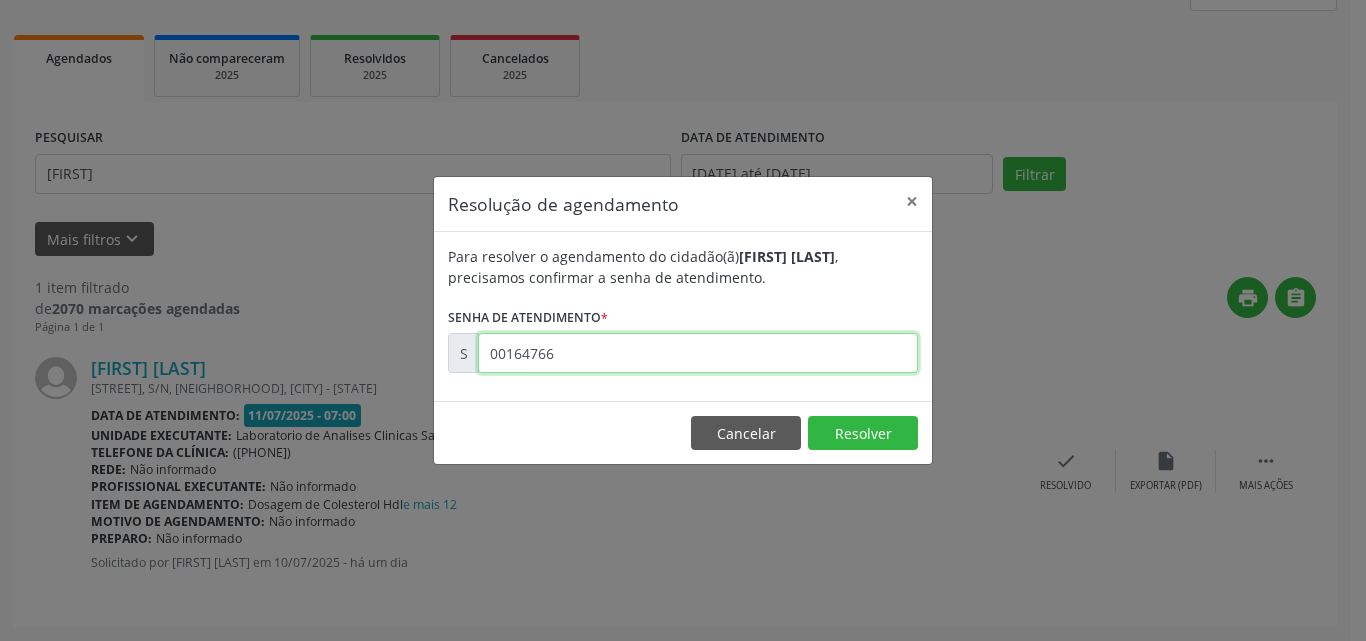 type on "00164766" 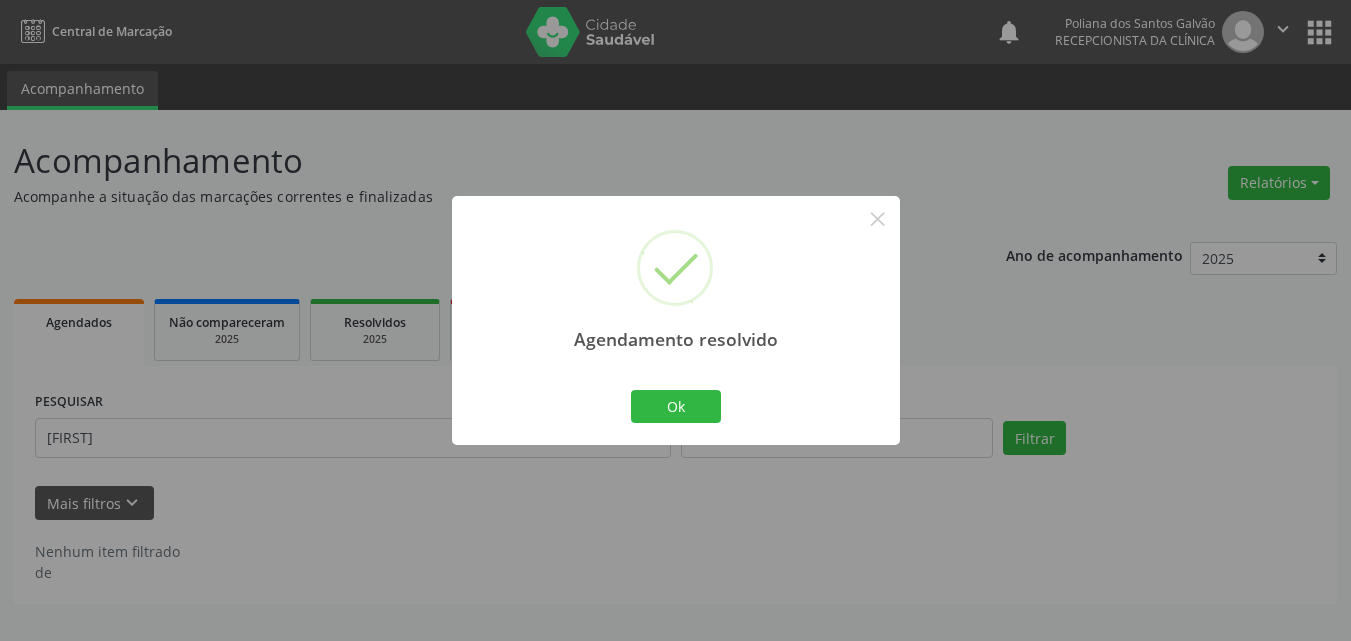 scroll, scrollTop: 0, scrollLeft: 0, axis: both 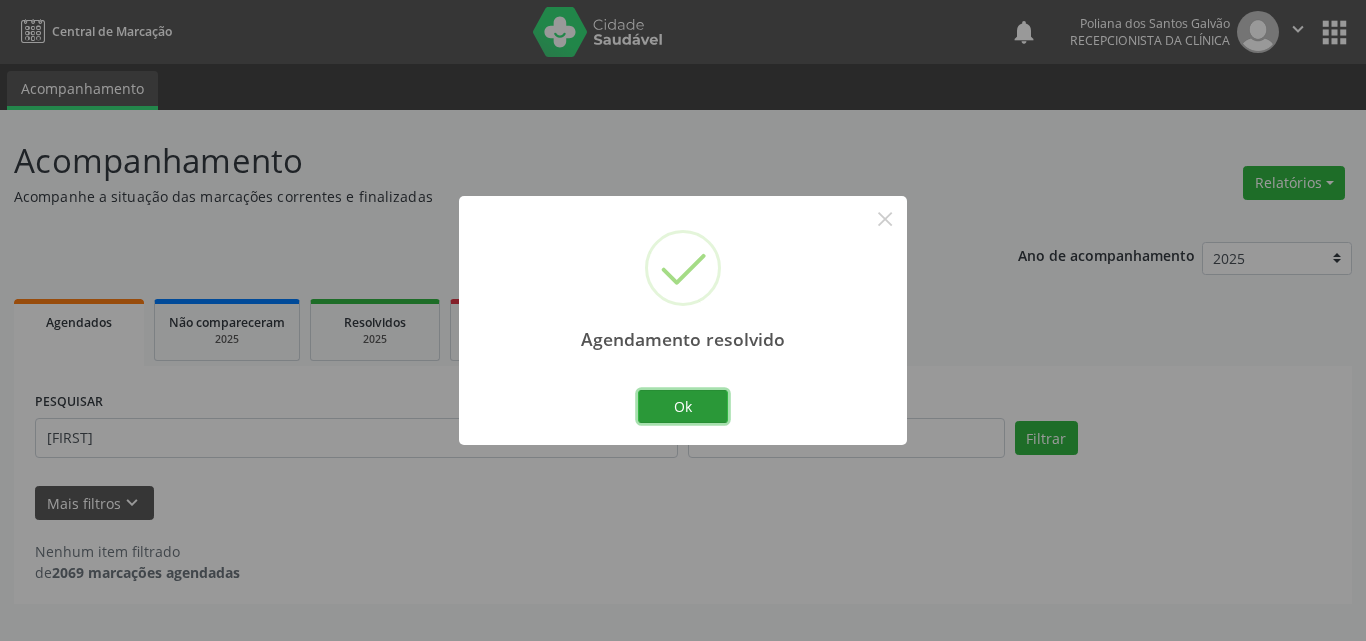 drag, startPoint x: 717, startPoint y: 396, endPoint x: 637, endPoint y: 432, distance: 87.72685 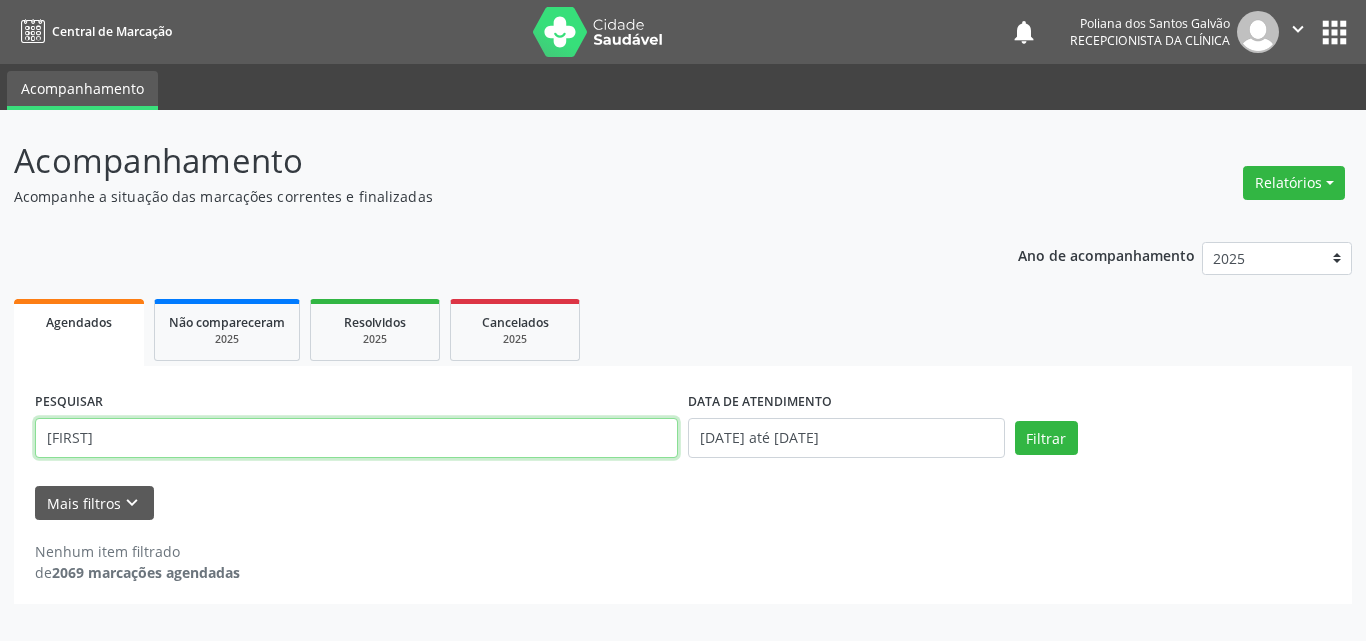 drag, startPoint x: 590, startPoint y: 453, endPoint x: 0, endPoint y: 216, distance: 635.82153 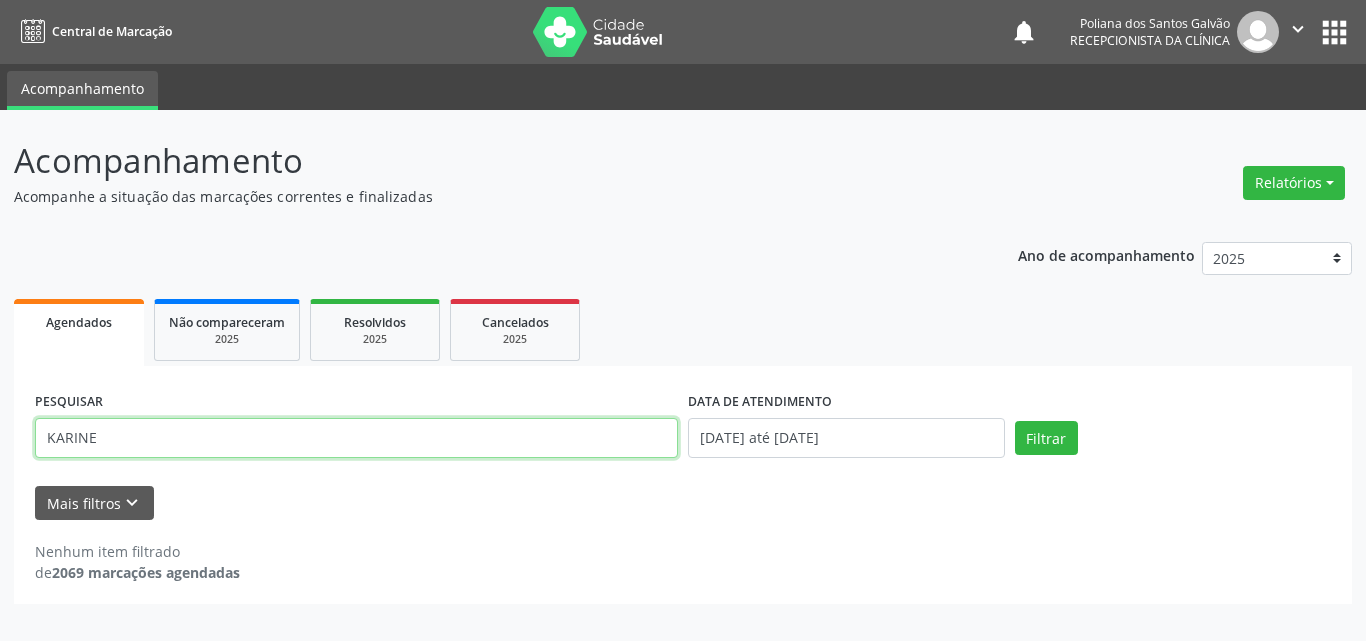 type on "KARINE" 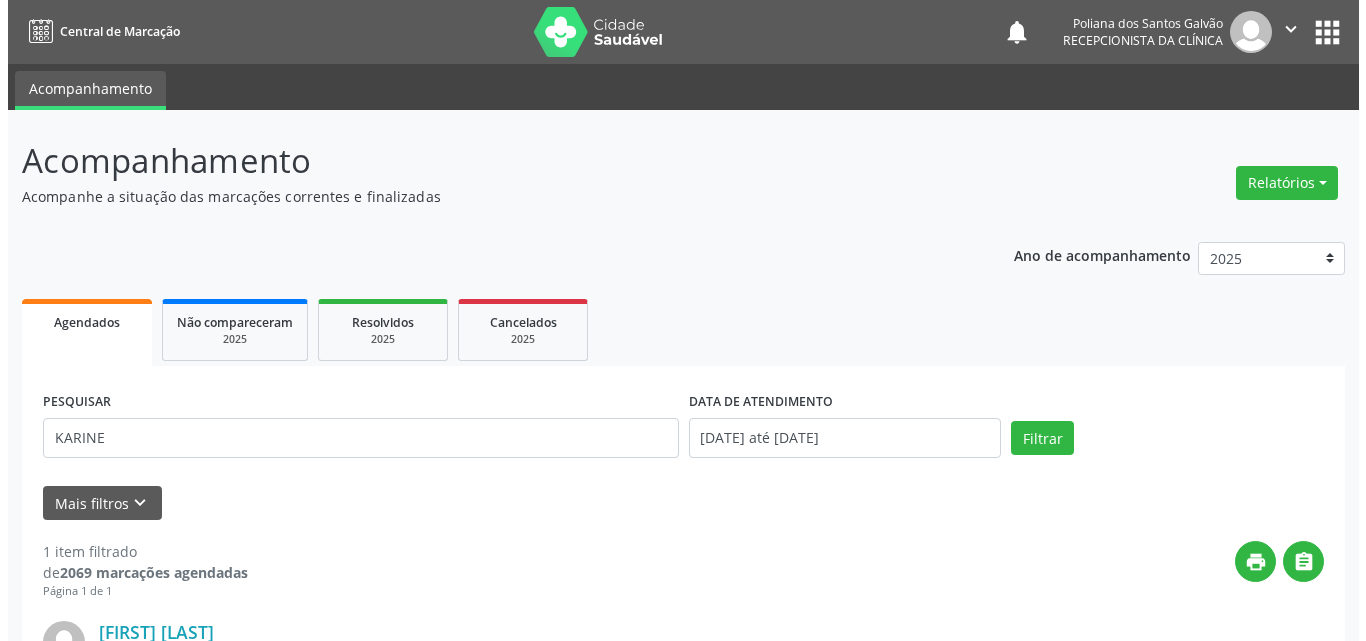 scroll, scrollTop: 264, scrollLeft: 0, axis: vertical 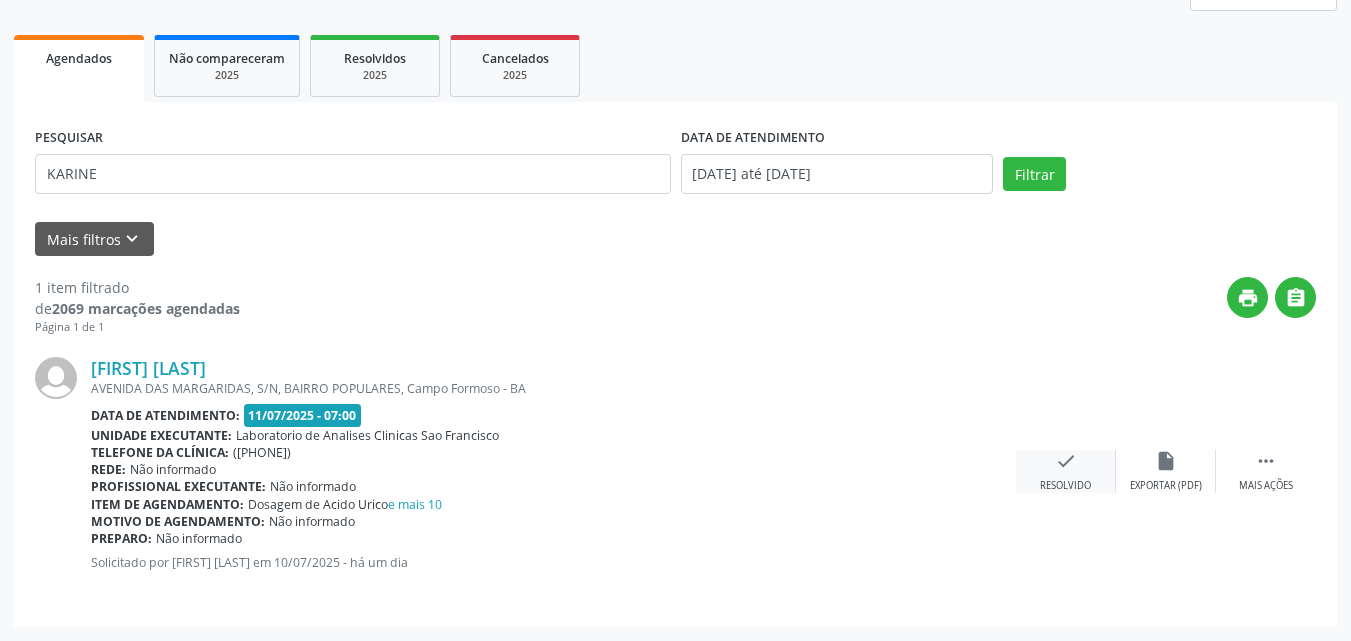 click on "check
Resolvido" at bounding box center [1066, 471] 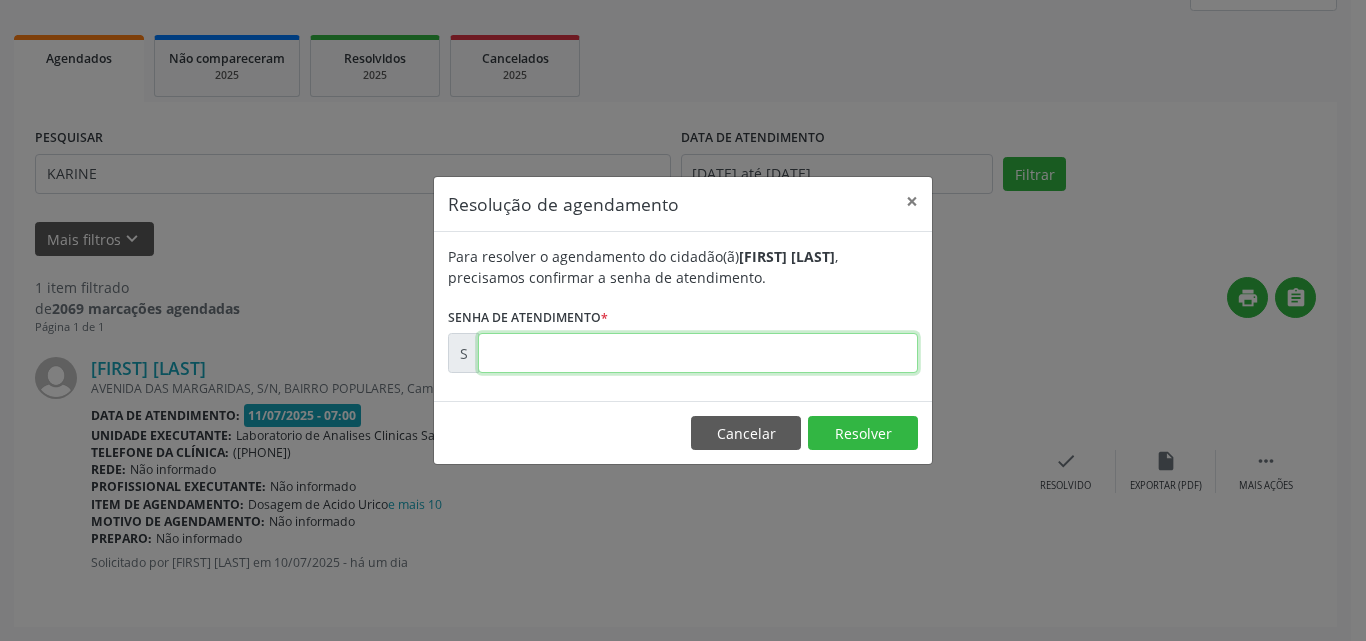 click at bounding box center [698, 353] 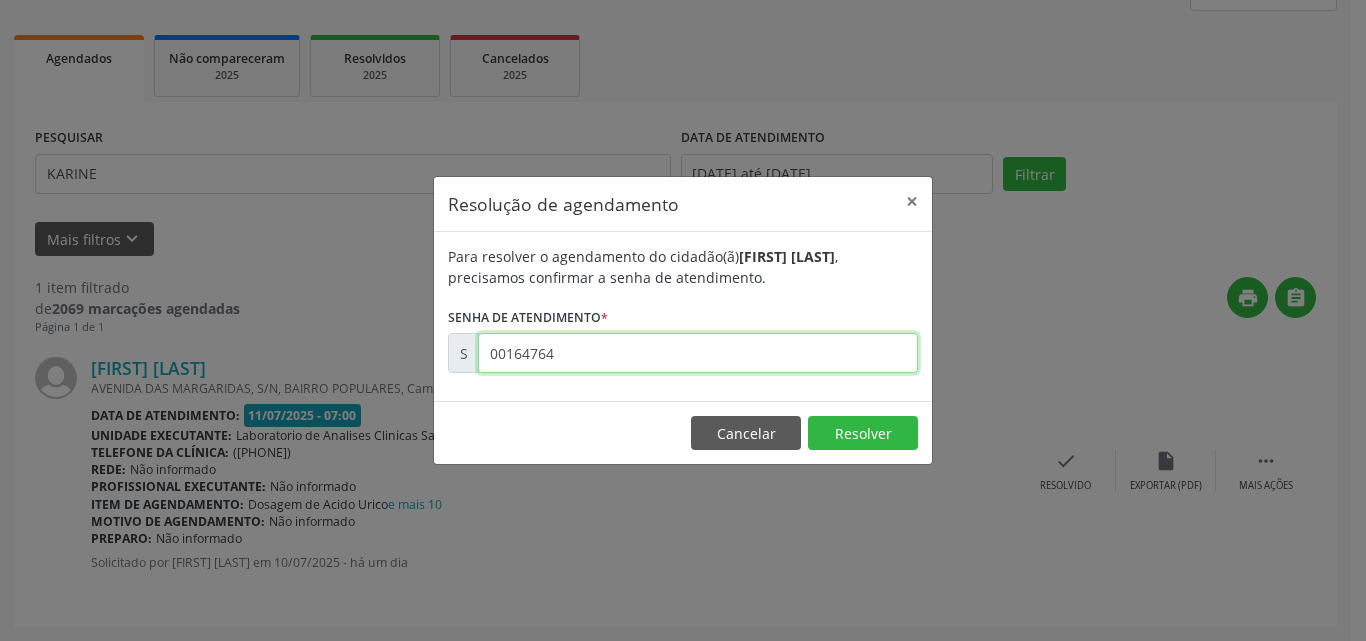 type on "00164764" 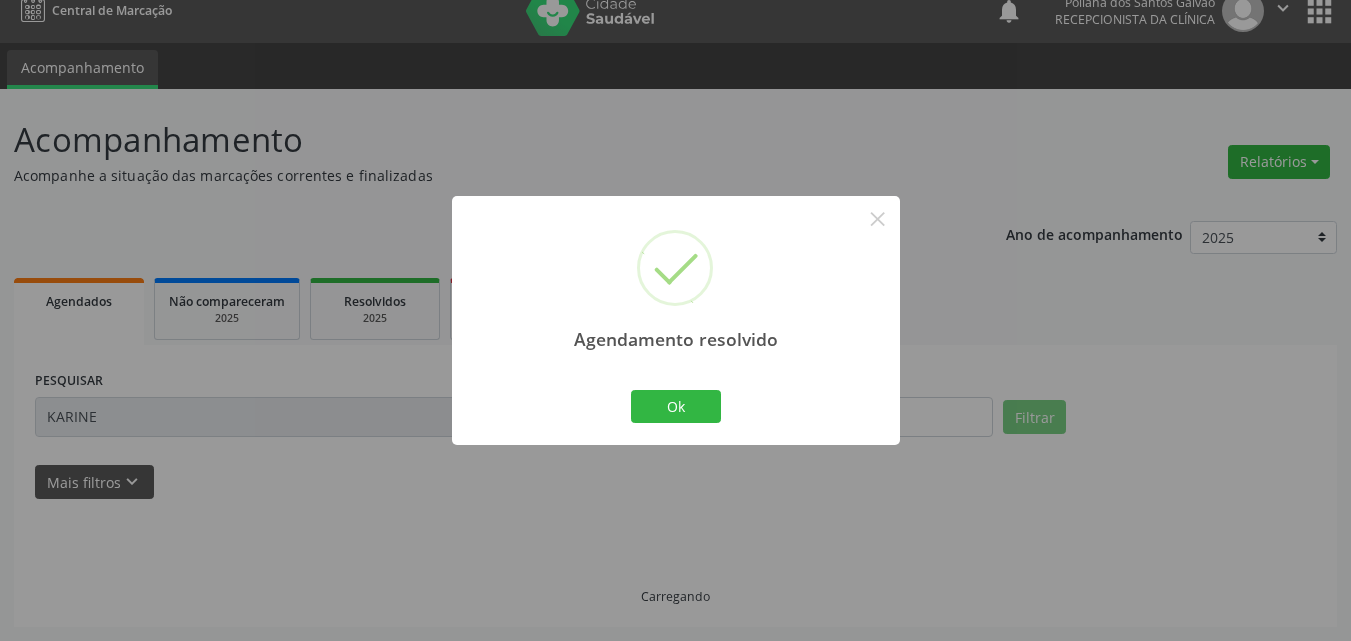 scroll, scrollTop: 0, scrollLeft: 0, axis: both 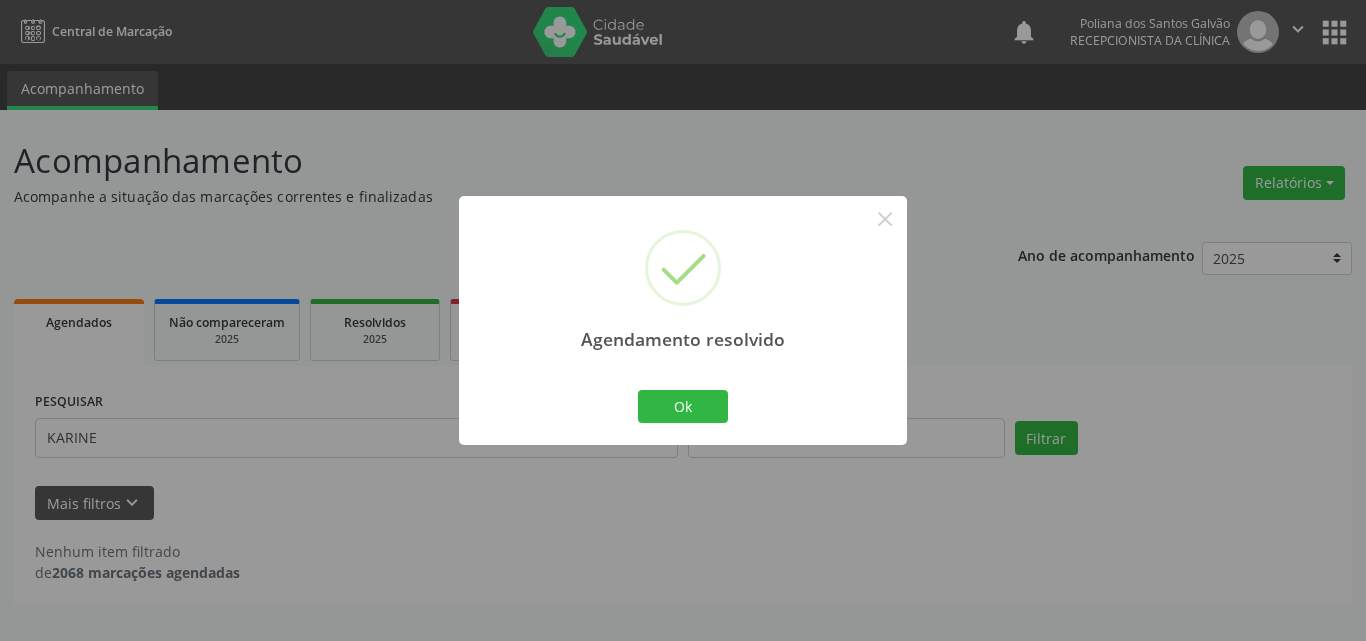 click on "Ok Cancel" at bounding box center [683, 406] 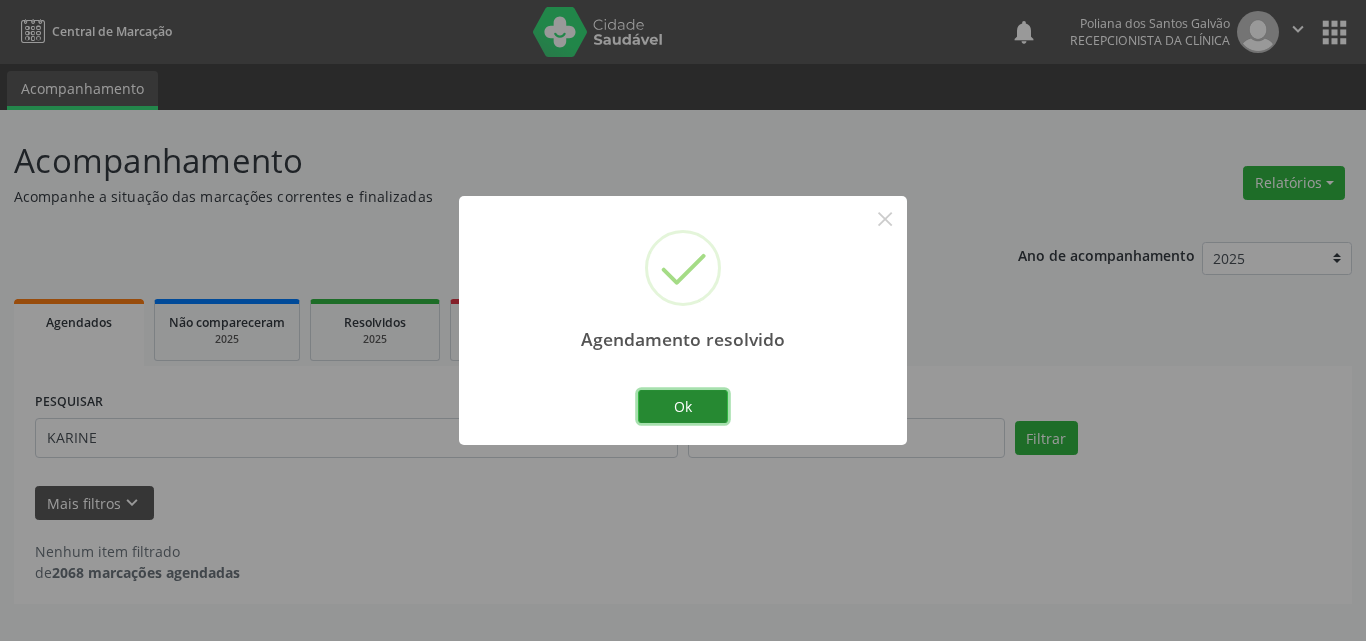 click on "Ok" at bounding box center [683, 407] 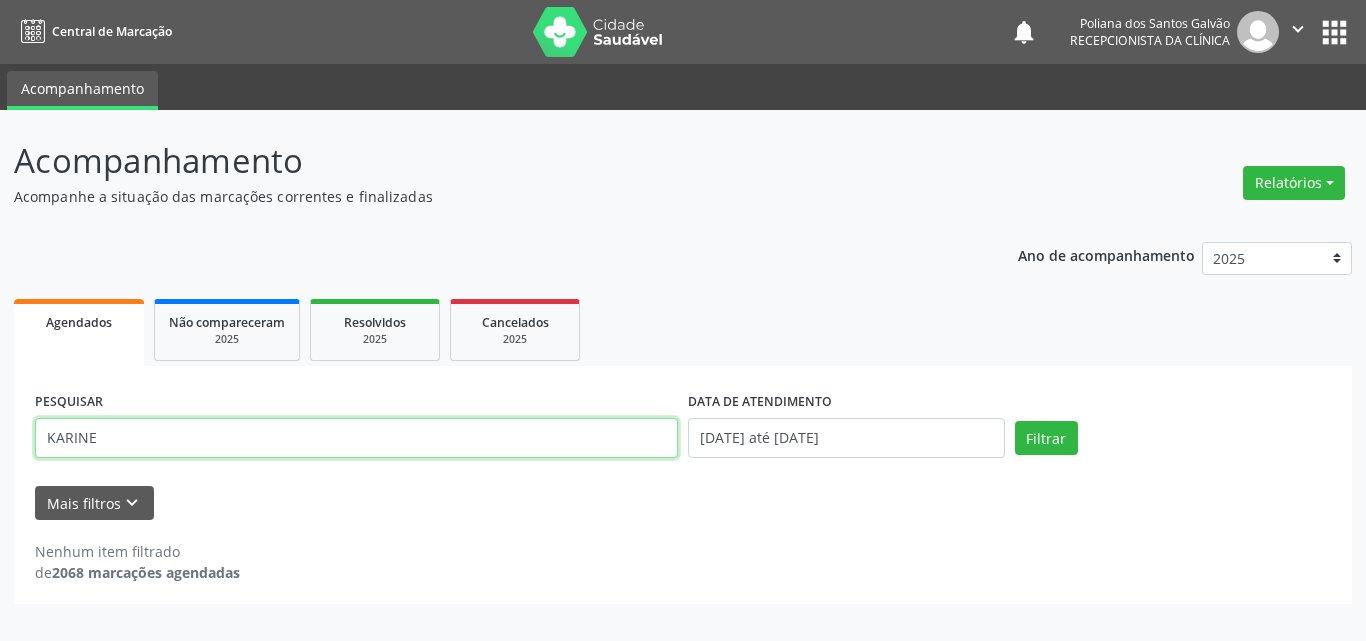 drag, startPoint x: 101, startPoint y: 357, endPoint x: 0, endPoint y: 283, distance: 125.207825 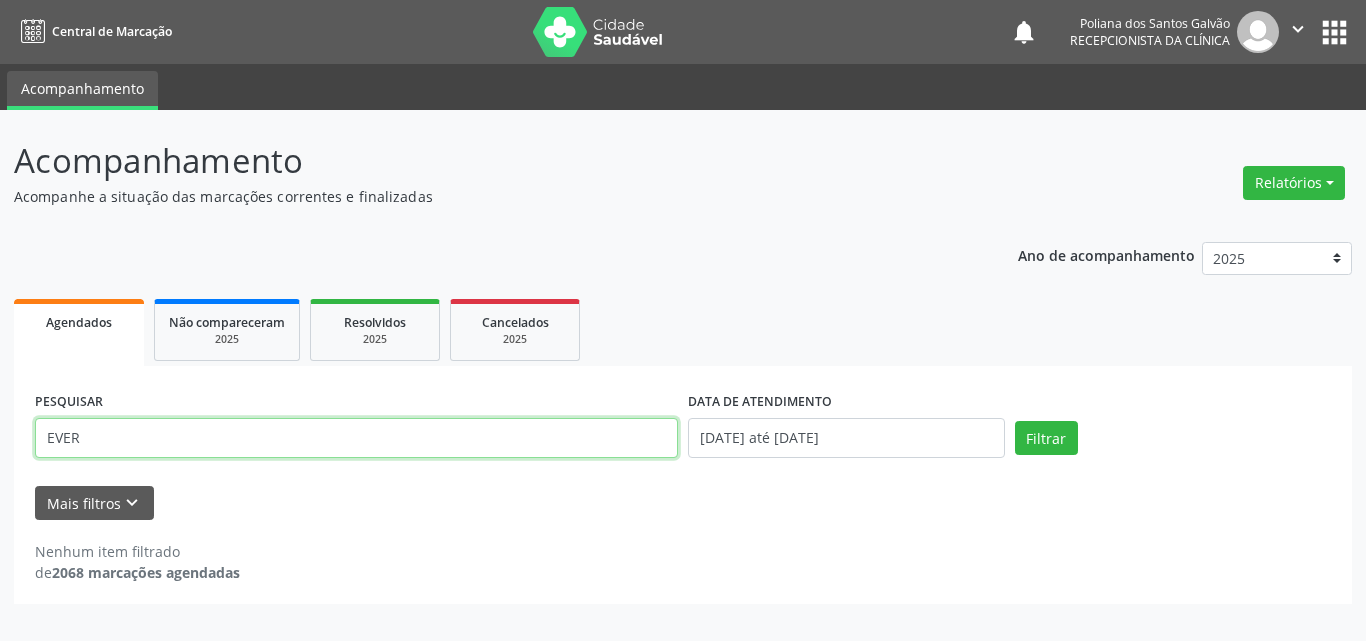 type on "EVER" 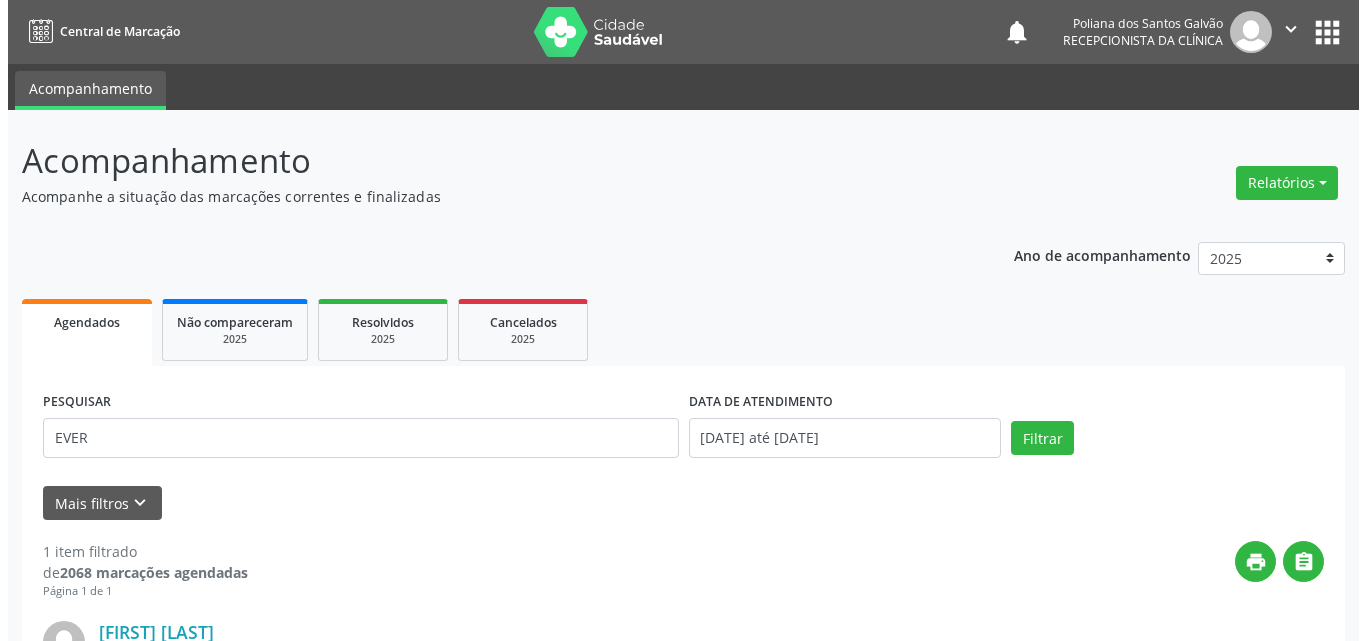 scroll, scrollTop: 264, scrollLeft: 0, axis: vertical 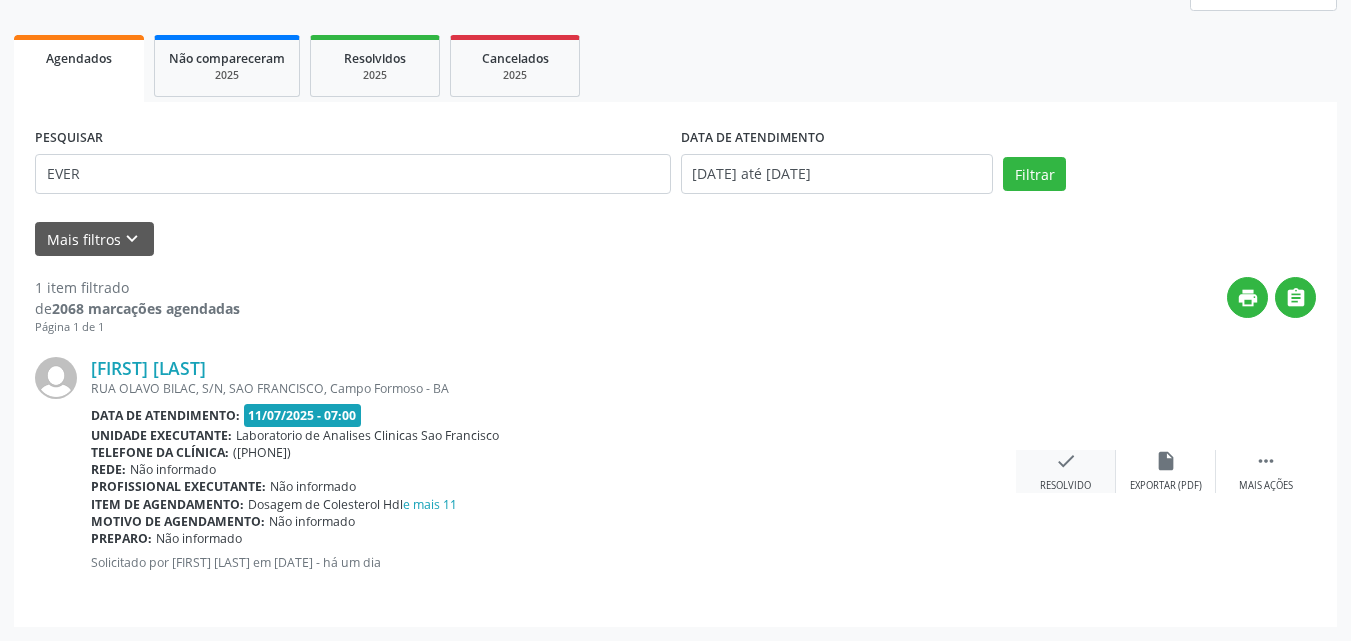 click on "check
Resolvido" at bounding box center [1066, 471] 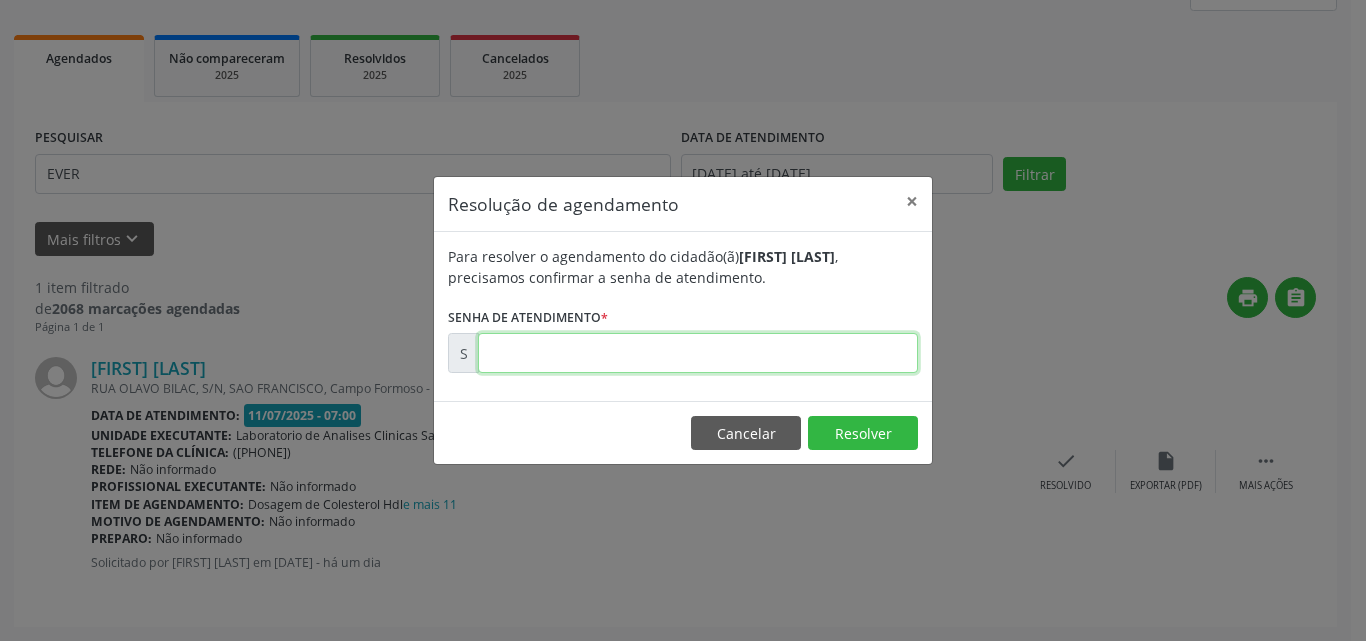 click at bounding box center [698, 353] 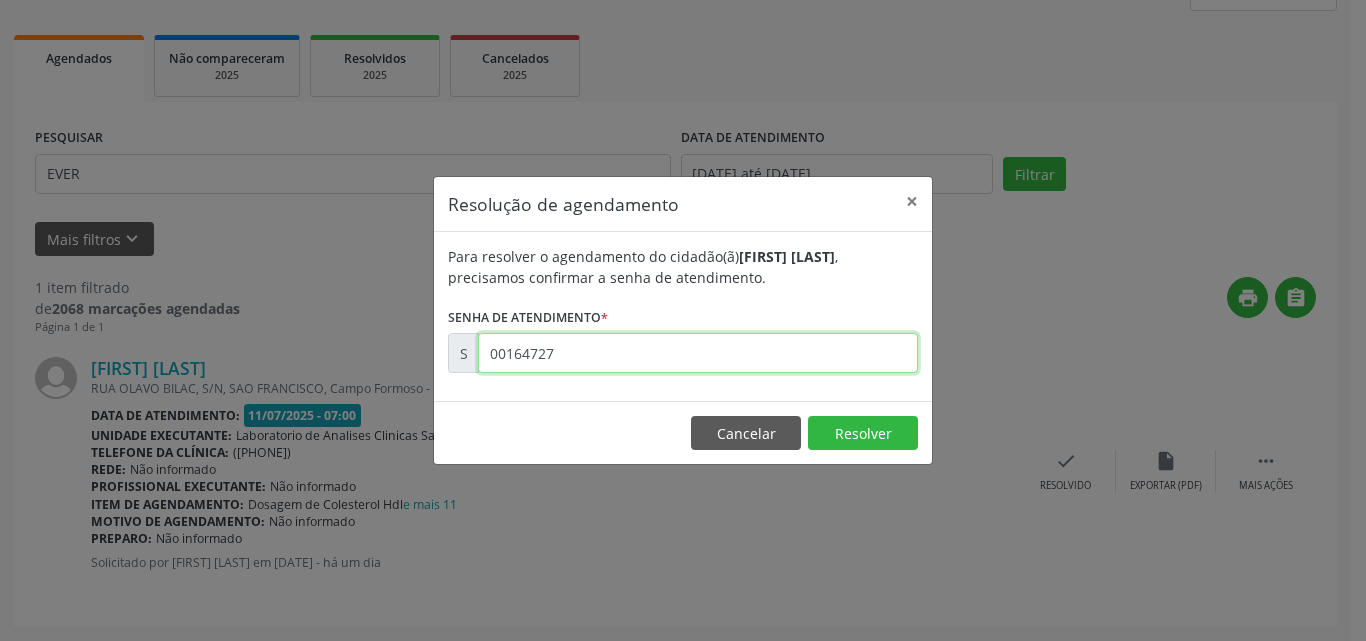 type on "00164727" 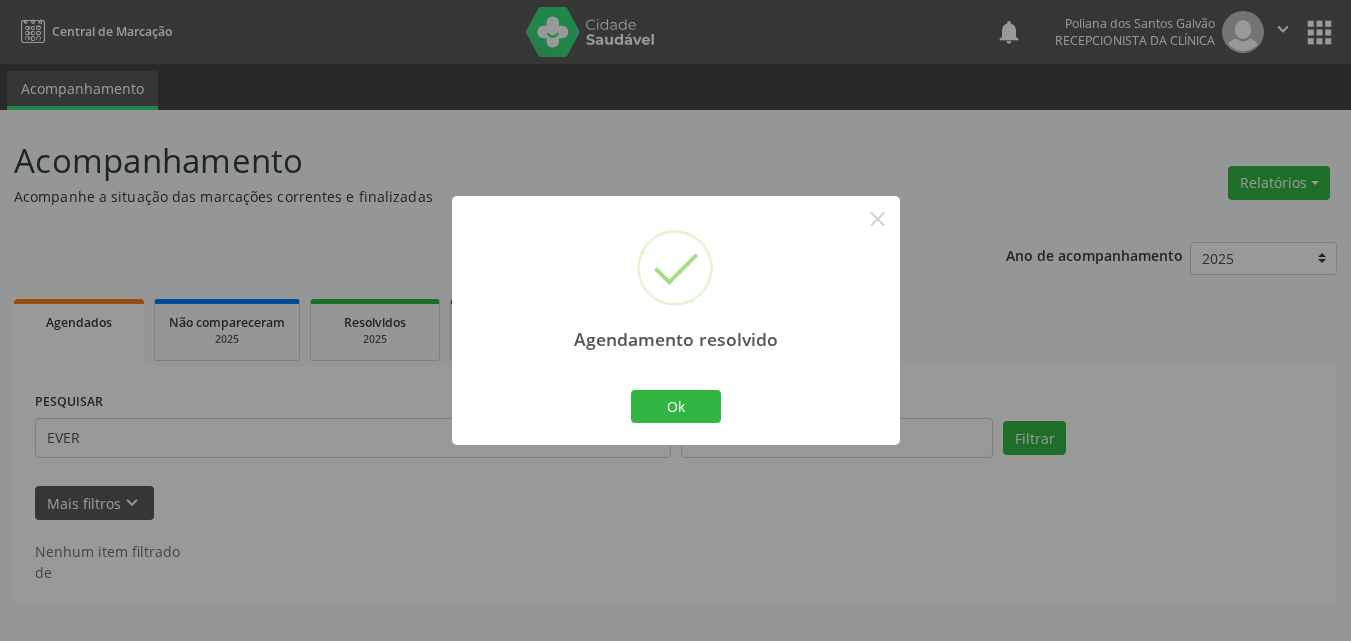 scroll, scrollTop: 0, scrollLeft: 0, axis: both 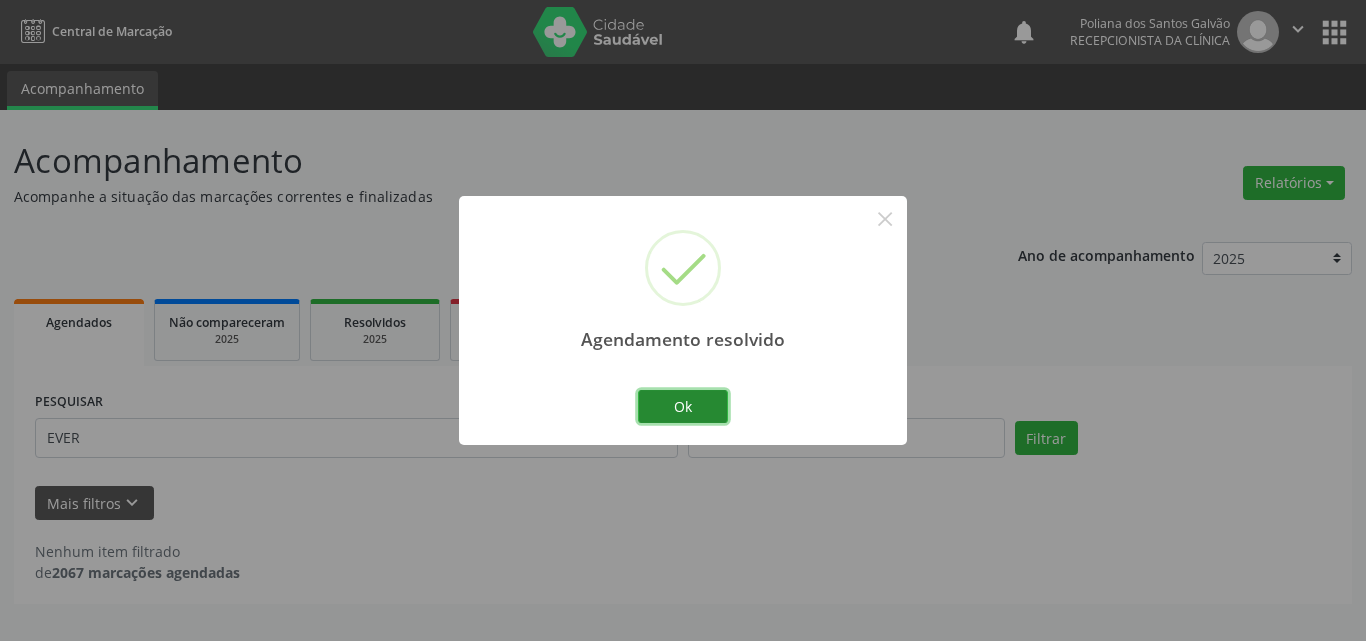 click on "Ok" at bounding box center [683, 407] 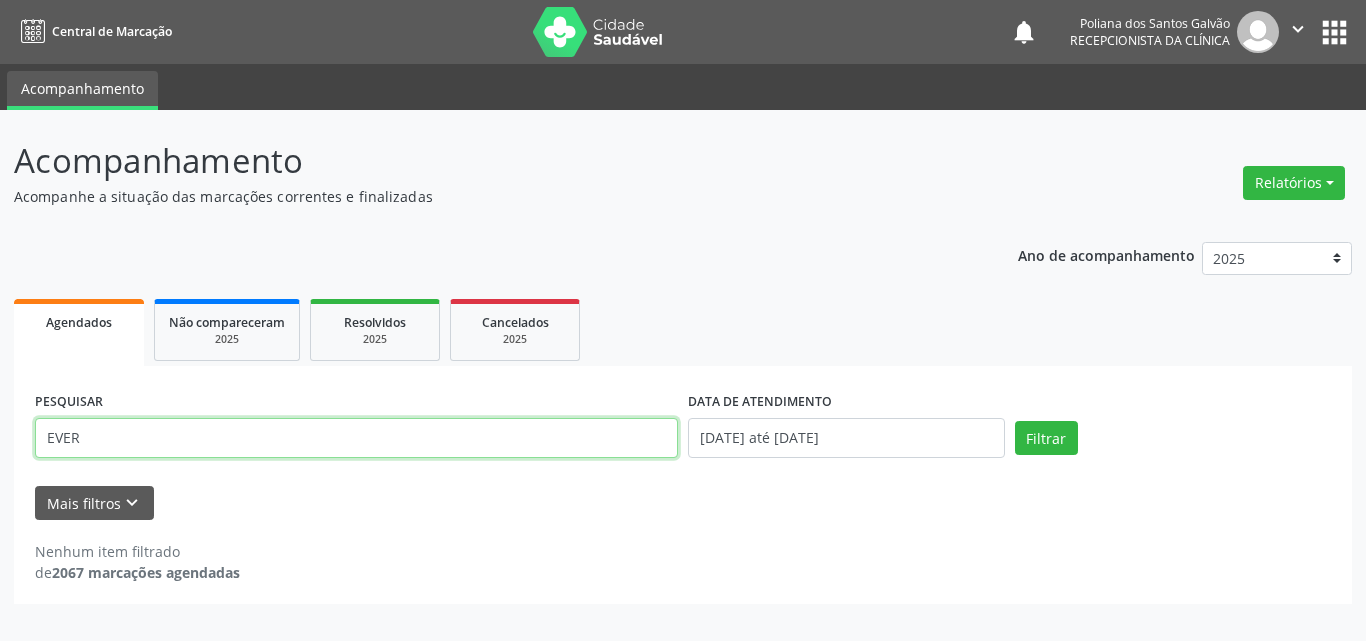 drag, startPoint x: 585, startPoint y: 423, endPoint x: 0, endPoint y: 315, distance: 594.8857 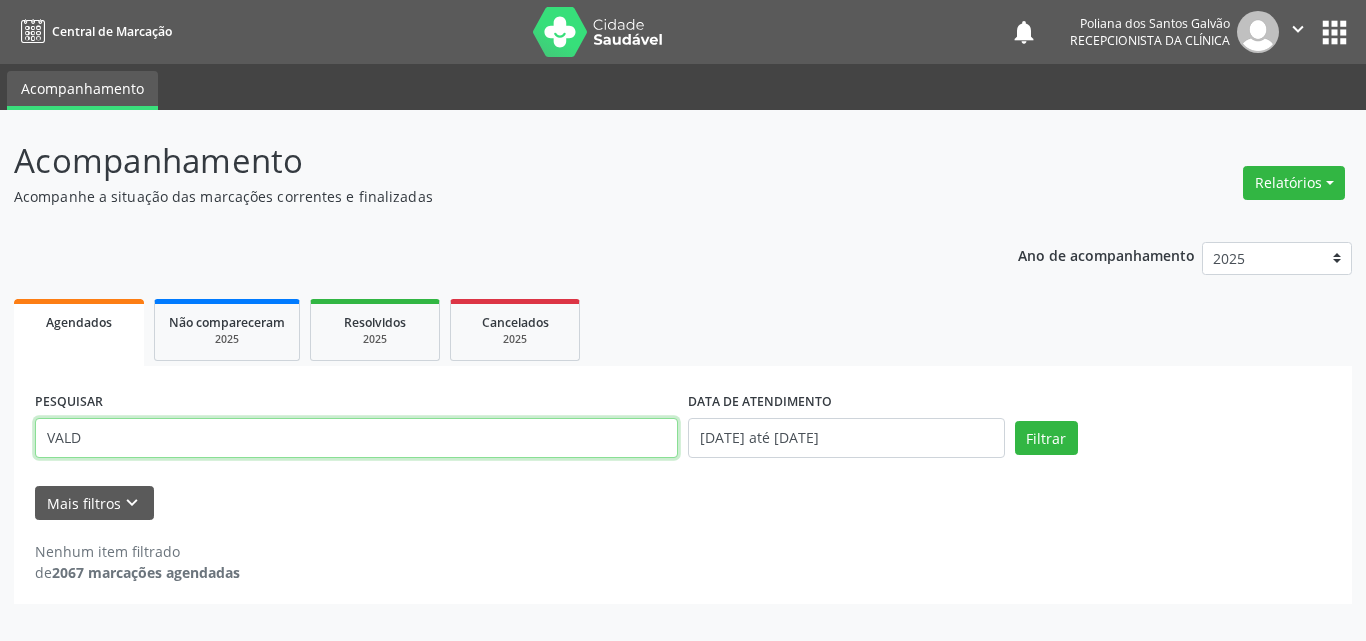 type on "VALD" 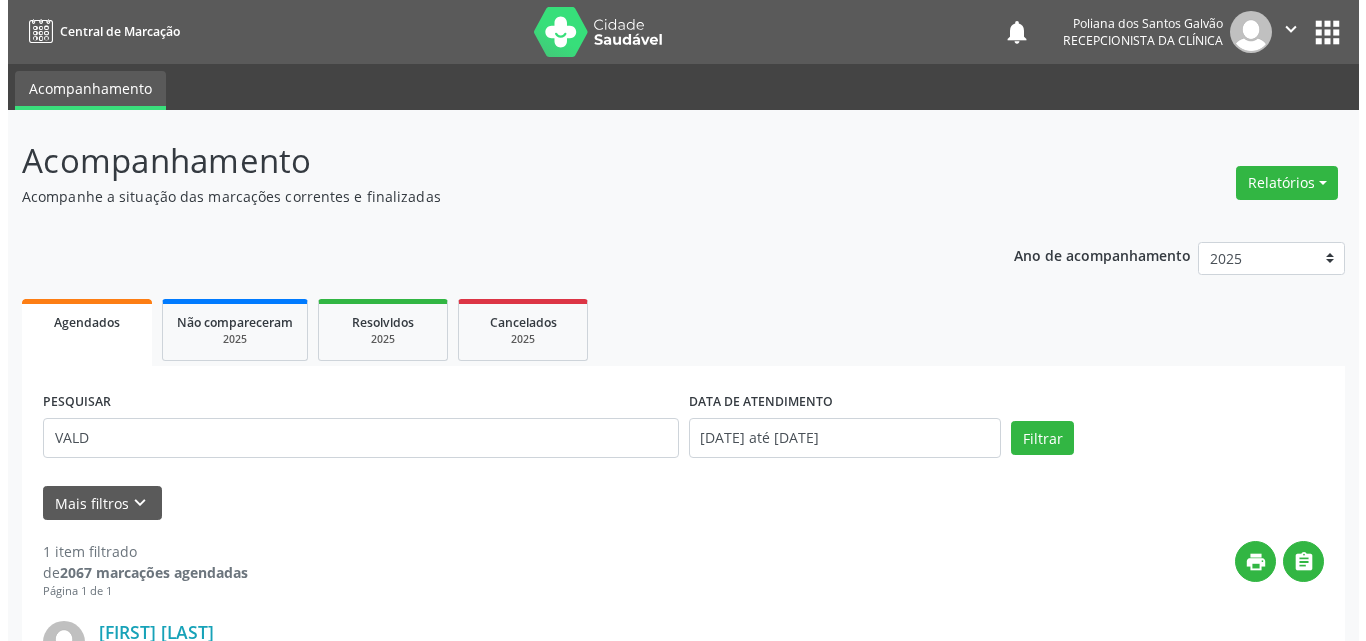 scroll, scrollTop: 264, scrollLeft: 0, axis: vertical 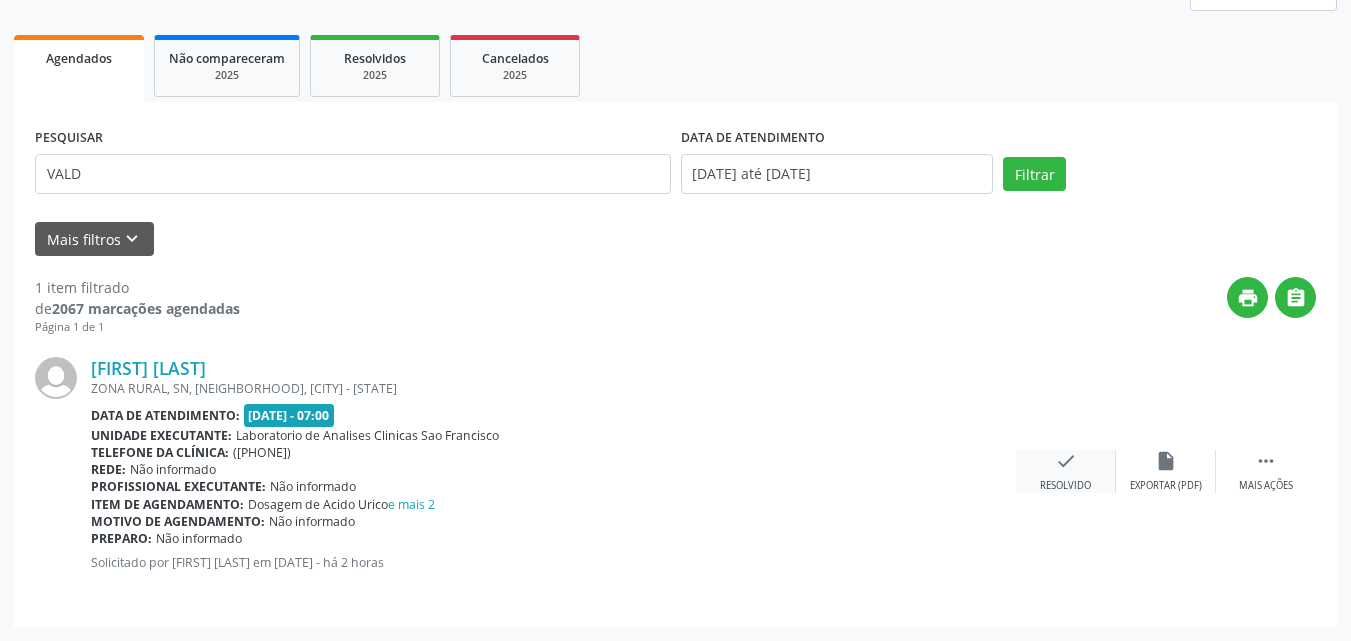 click on "Resolvido" at bounding box center (1065, 486) 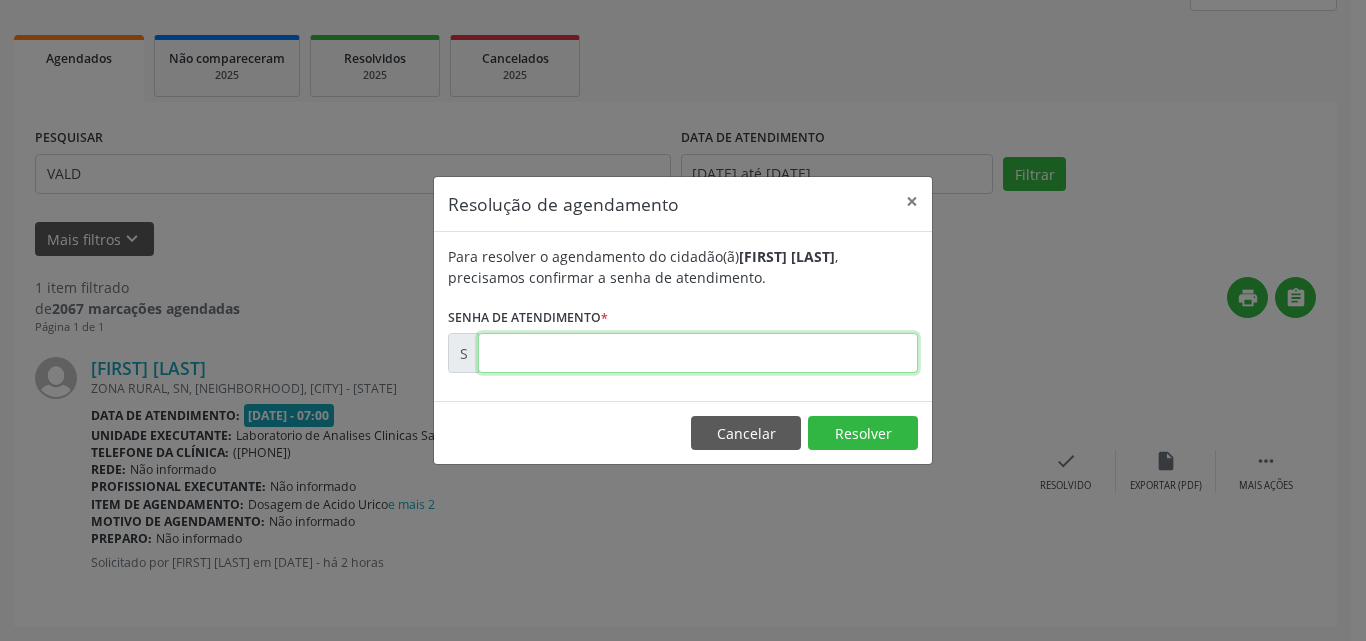drag, startPoint x: 858, startPoint y: 348, endPoint x: 844, endPoint y: 332, distance: 21.260292 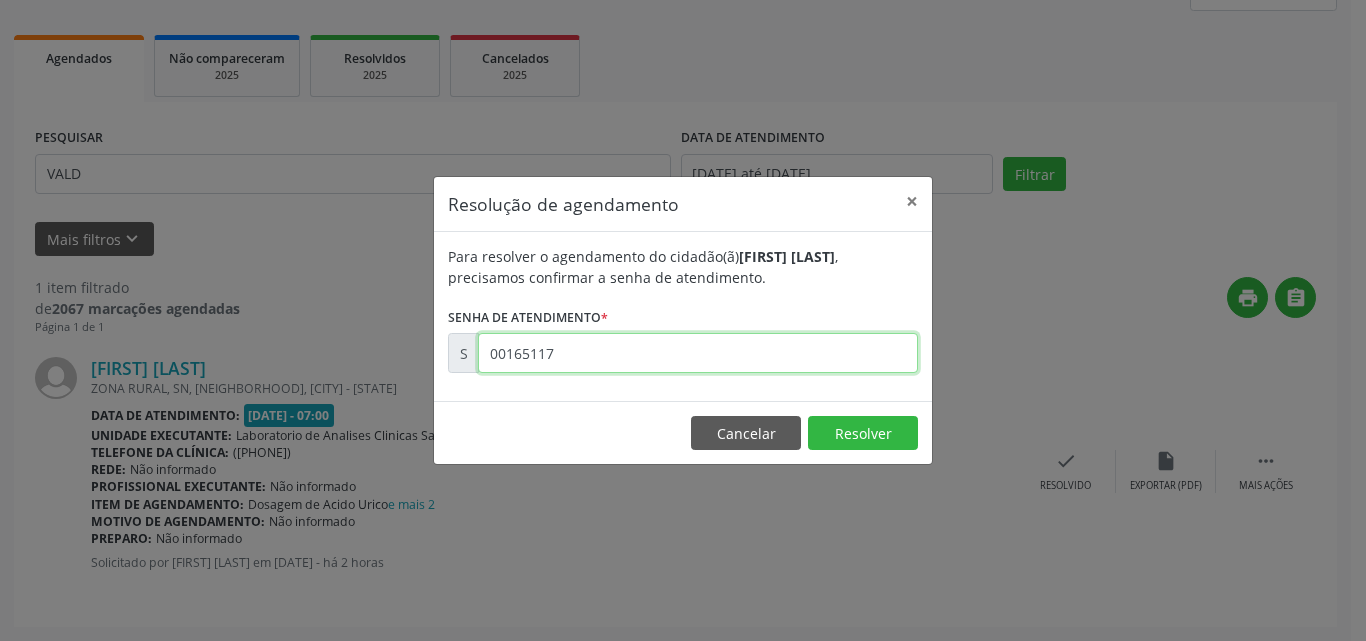 type on "00165117" 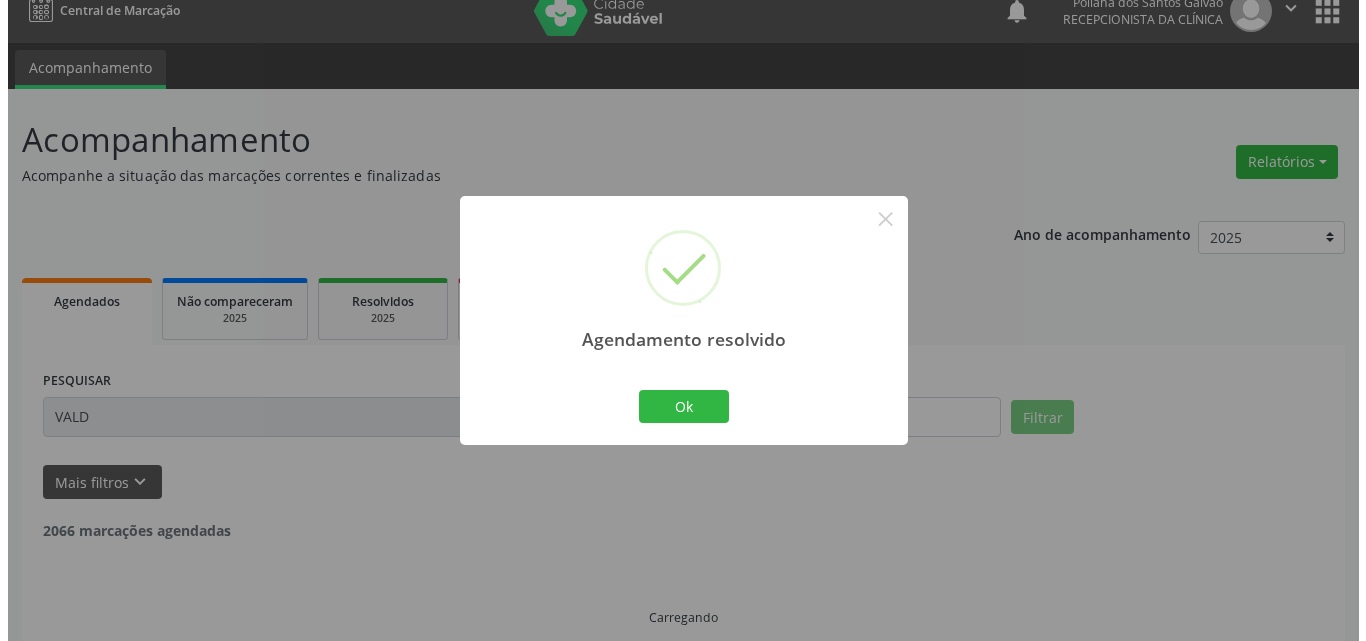 scroll, scrollTop: 0, scrollLeft: 0, axis: both 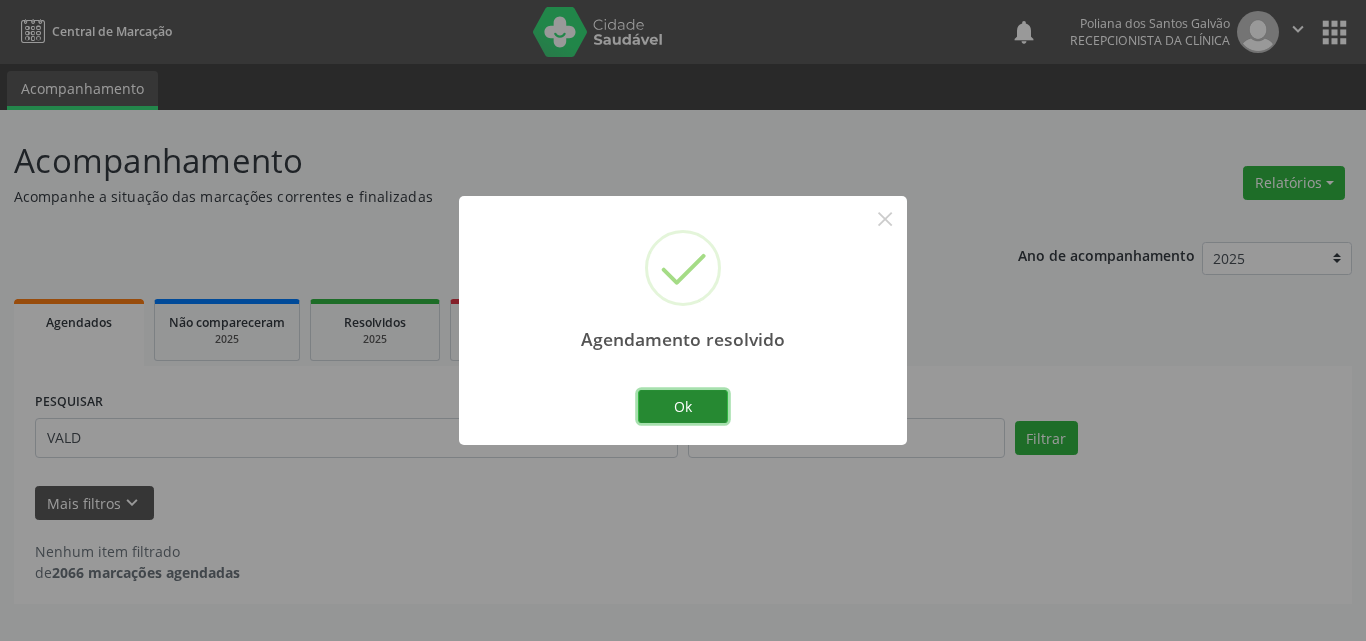 click on "Ok" at bounding box center [683, 407] 